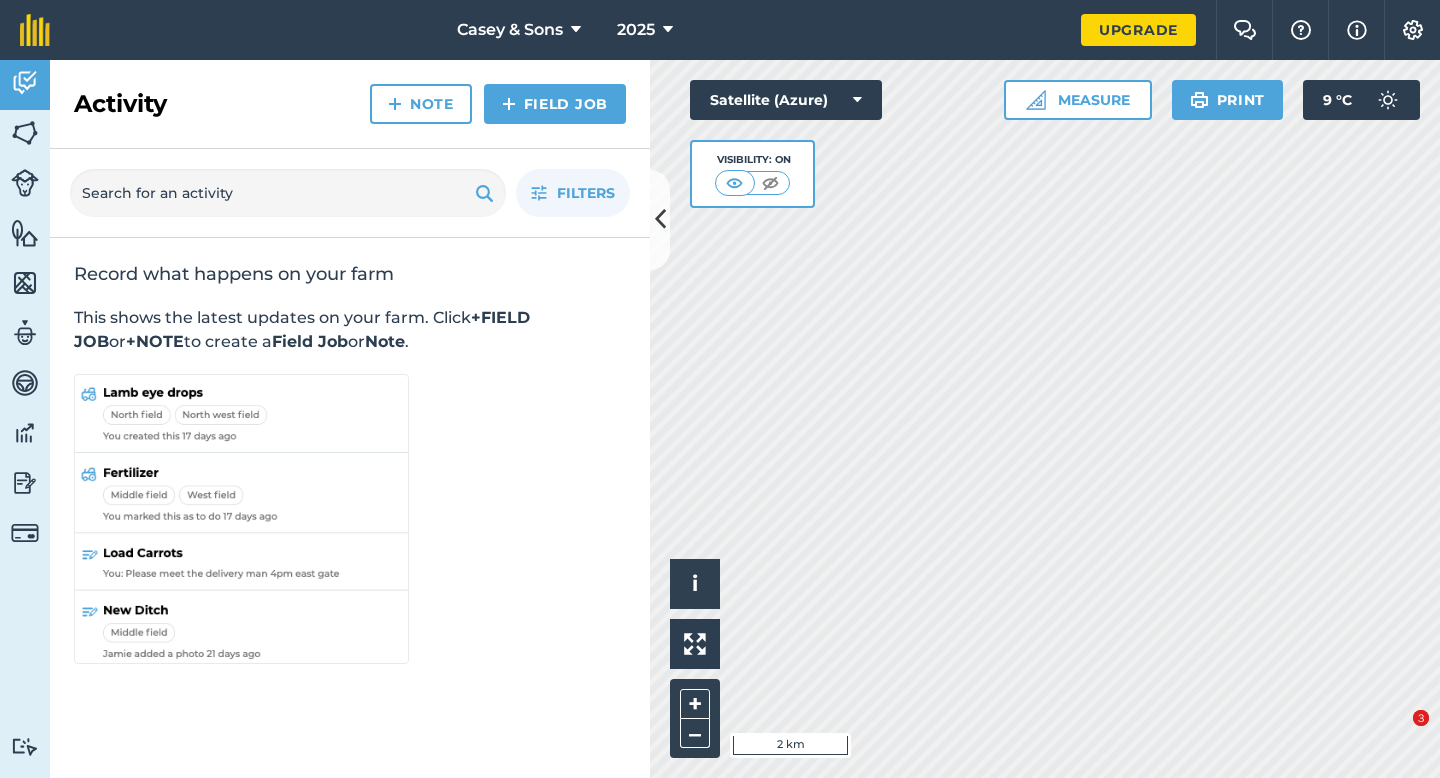scroll, scrollTop: 0, scrollLeft: 0, axis: both 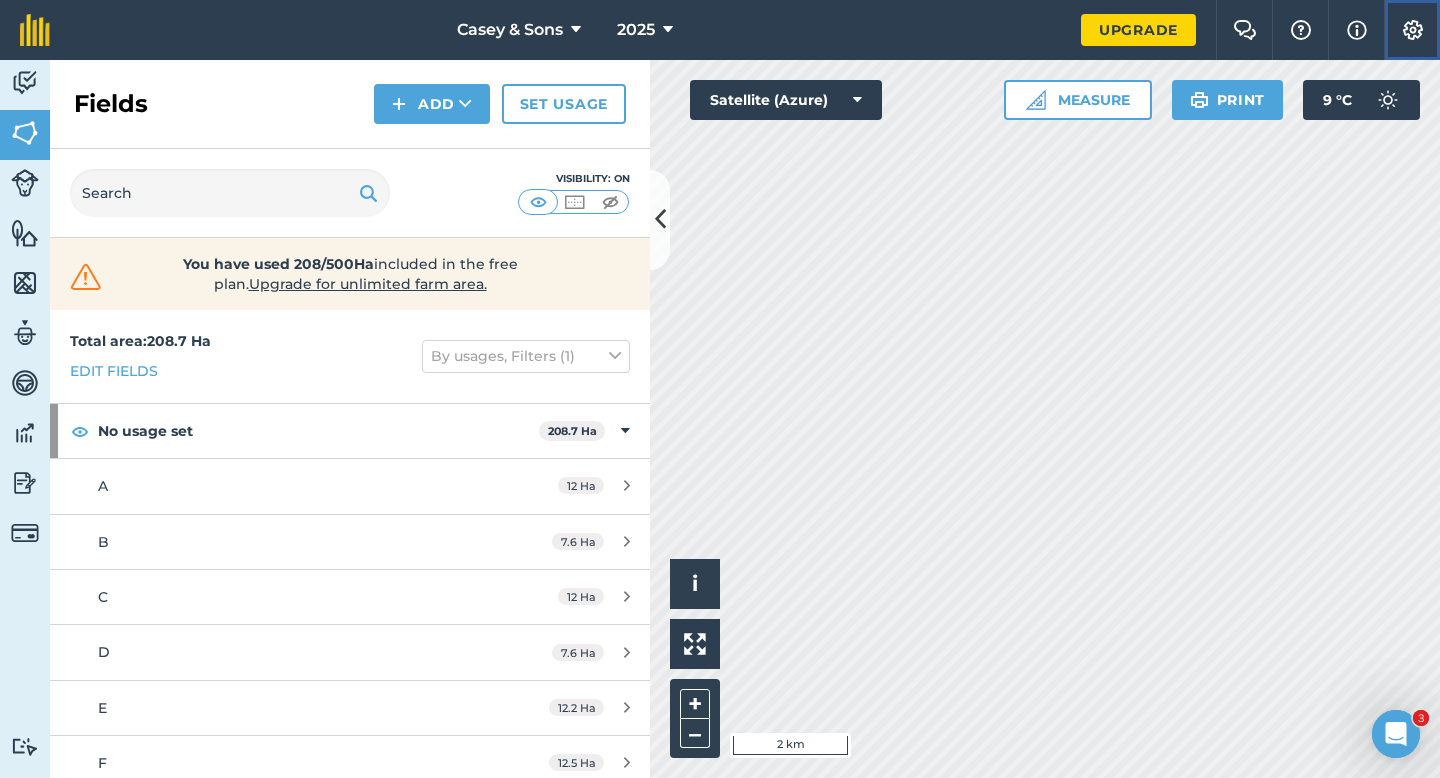 click at bounding box center (1413, 30) 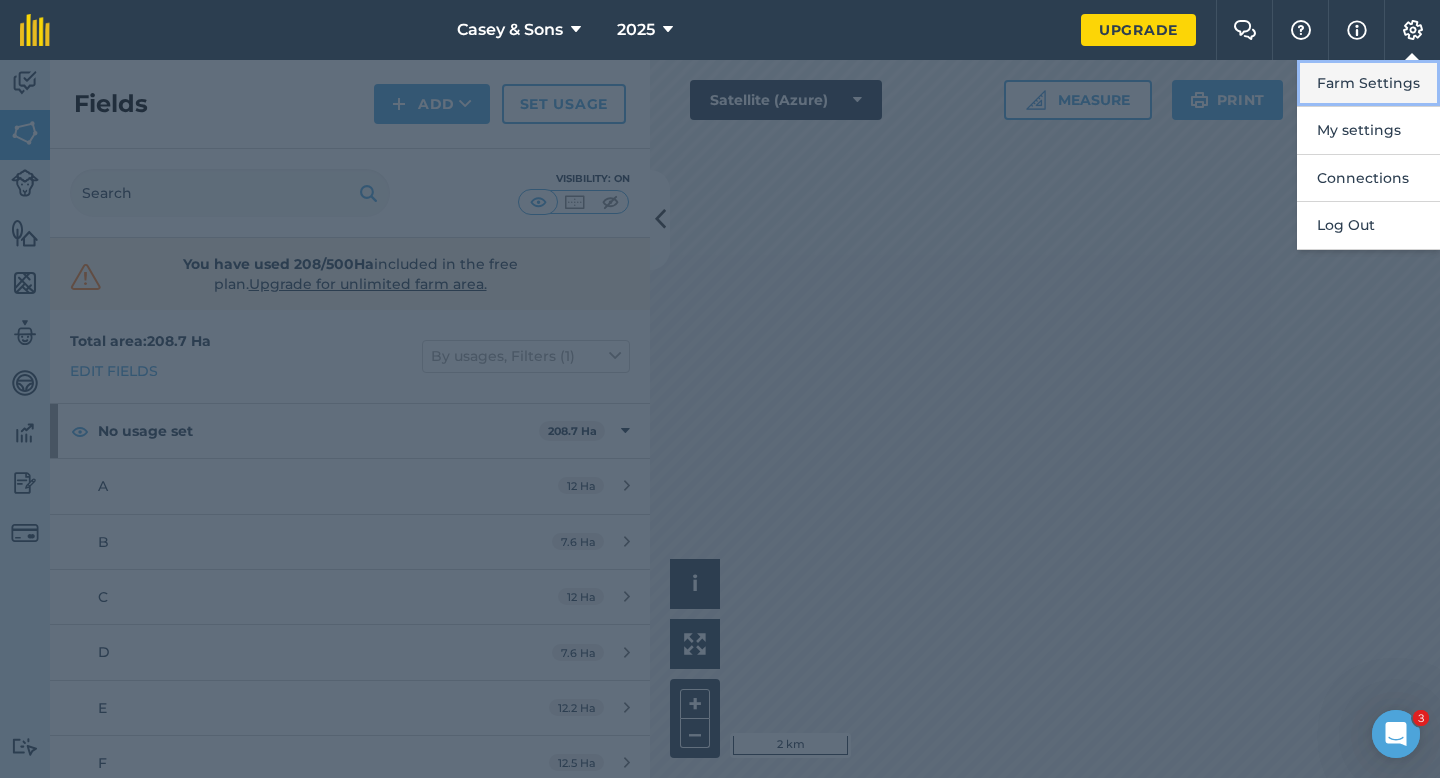 click on "Farm Settings" at bounding box center (1368, 83) 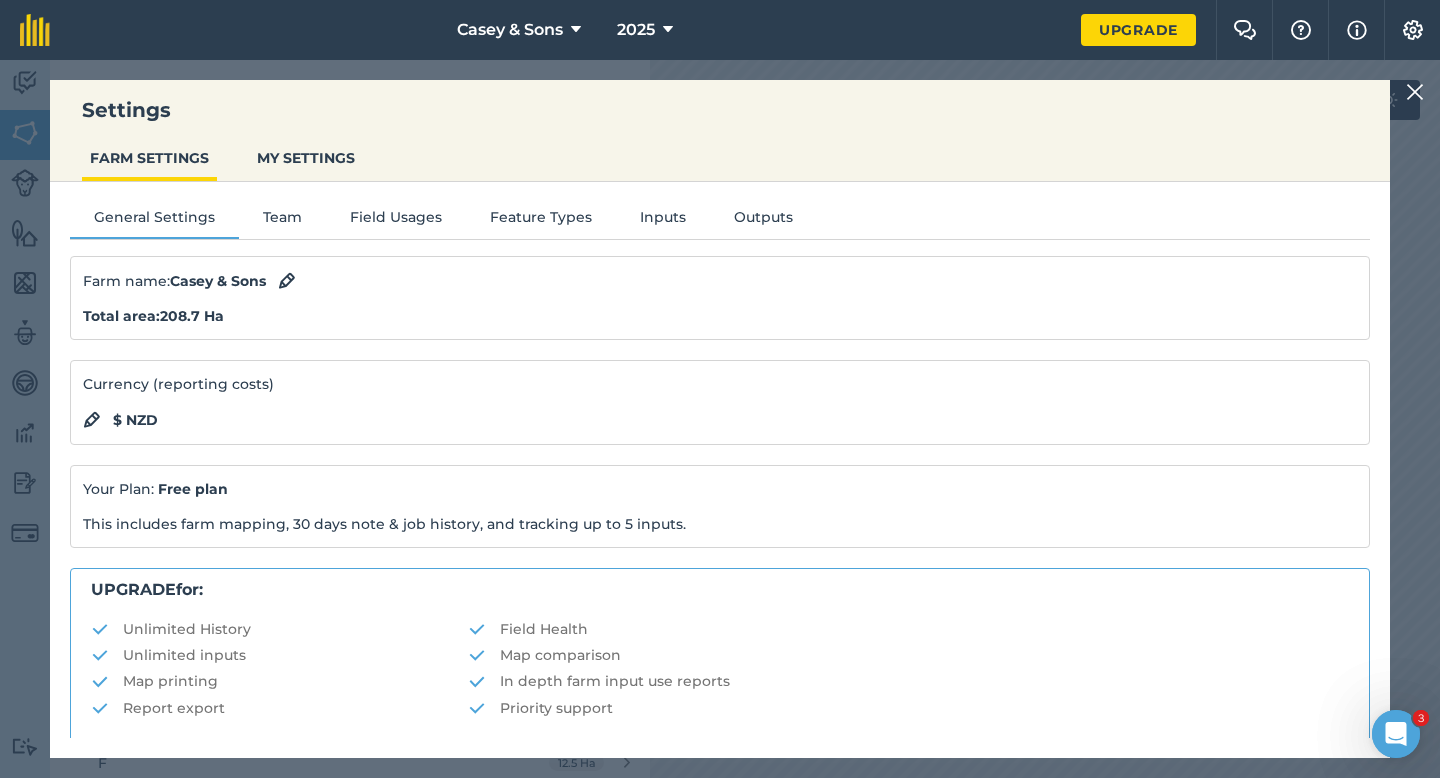 scroll, scrollTop: 384, scrollLeft: 0, axis: vertical 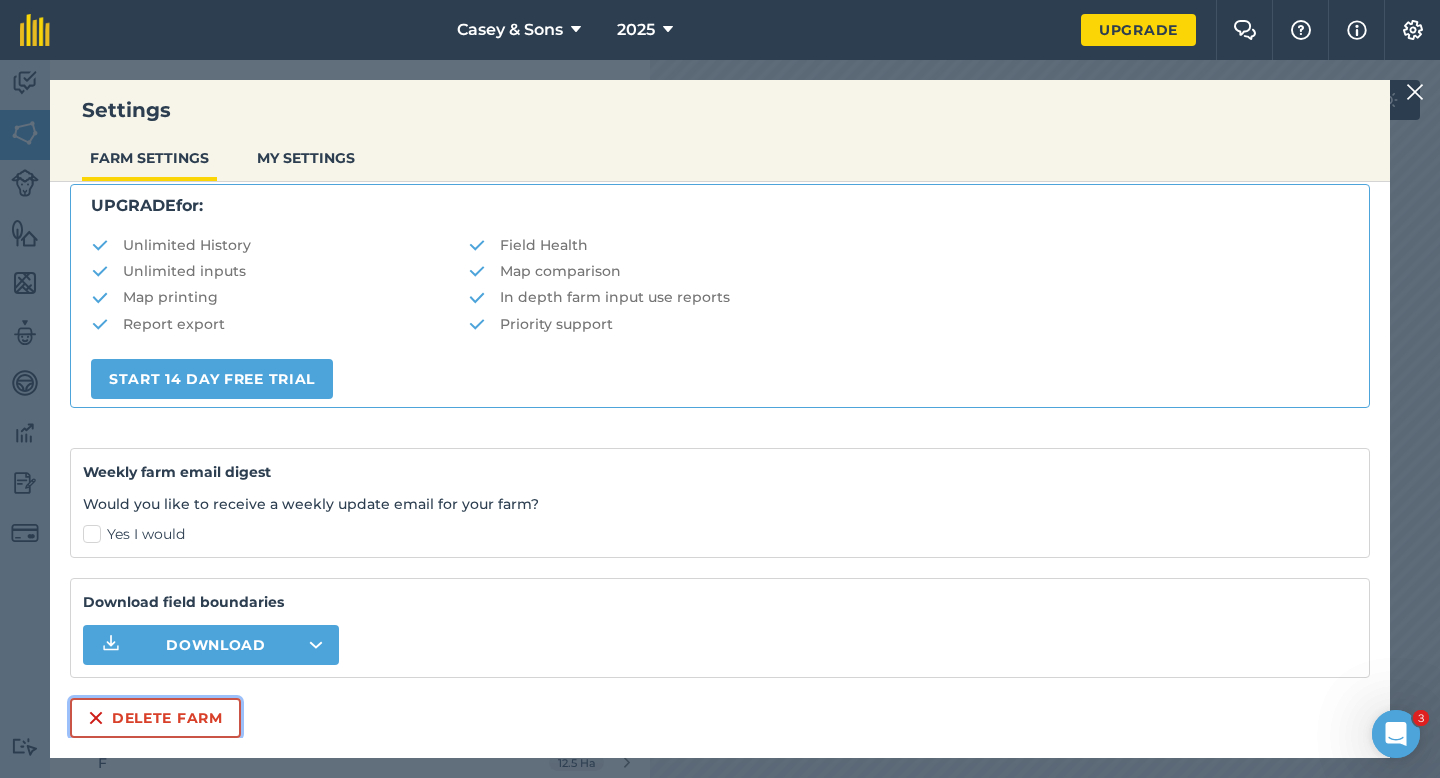 click on "Delete farm" at bounding box center [155, 718] 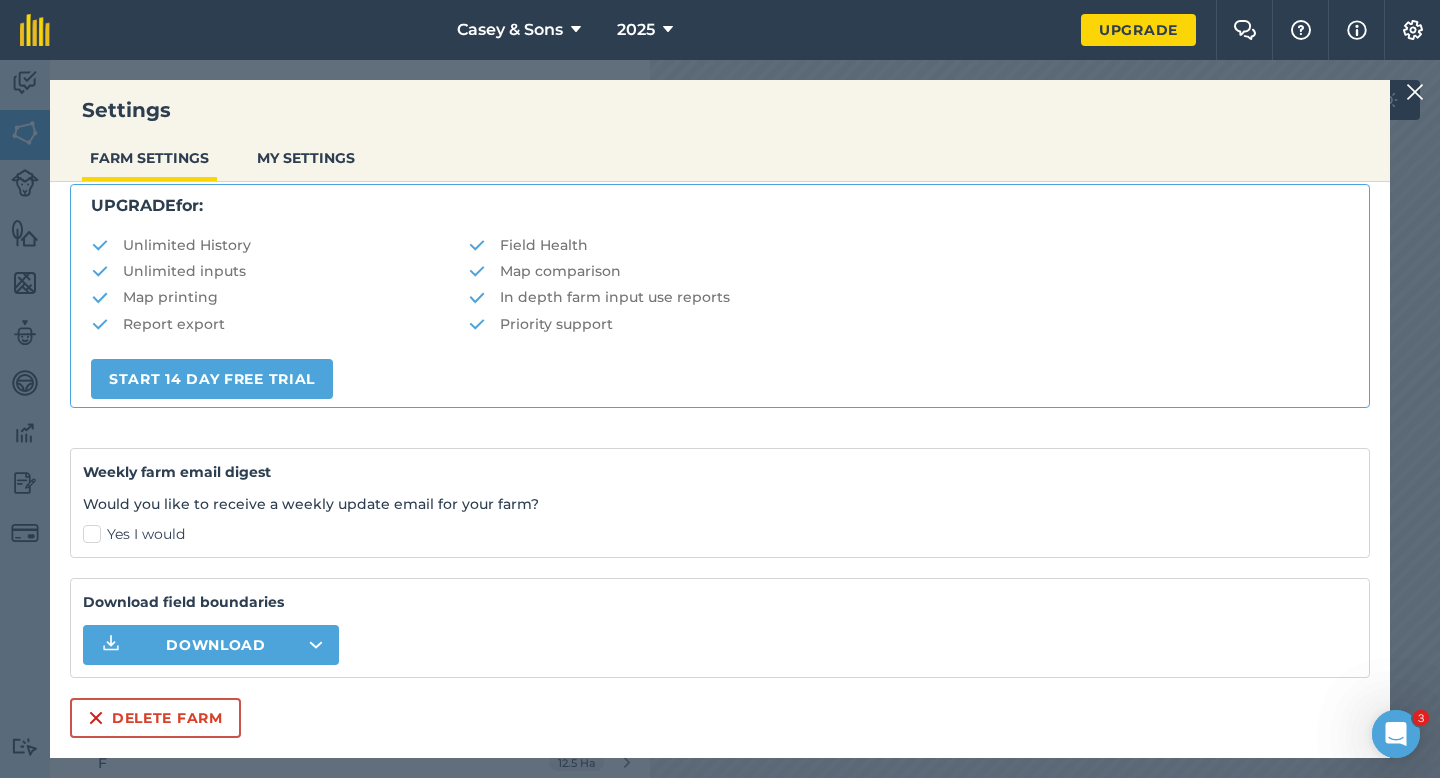 scroll, scrollTop: 0, scrollLeft: 0, axis: both 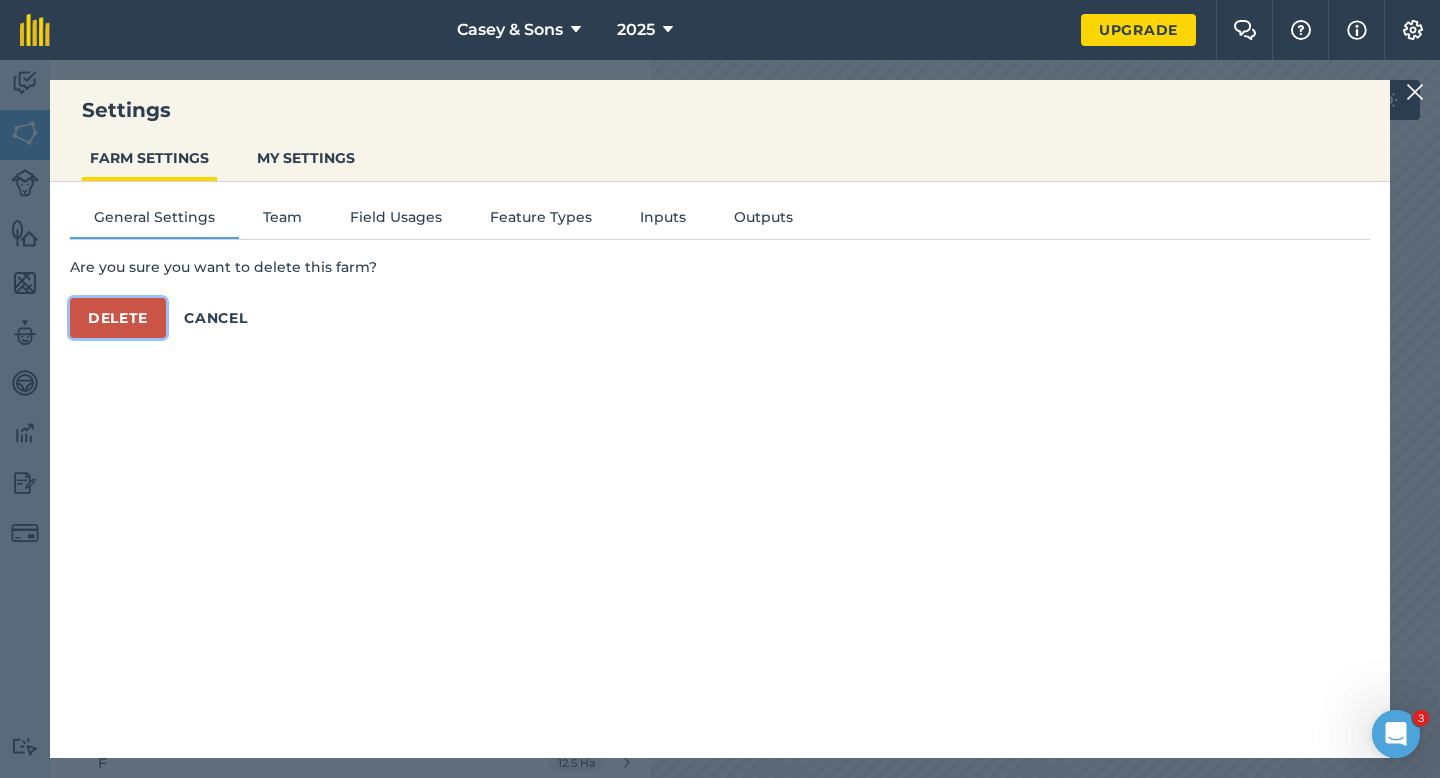 click on "Delete" at bounding box center [118, 318] 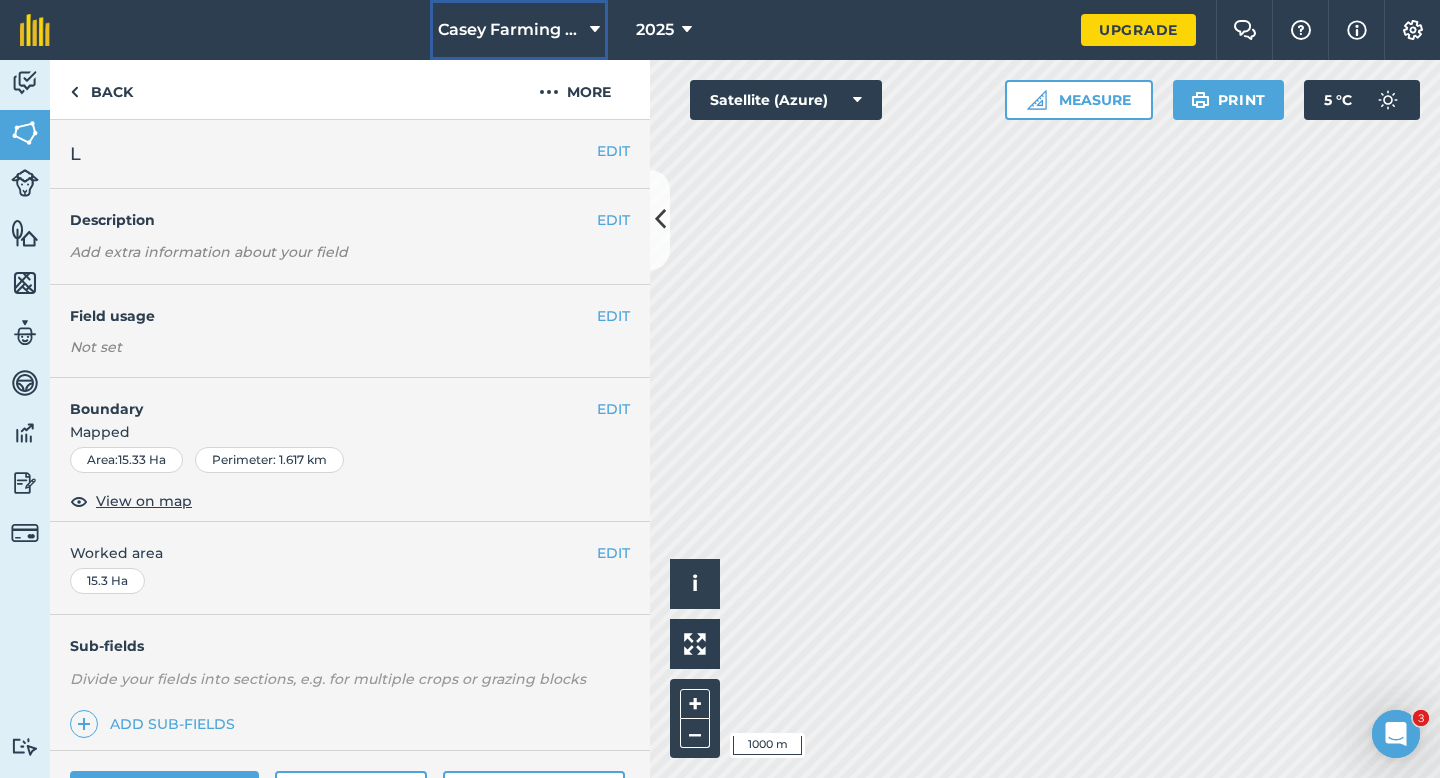 click on "Casey Farming LTD" at bounding box center (519, 30) 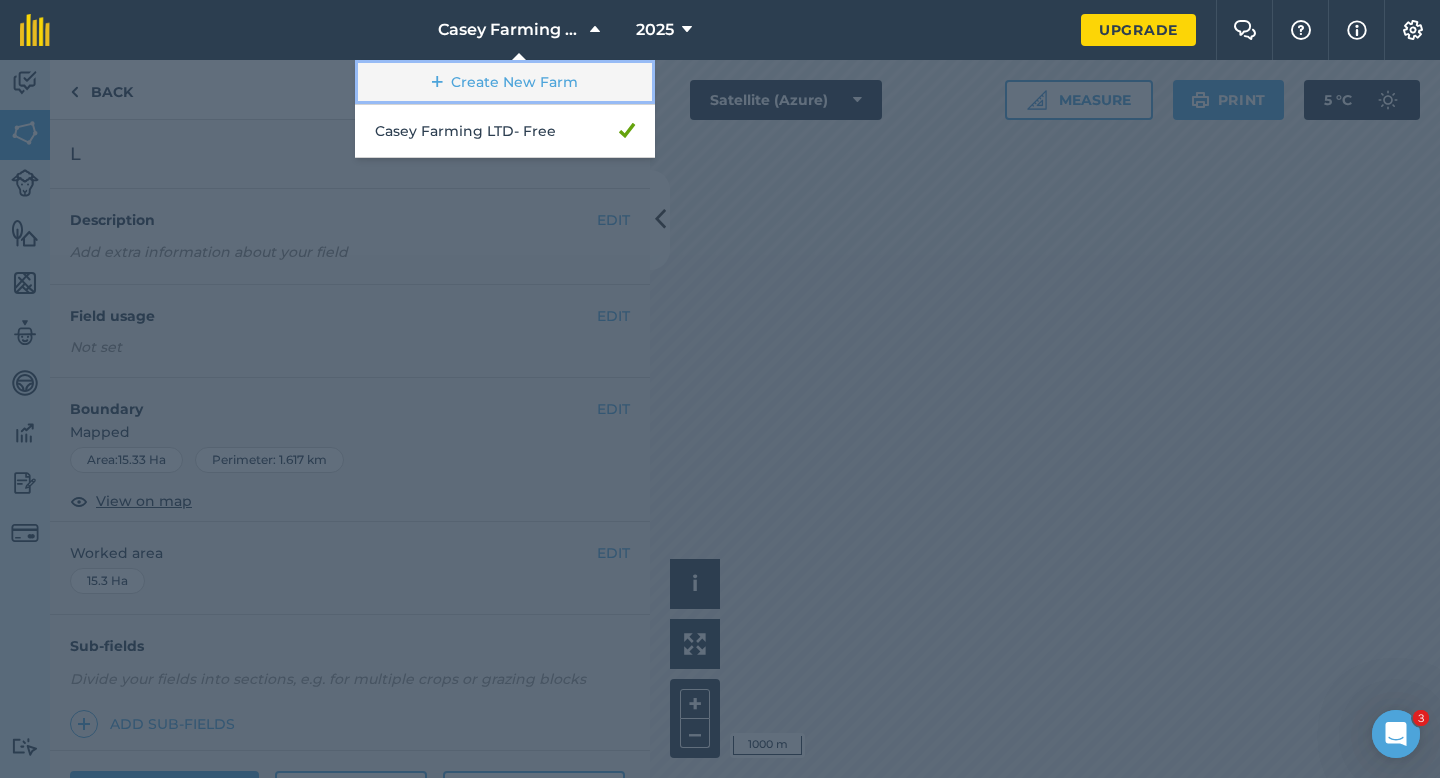 click on "Create New Farm" at bounding box center [505, 82] 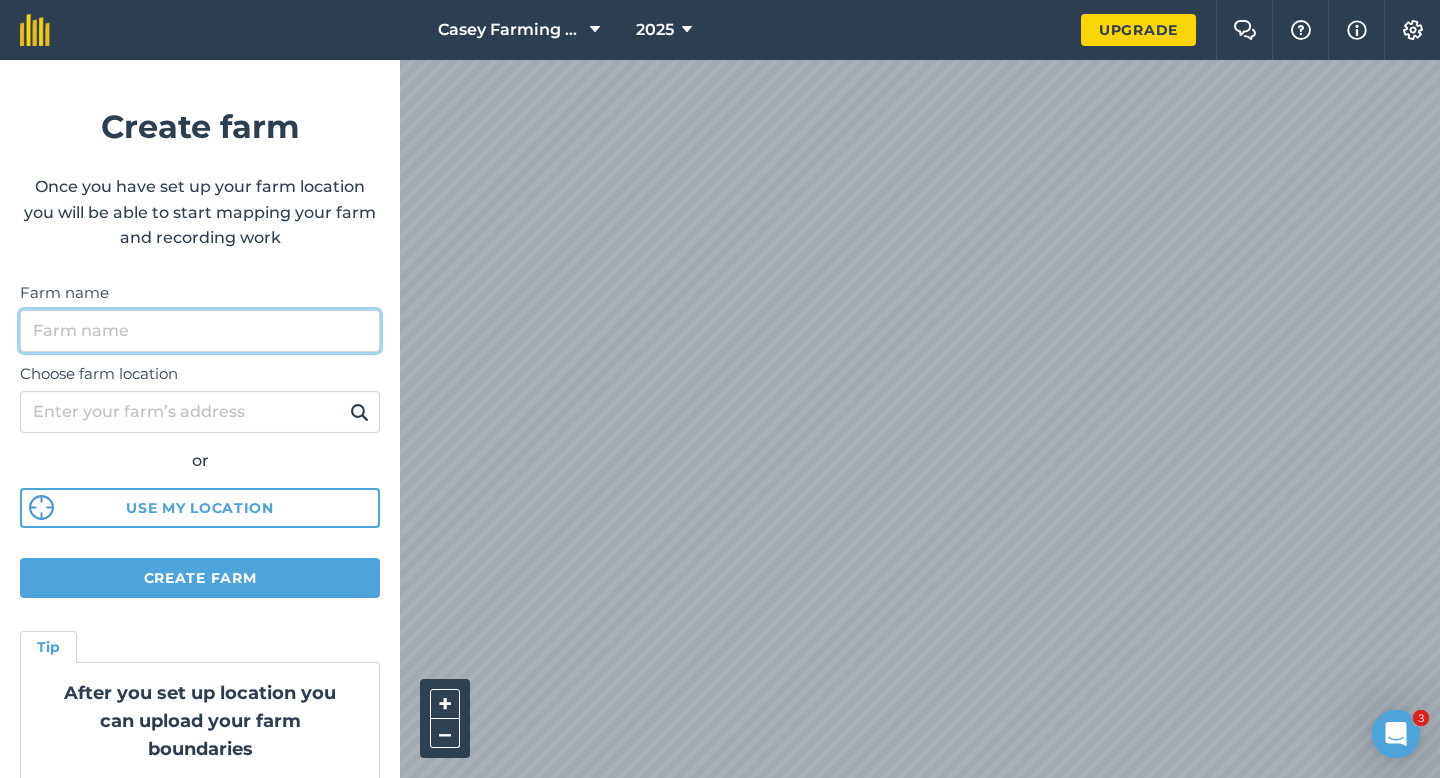 click on "Farm name" at bounding box center (200, 331) 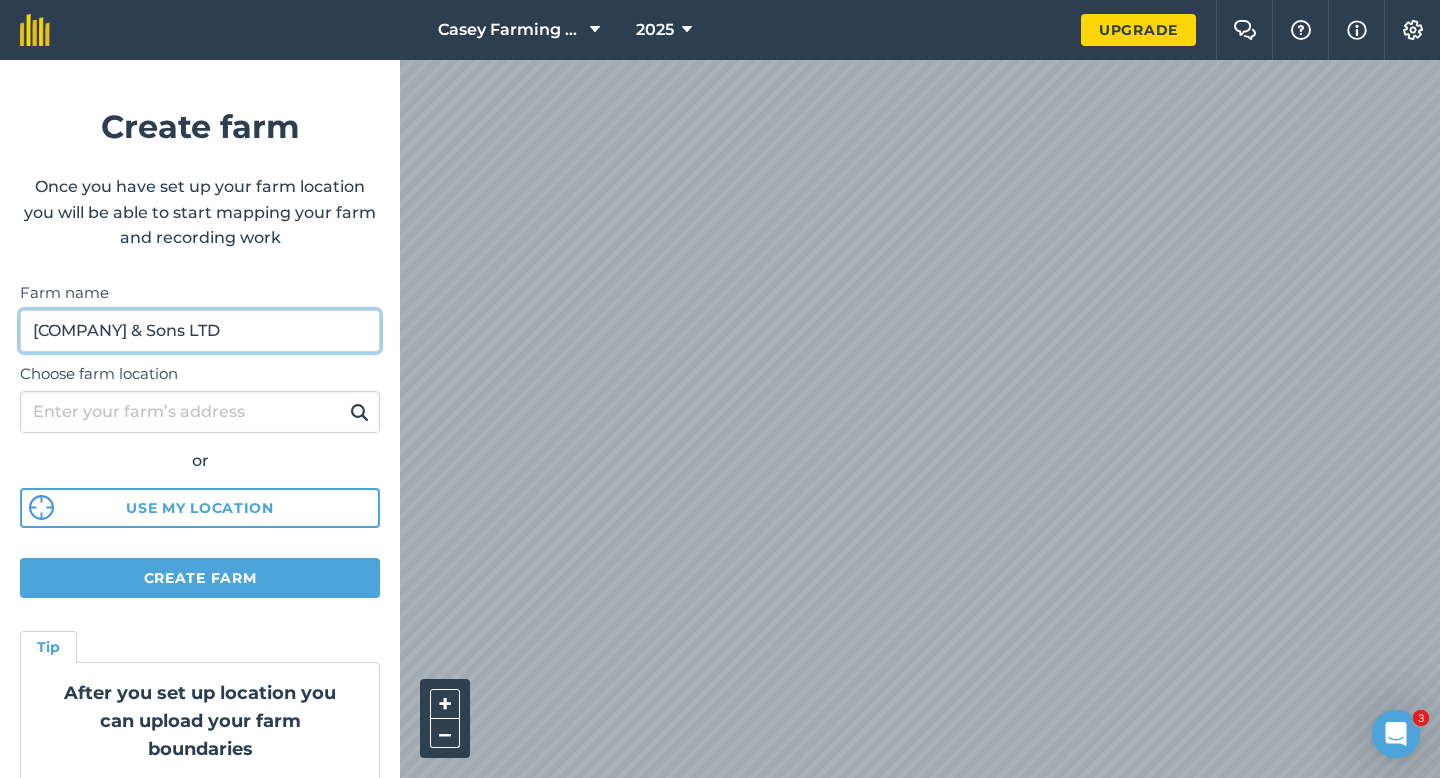 type on "[COMPANY] & Sons LTD" 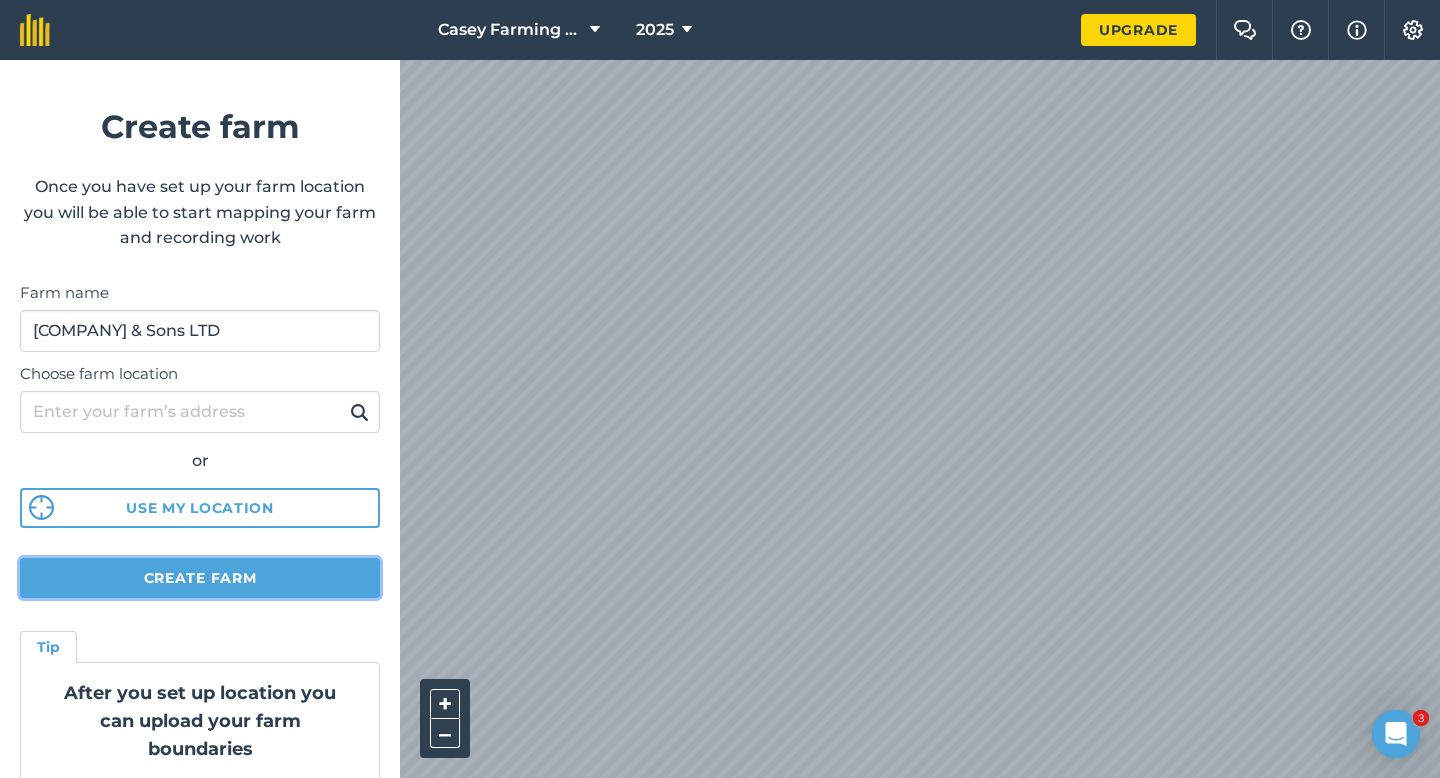 click on "Create farm" at bounding box center (200, 578) 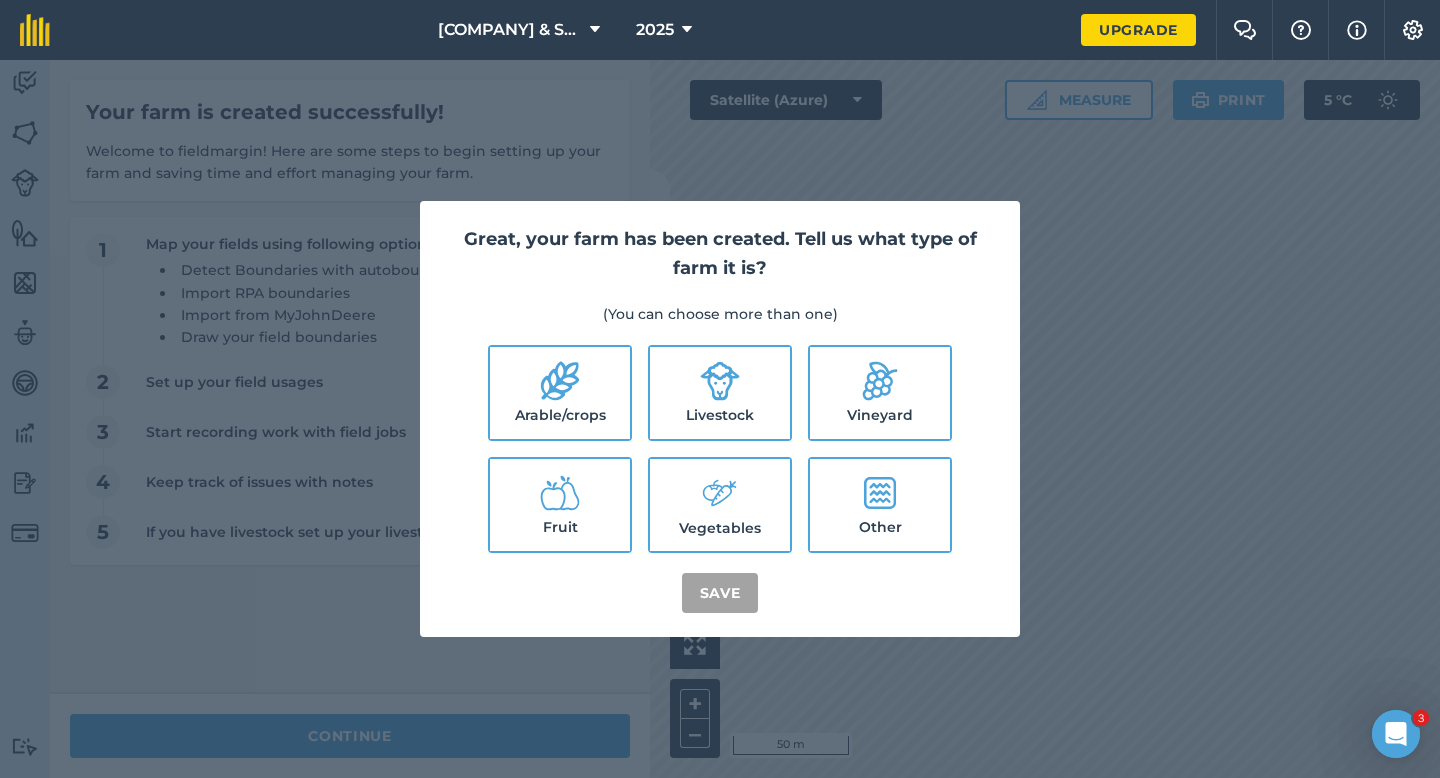 click on "Great, your farm has been created. Tell us what type of farm it is? (You can choose more than one) Arable/crops Livestock Vineyard Fruit Vegetables Other Save" at bounding box center (720, 419) 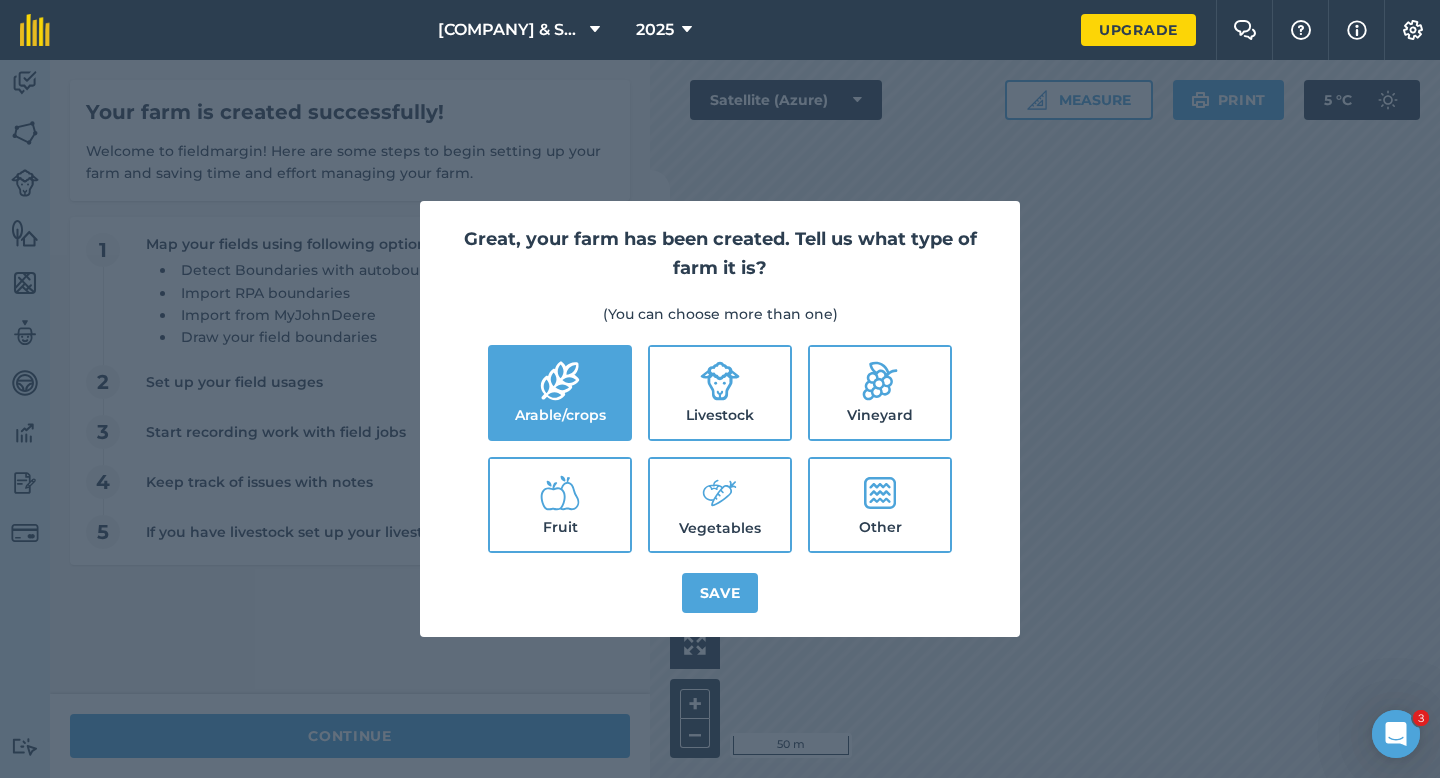 click 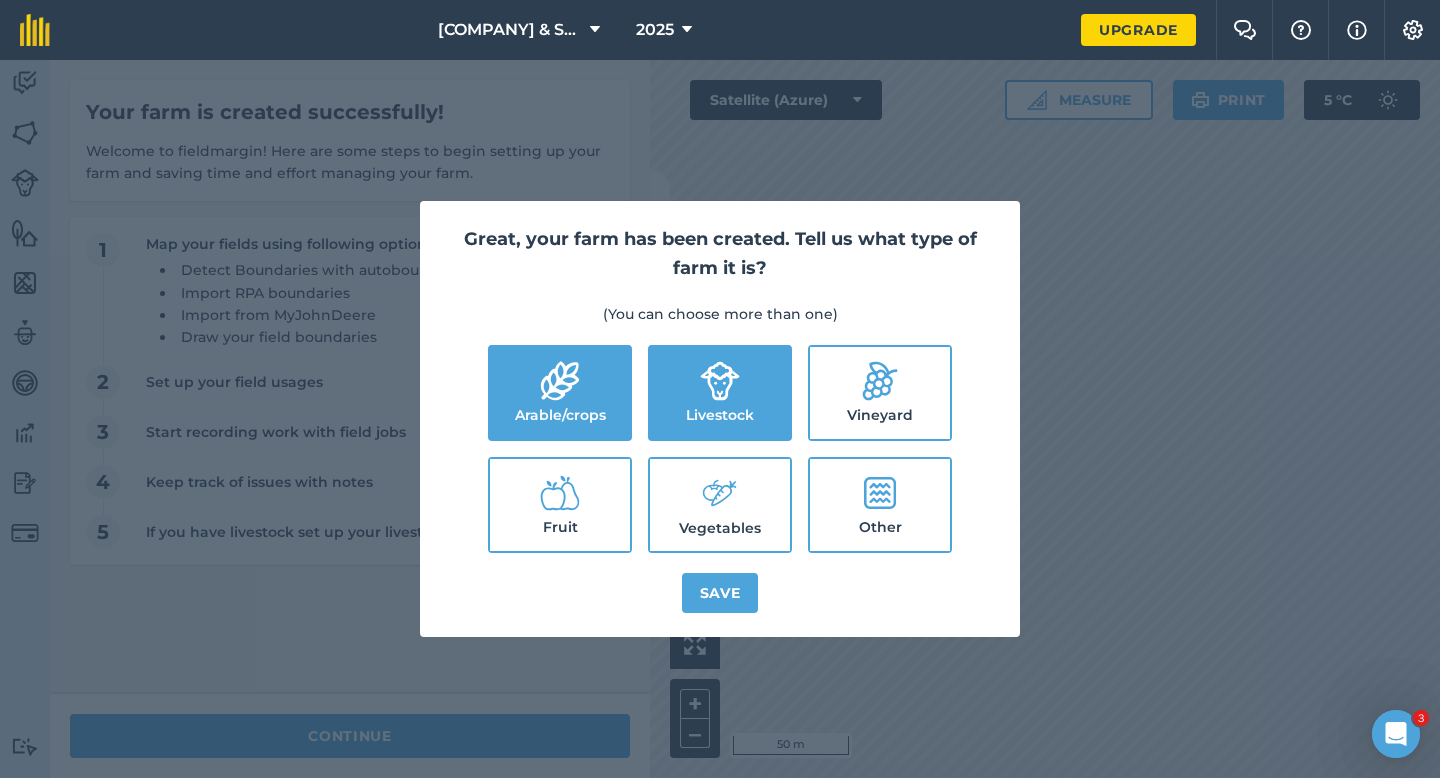 click on "Vegetables" at bounding box center [720, 505] 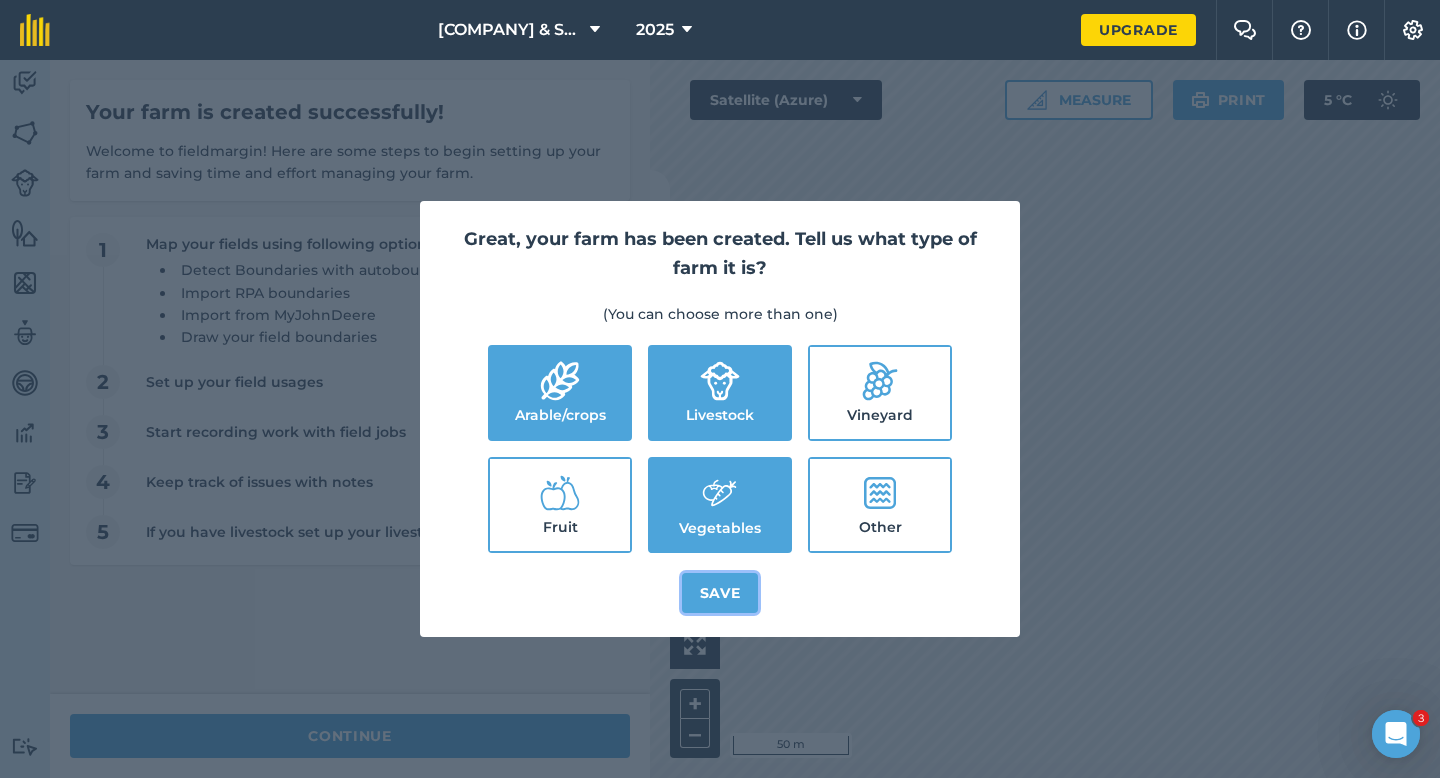 click on "Save" at bounding box center (720, 593) 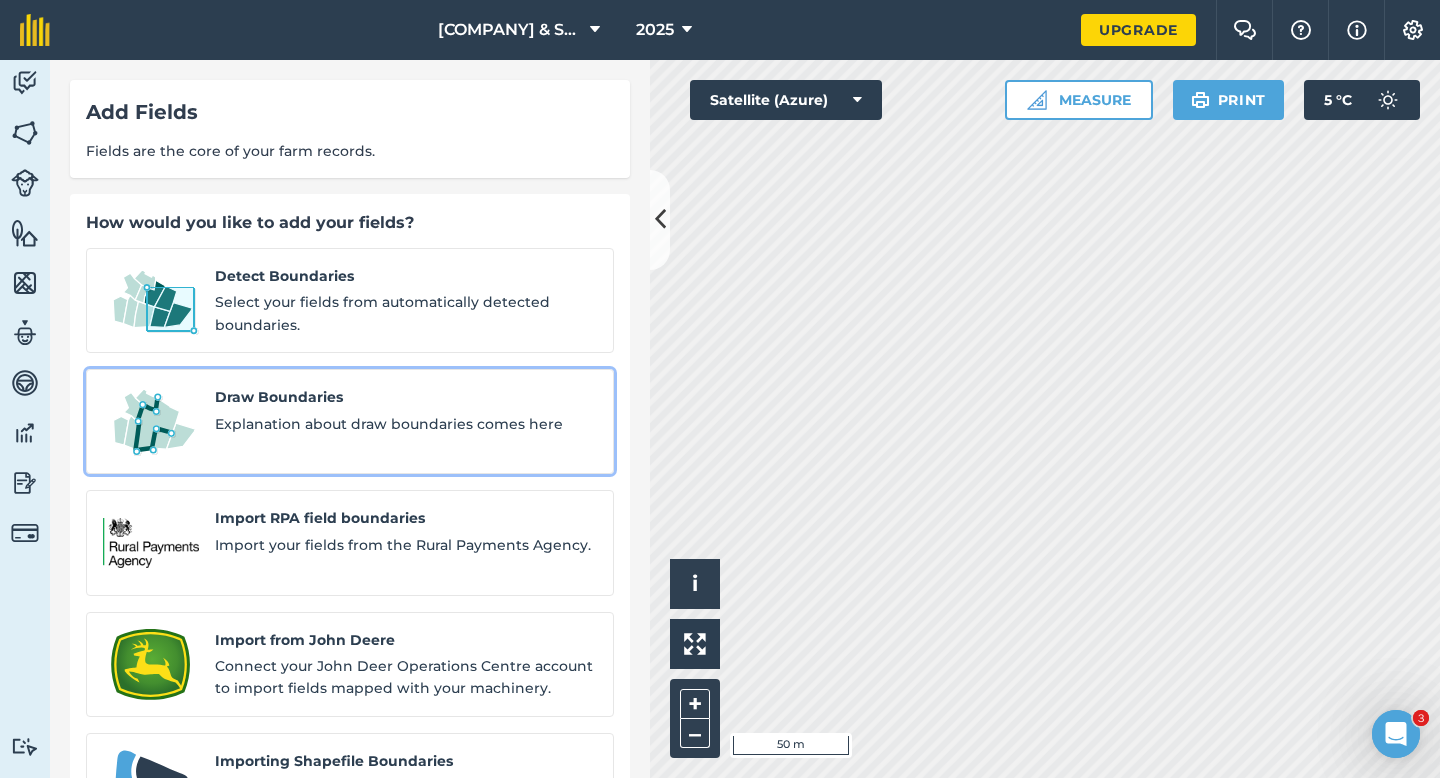click on "Explanation about draw boundaries comes here" at bounding box center (406, 424) 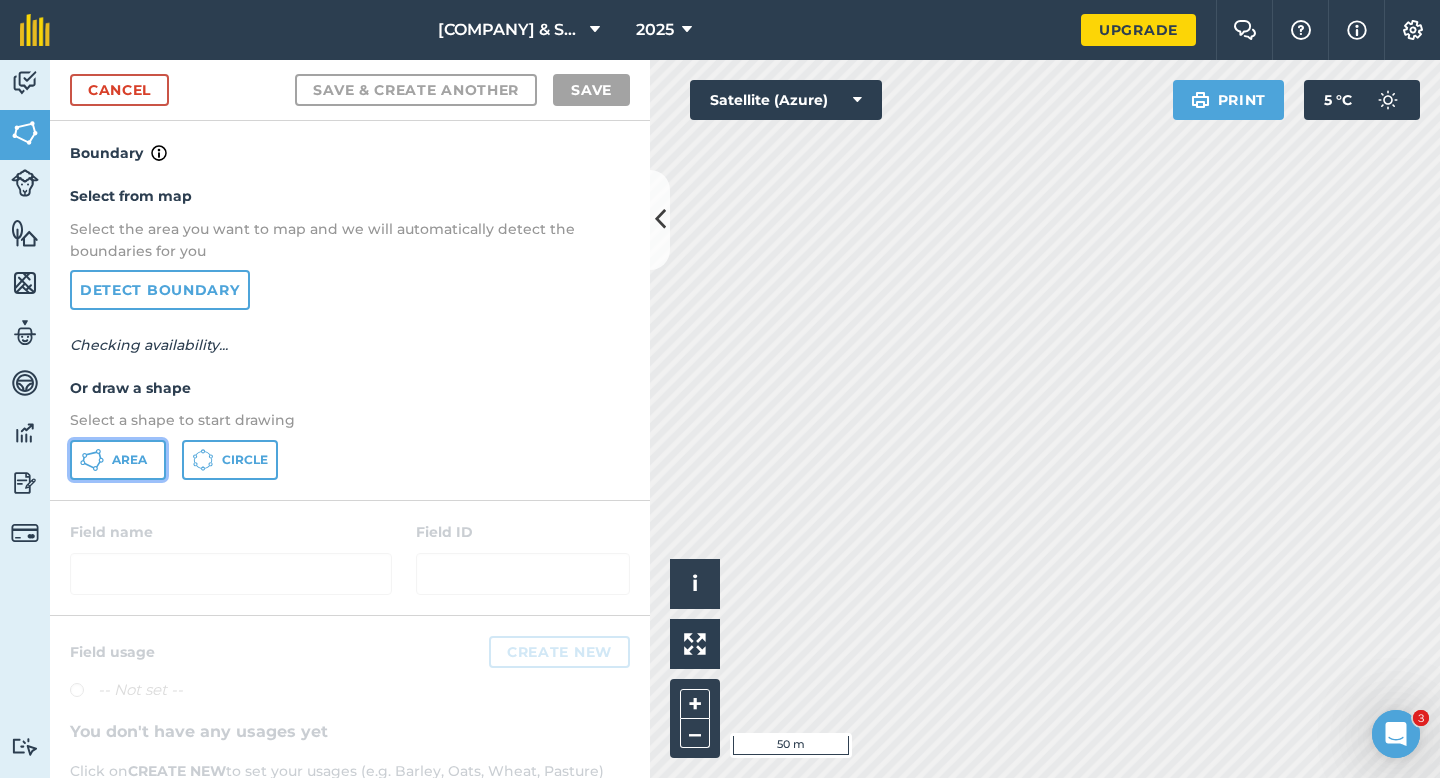 click on "Area" at bounding box center [118, 460] 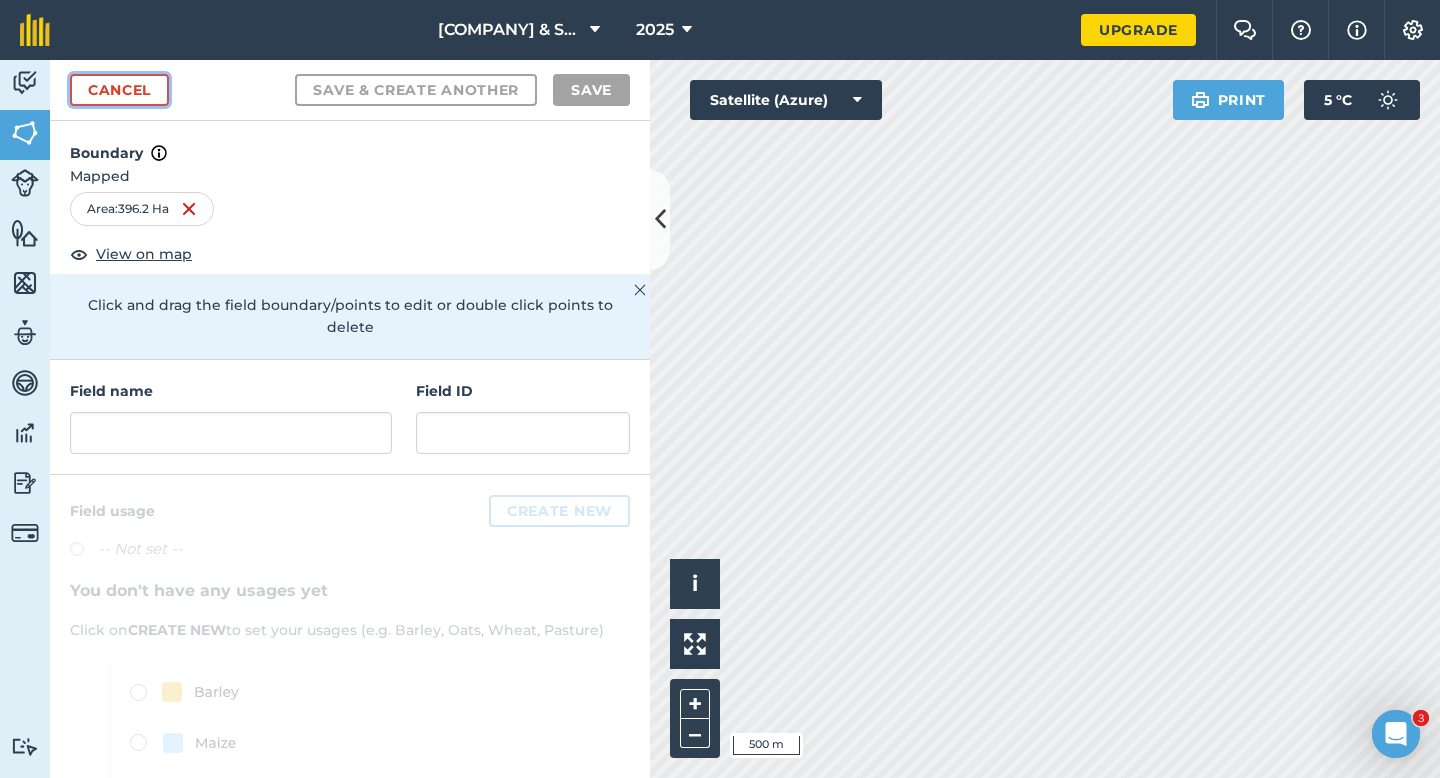 click on "Cancel" at bounding box center [119, 90] 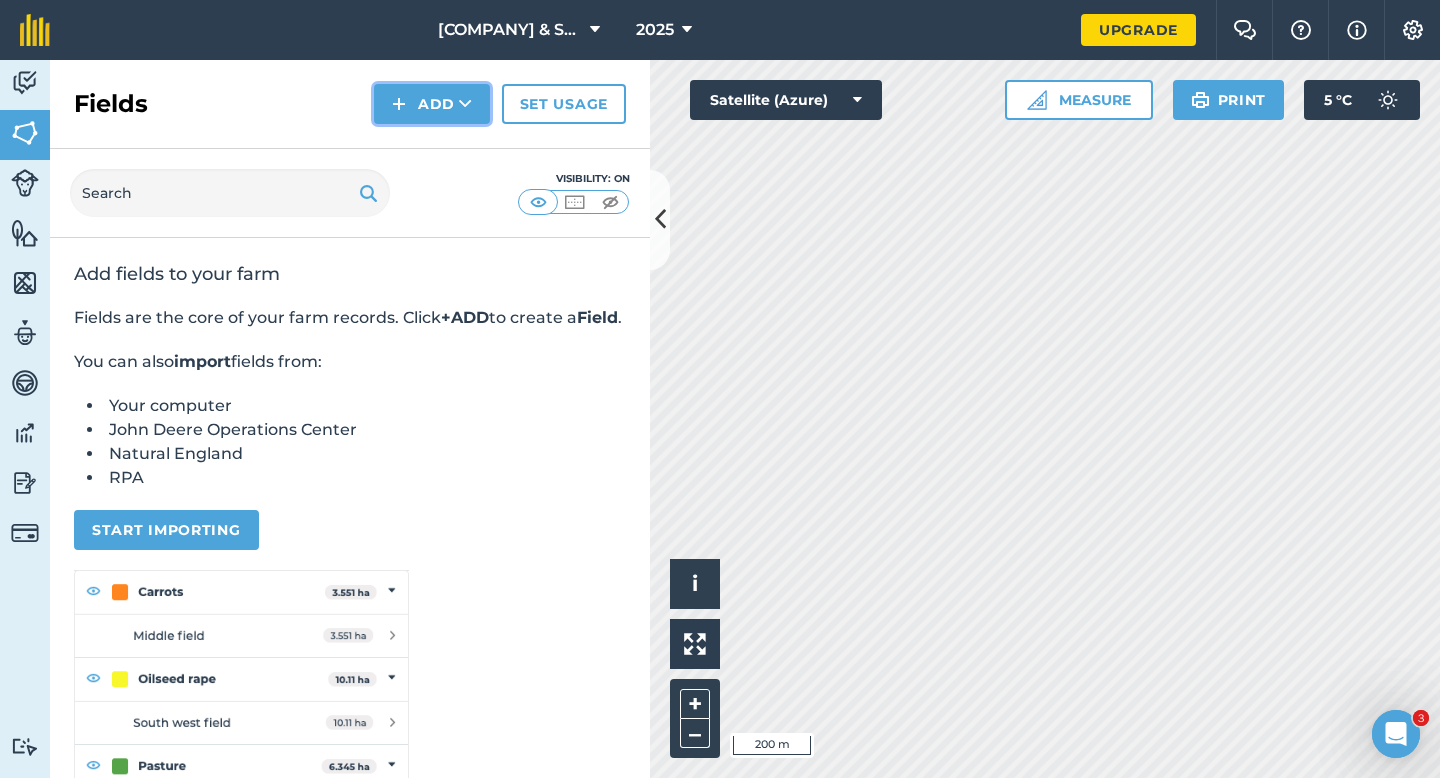 click on "Add" at bounding box center [432, 104] 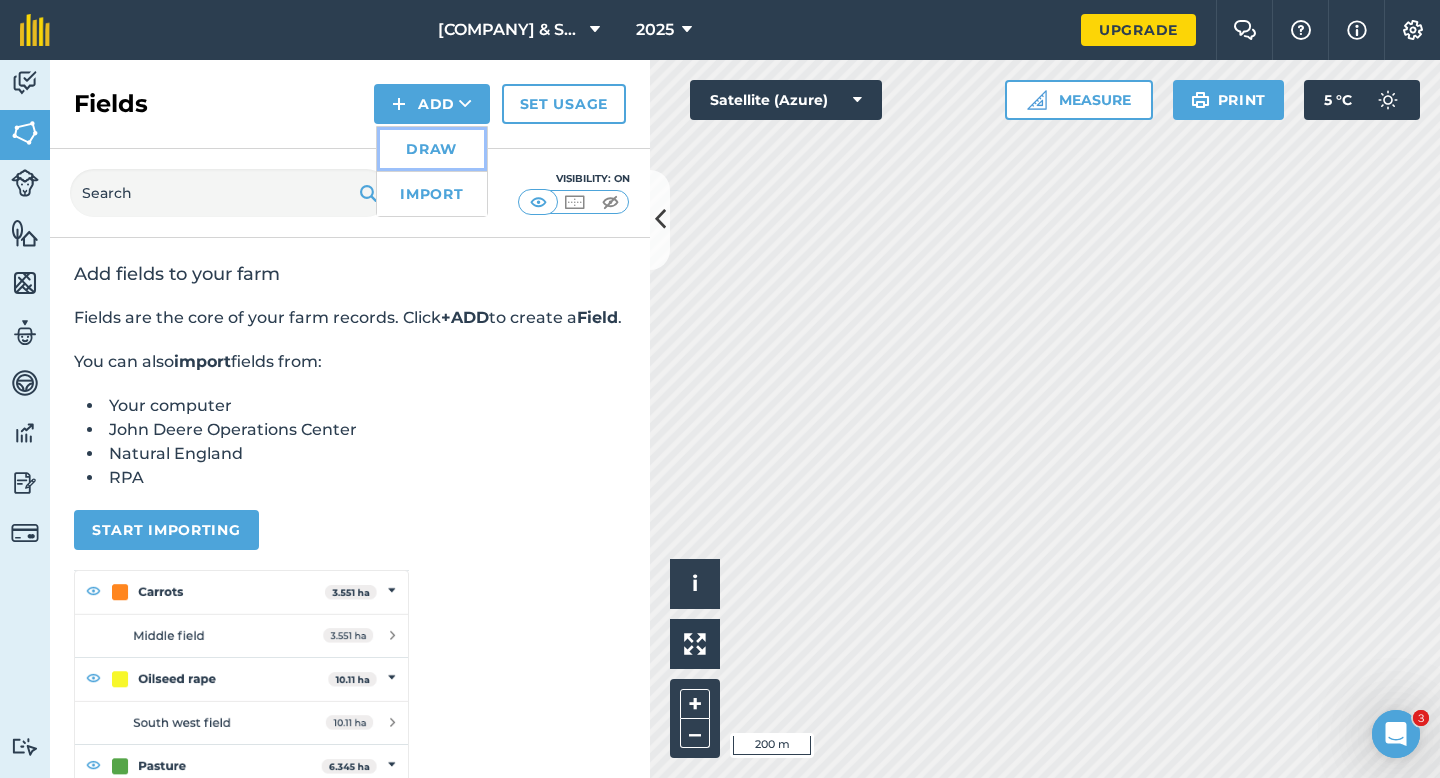 click on "Draw" at bounding box center [432, 149] 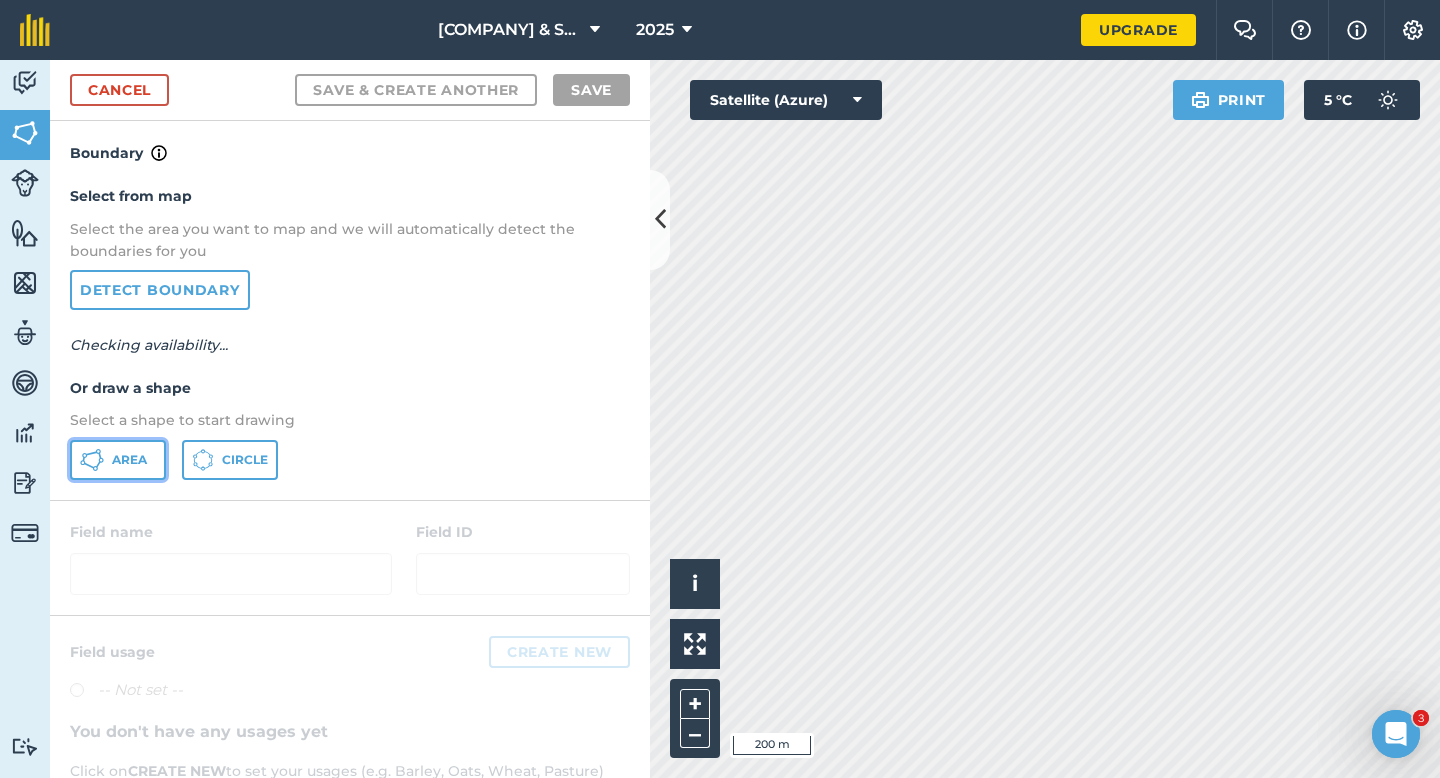 click on "Area" at bounding box center [129, 460] 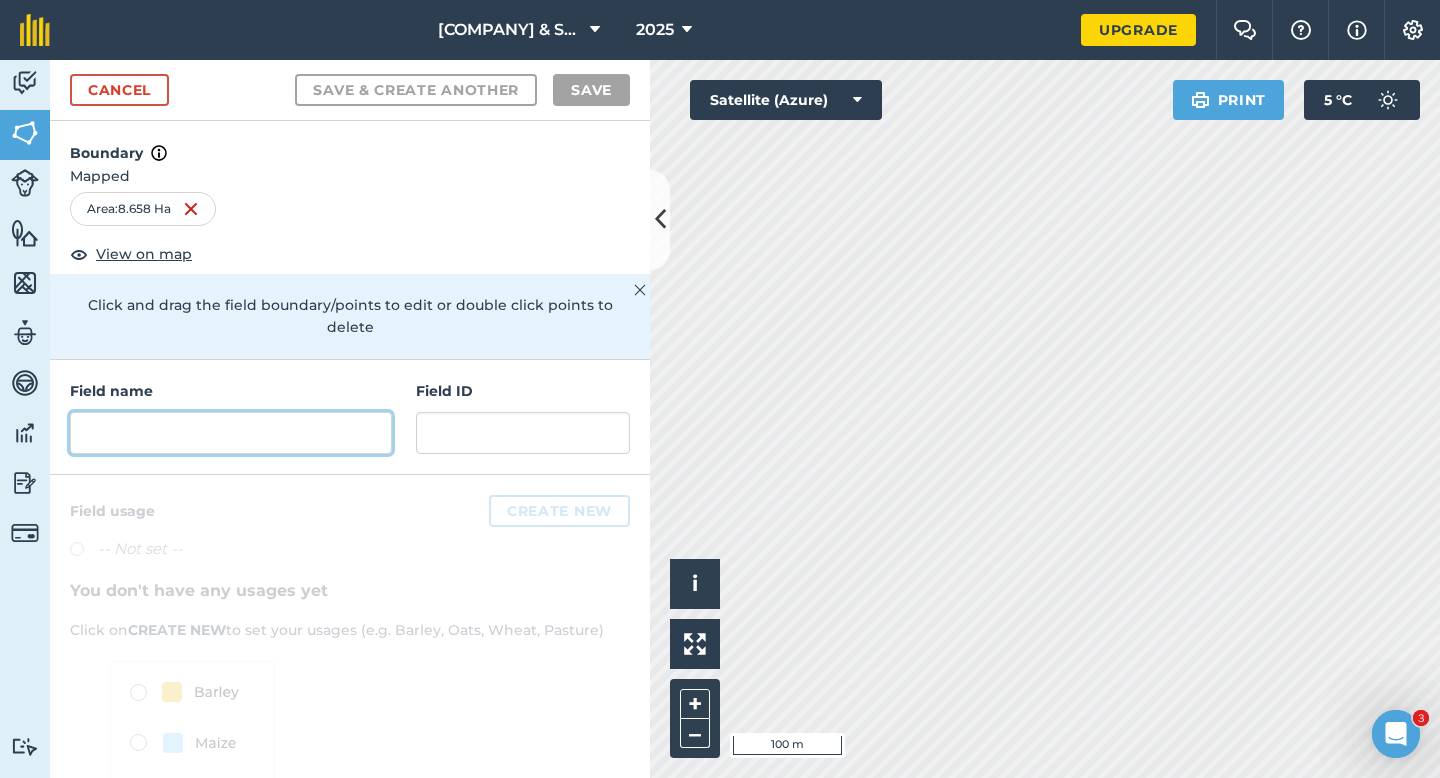 click at bounding box center (231, 433) 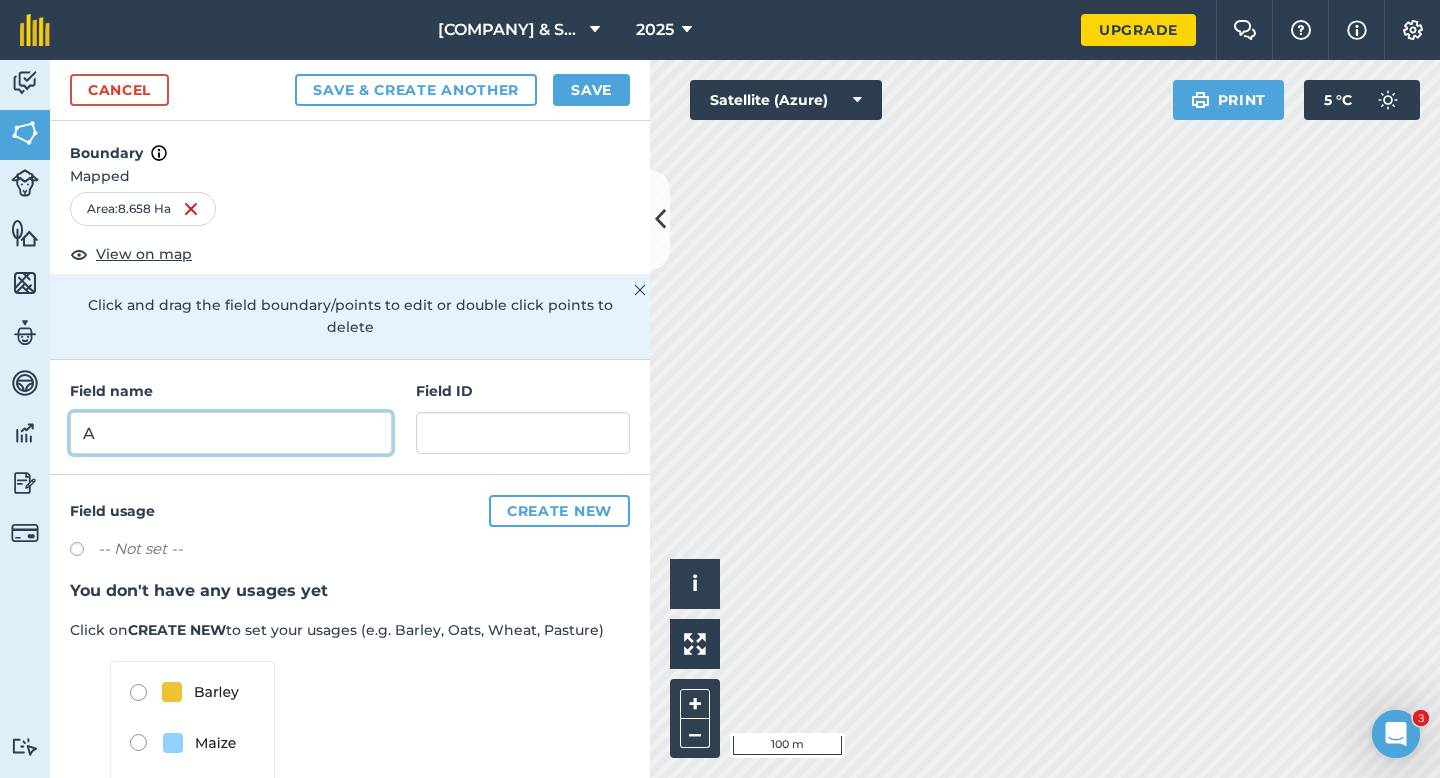 type on "A" 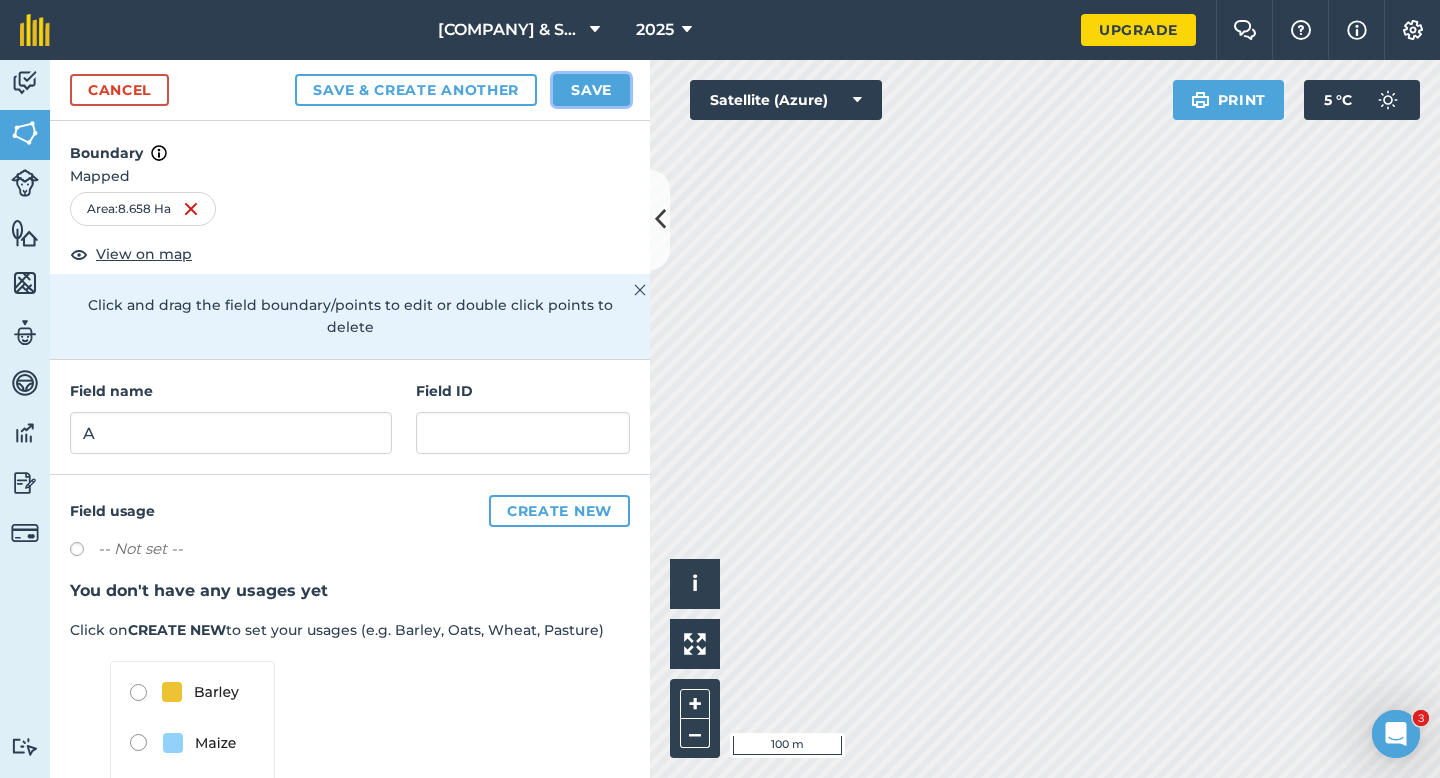 click on "Save" at bounding box center [591, 90] 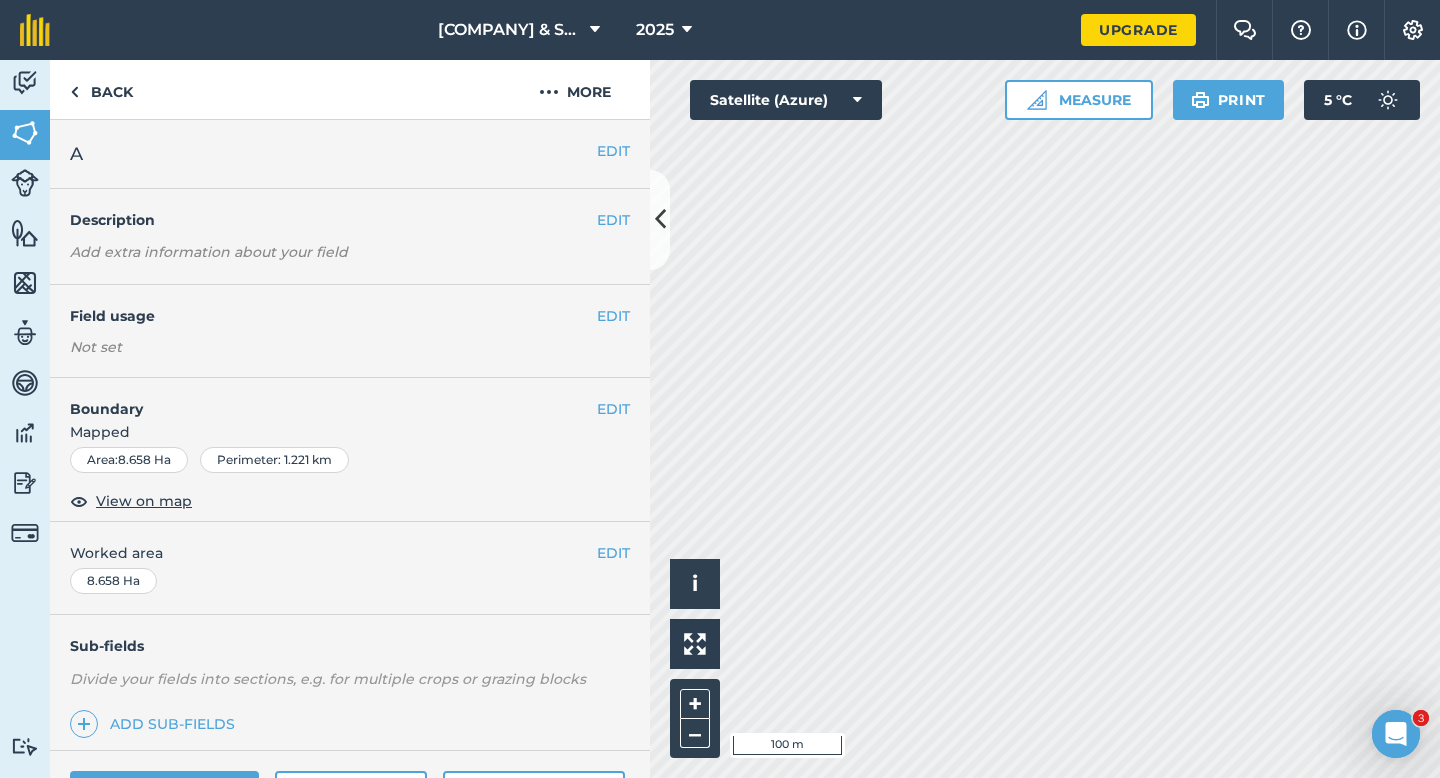click on "EDIT Worked area 8.658   Ha" at bounding box center [350, 568] 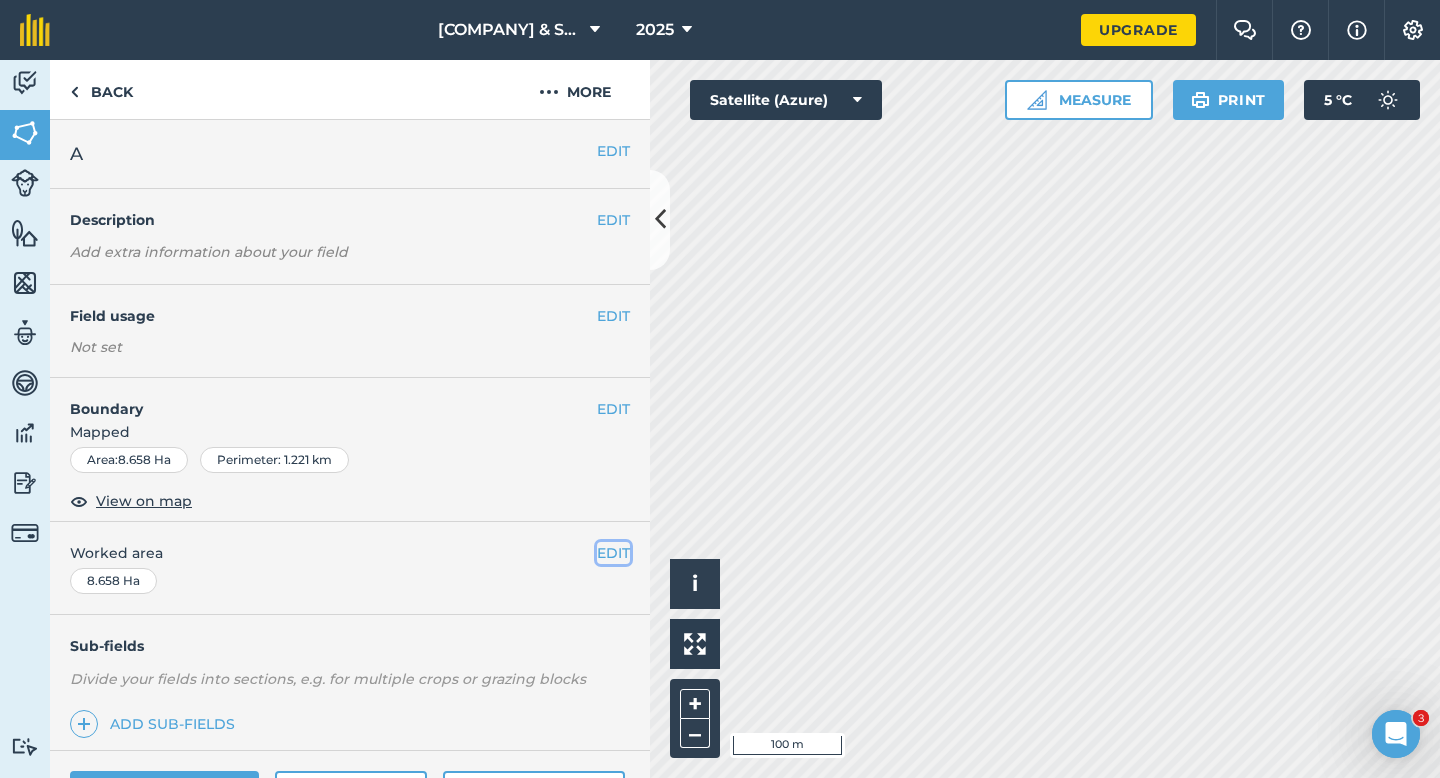 click on "EDIT" at bounding box center [613, 553] 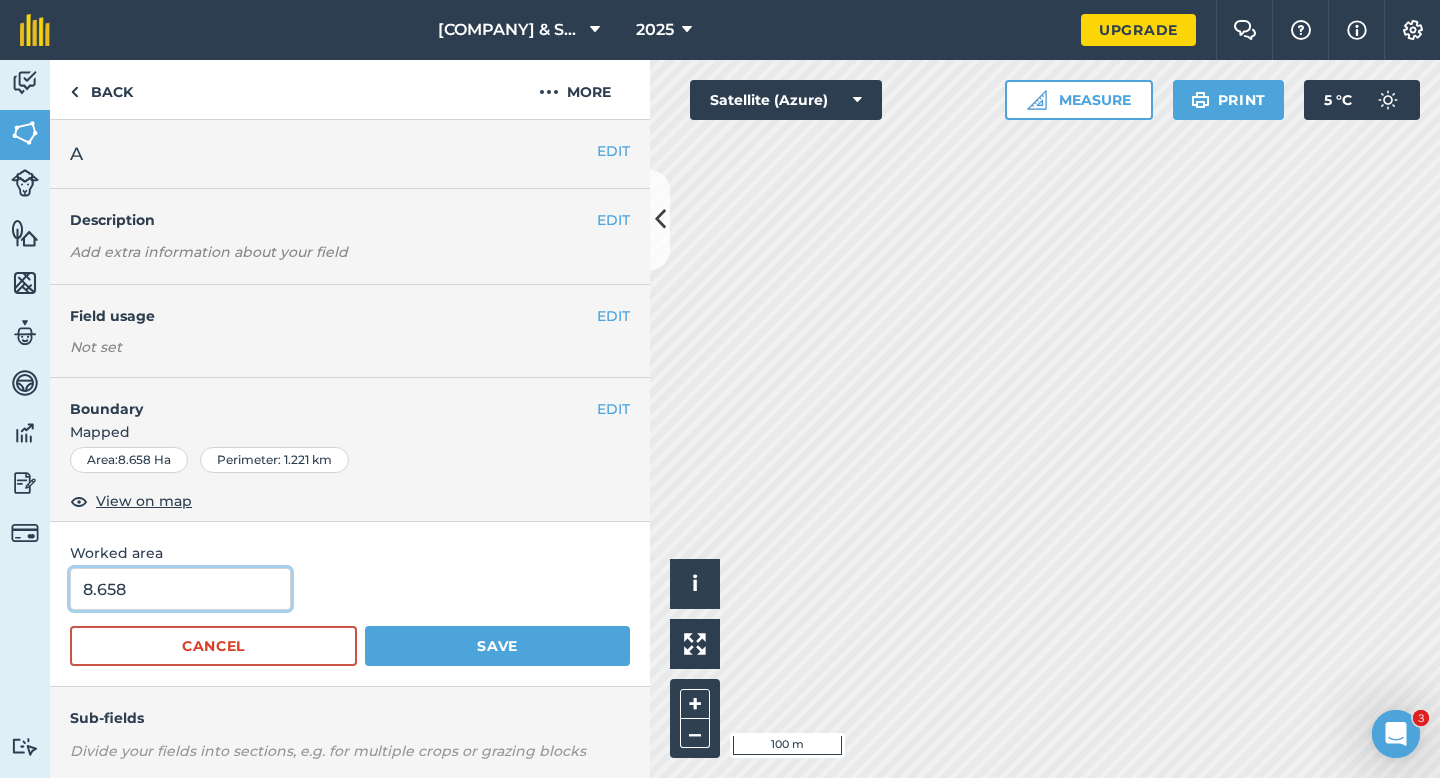 click on "8.658" at bounding box center (180, 589) 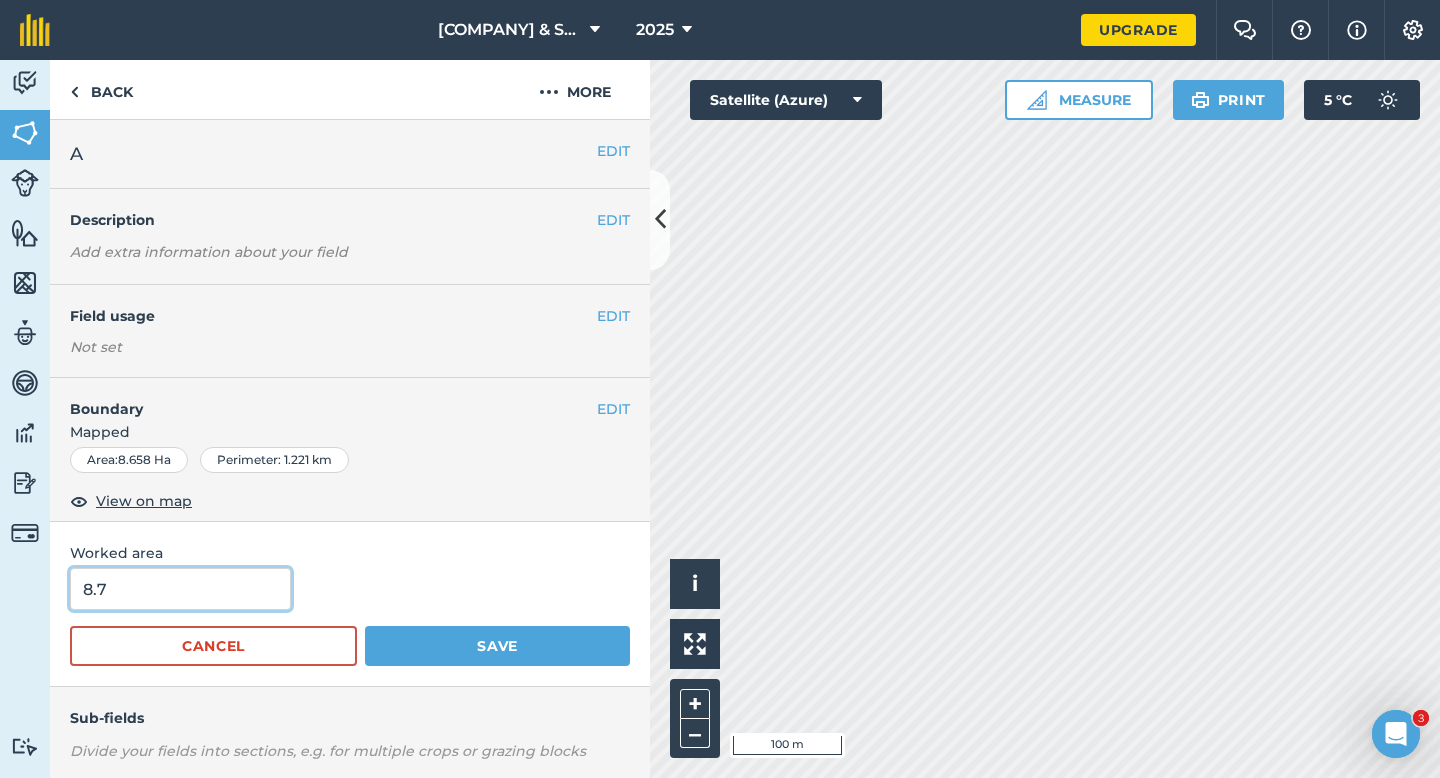 type on "8.7" 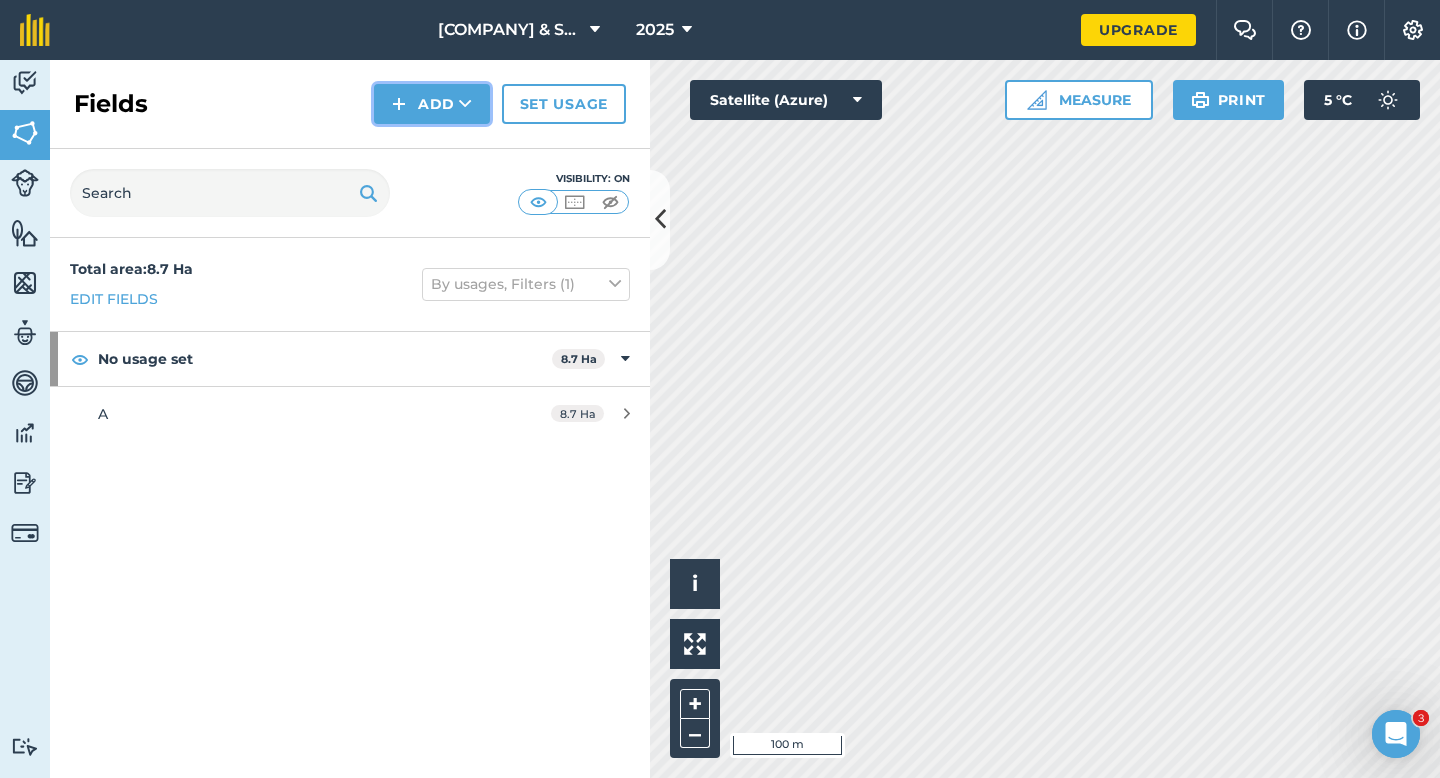click on "Add" at bounding box center (432, 104) 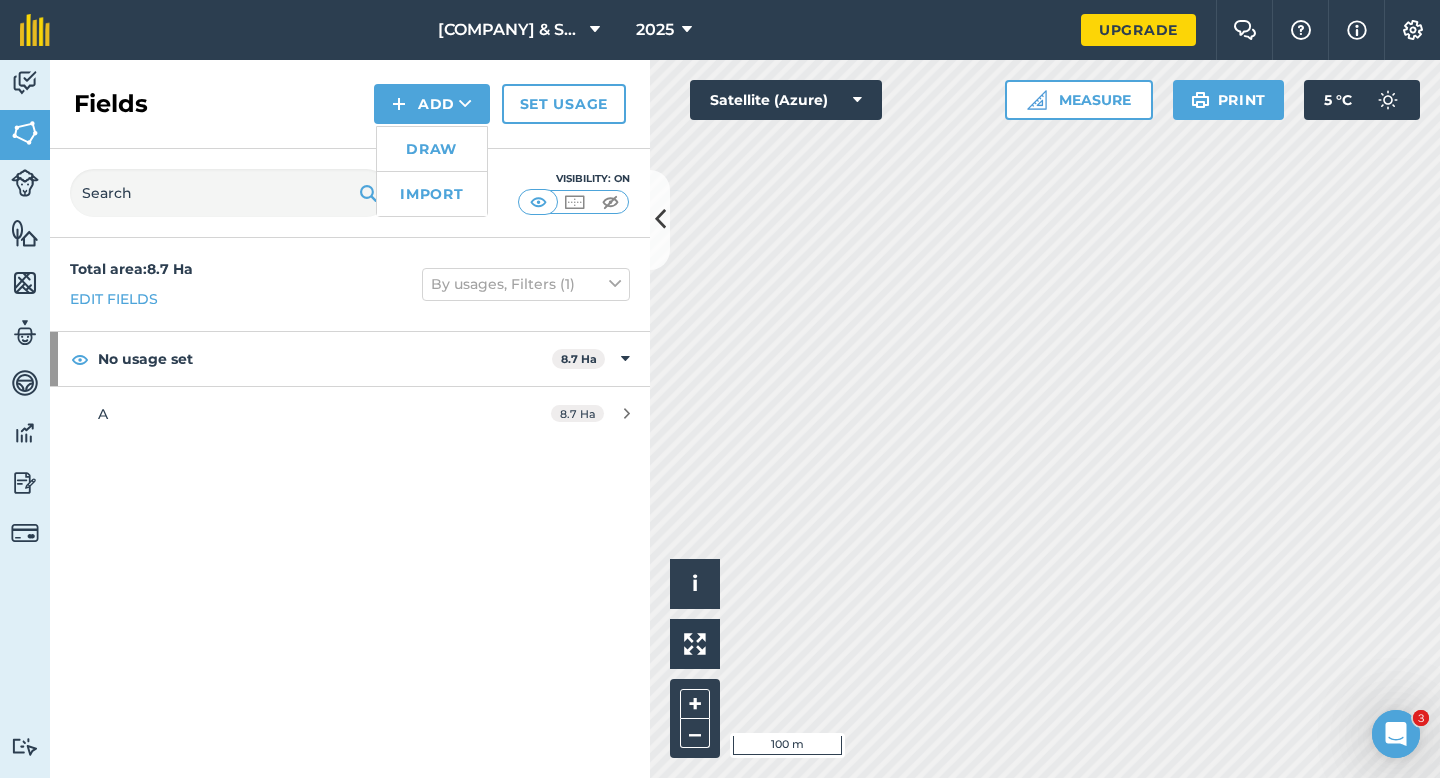 click on "Draw" at bounding box center (432, 149) 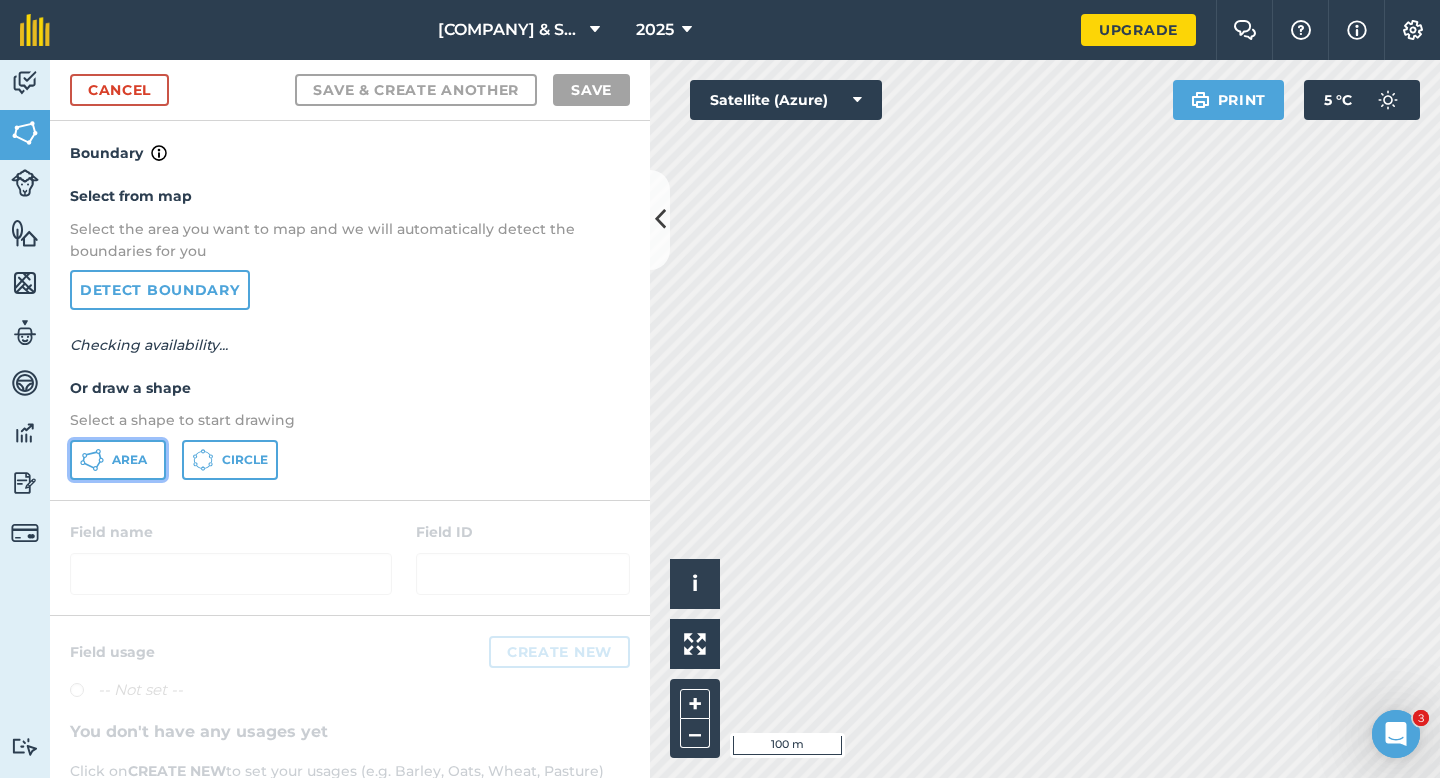 click on "Area" at bounding box center (129, 460) 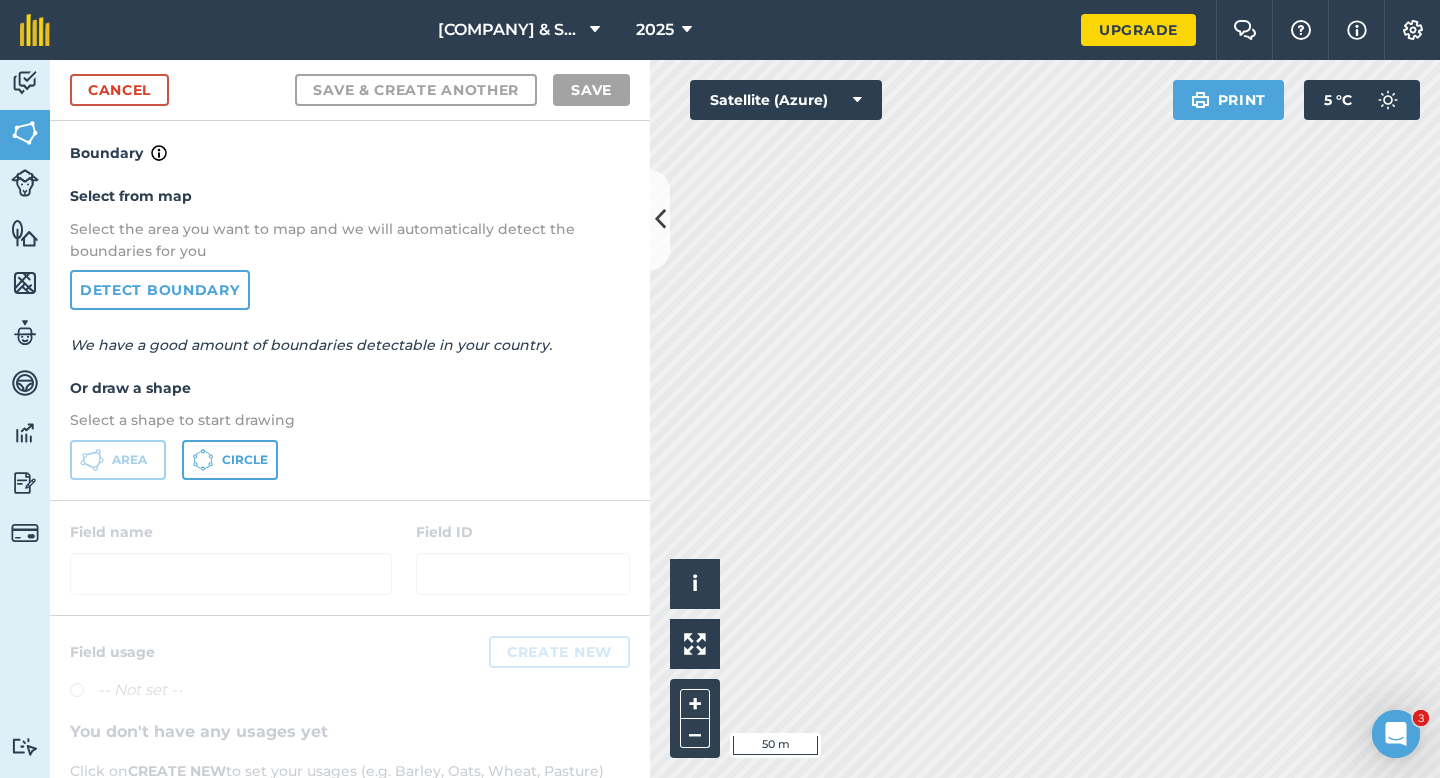 click on "Cancel Save & Create Another Save" at bounding box center [350, 90] 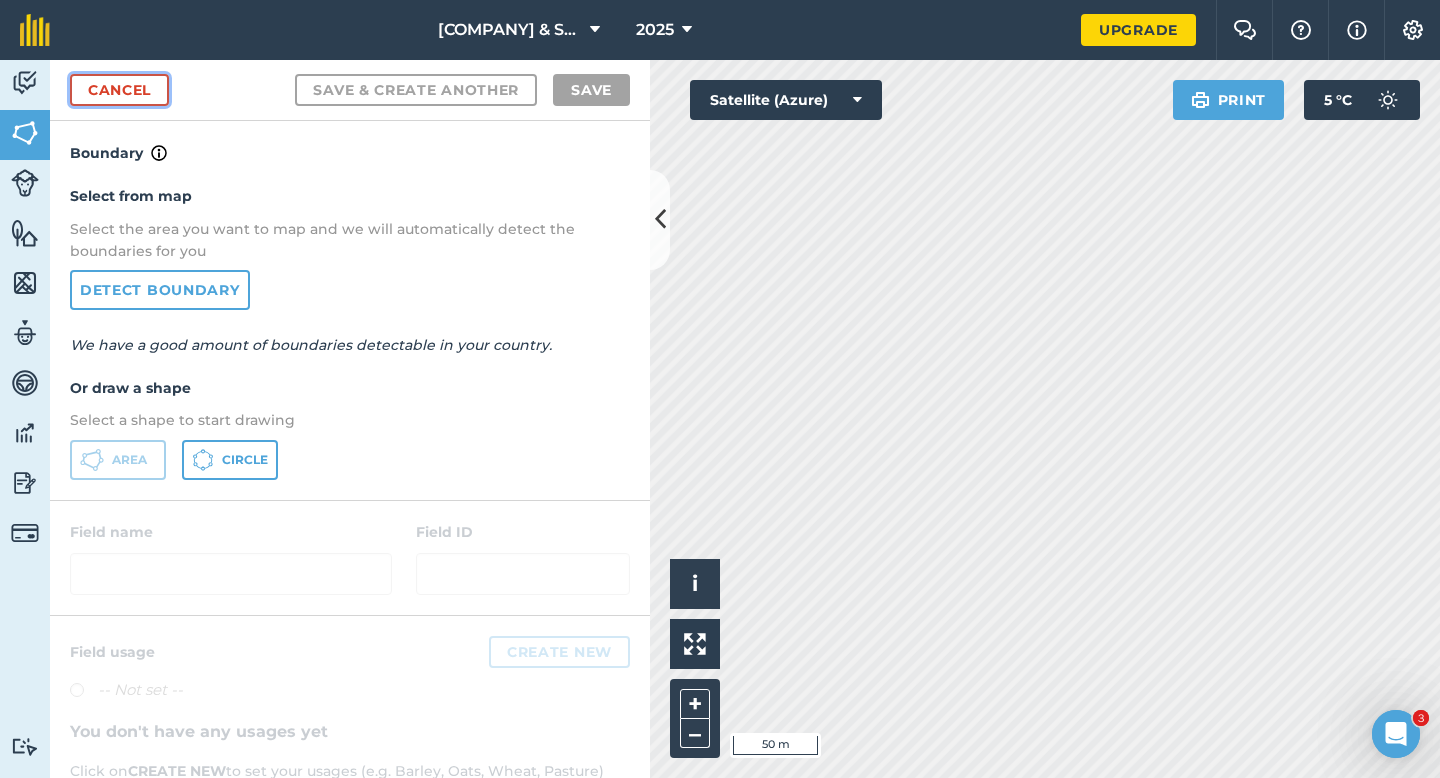 click on "Cancel" at bounding box center (119, 90) 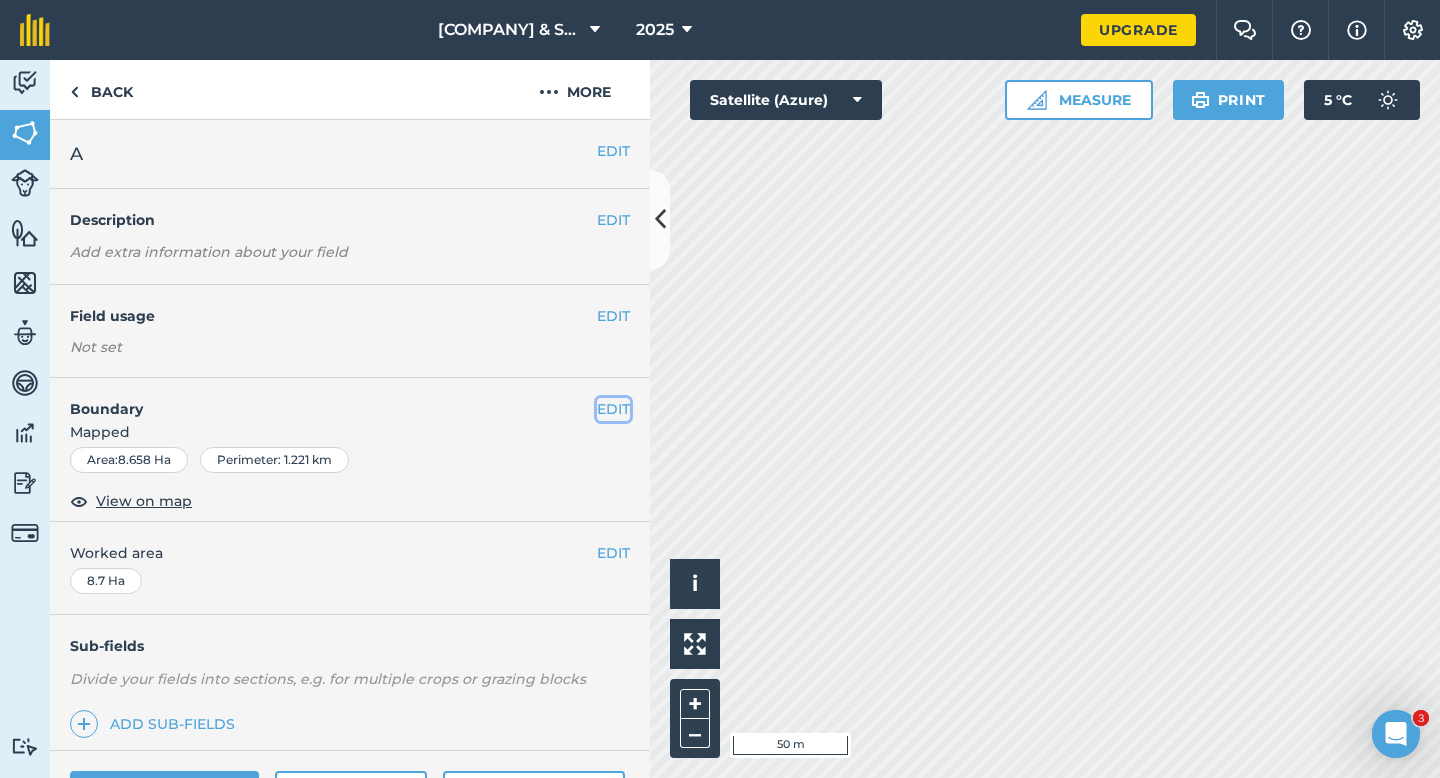 click on "EDIT" at bounding box center [613, 409] 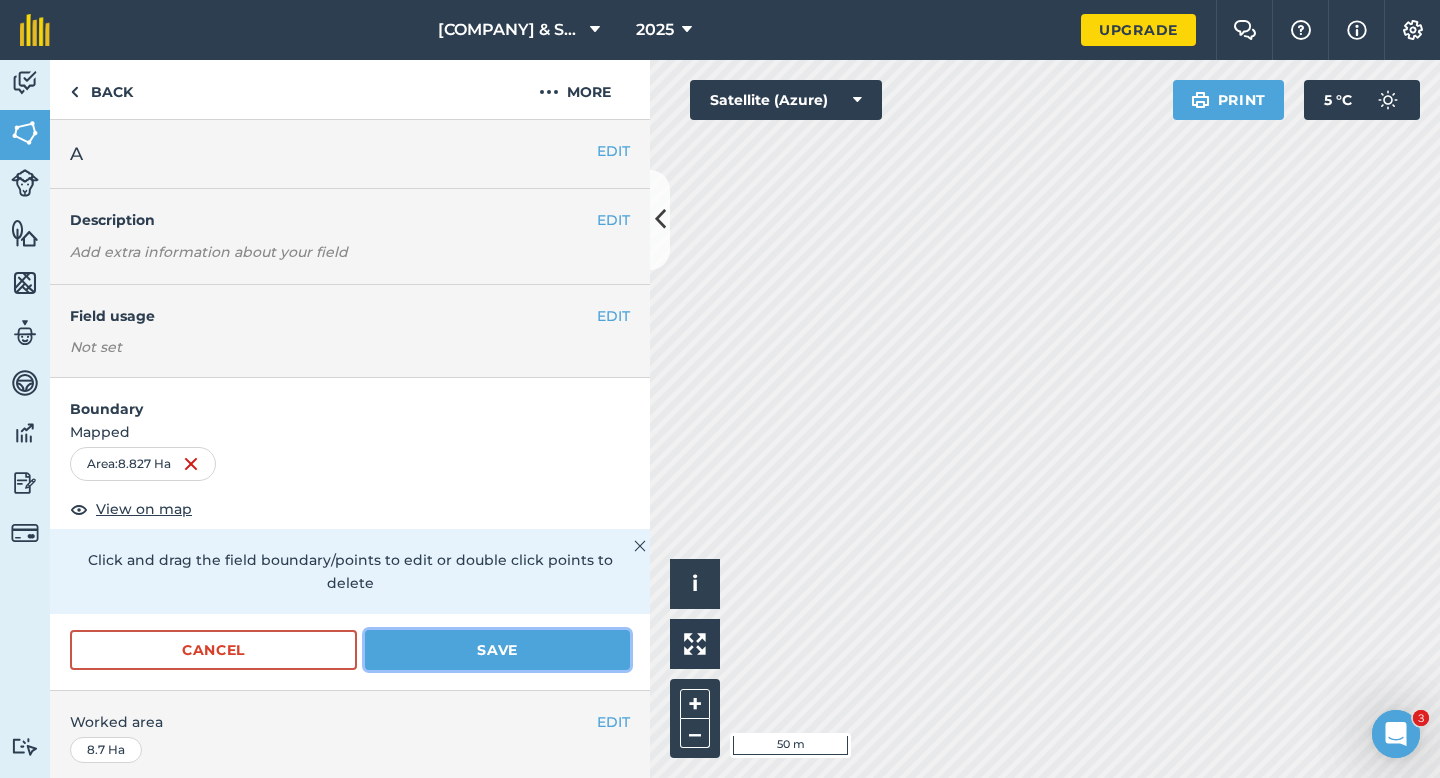 click on "Save" at bounding box center [497, 650] 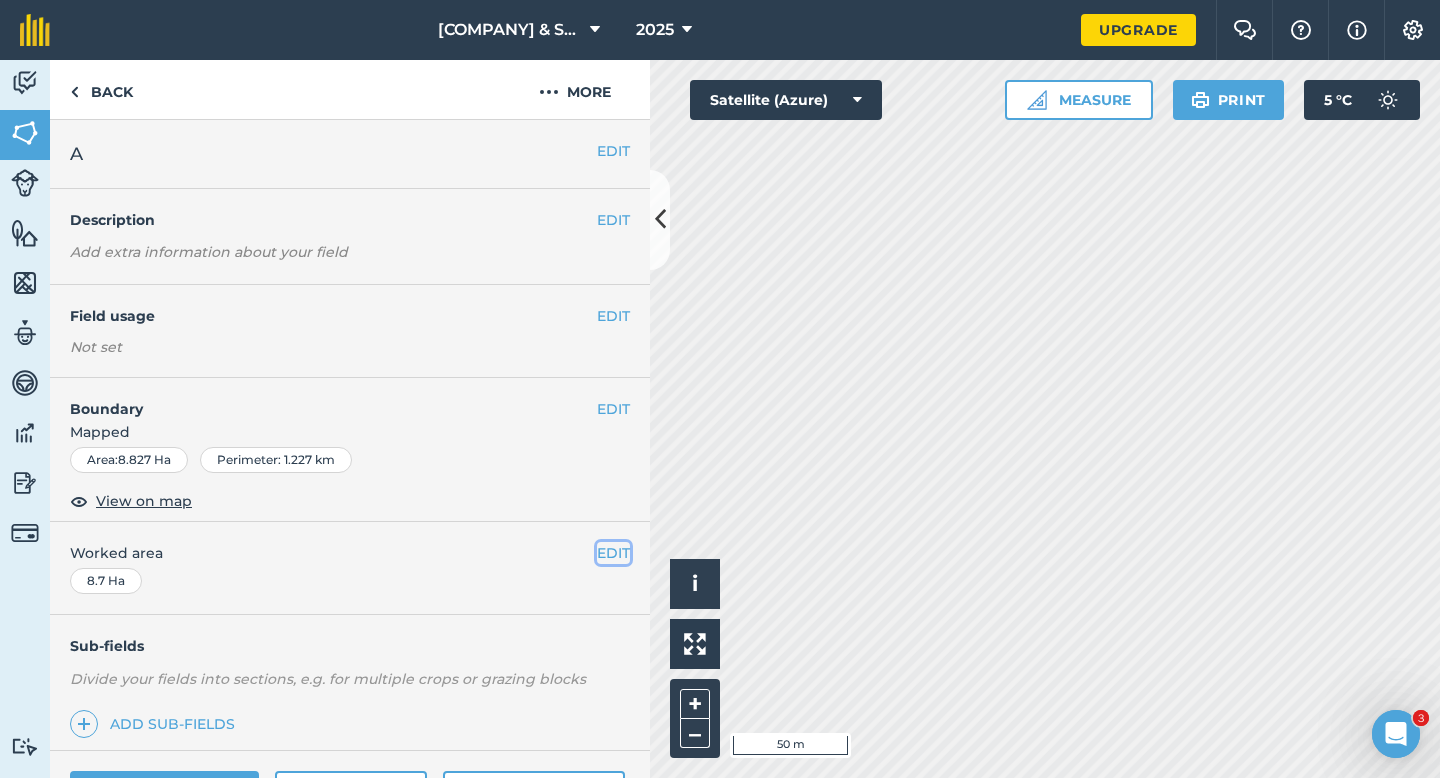 click on "EDIT" at bounding box center (613, 553) 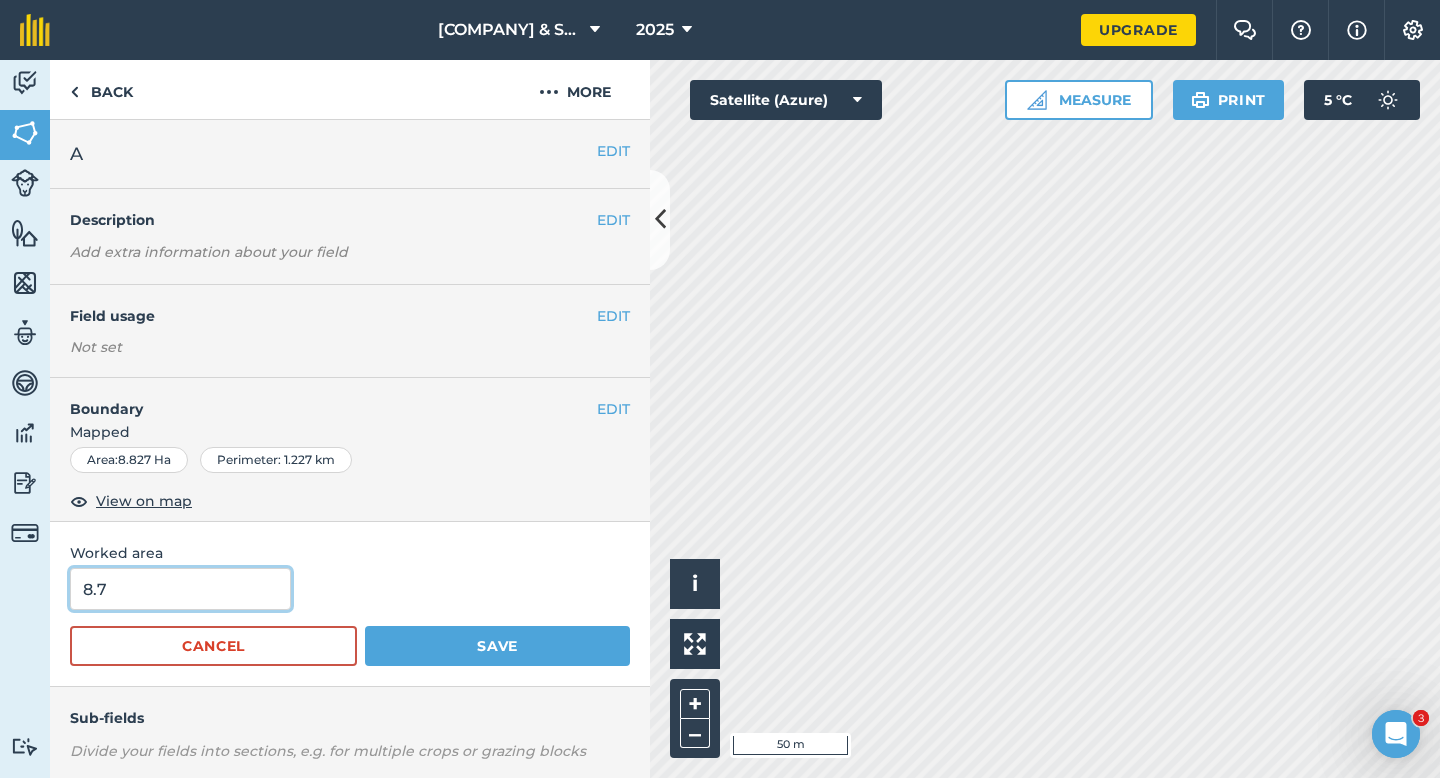 click on "8.7" at bounding box center [180, 589] 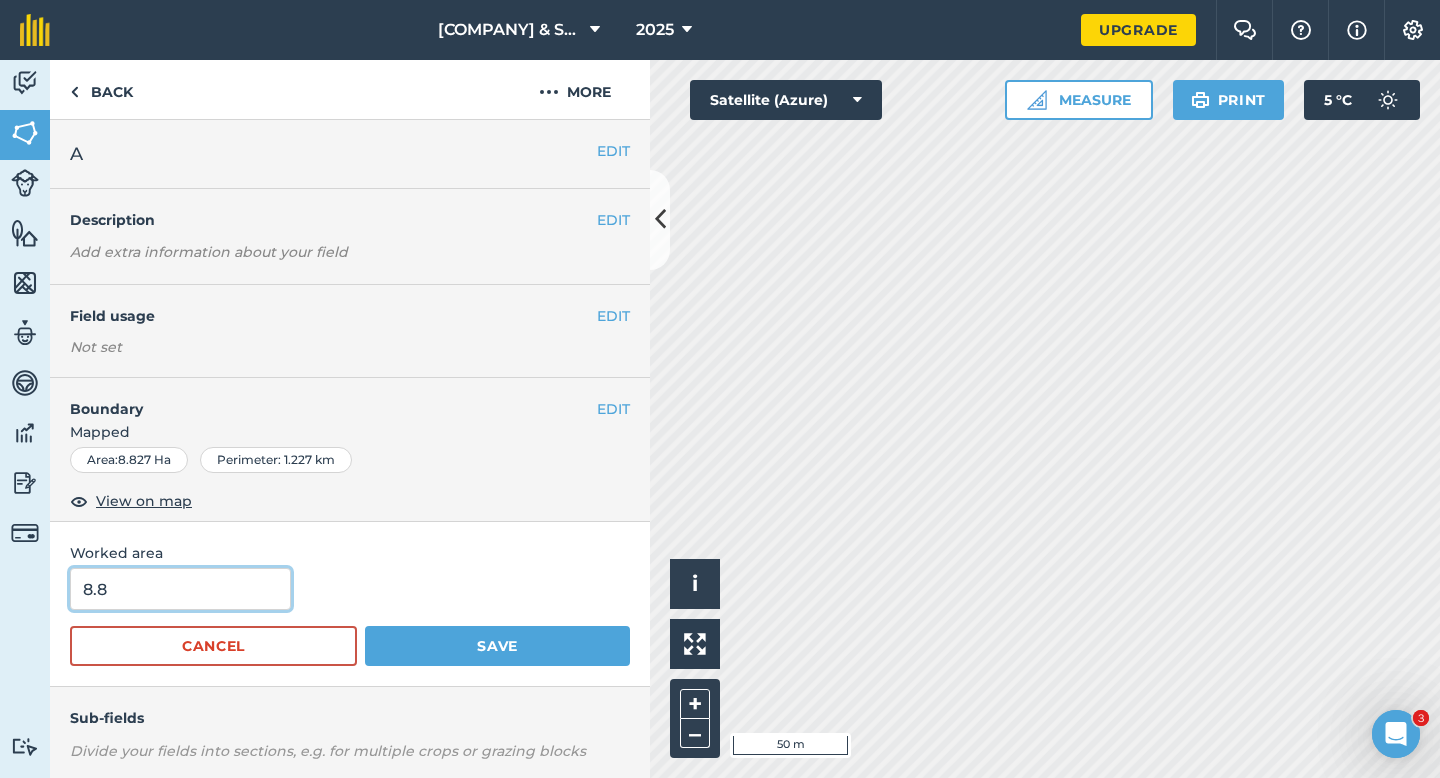 type on "8.8" 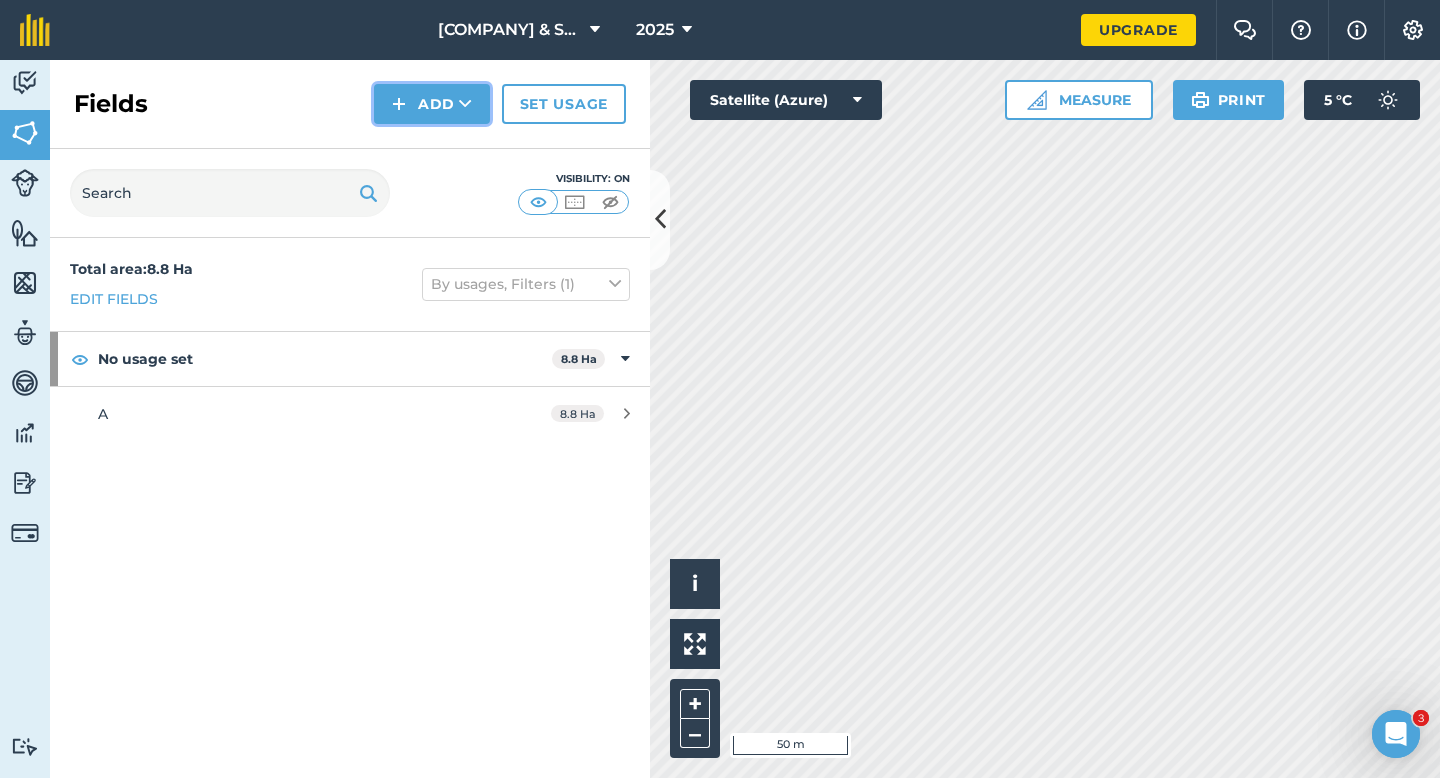 click on "Add" at bounding box center [432, 104] 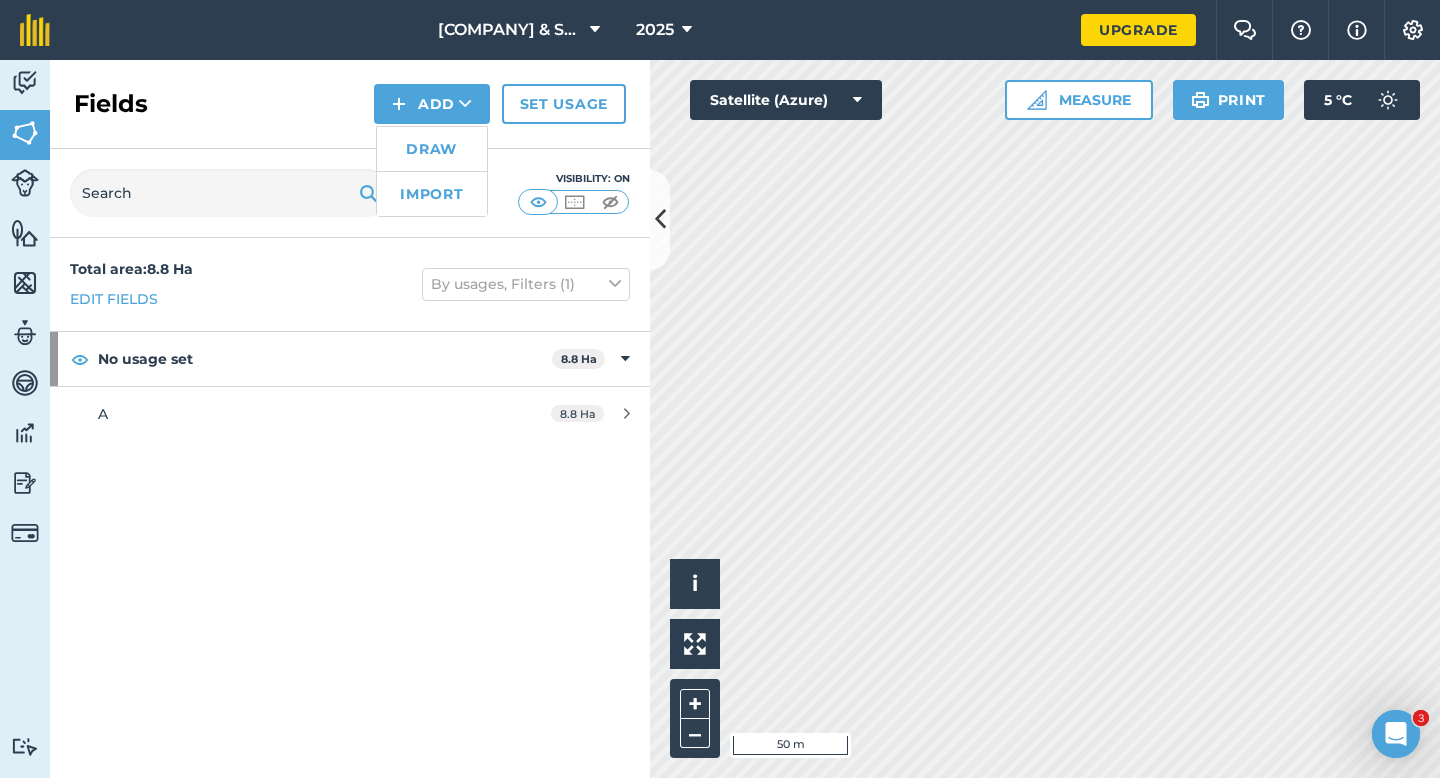 click on "Draw" at bounding box center [432, 149] 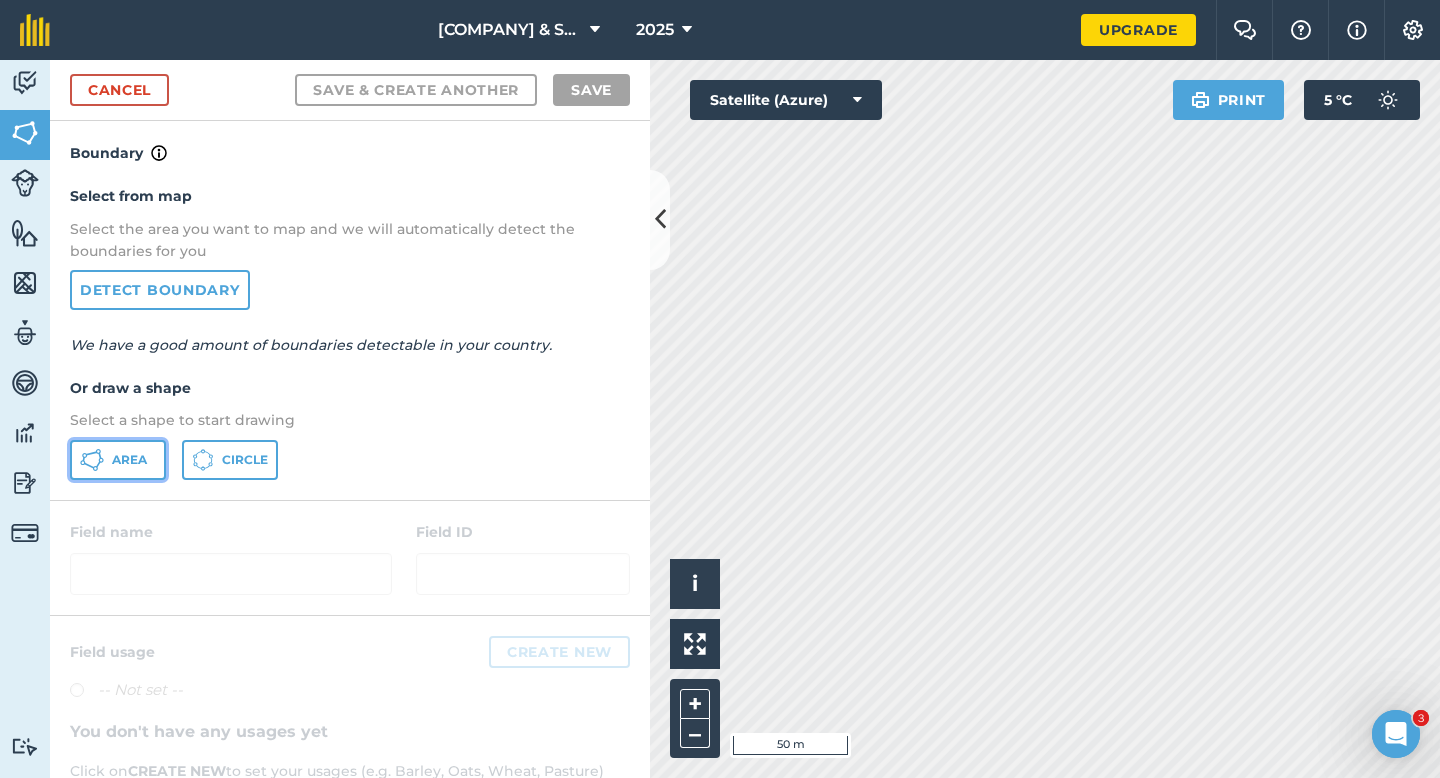 click on "Area" at bounding box center (129, 460) 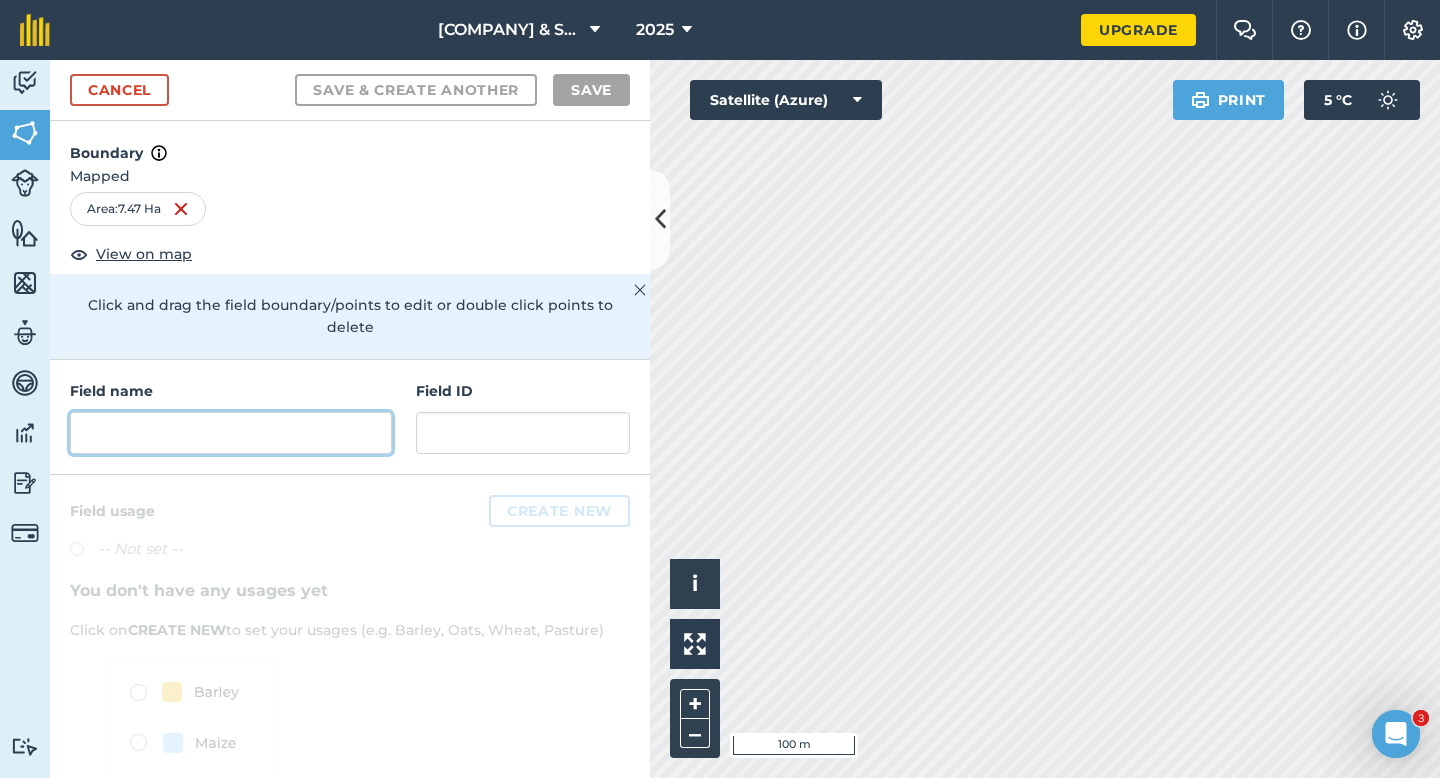 click at bounding box center (231, 433) 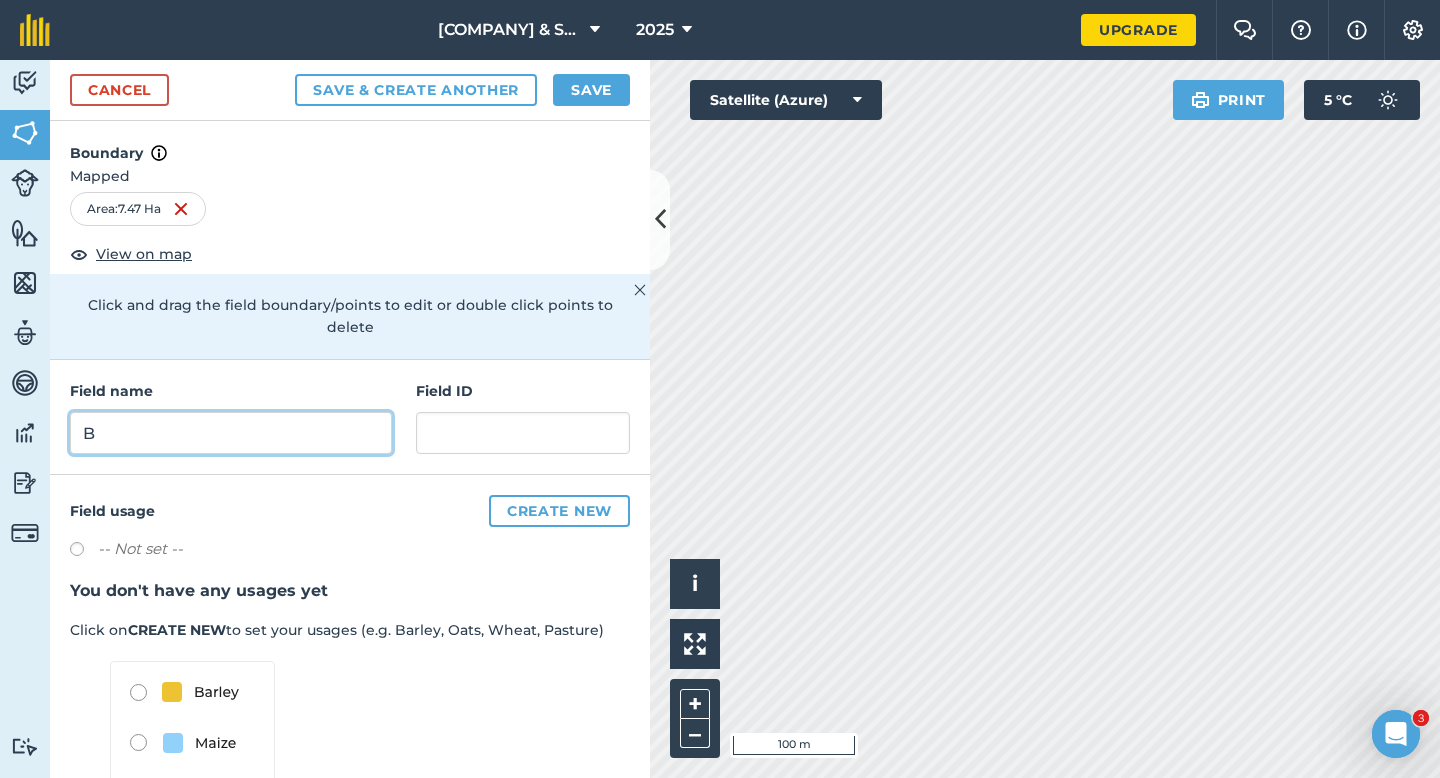 type on "B" 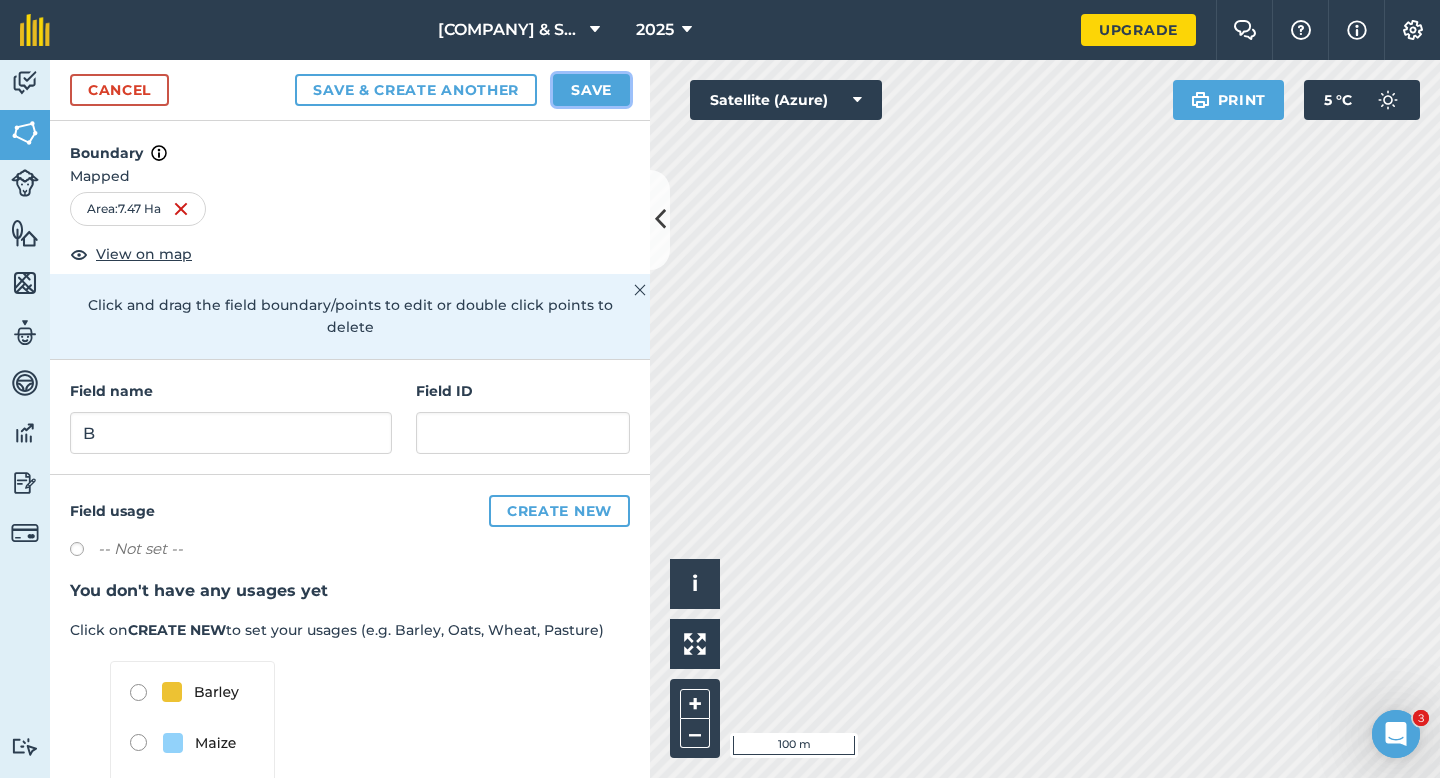 click on "Save" at bounding box center [591, 90] 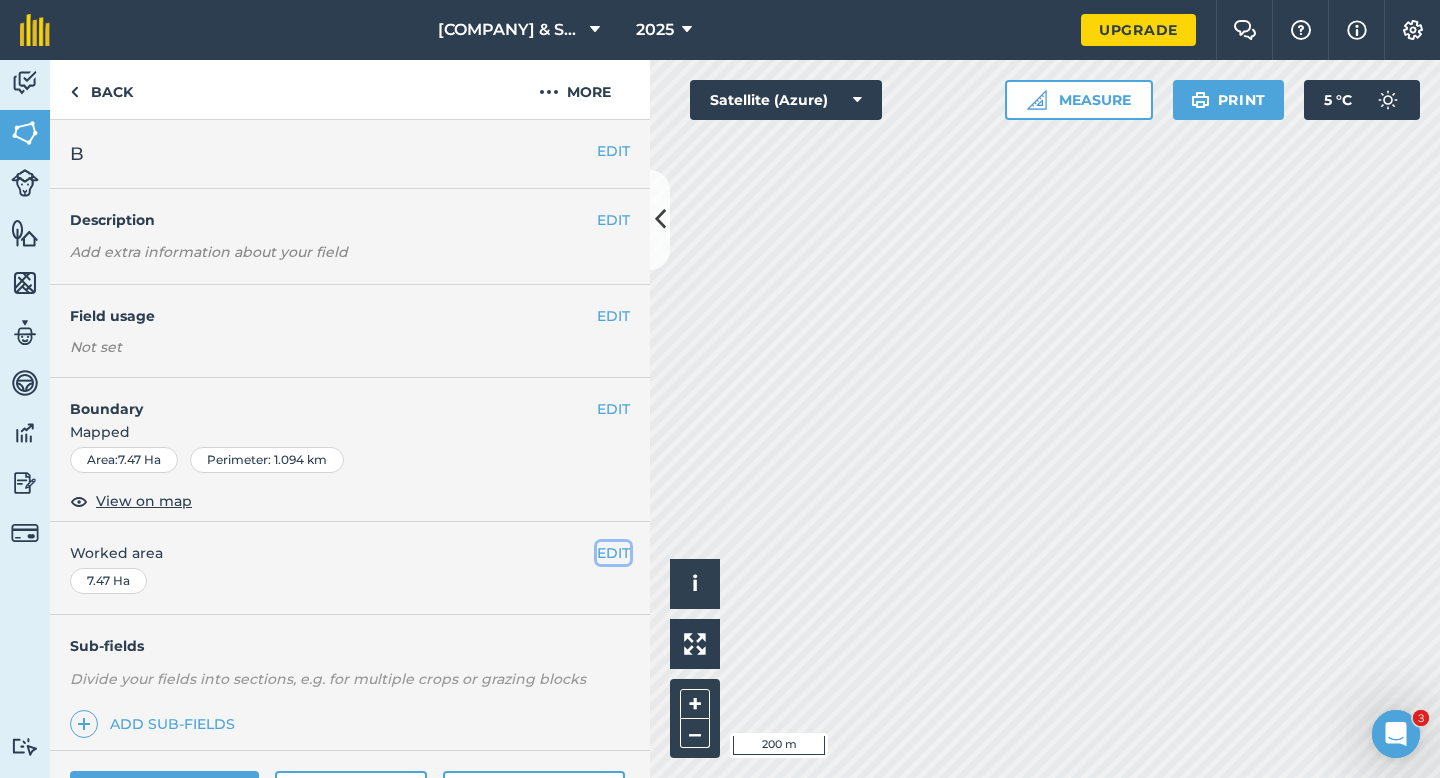 click on "EDIT" at bounding box center (613, 553) 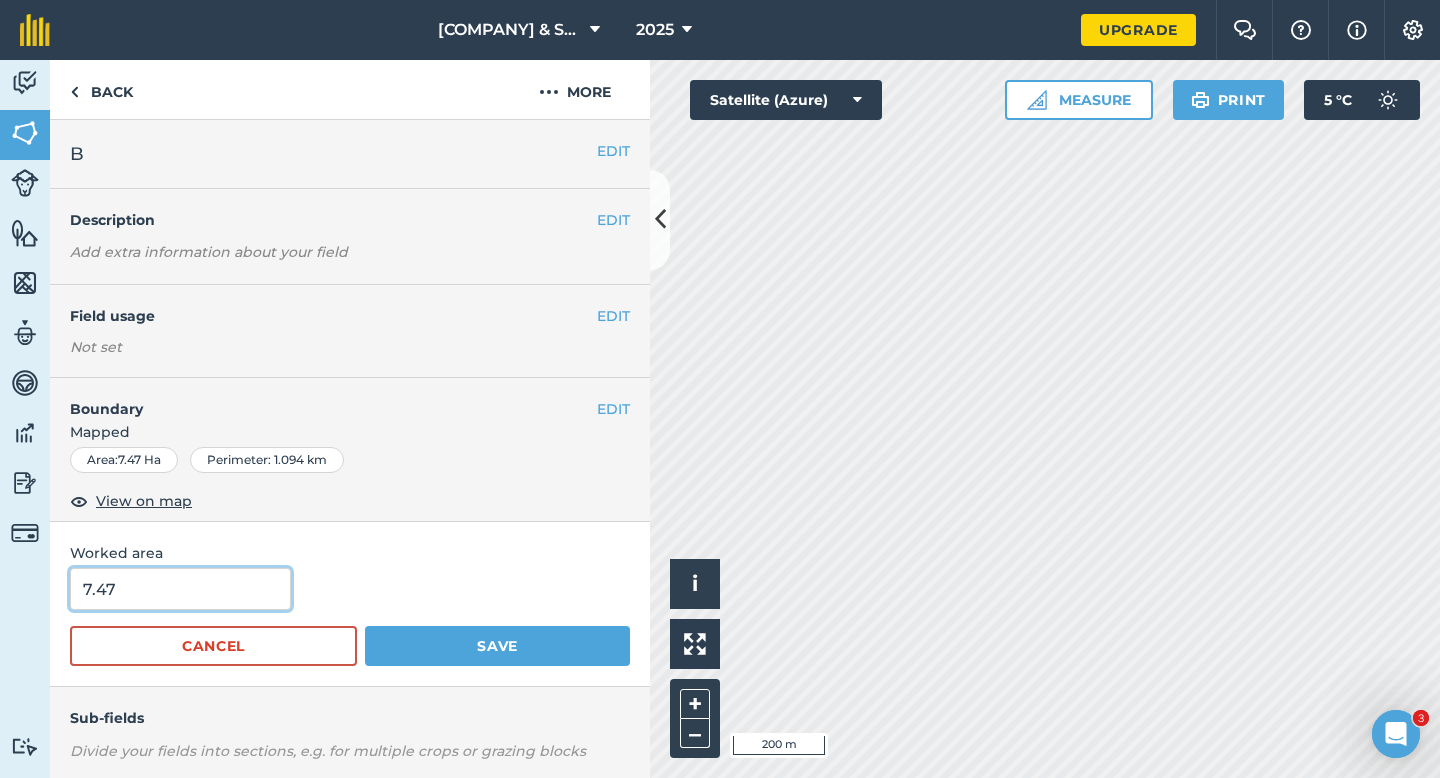 click on "7.47" at bounding box center [180, 589] 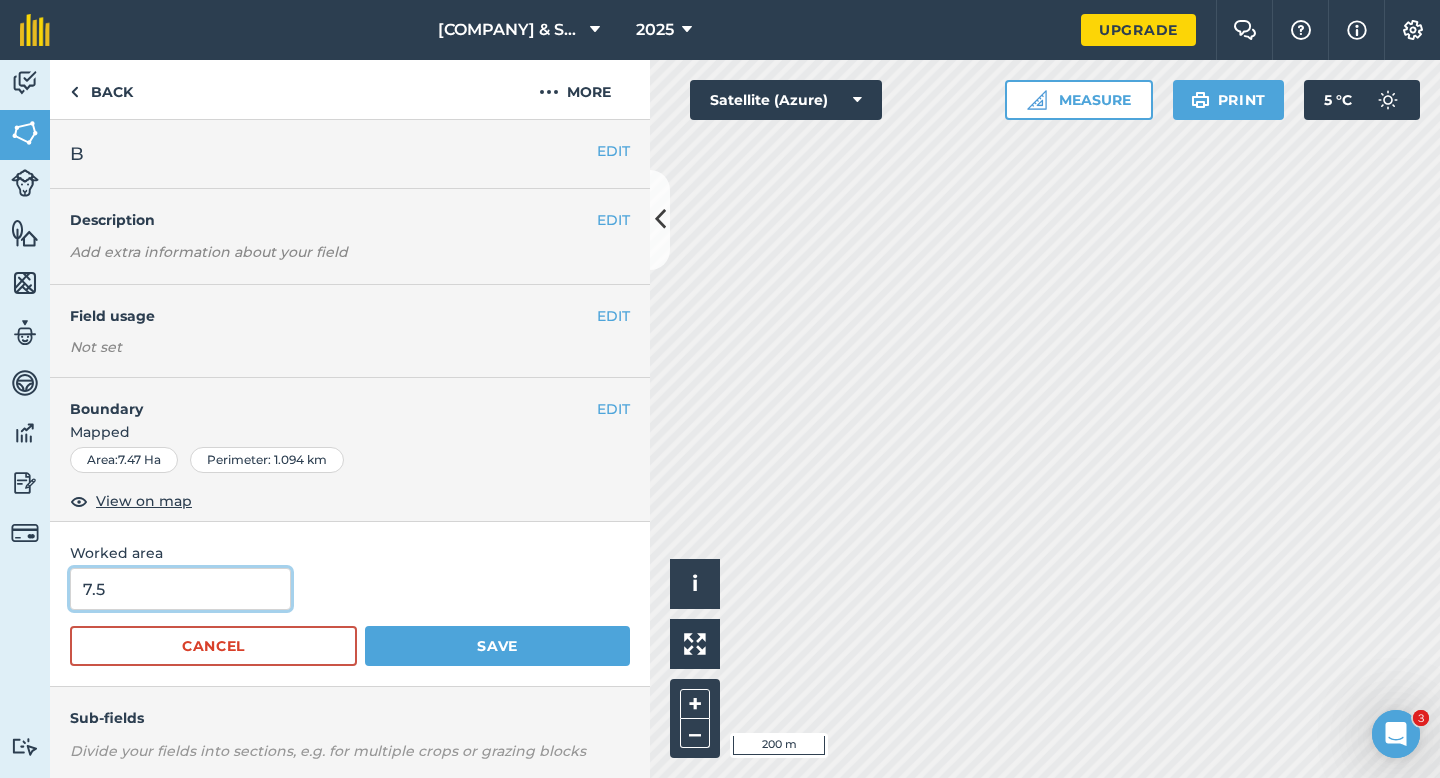 type on "7.5" 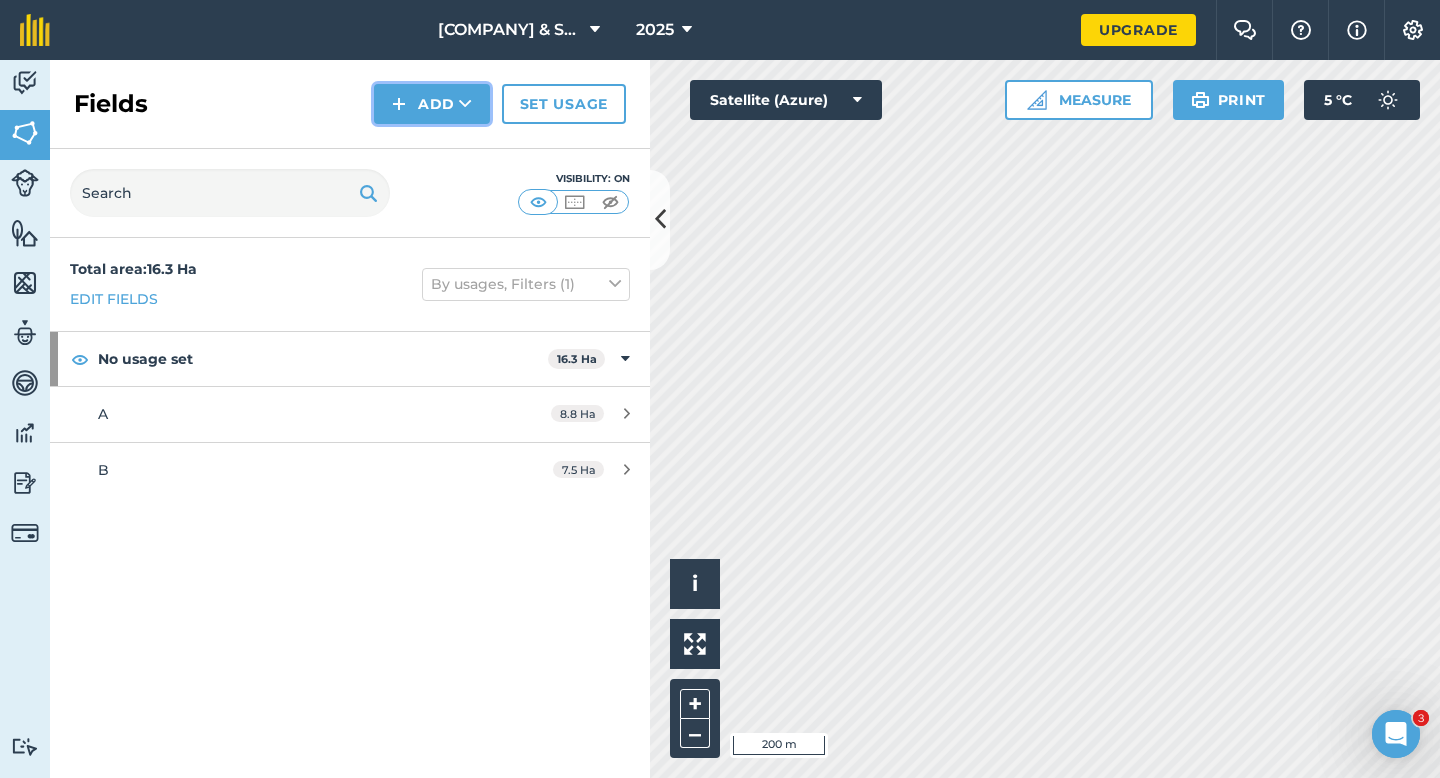 click on "Add" at bounding box center (432, 104) 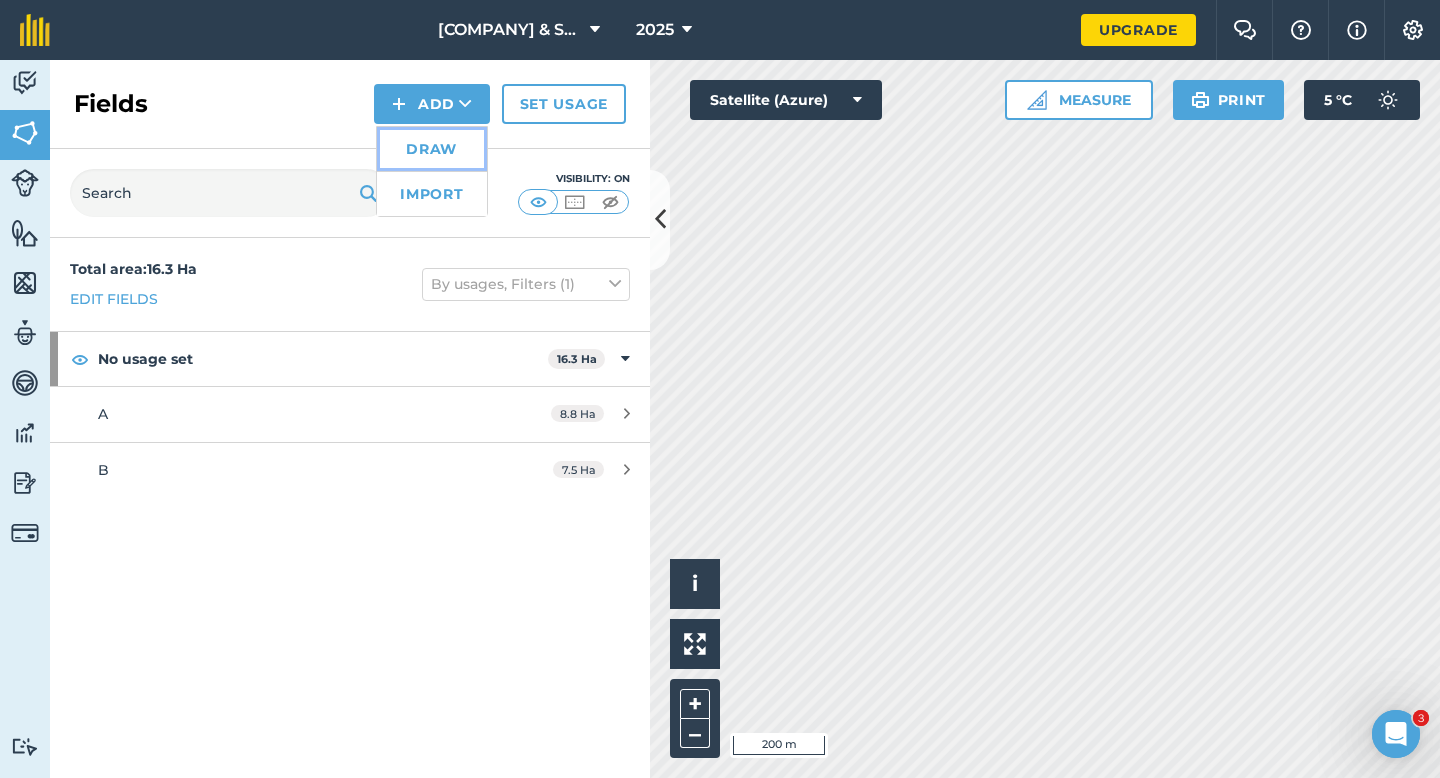click on "Draw" at bounding box center (432, 149) 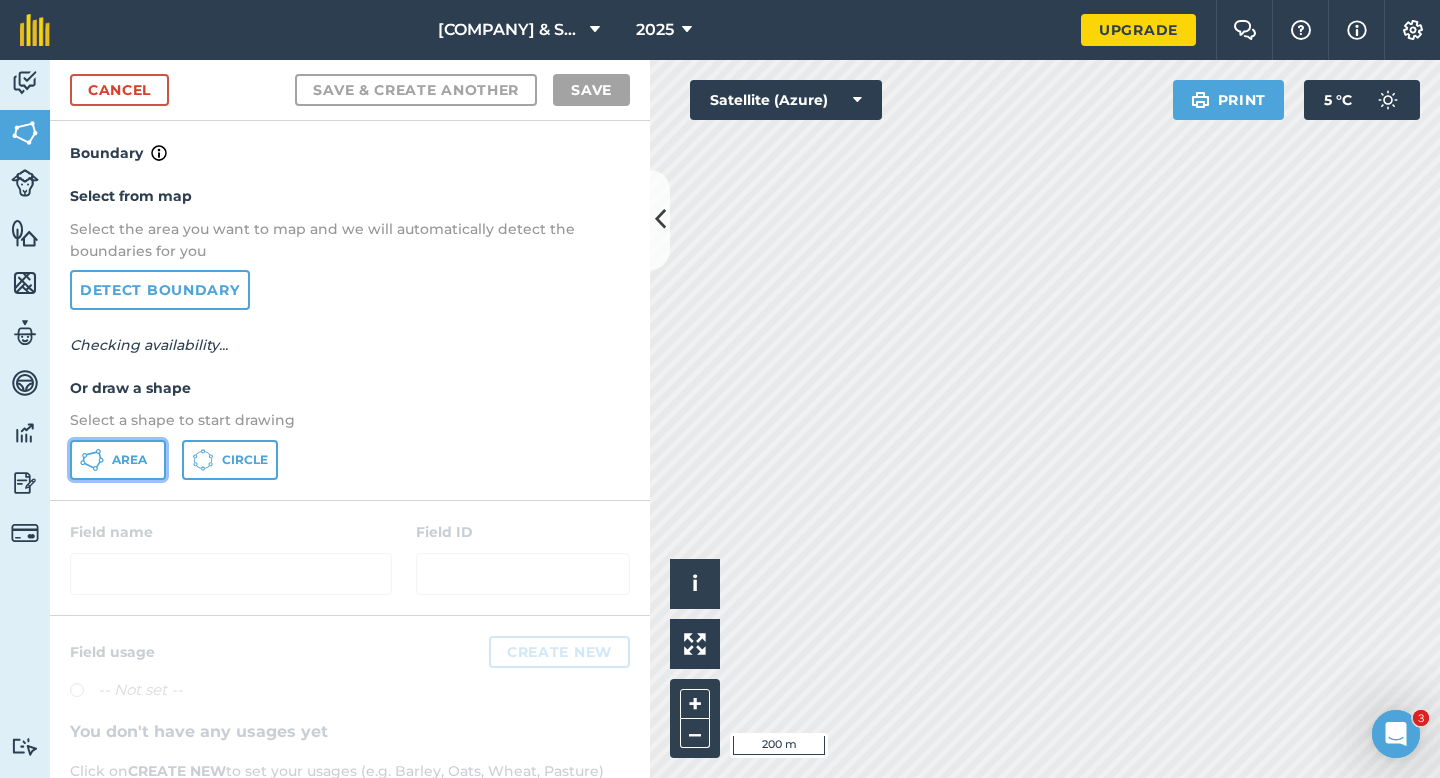 click on "Area" at bounding box center [118, 460] 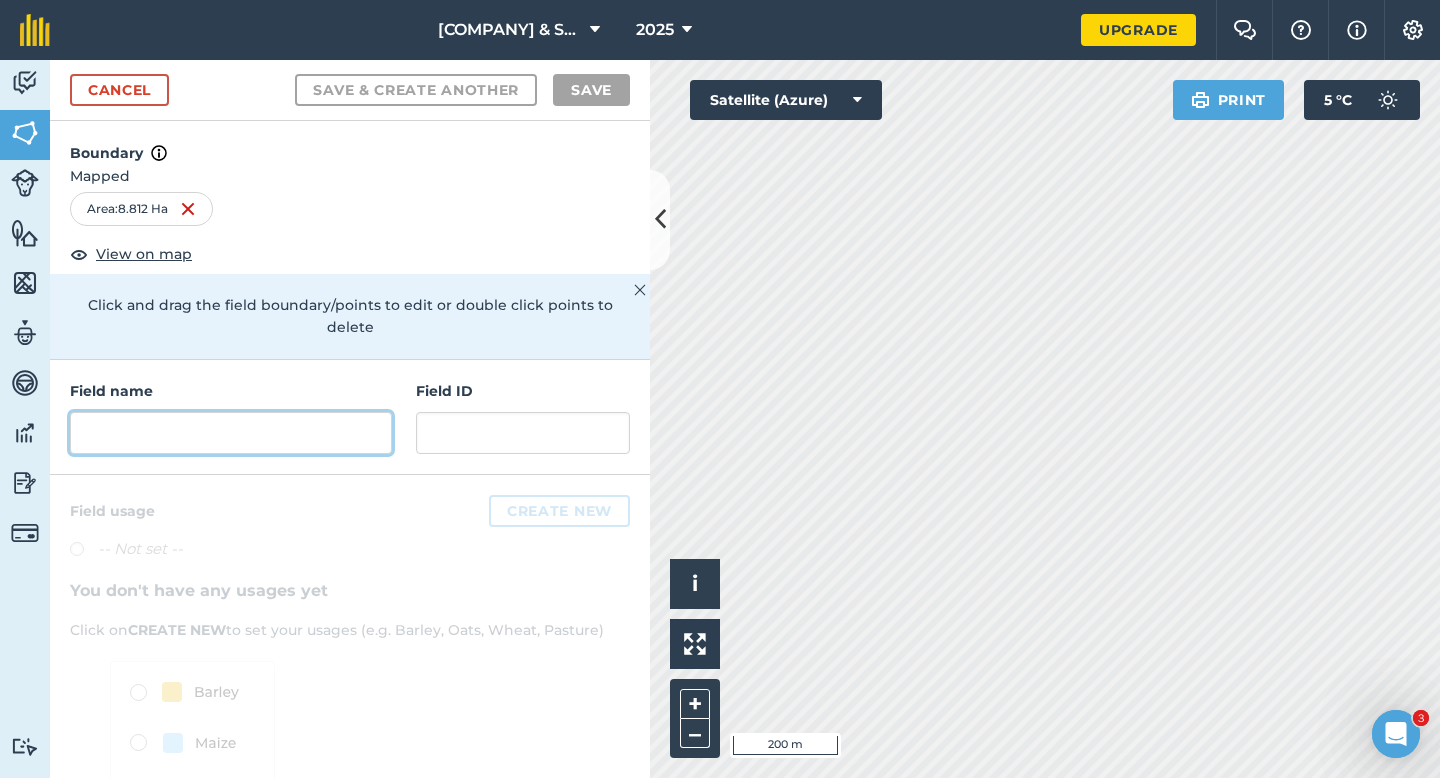 click at bounding box center (231, 433) 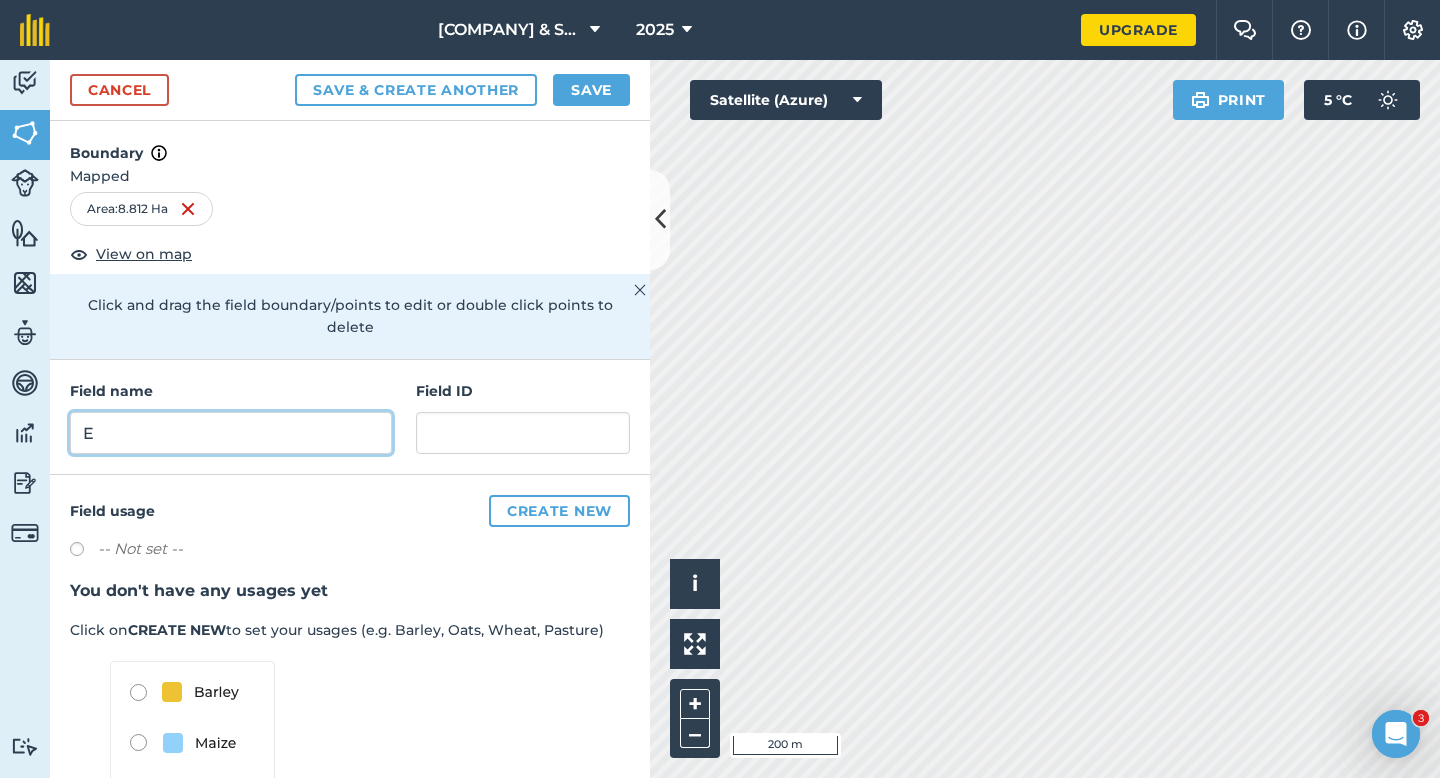 type on "E" 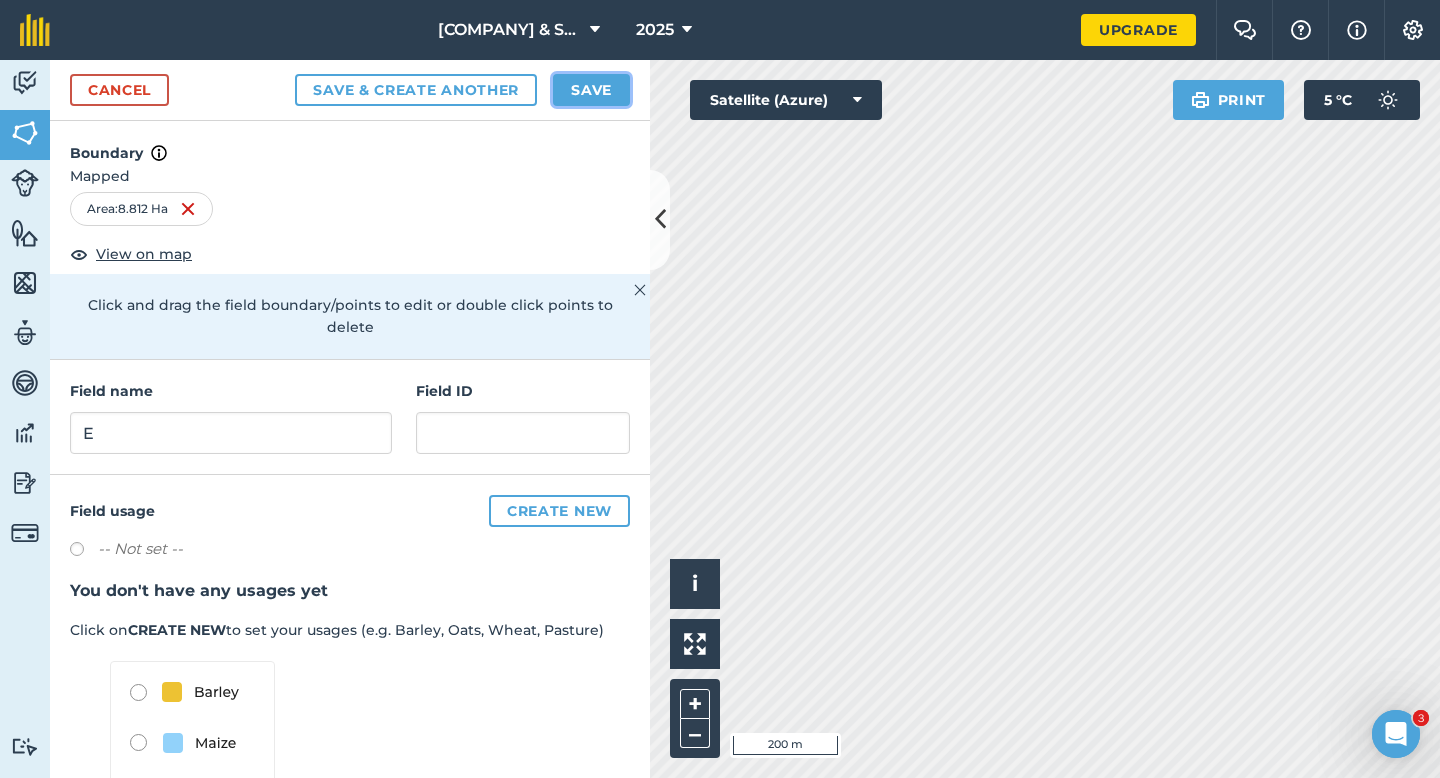 click on "Save" at bounding box center [591, 90] 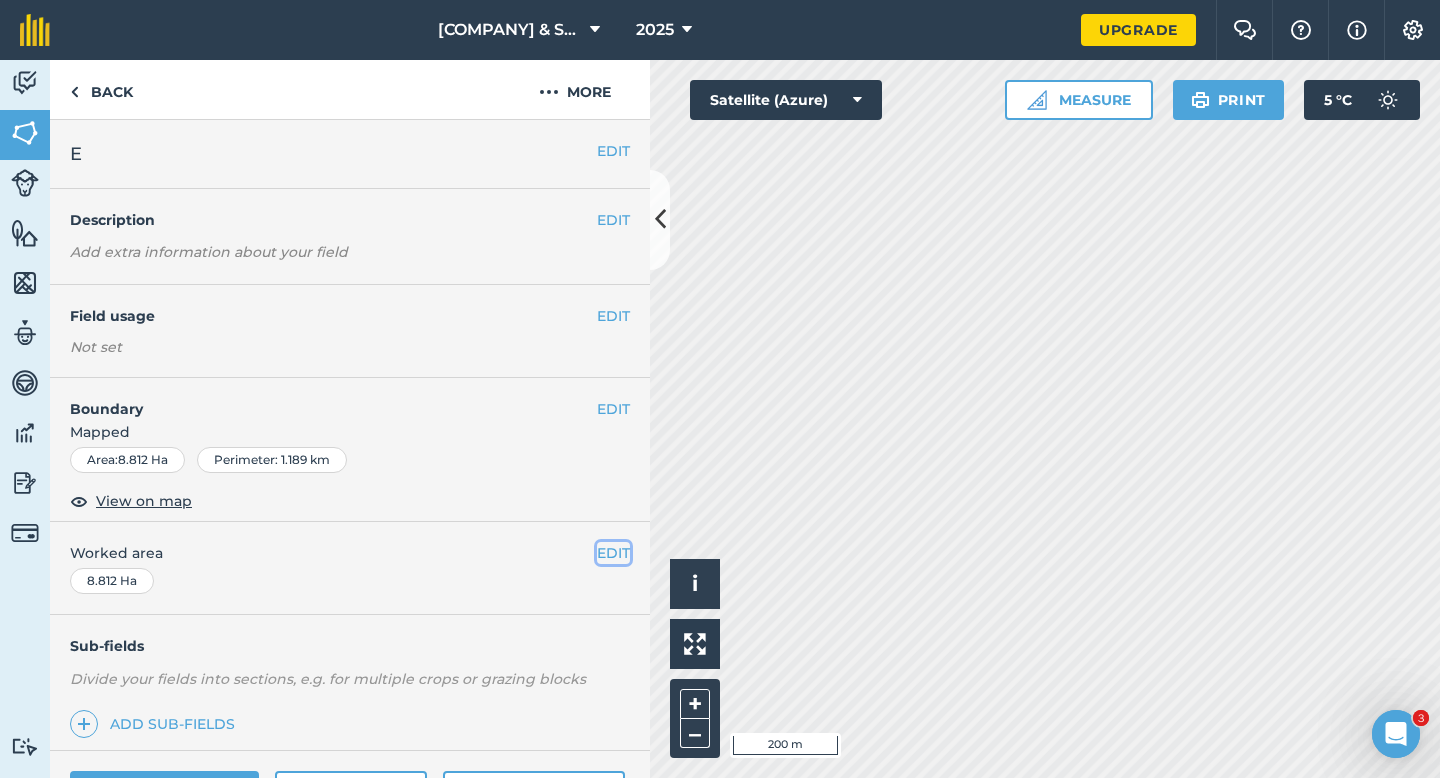 click on "EDIT" at bounding box center (613, 553) 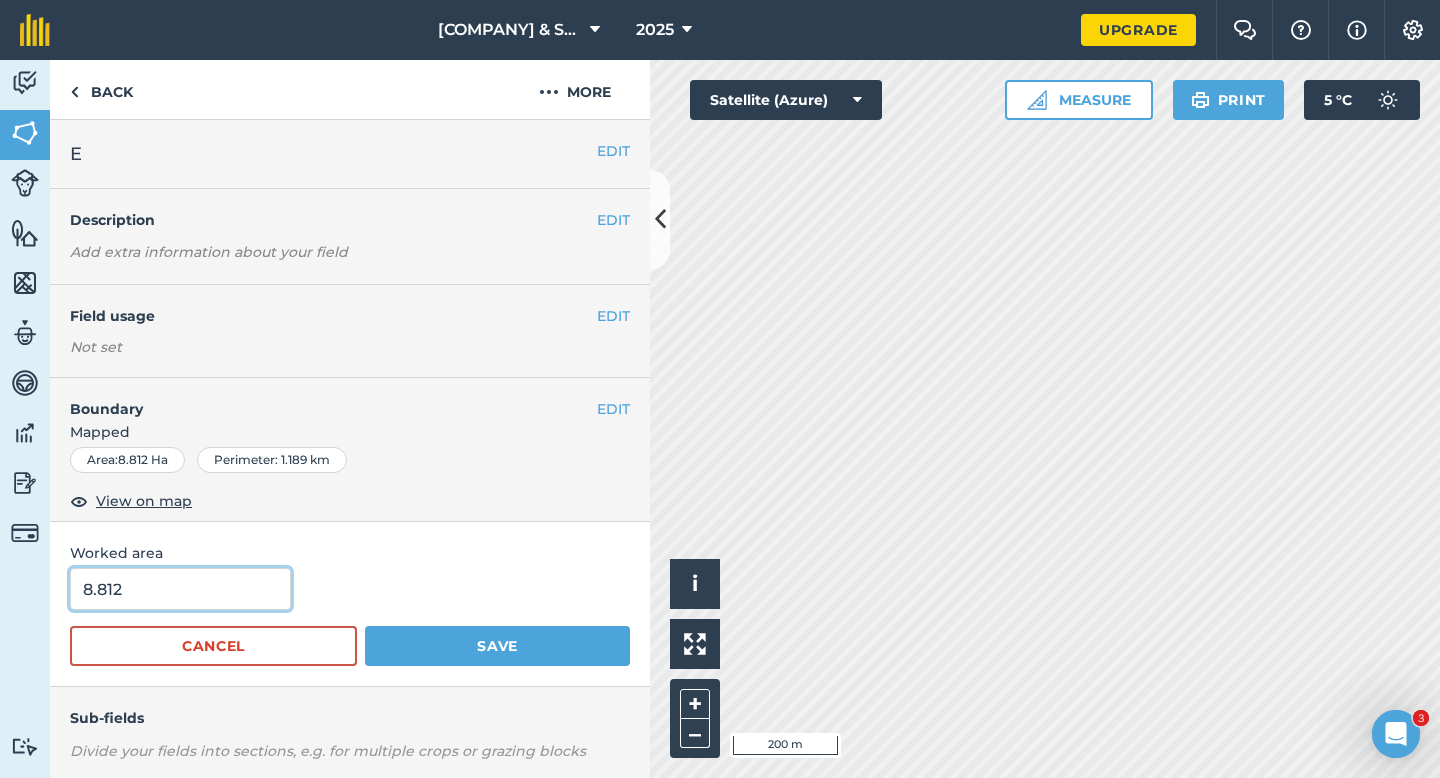 click on "8.812" at bounding box center (180, 589) 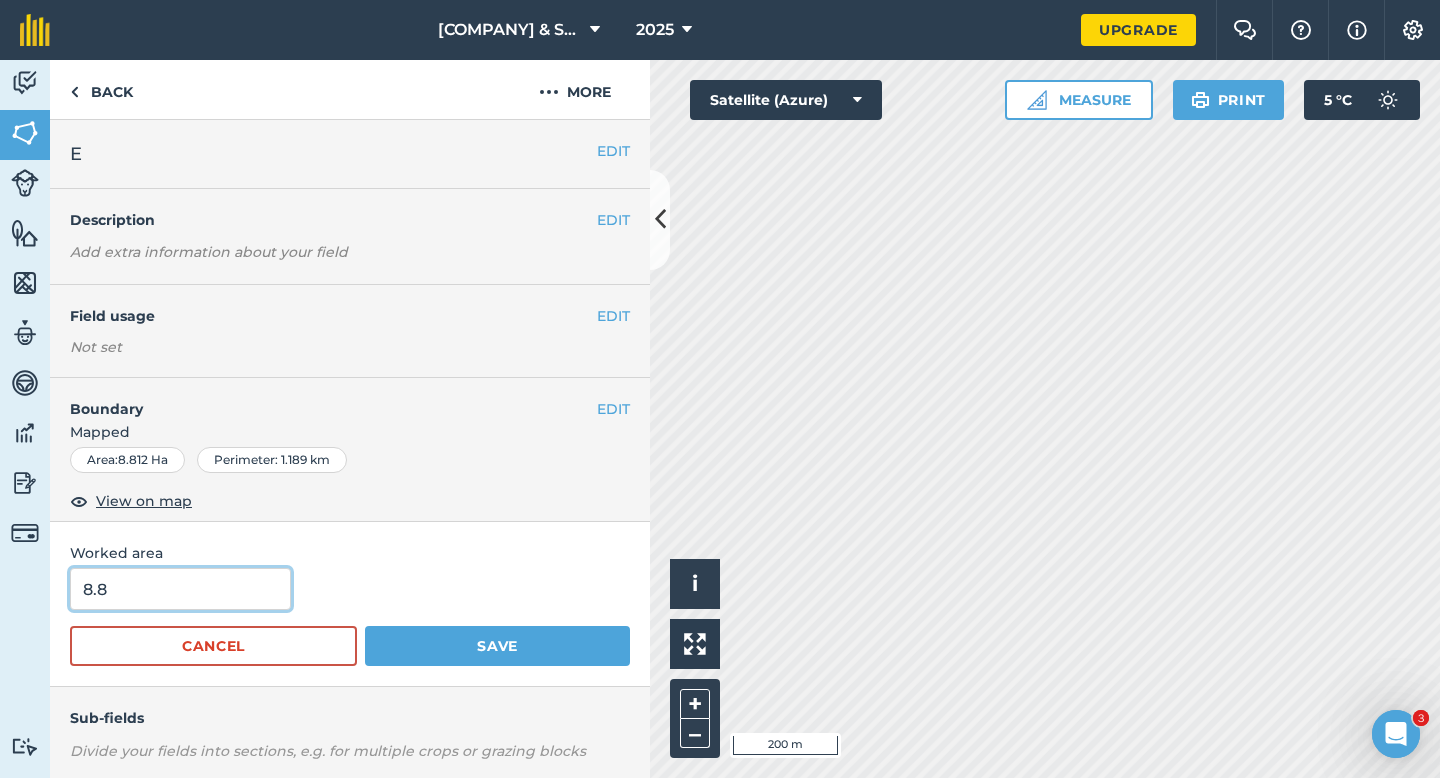 type on "8.8" 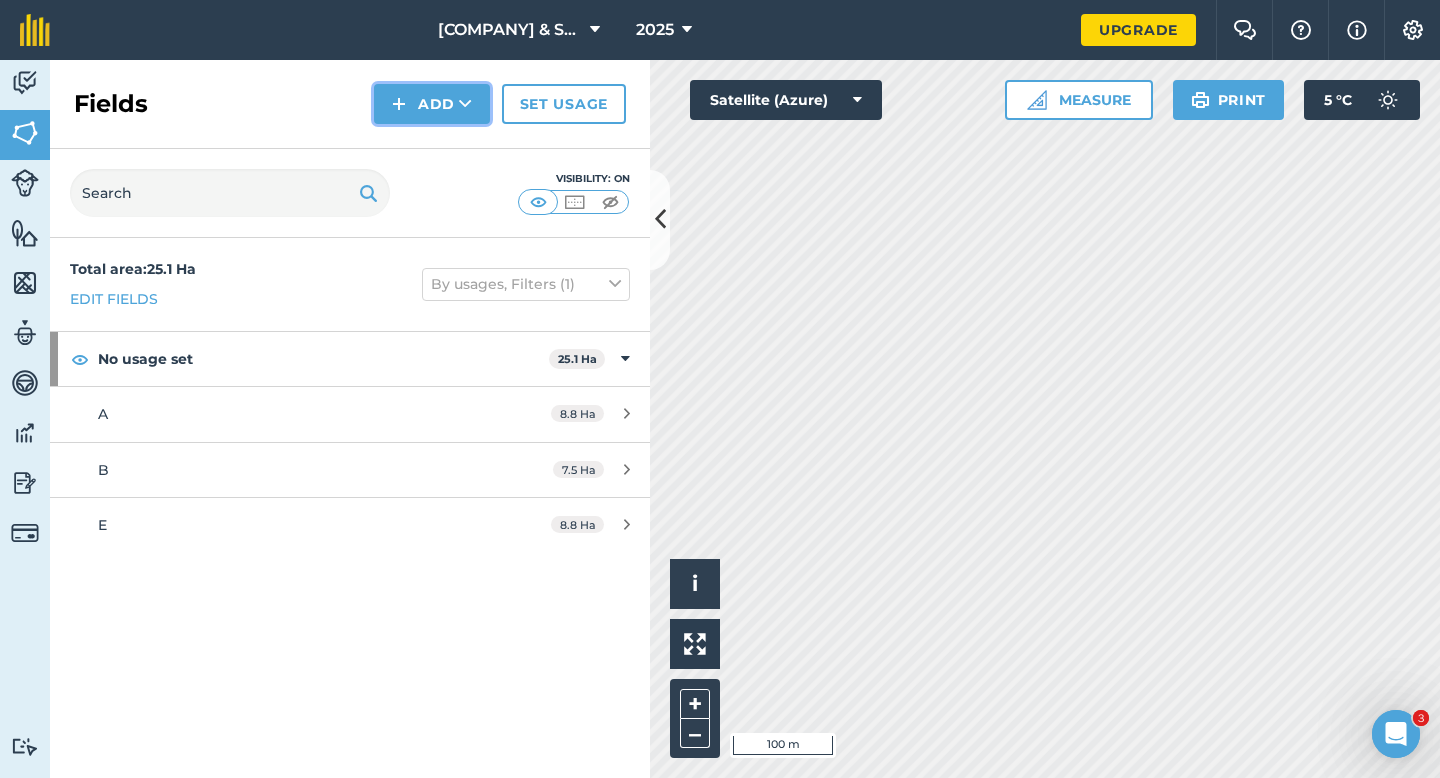 click on "Add" at bounding box center (432, 104) 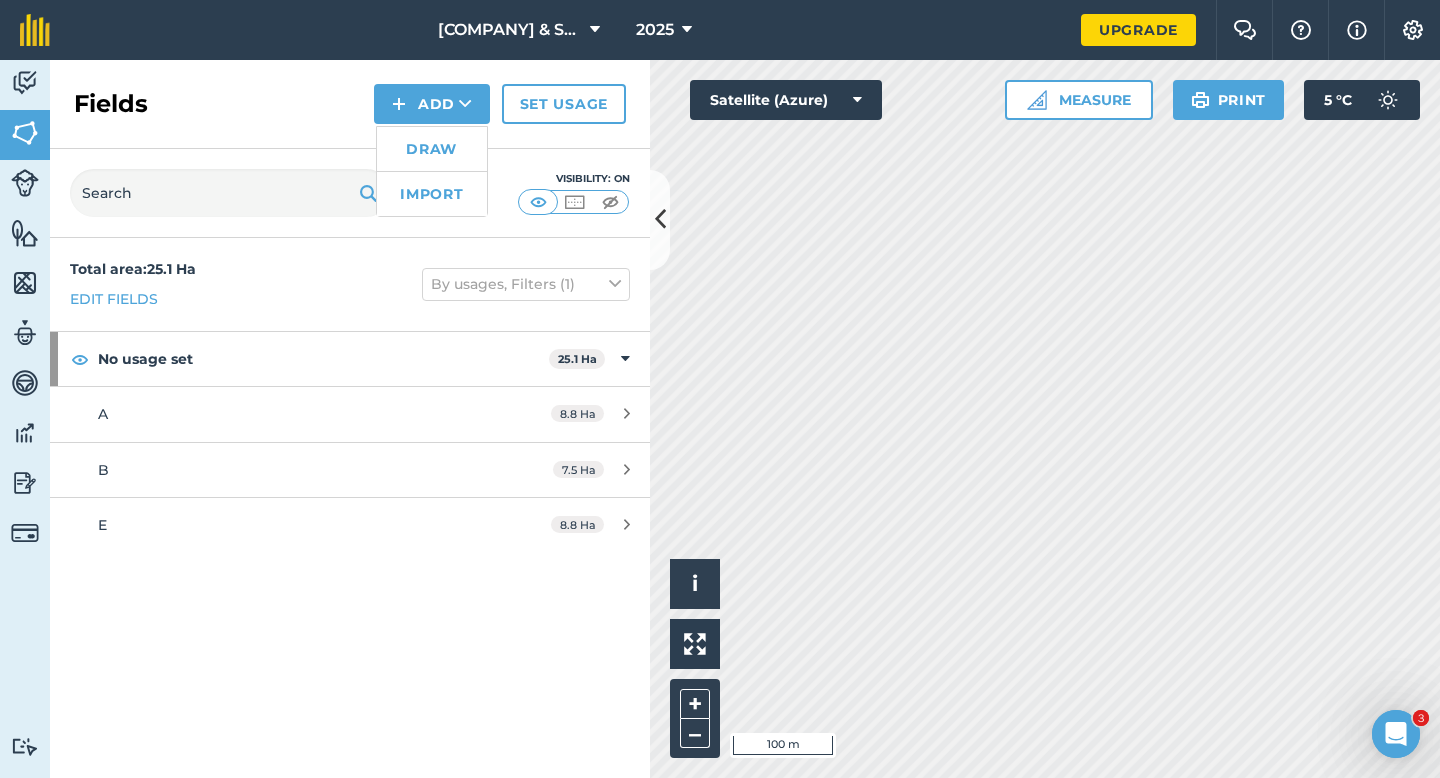 click on "Draw" at bounding box center [432, 149] 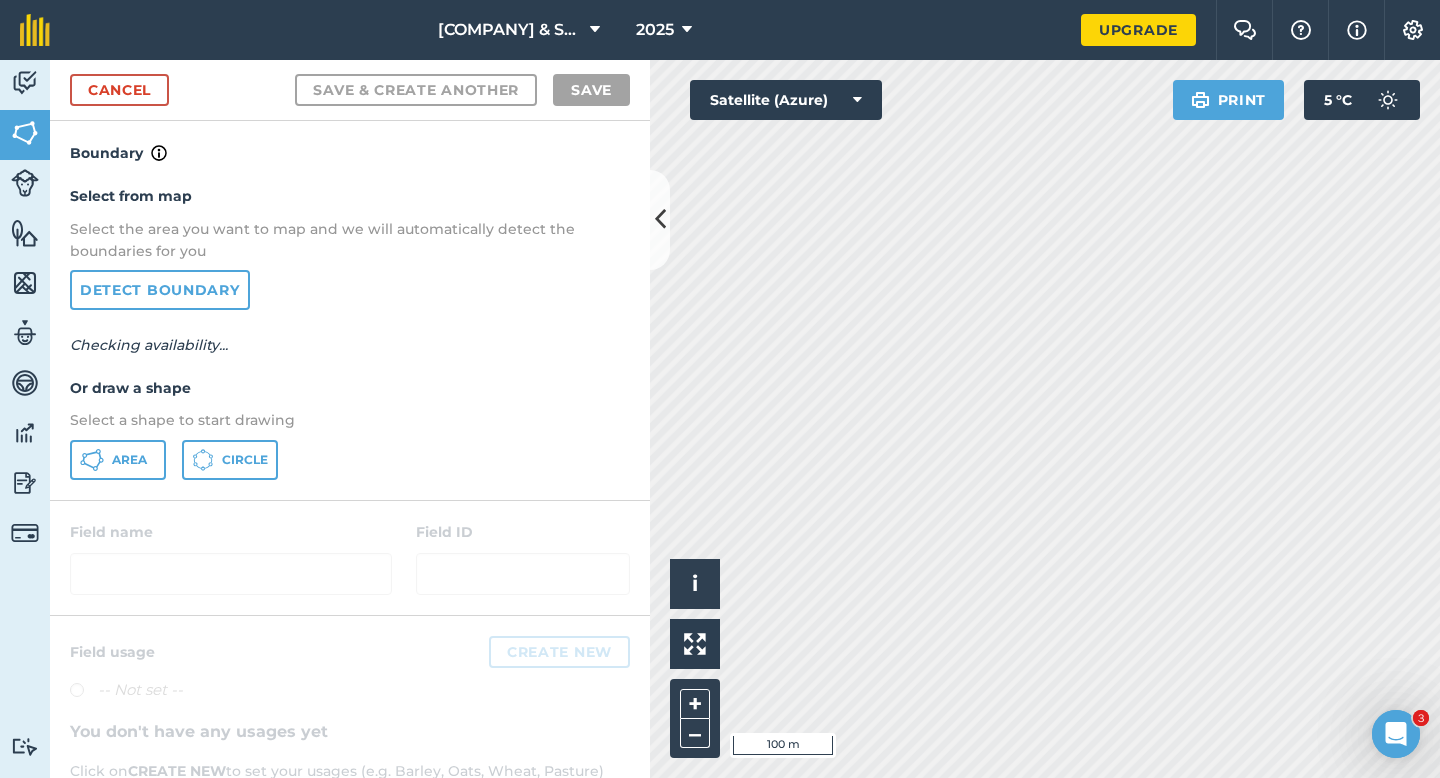 click on "Area Circle" at bounding box center [350, 460] 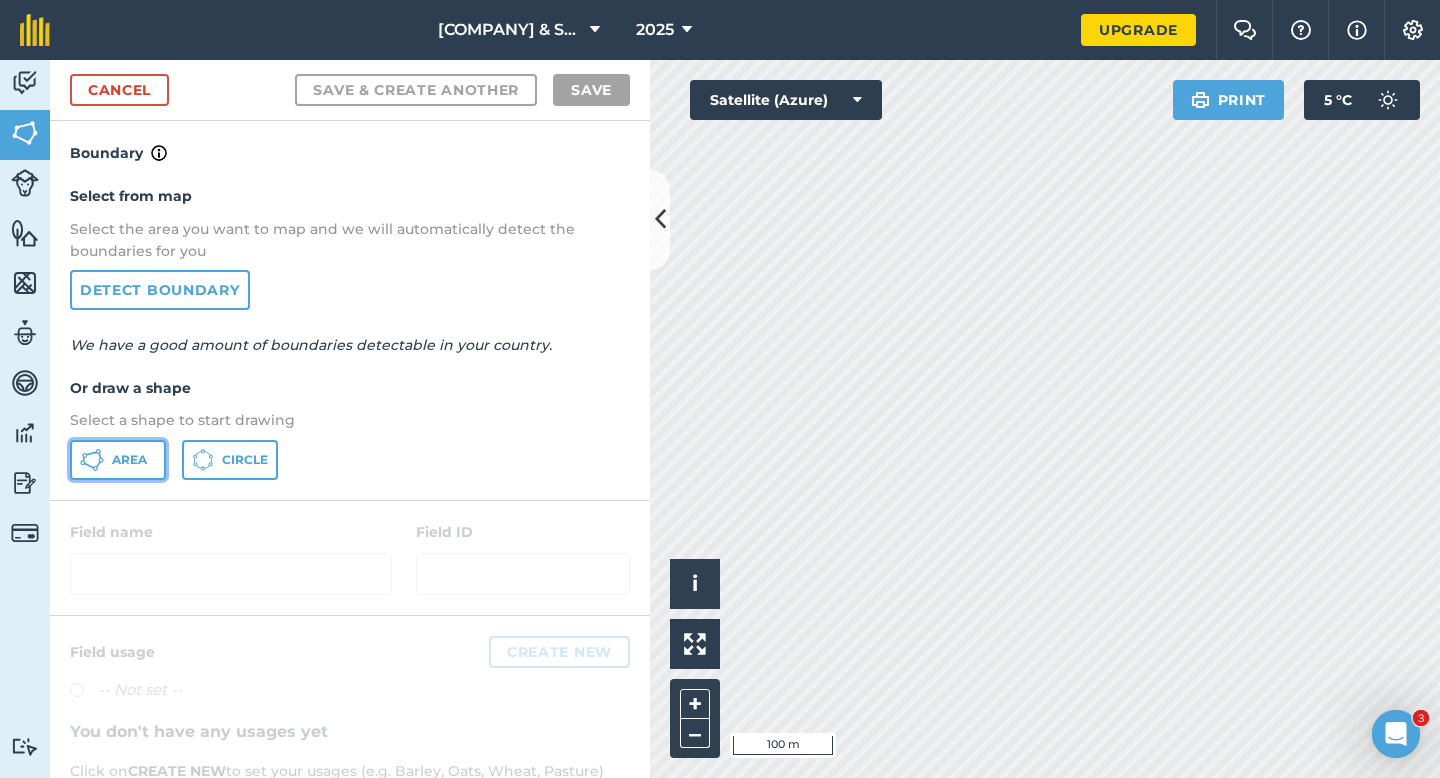 click on "Area" at bounding box center [129, 460] 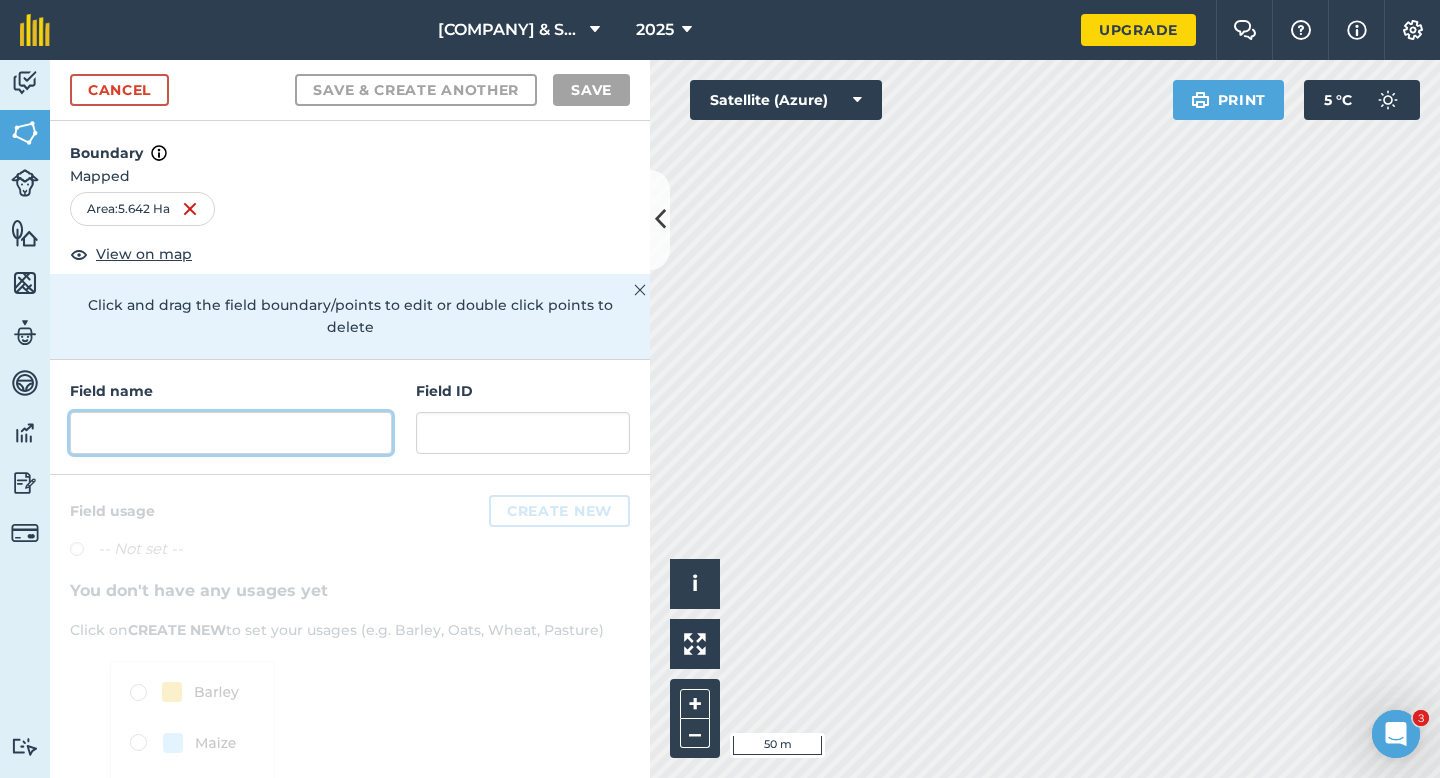 click at bounding box center (231, 433) 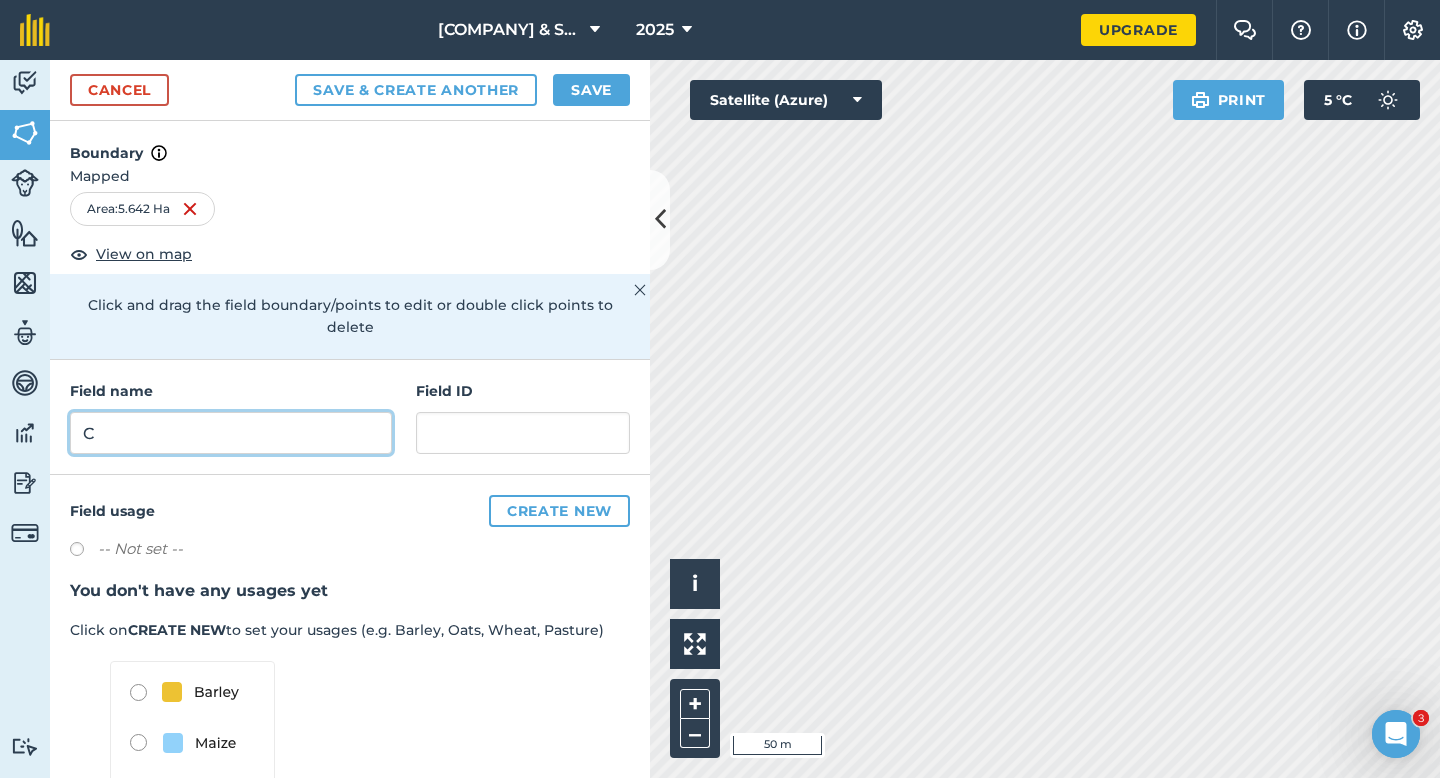 type on "C" 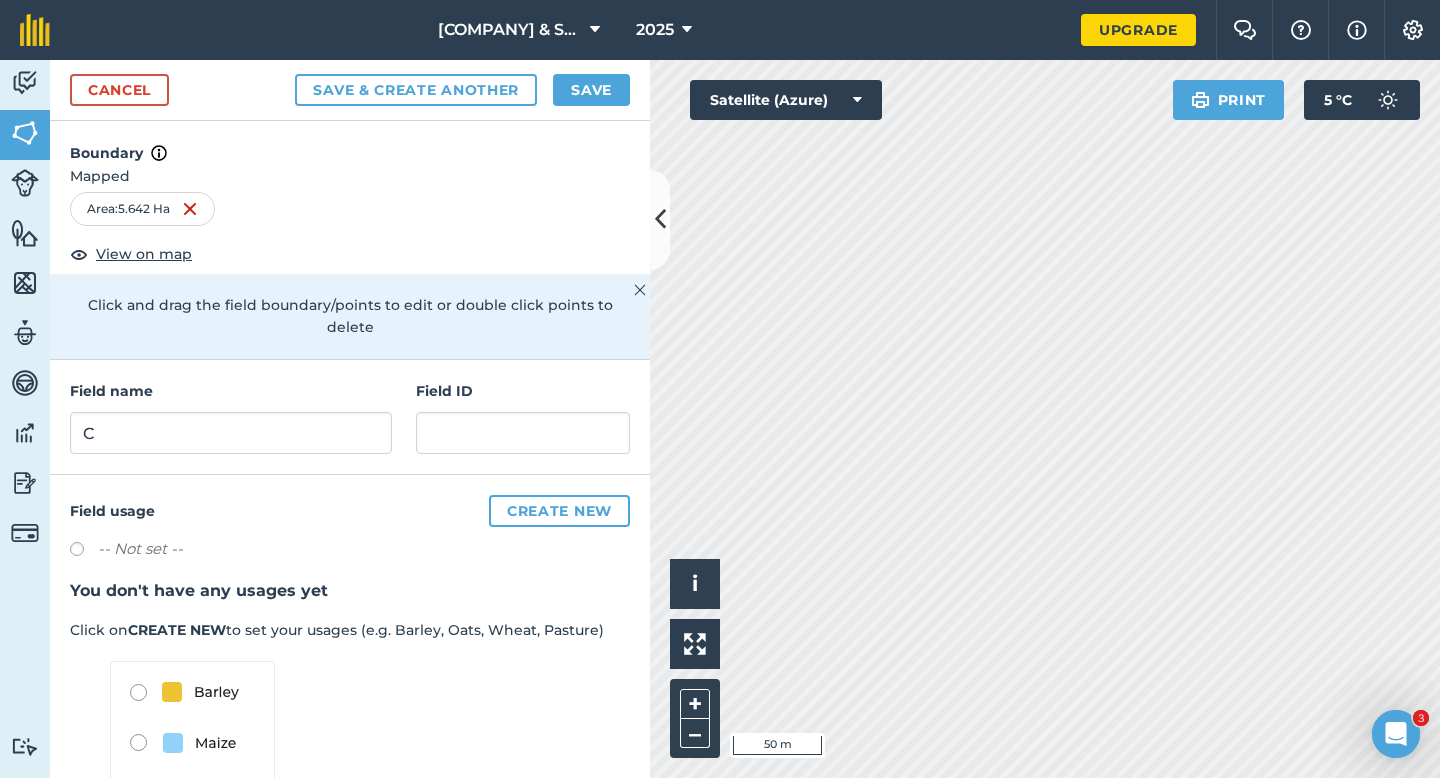 click on "Cancel Save & Create Another Save" at bounding box center [350, 90] 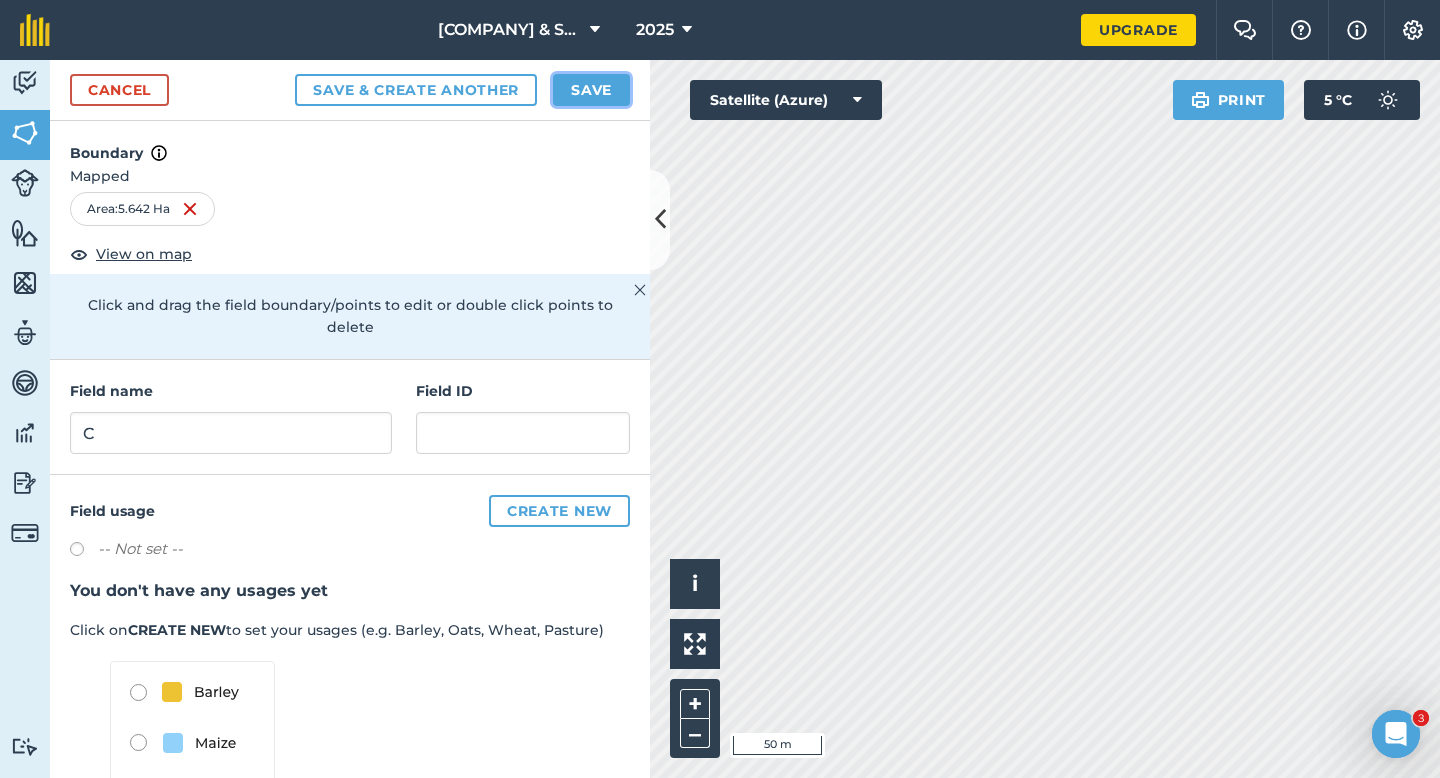 click on "Save" at bounding box center [591, 90] 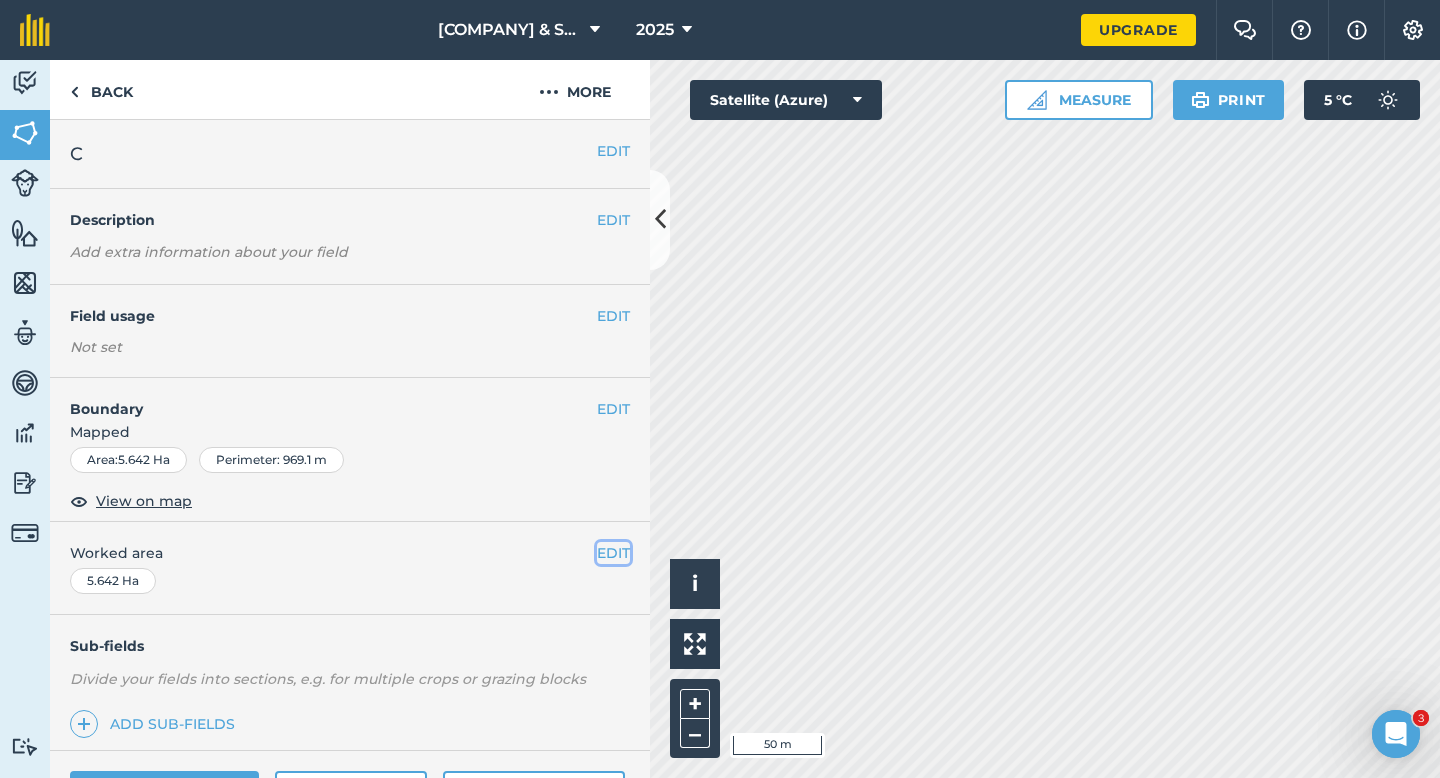 click on "EDIT" at bounding box center [613, 553] 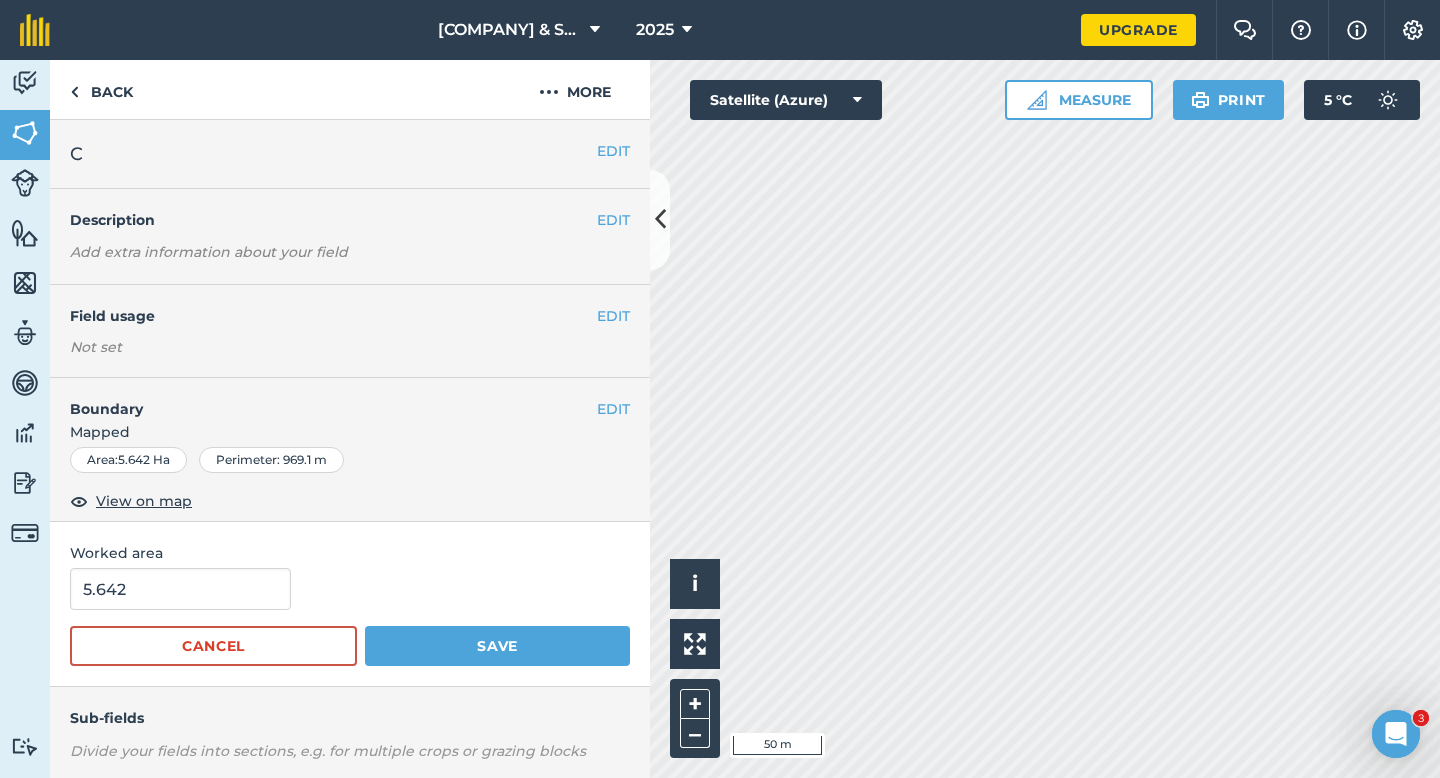 click on "5.642 Cancel Save" at bounding box center [350, 617] 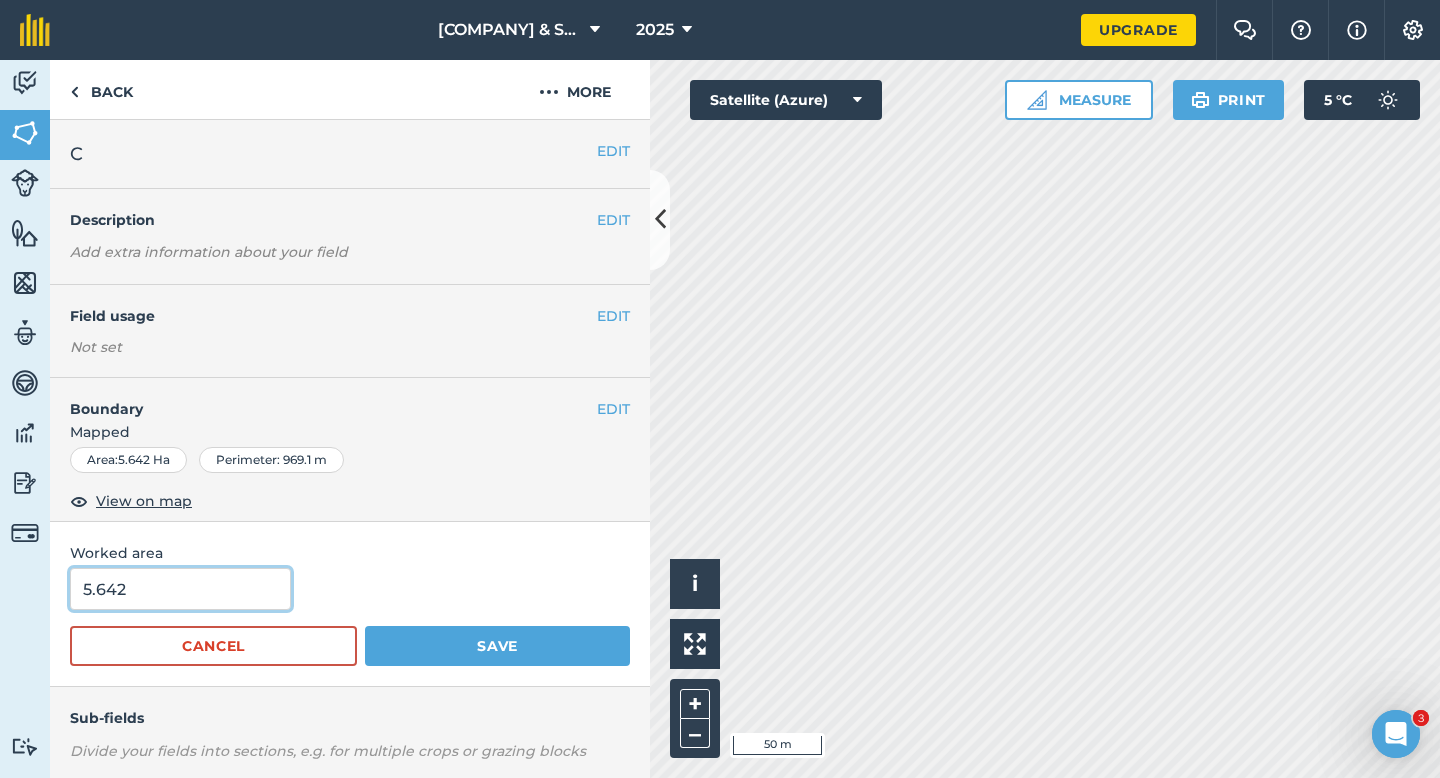click on "5.642" at bounding box center (180, 589) 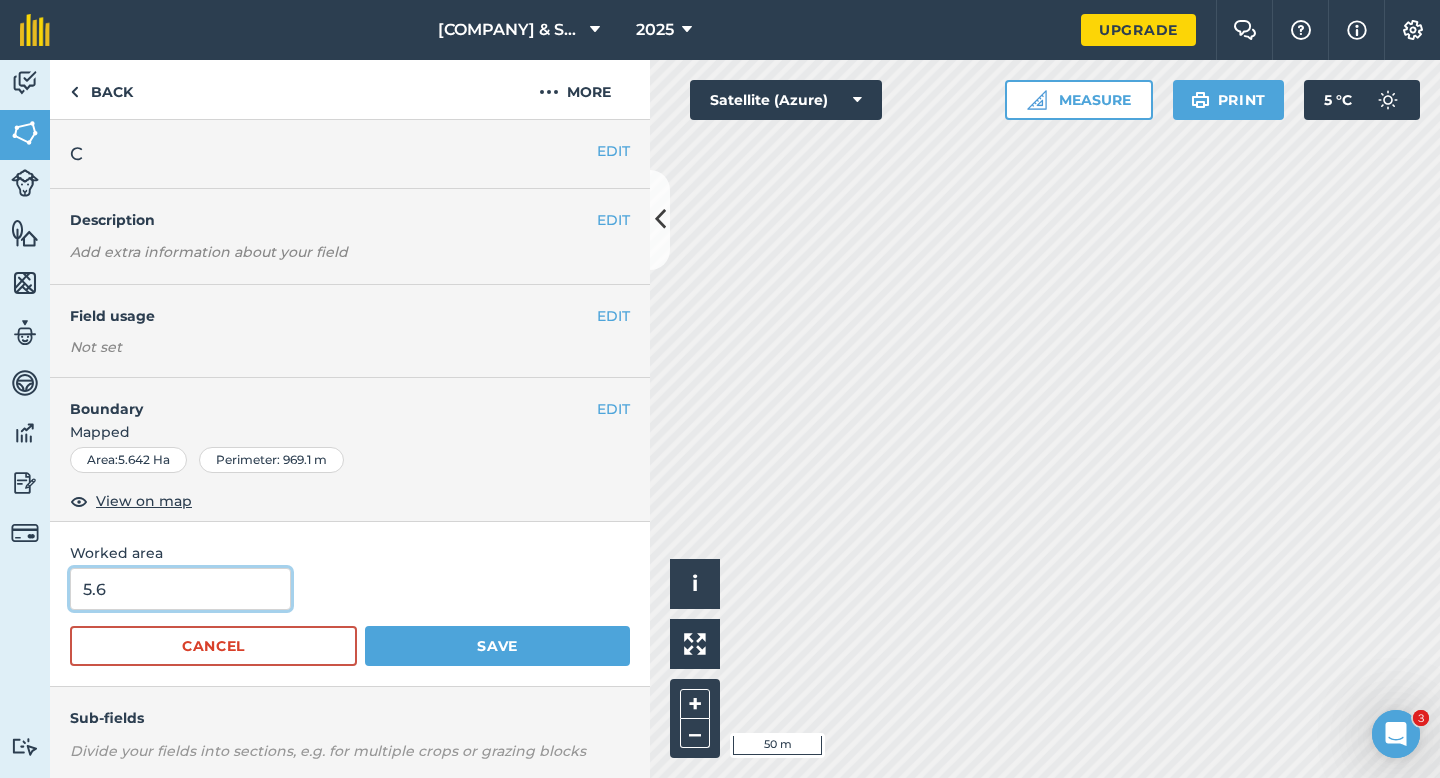 type on "5.6" 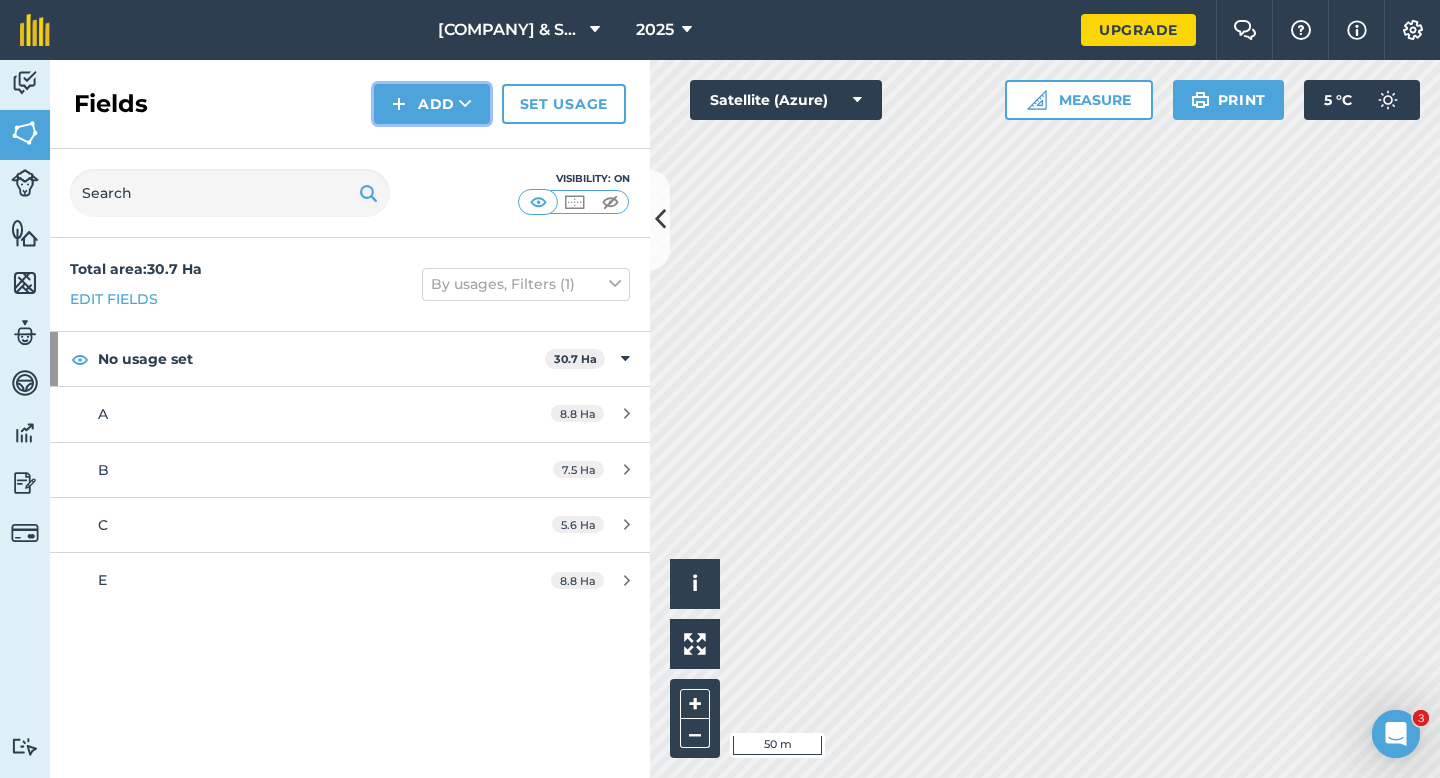 click on "Add" at bounding box center [432, 104] 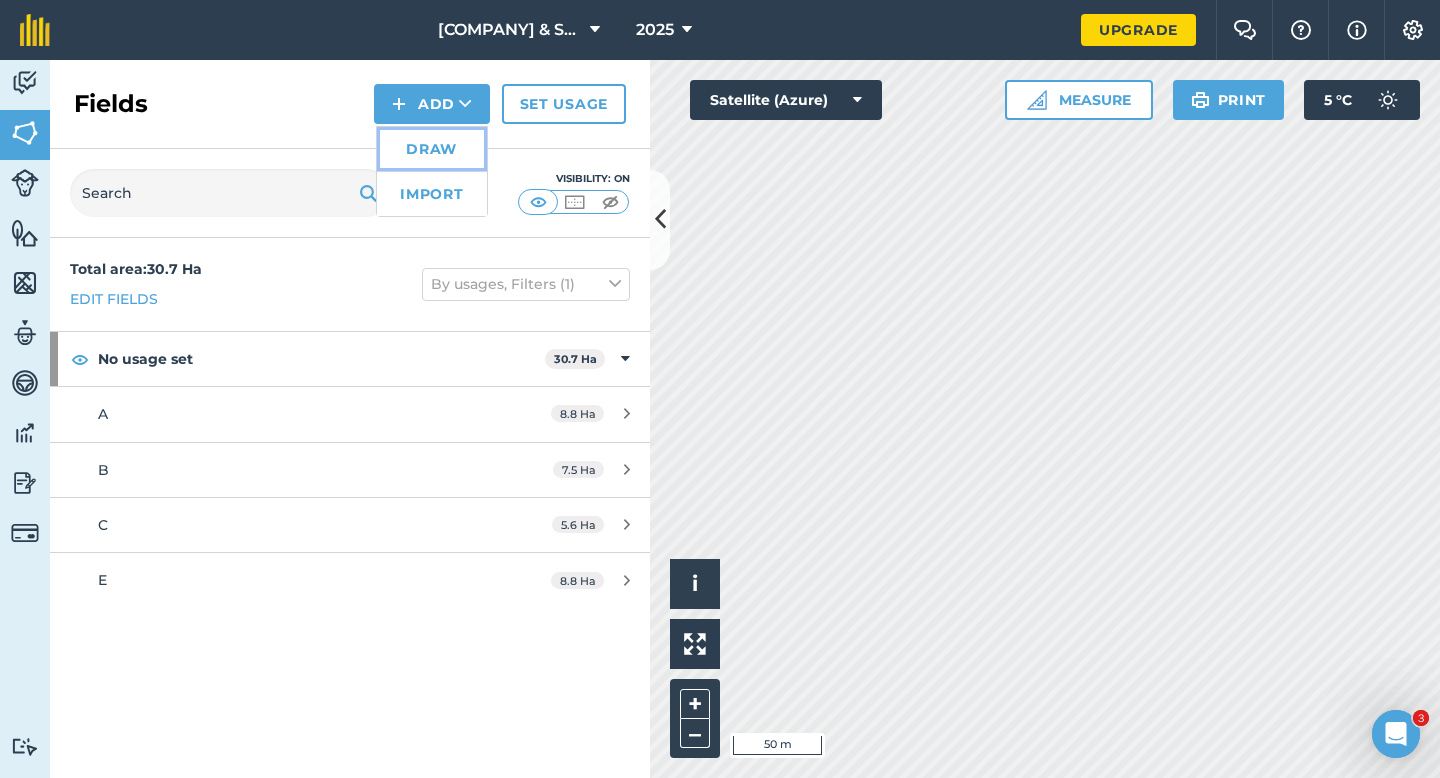click on "Draw" at bounding box center [432, 149] 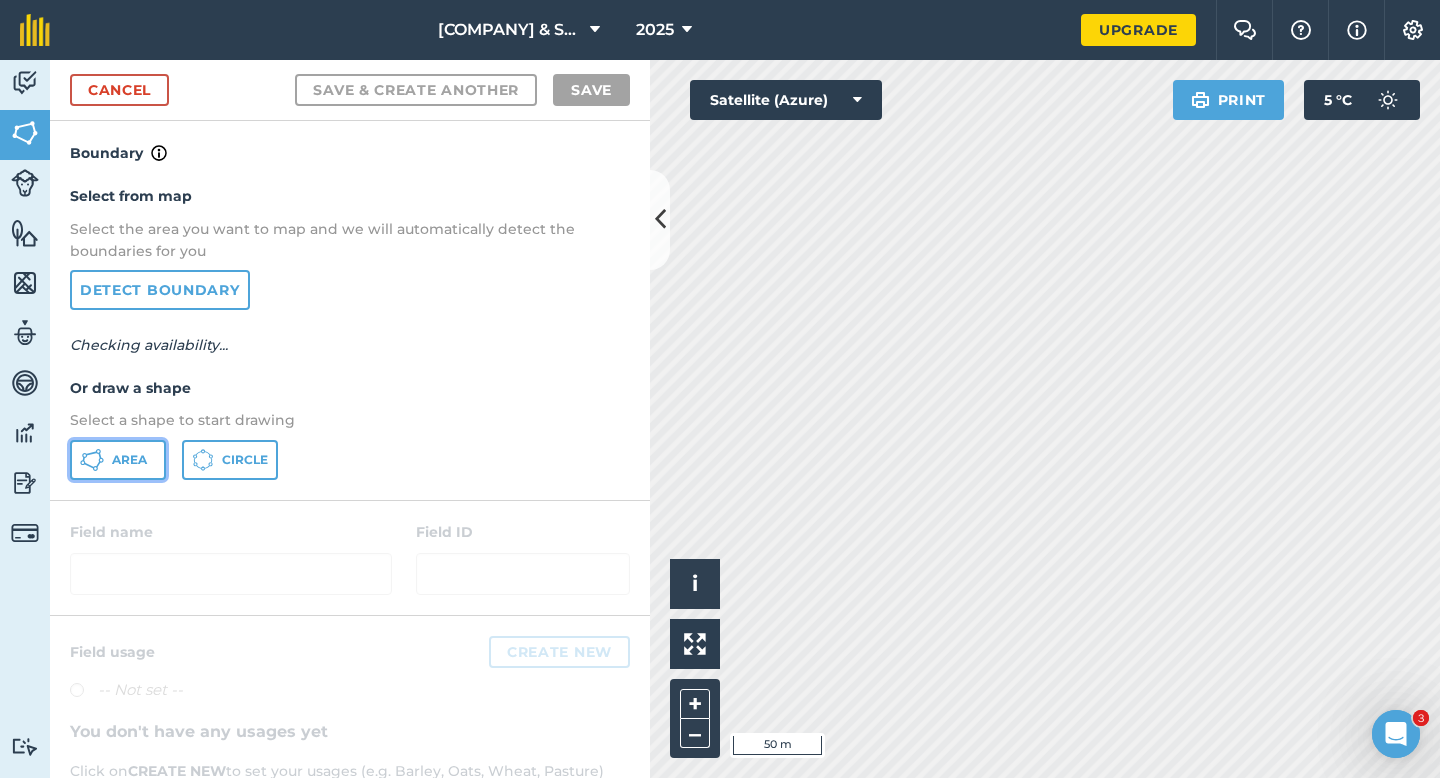 click 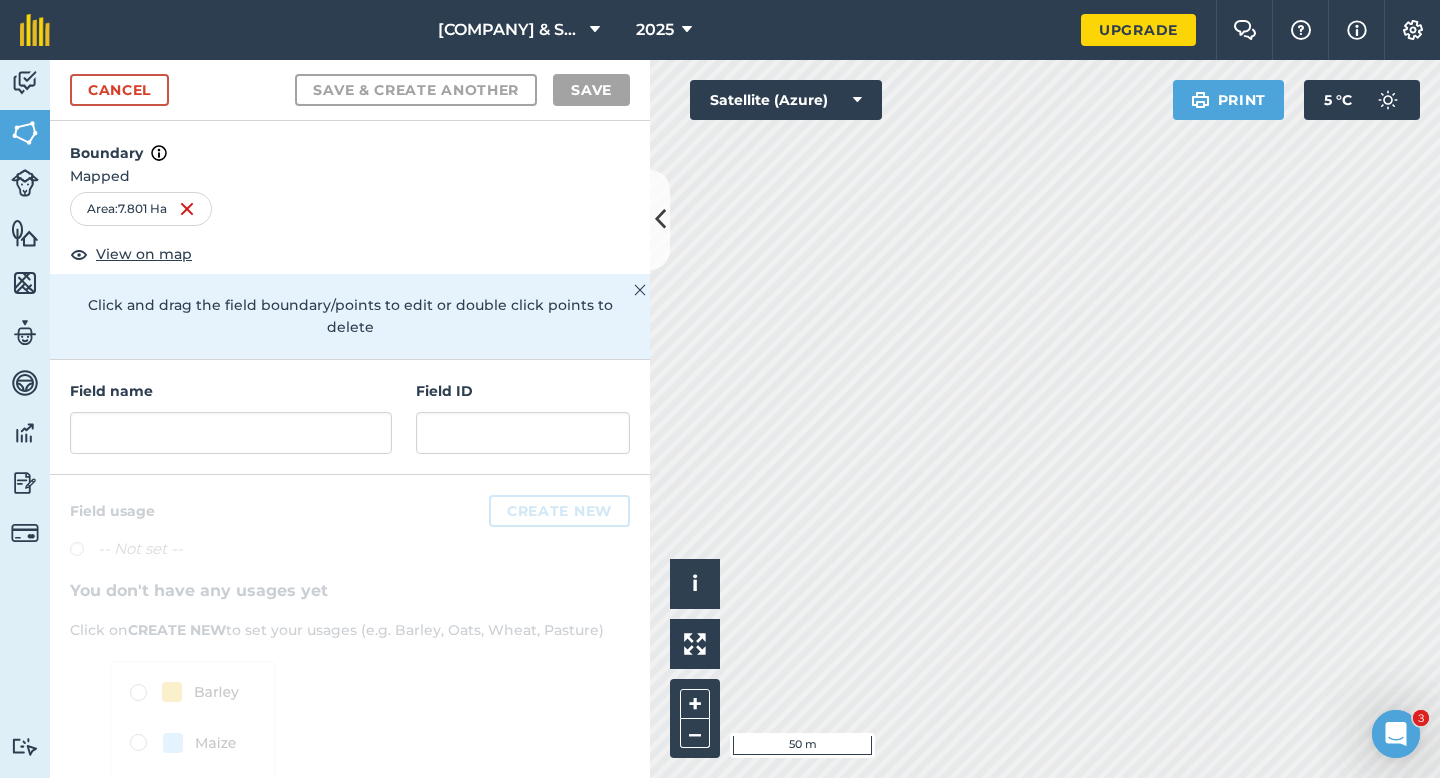click on "Field ID" at bounding box center [523, 417] 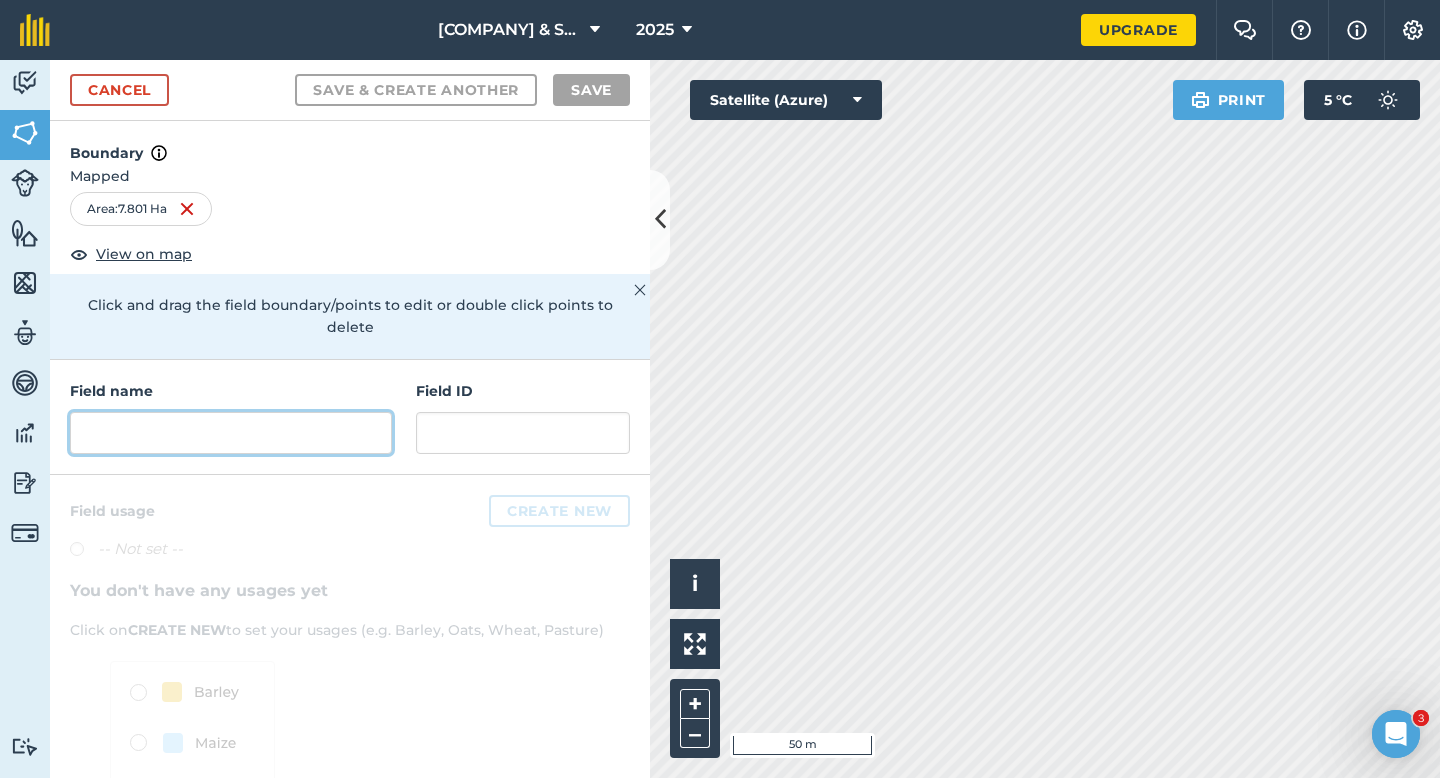 click at bounding box center (231, 433) 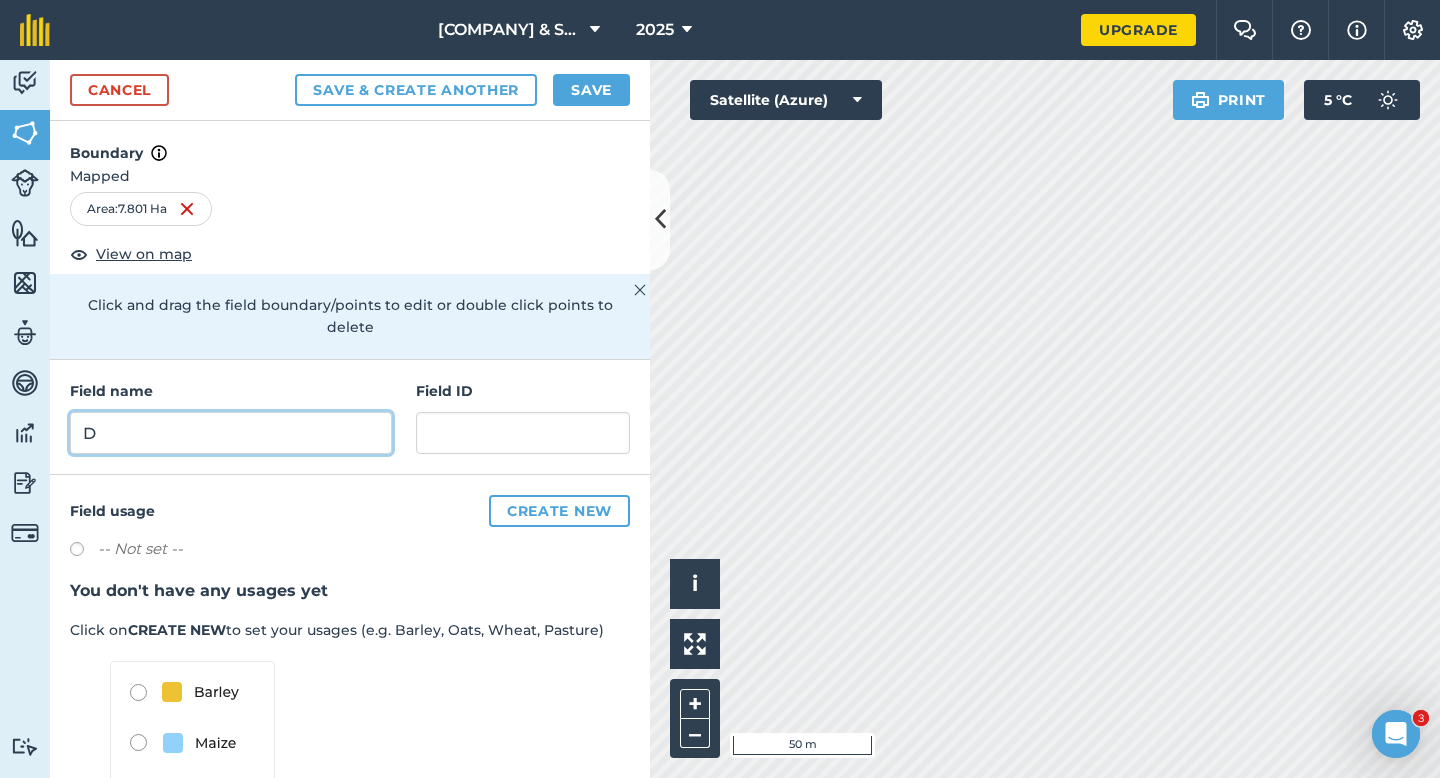 type on "D" 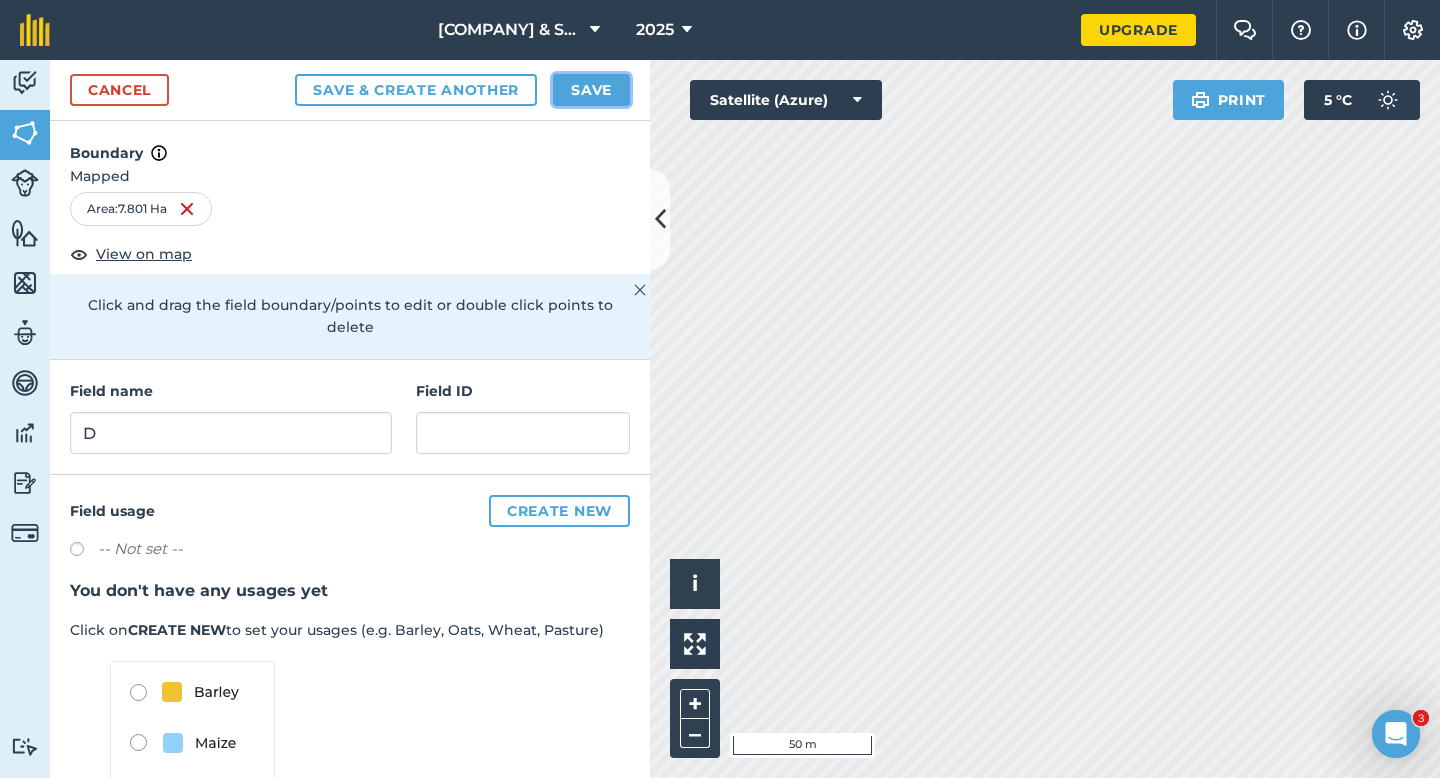 click on "Save" at bounding box center [591, 90] 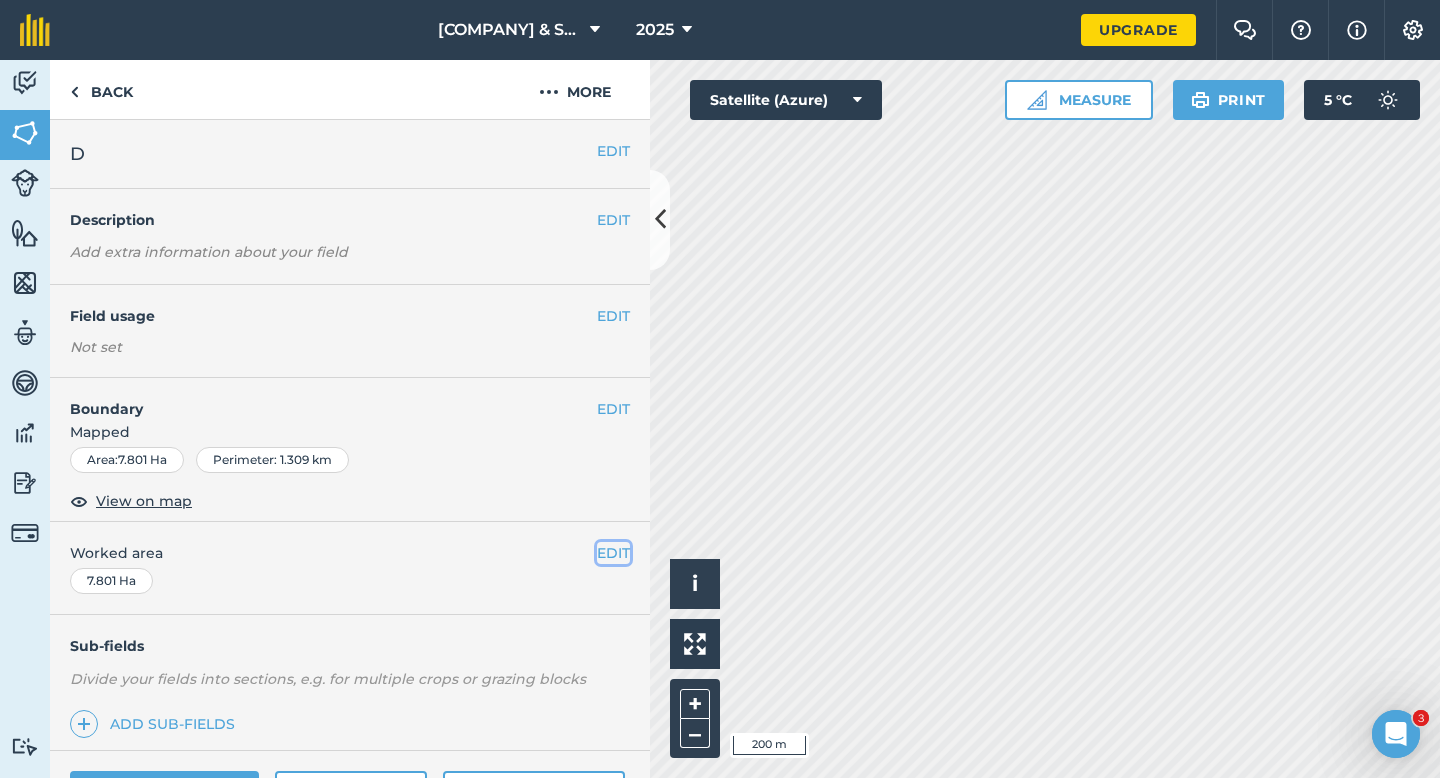 click on "EDIT" at bounding box center [613, 553] 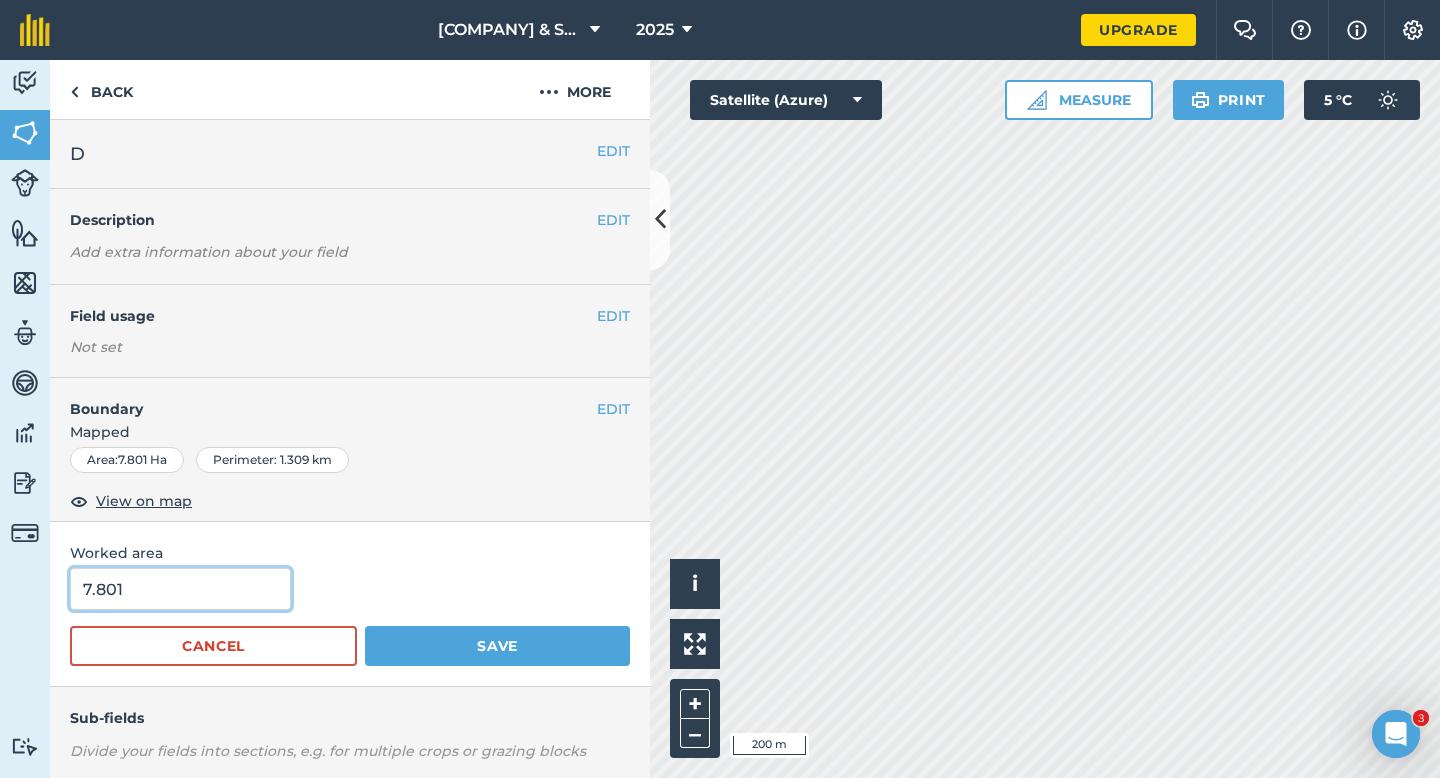 click on "7.801" at bounding box center (180, 589) 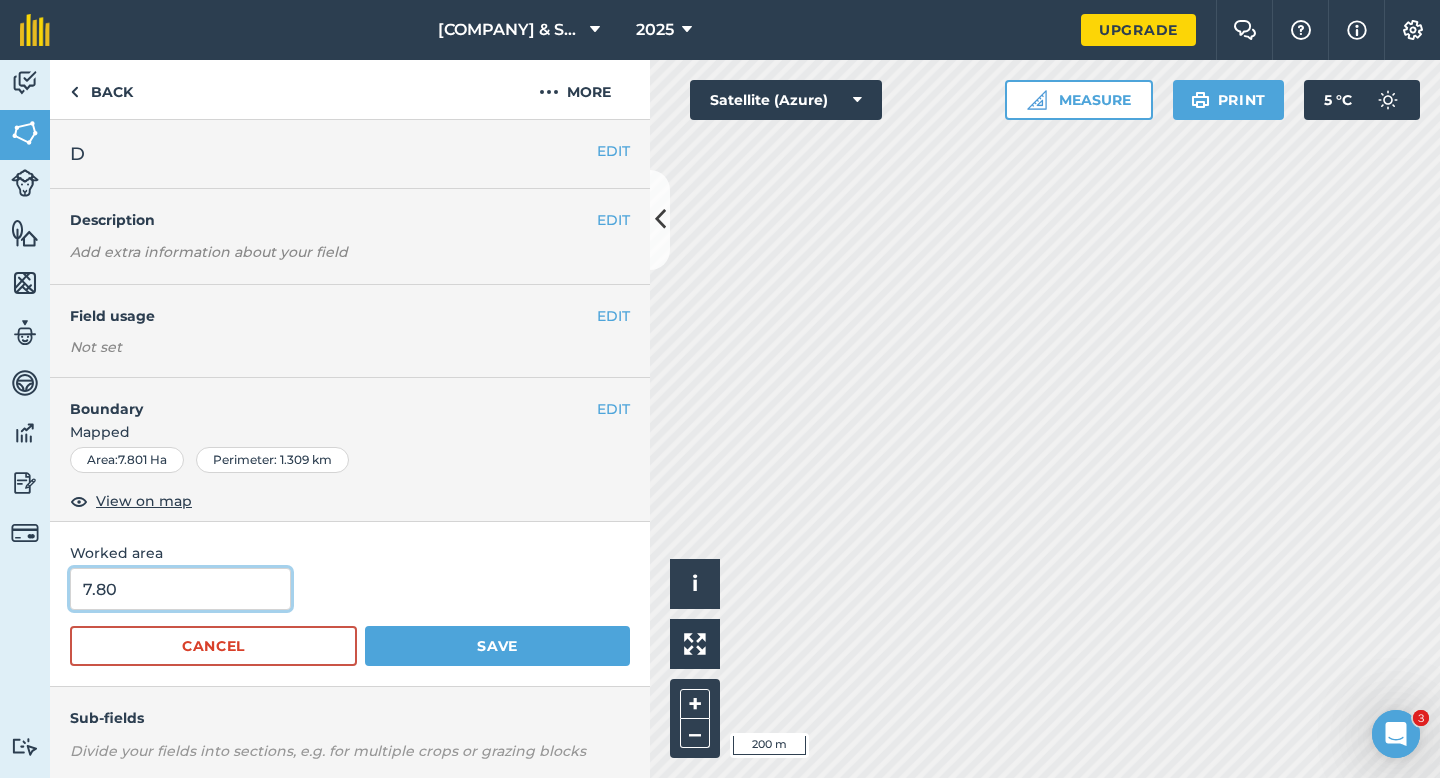 type on "7.8" 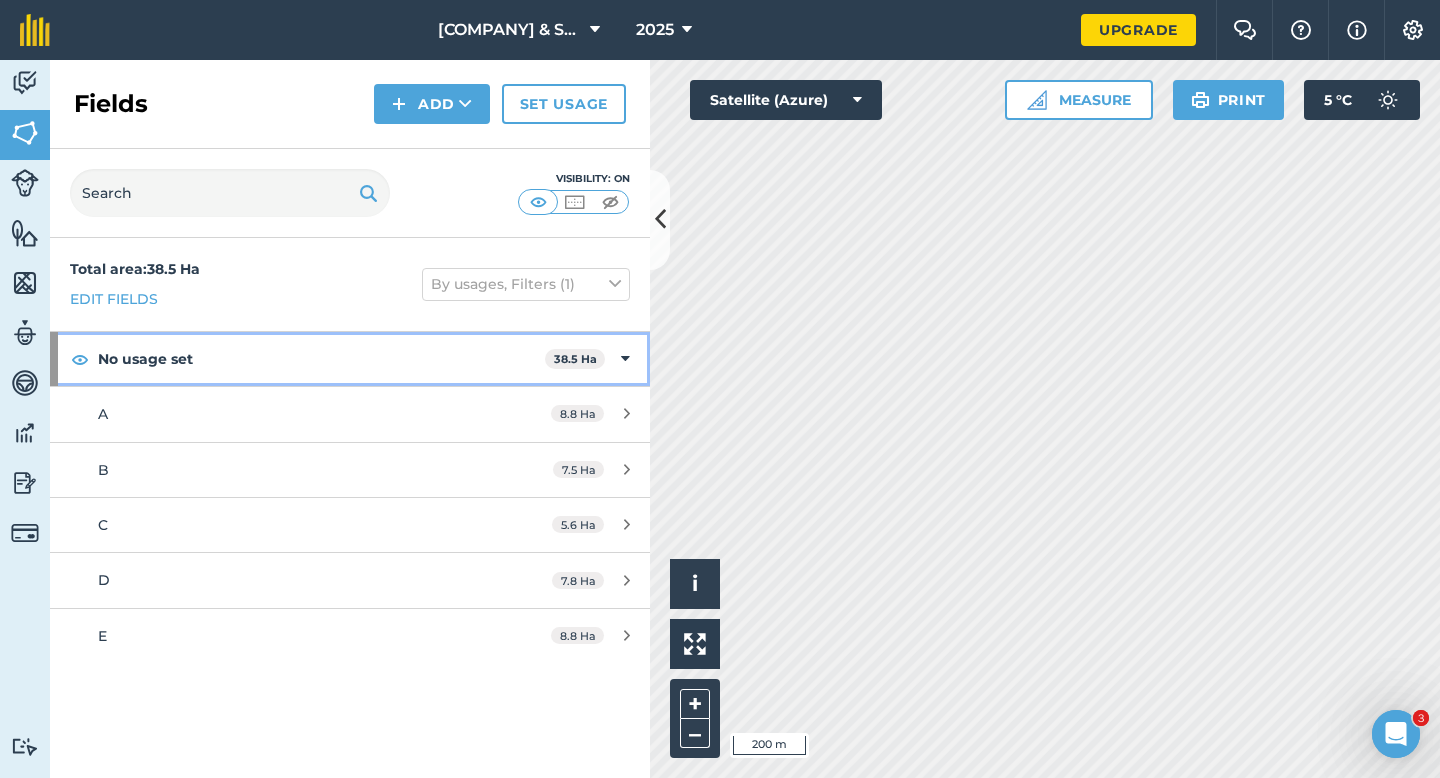 click on "No usage set 38.5   Ha" at bounding box center [350, 359] 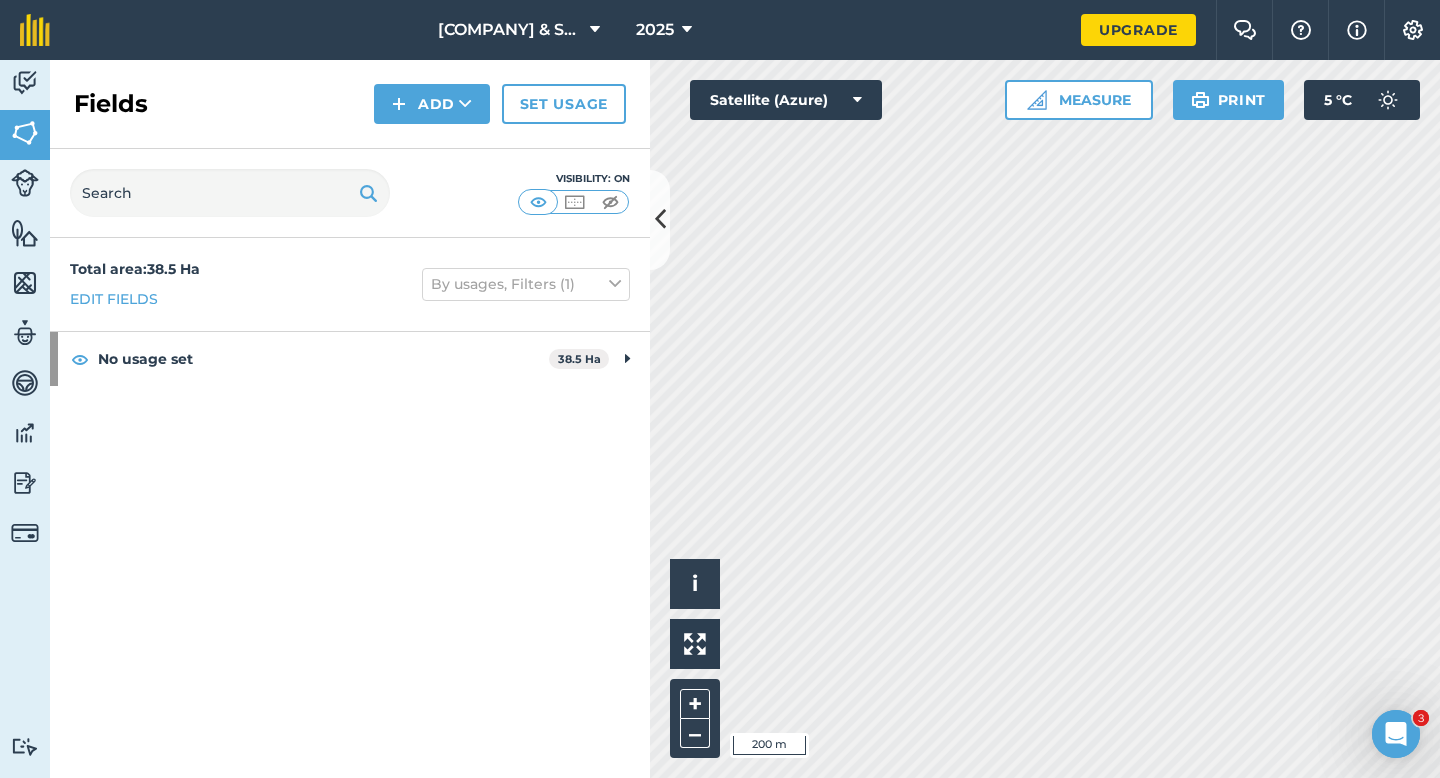 click on "[COMPANY] LTD 2025" at bounding box center (575, 30) 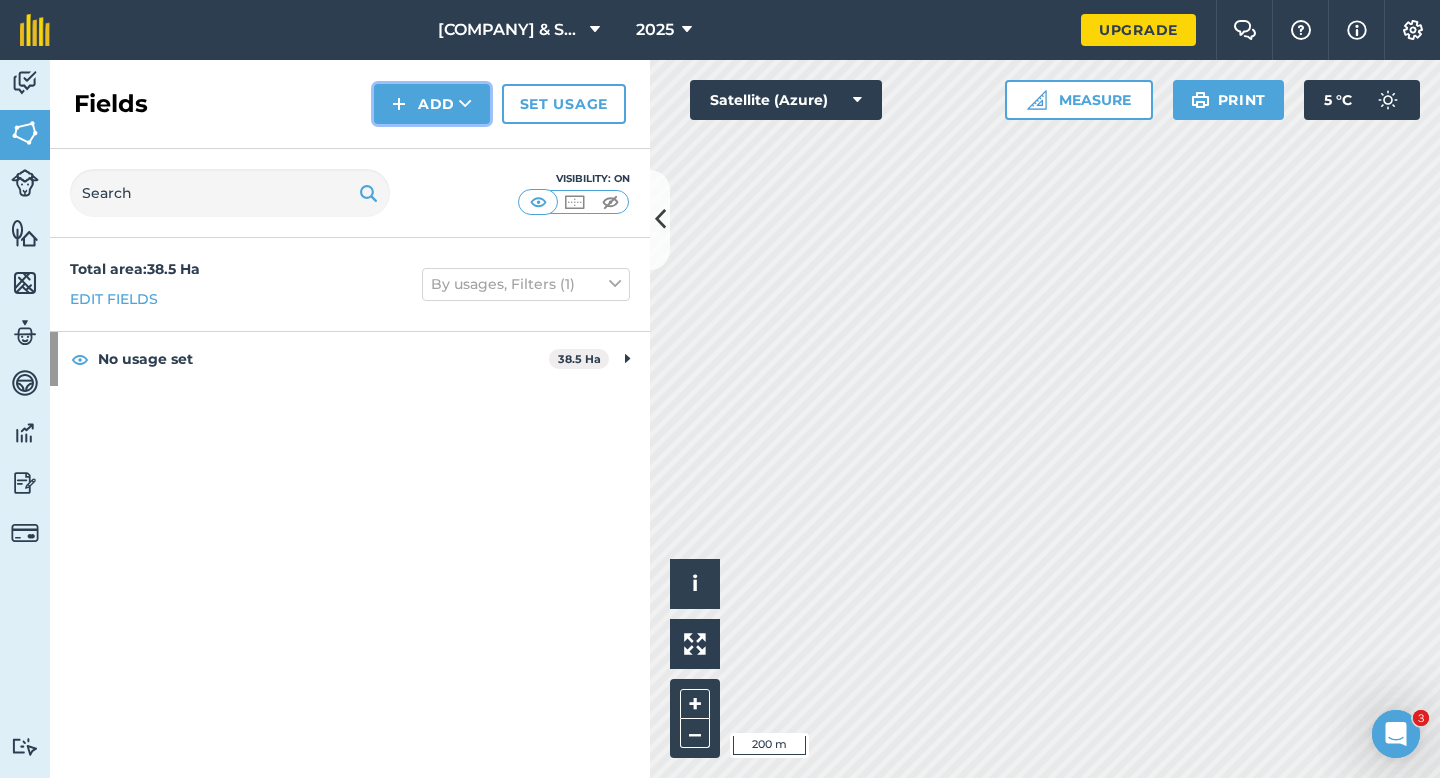 click at bounding box center (399, 104) 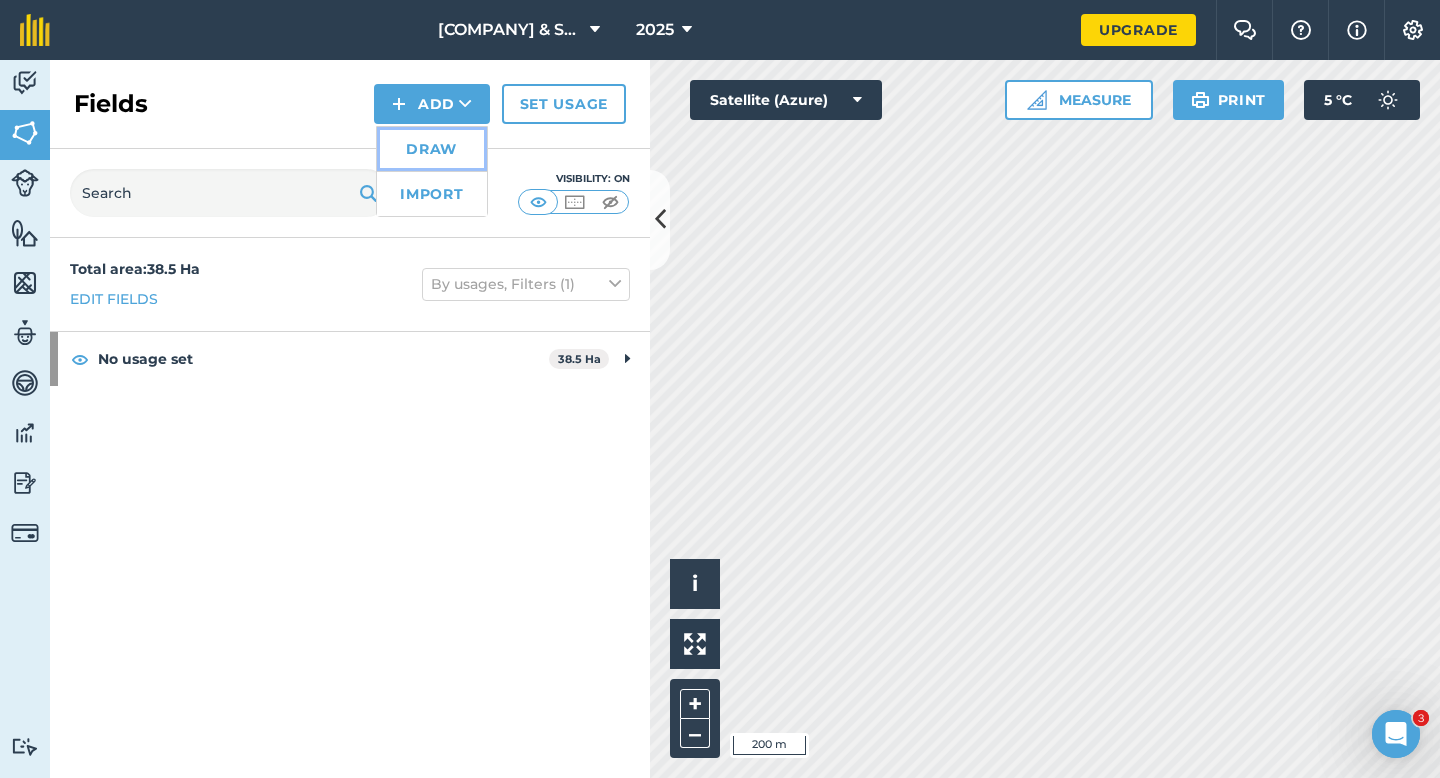 click on "Draw" at bounding box center (432, 149) 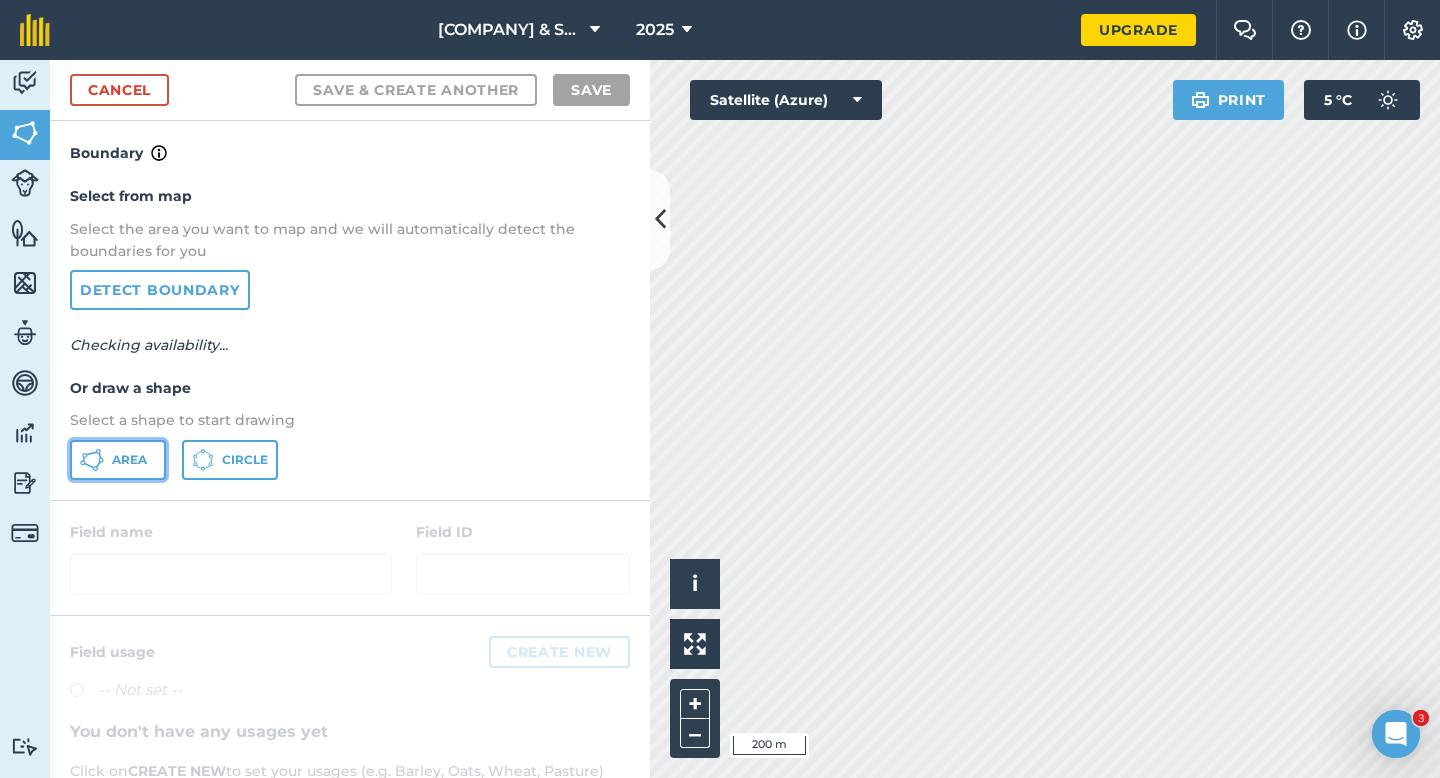 click on "Area" at bounding box center [129, 460] 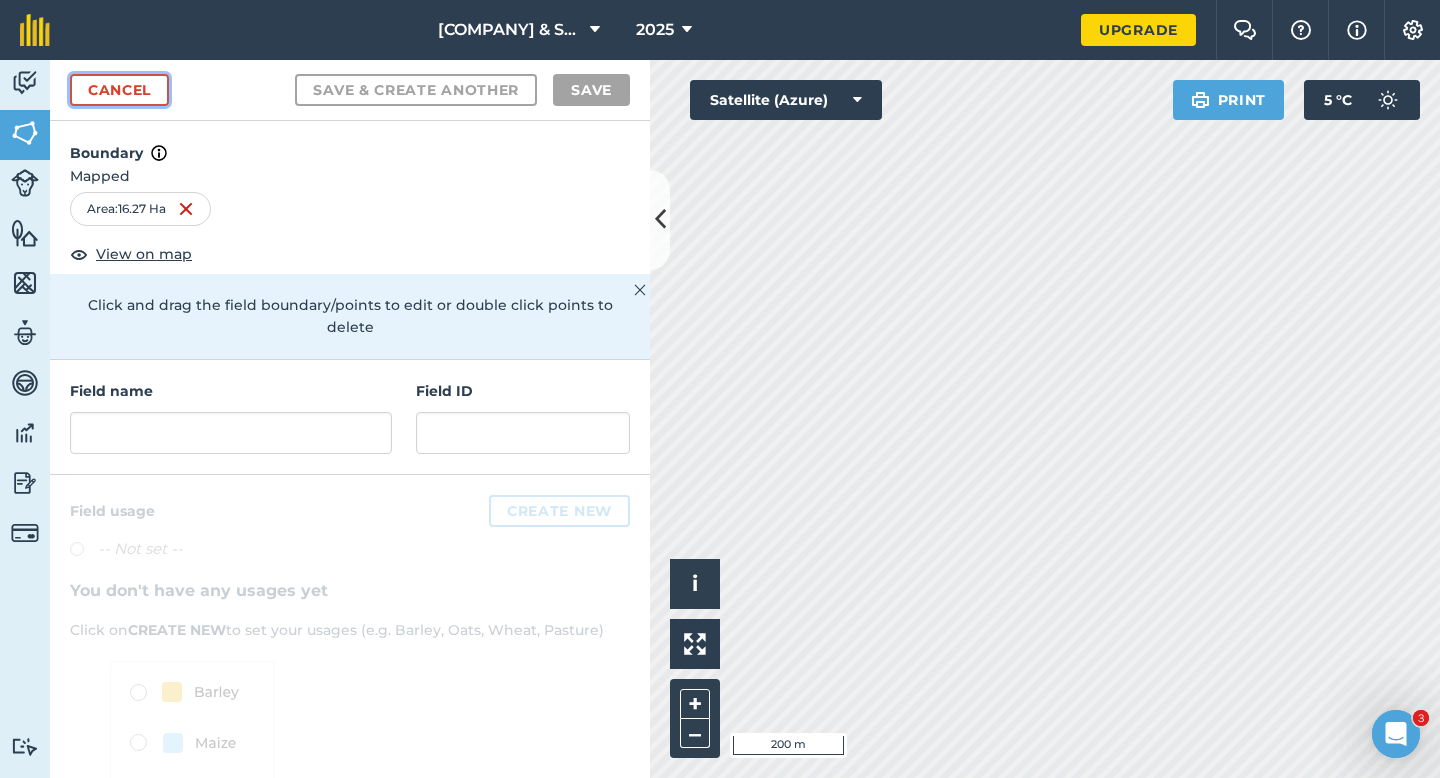 click on "Cancel" at bounding box center [119, 90] 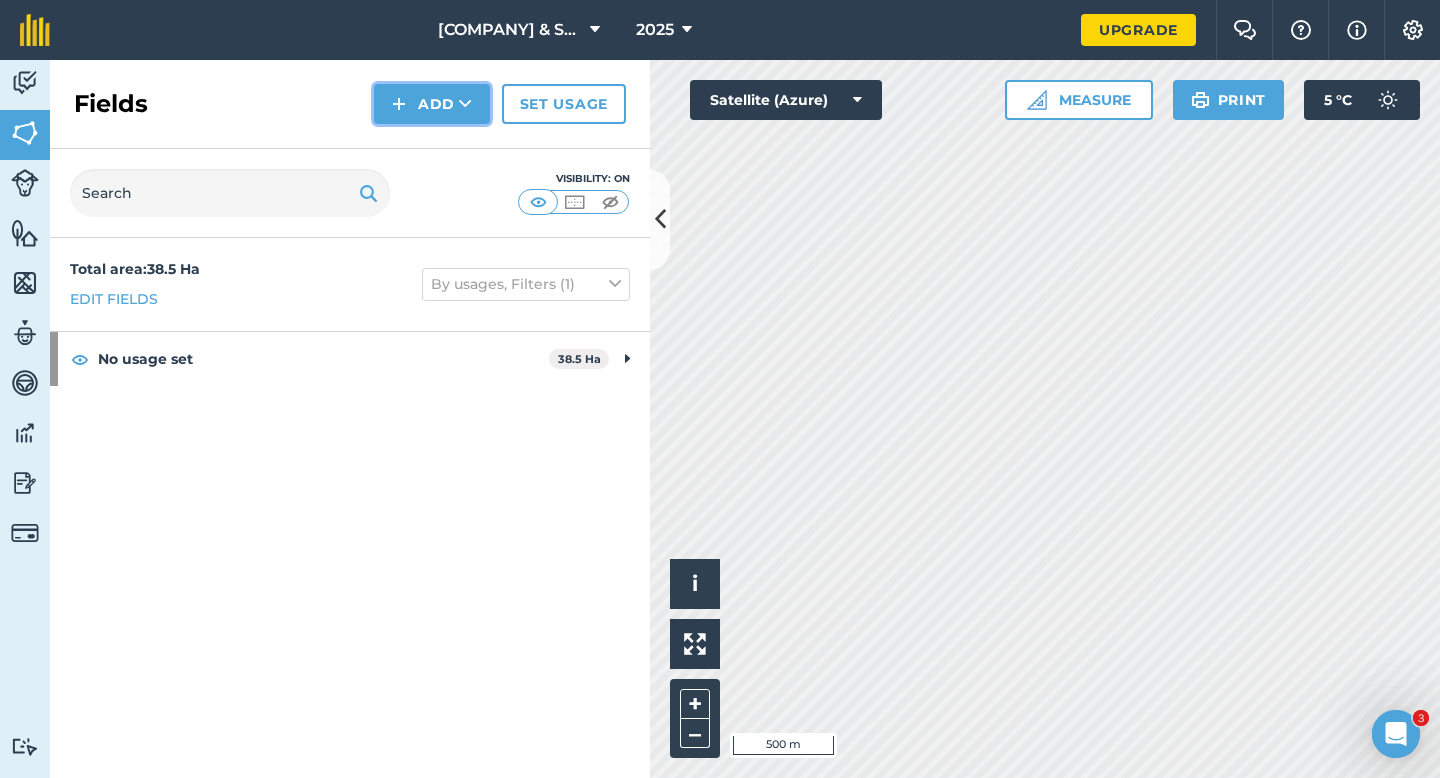 click at bounding box center [399, 104] 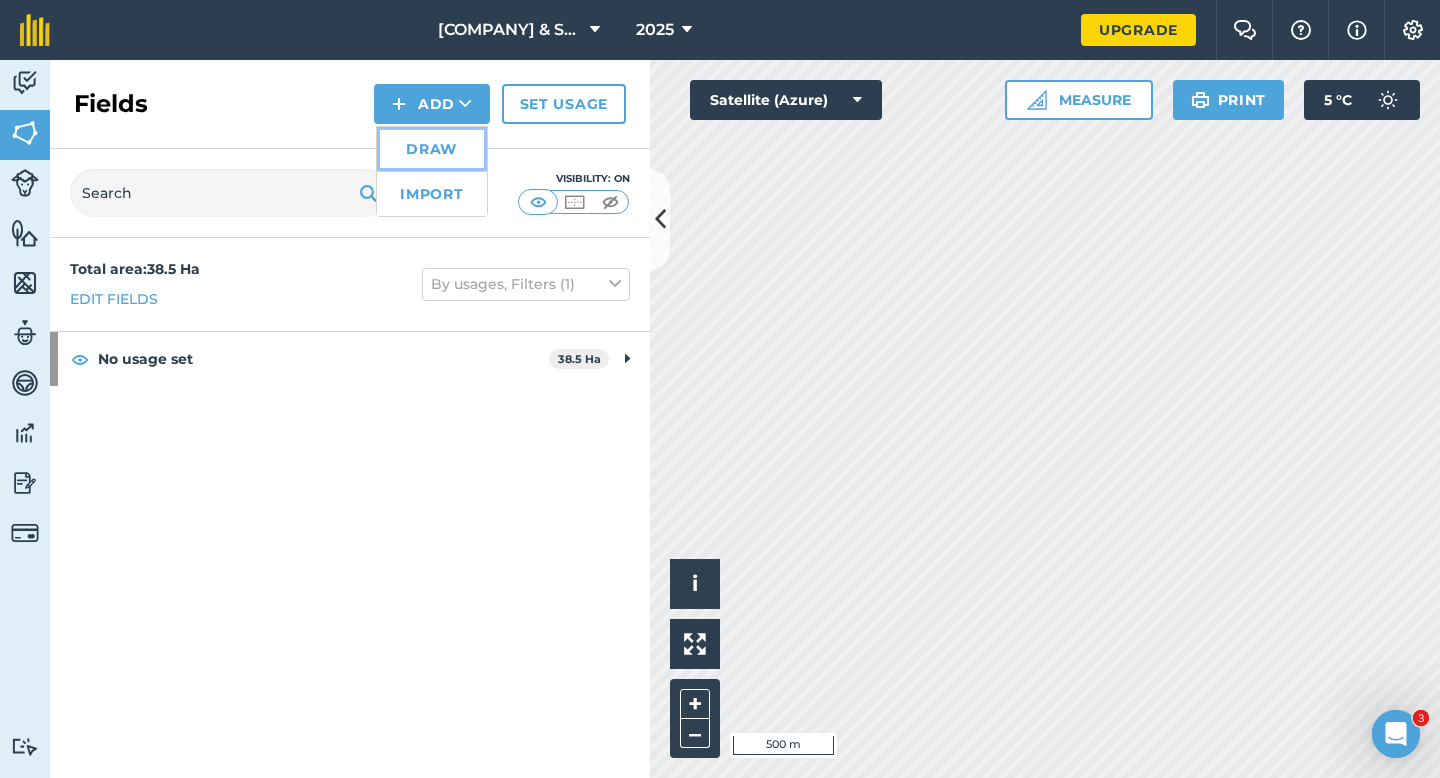 click on "Draw" at bounding box center [432, 149] 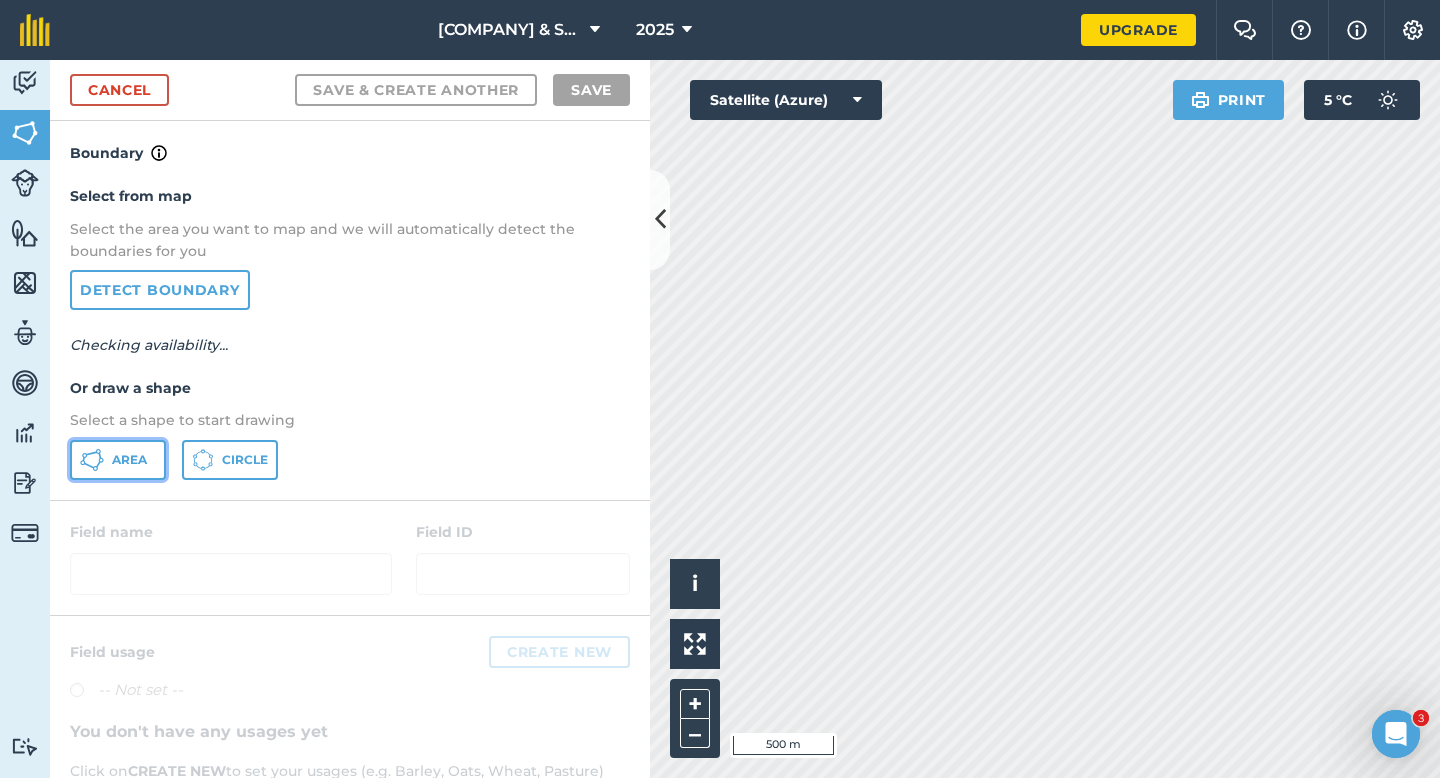 click on "Area" at bounding box center [118, 460] 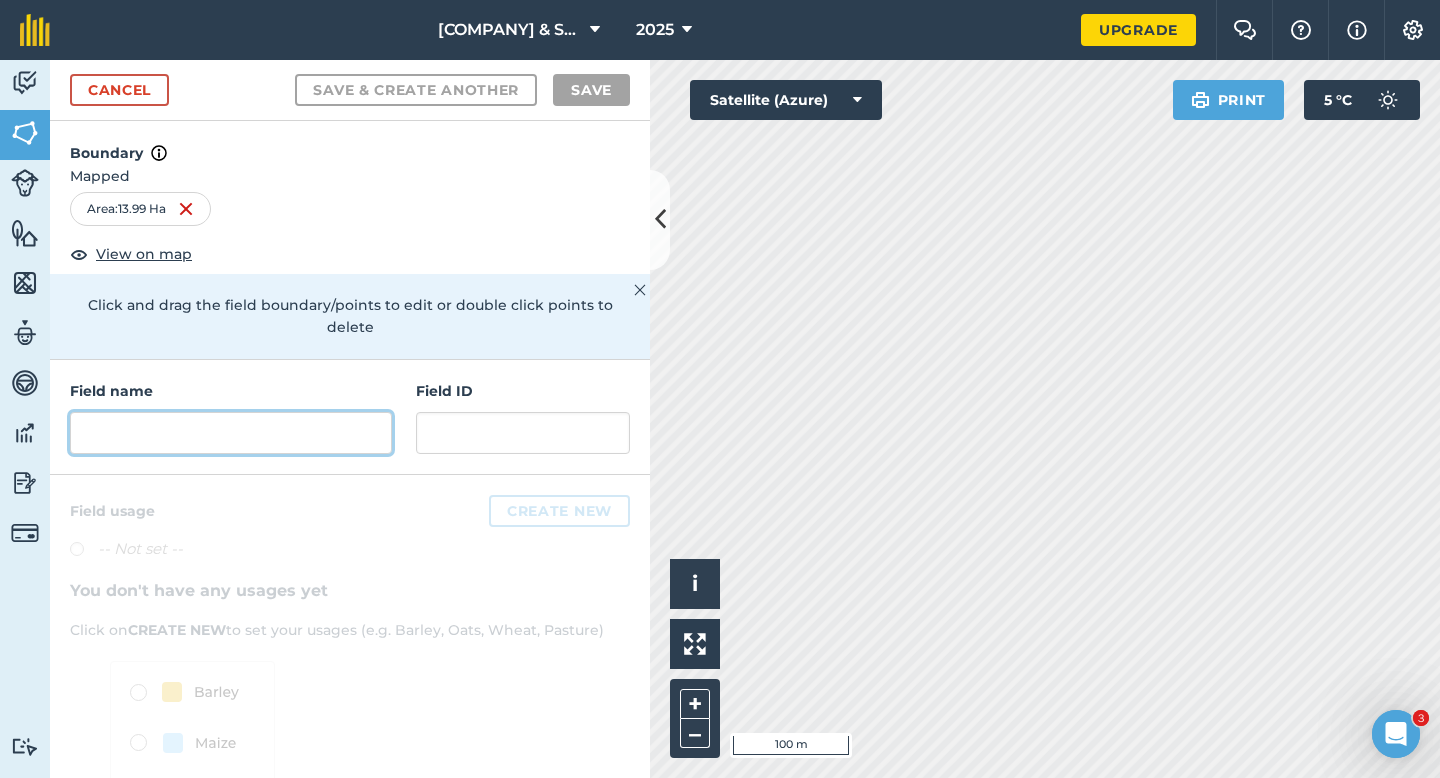 click at bounding box center [231, 433] 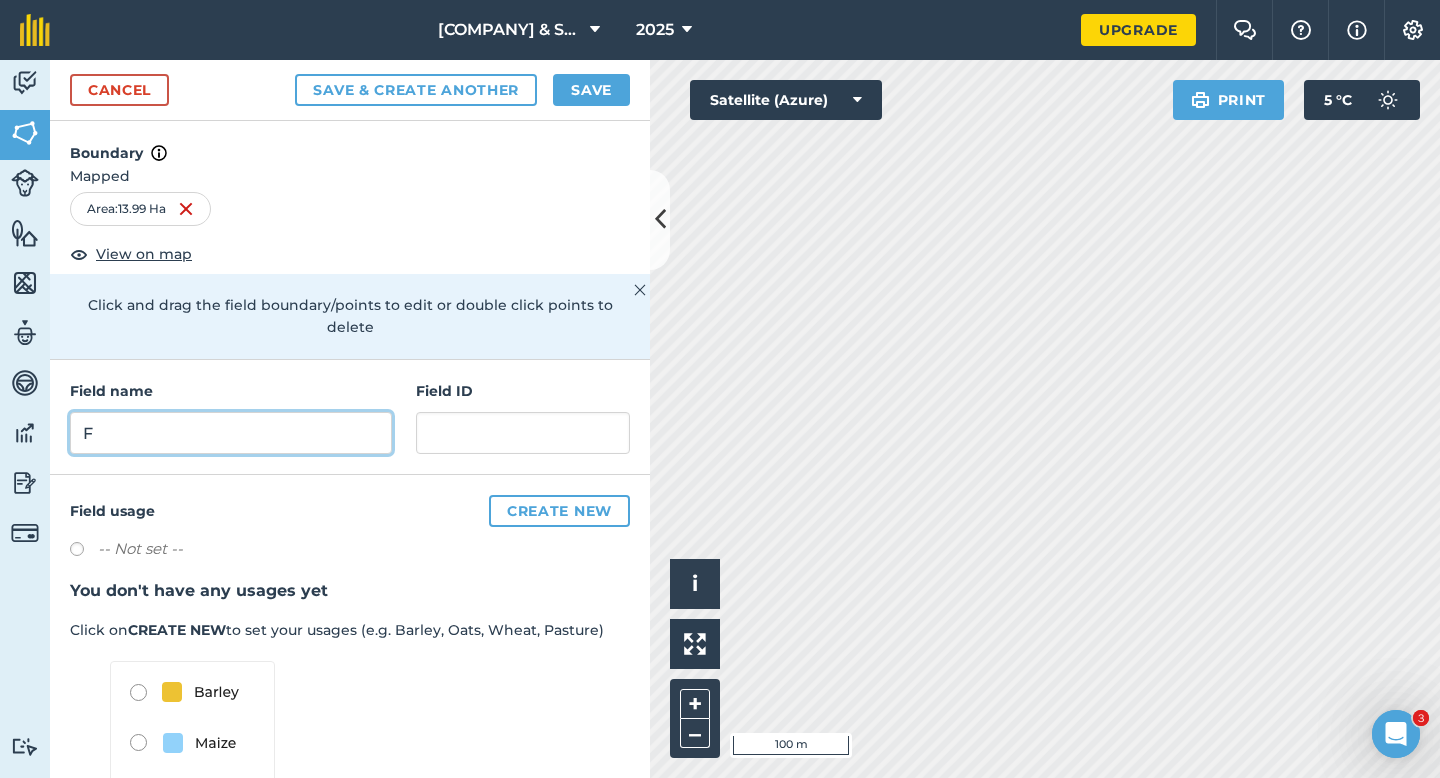 type on "F" 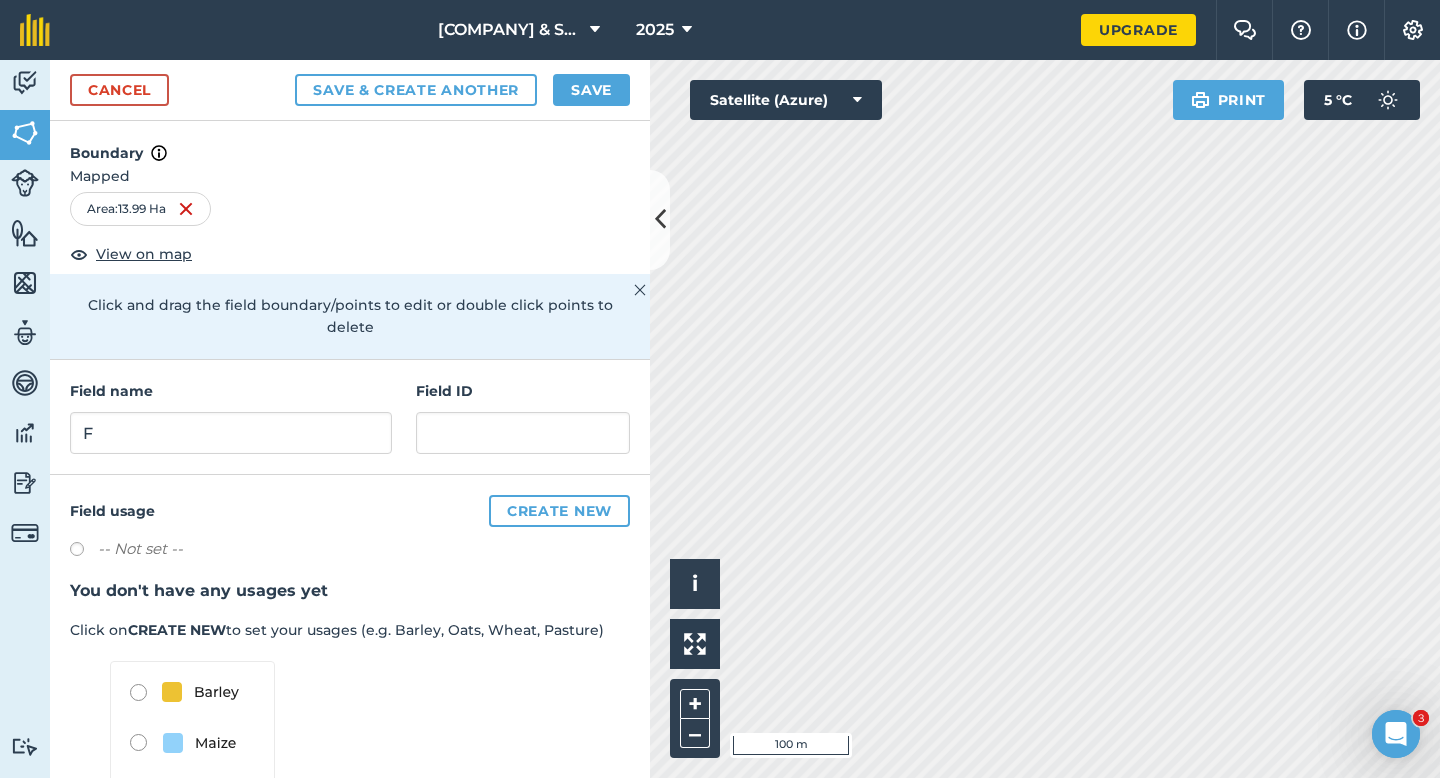 click on "Cancel Save & Create Another Save" at bounding box center (350, 90) 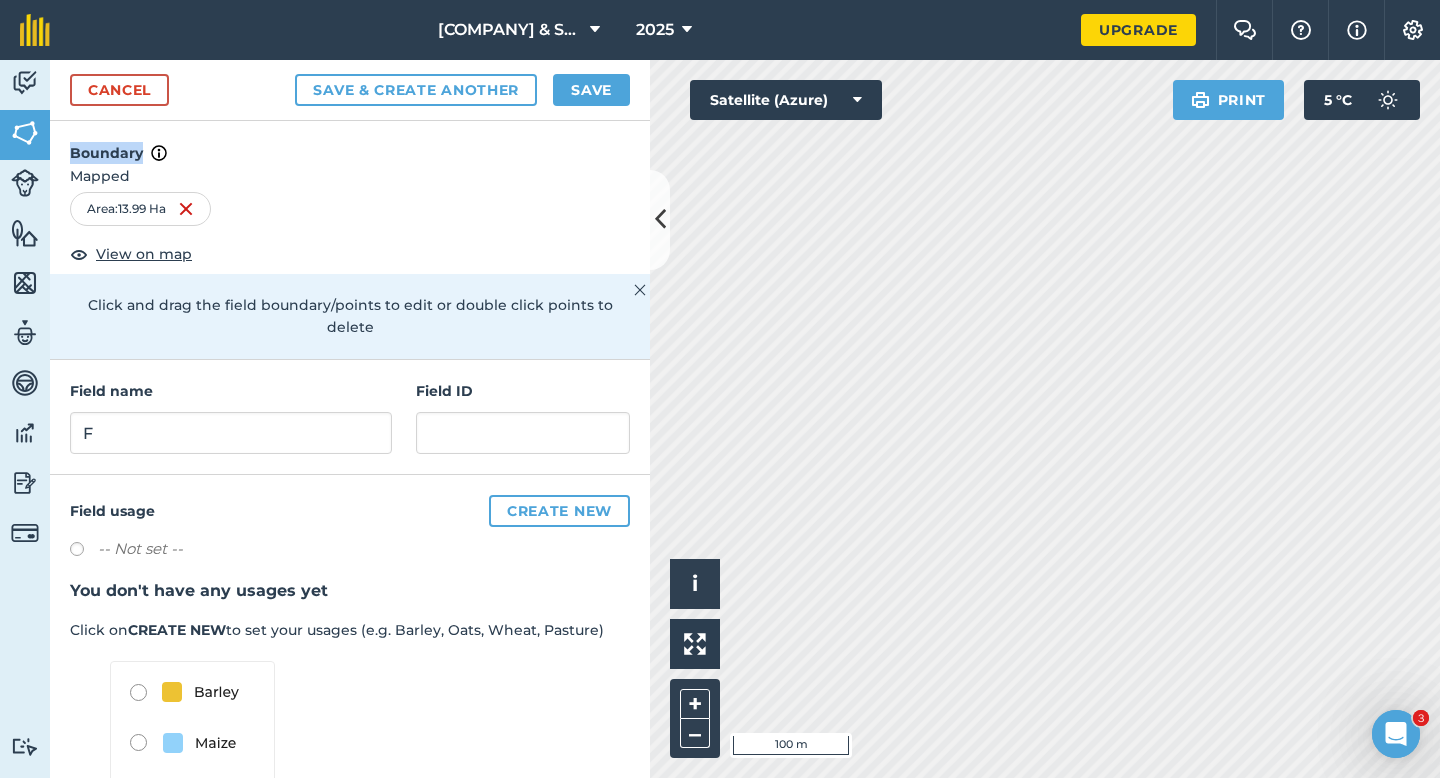 click on "Cancel Save & Create Another Save" at bounding box center (350, 90) 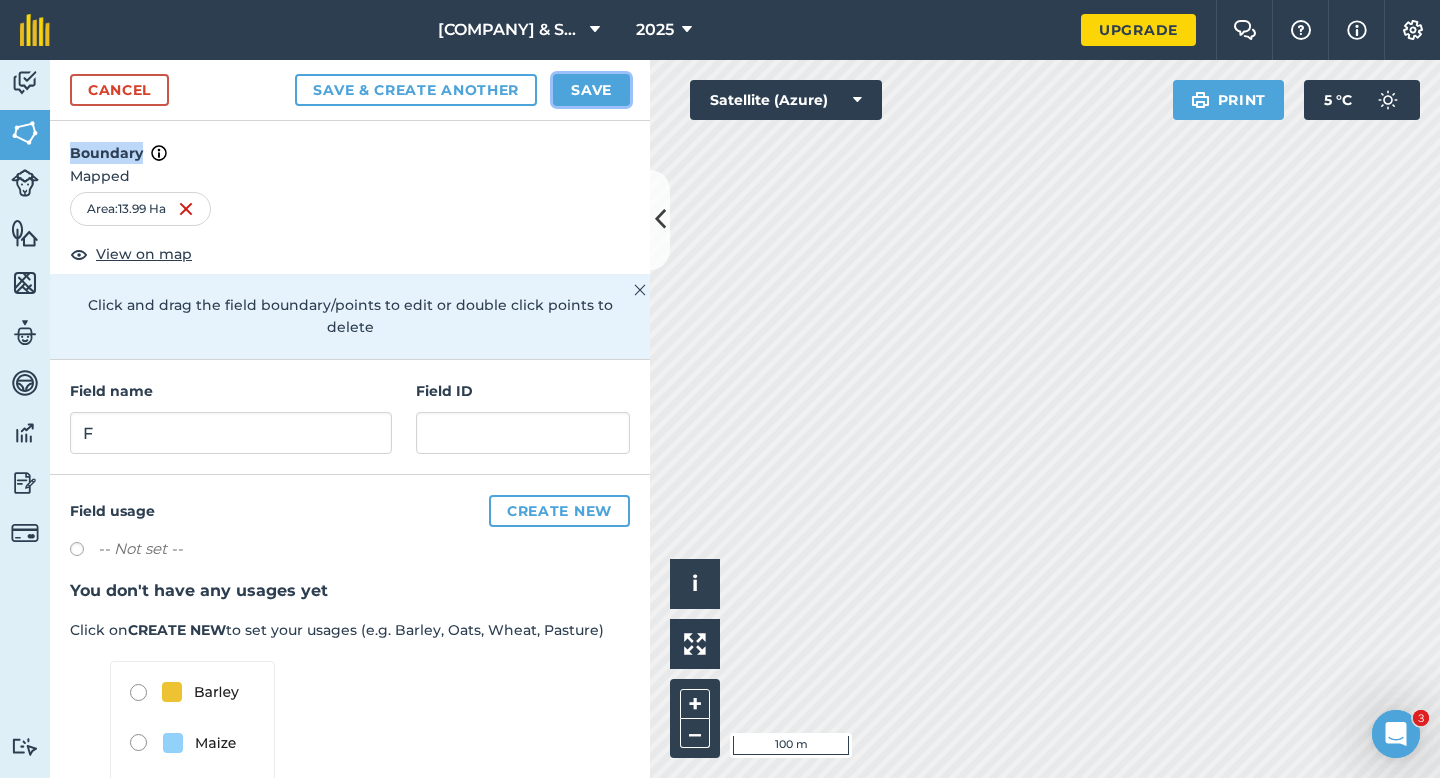 click on "Save" at bounding box center (591, 90) 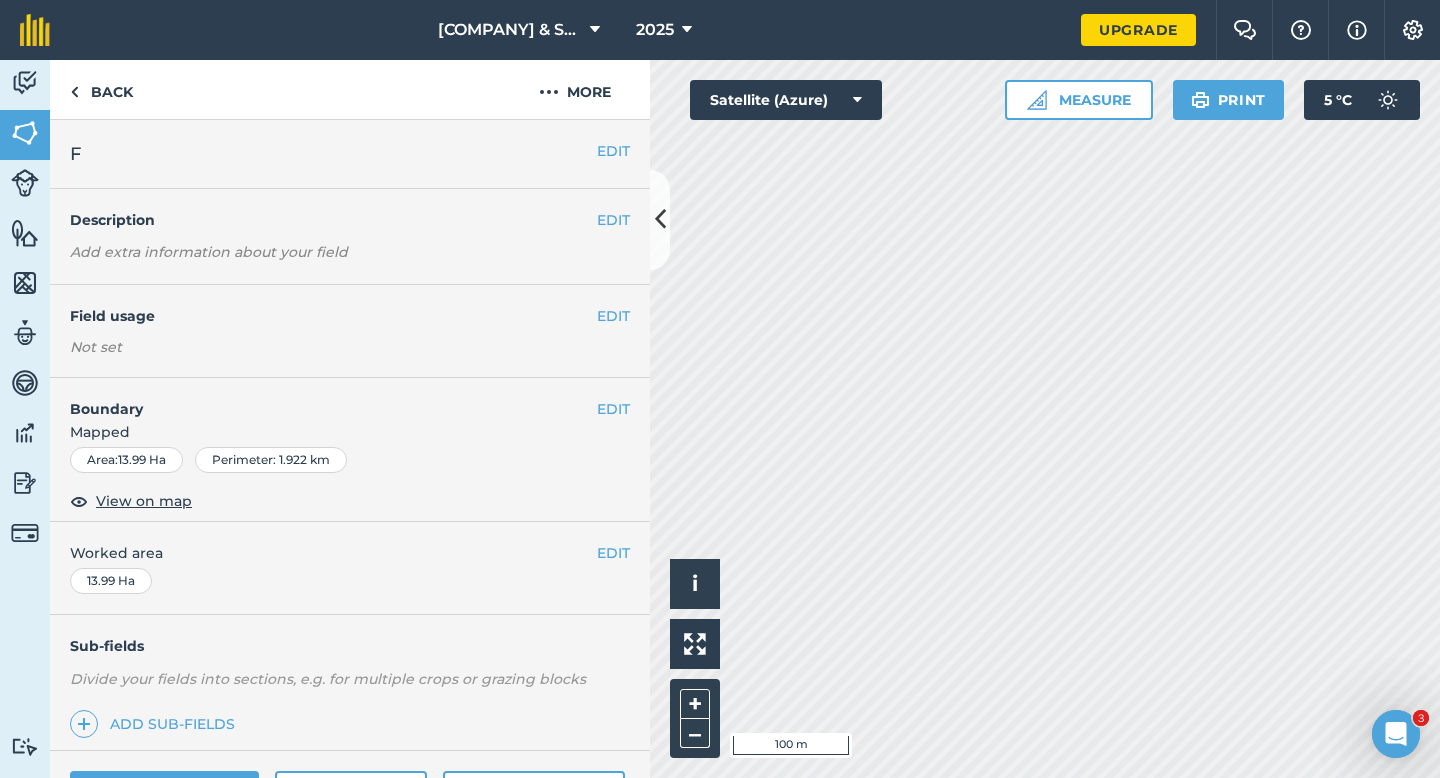 click on "EDIT Worked area 13.99   Ha" at bounding box center [350, 568] 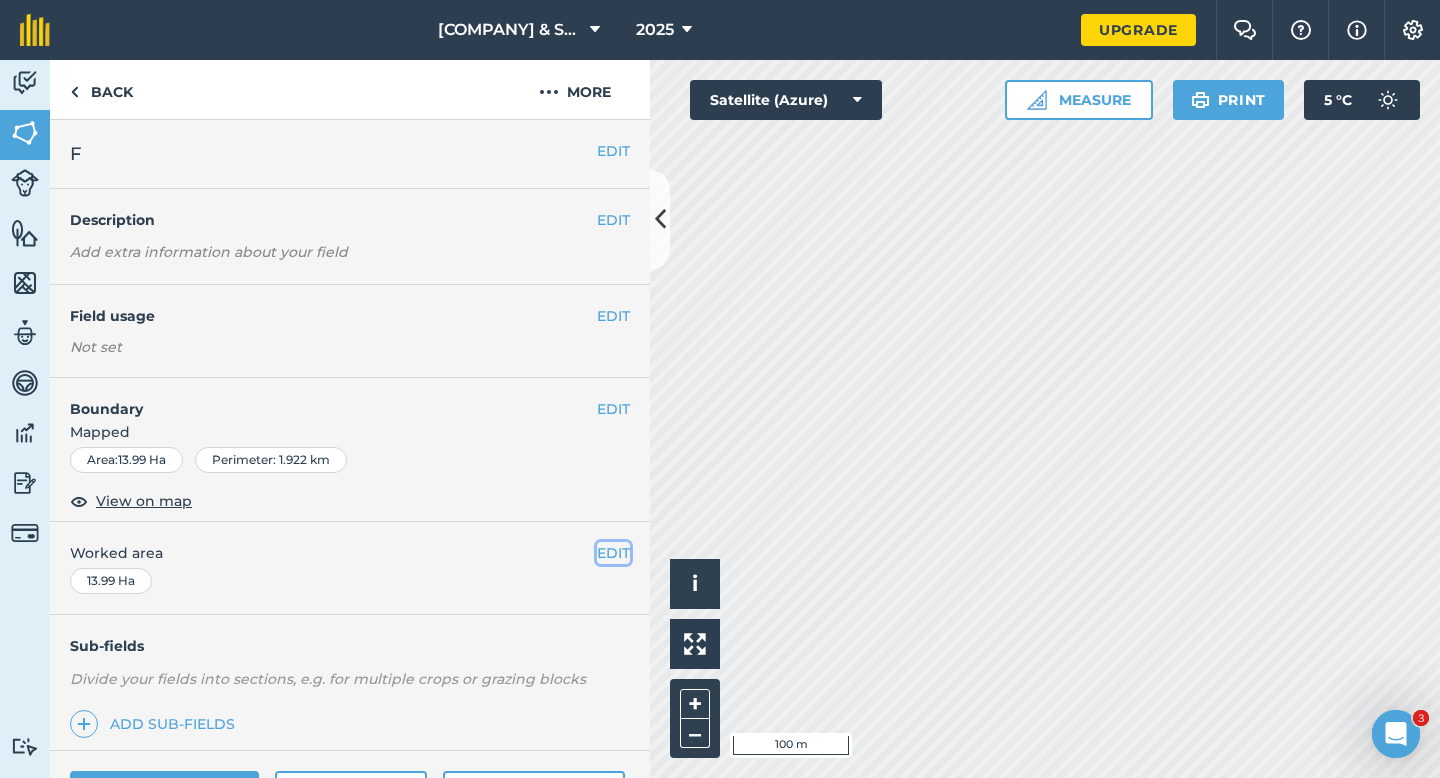 click on "EDIT" at bounding box center (613, 553) 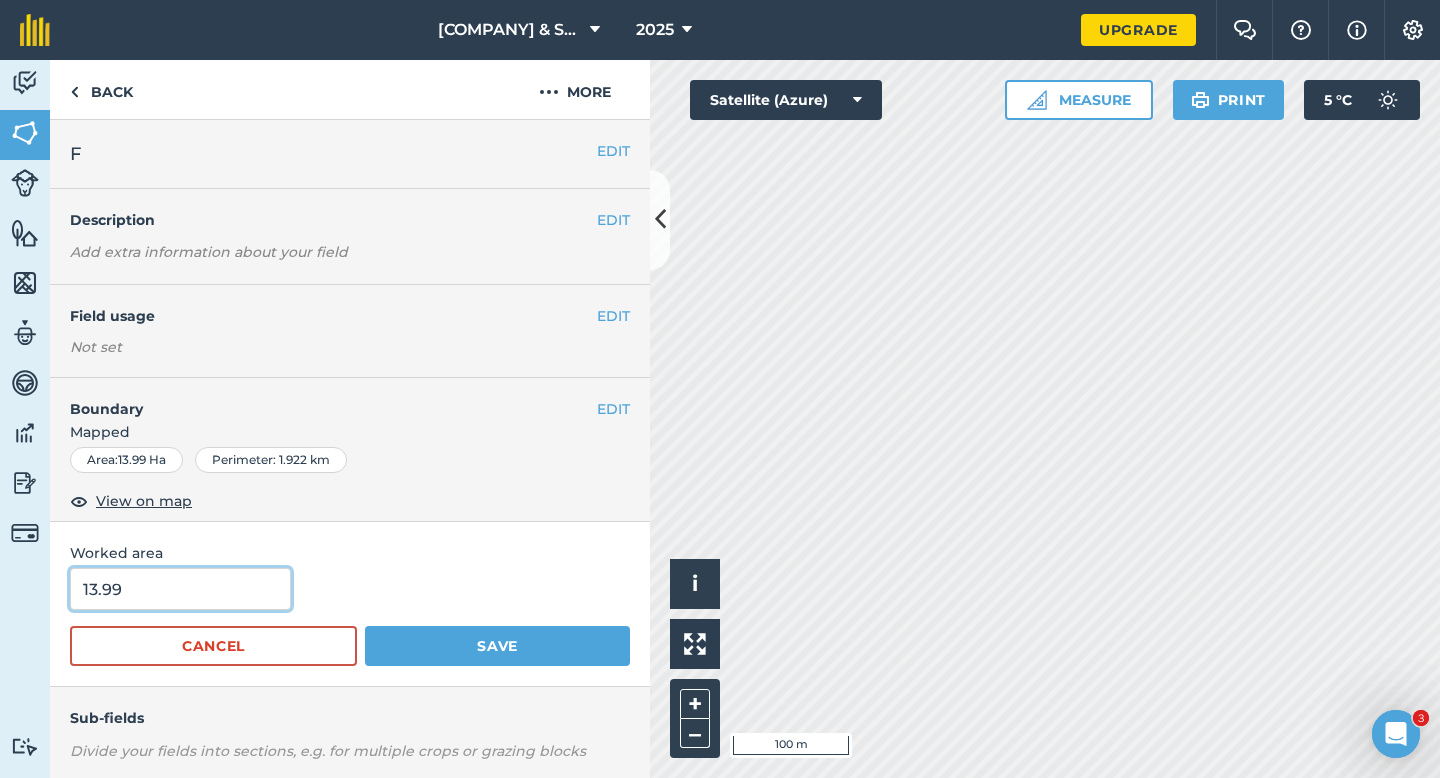 click on "13.99" at bounding box center (180, 589) 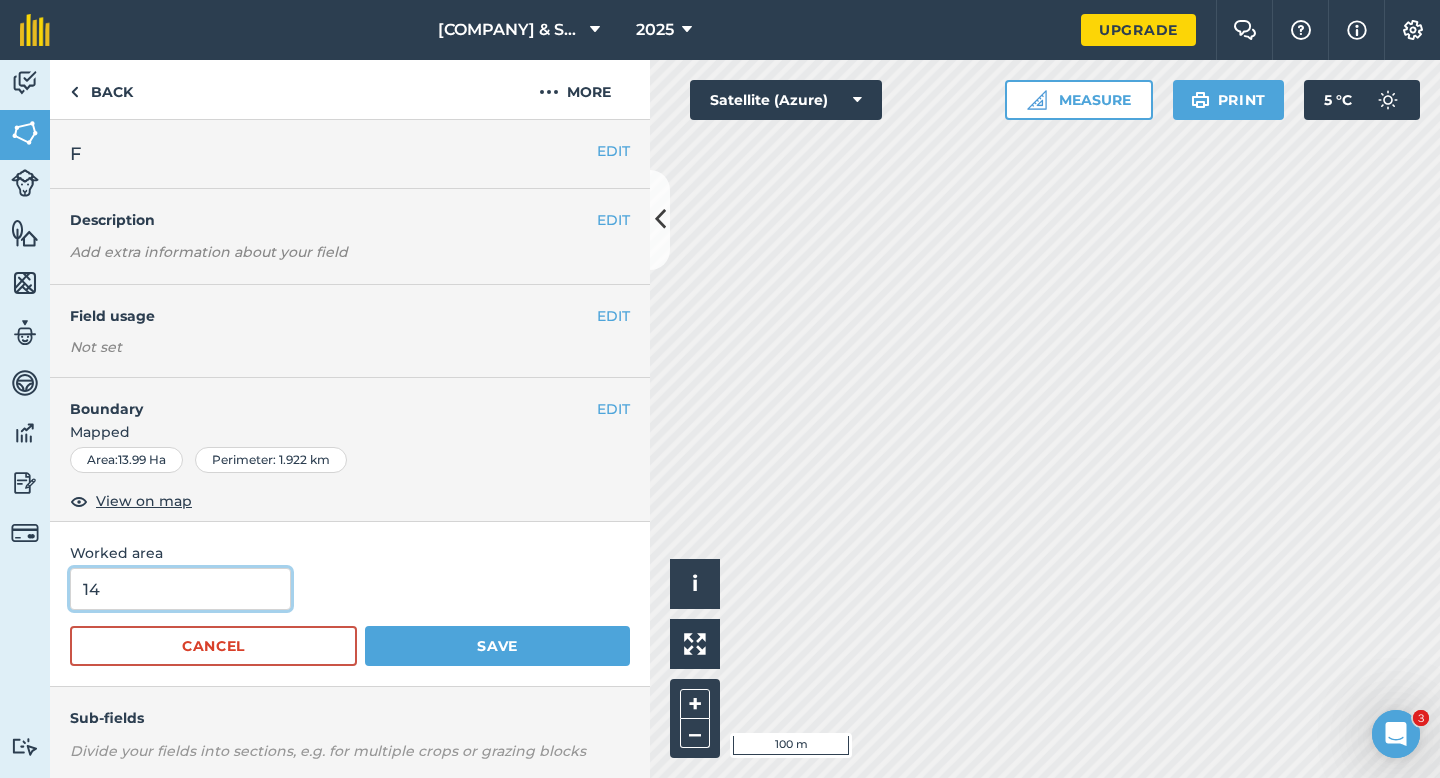 click on "Save" at bounding box center [497, 646] 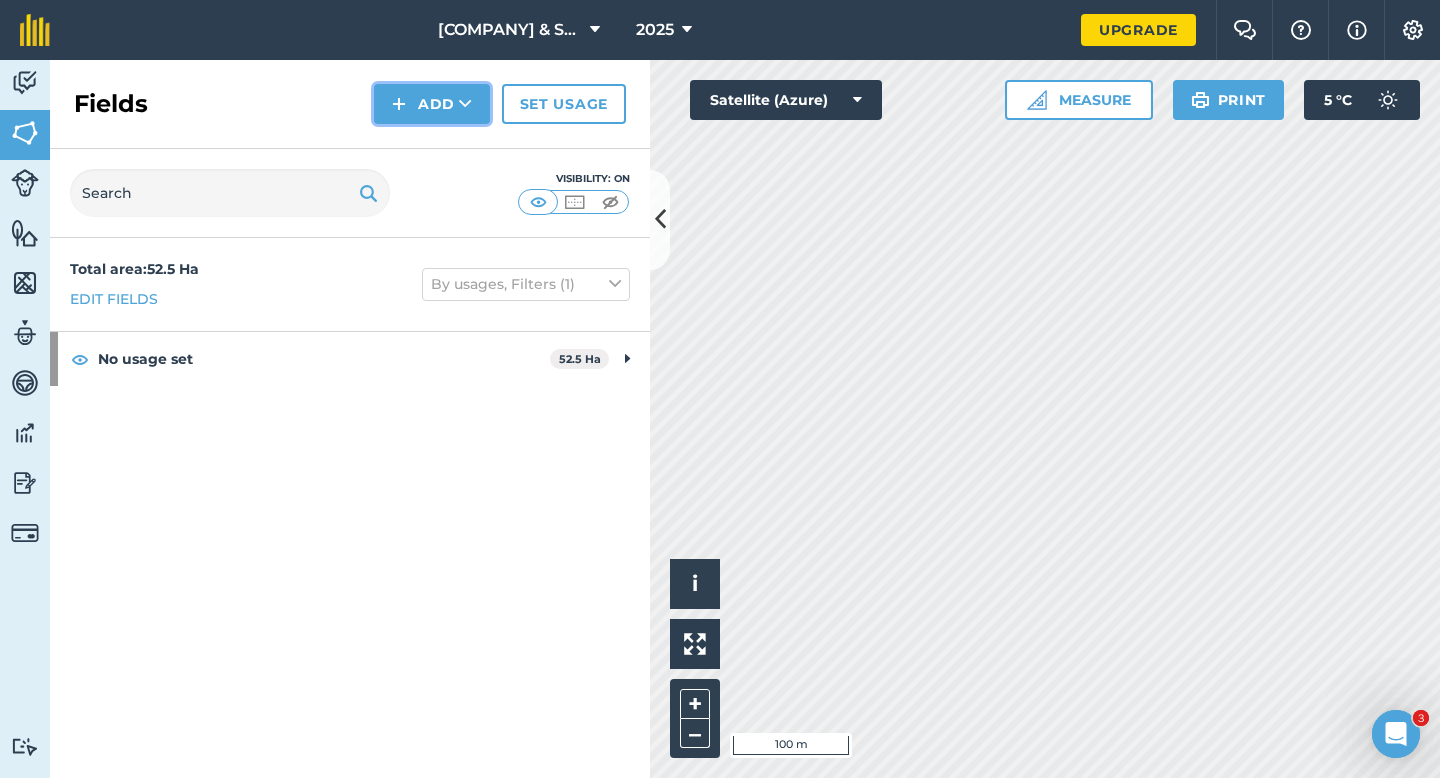 click at bounding box center (399, 104) 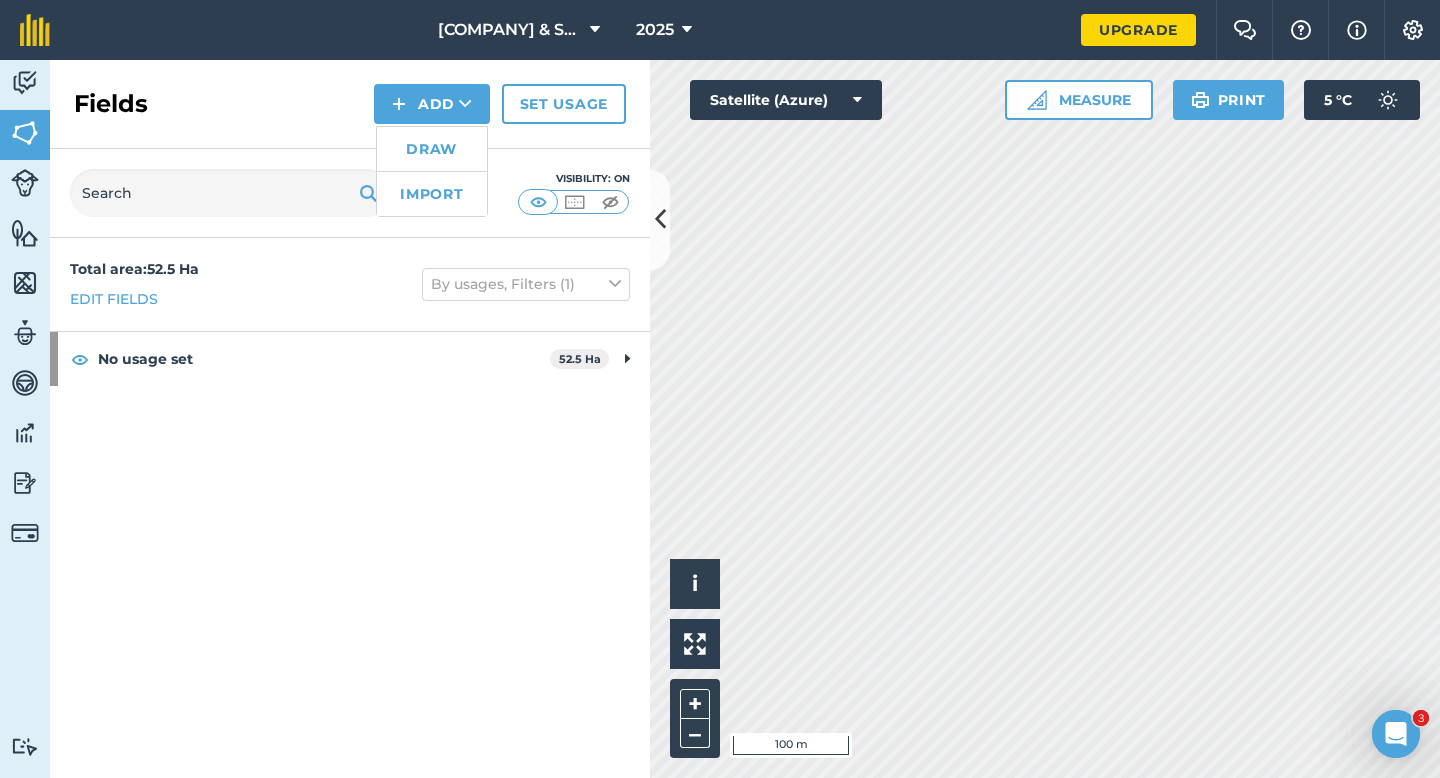click on "Draw" at bounding box center [432, 149] 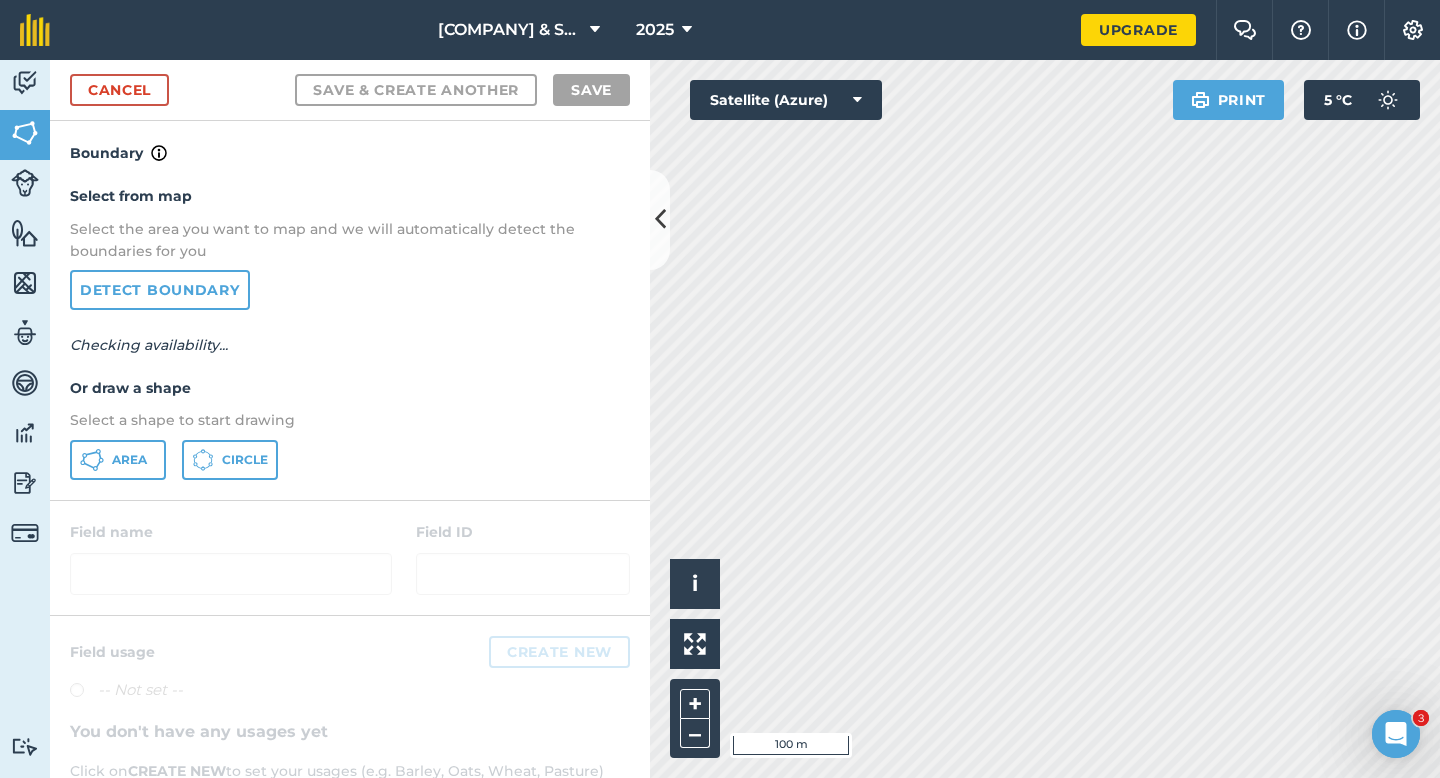 click on "Select from map Select the area you want to map and we will automatically detect the boundaries for you Detect boundary Checking availability... Or draw a shape Select a shape to start drawing Area Circle" at bounding box center (350, 332) 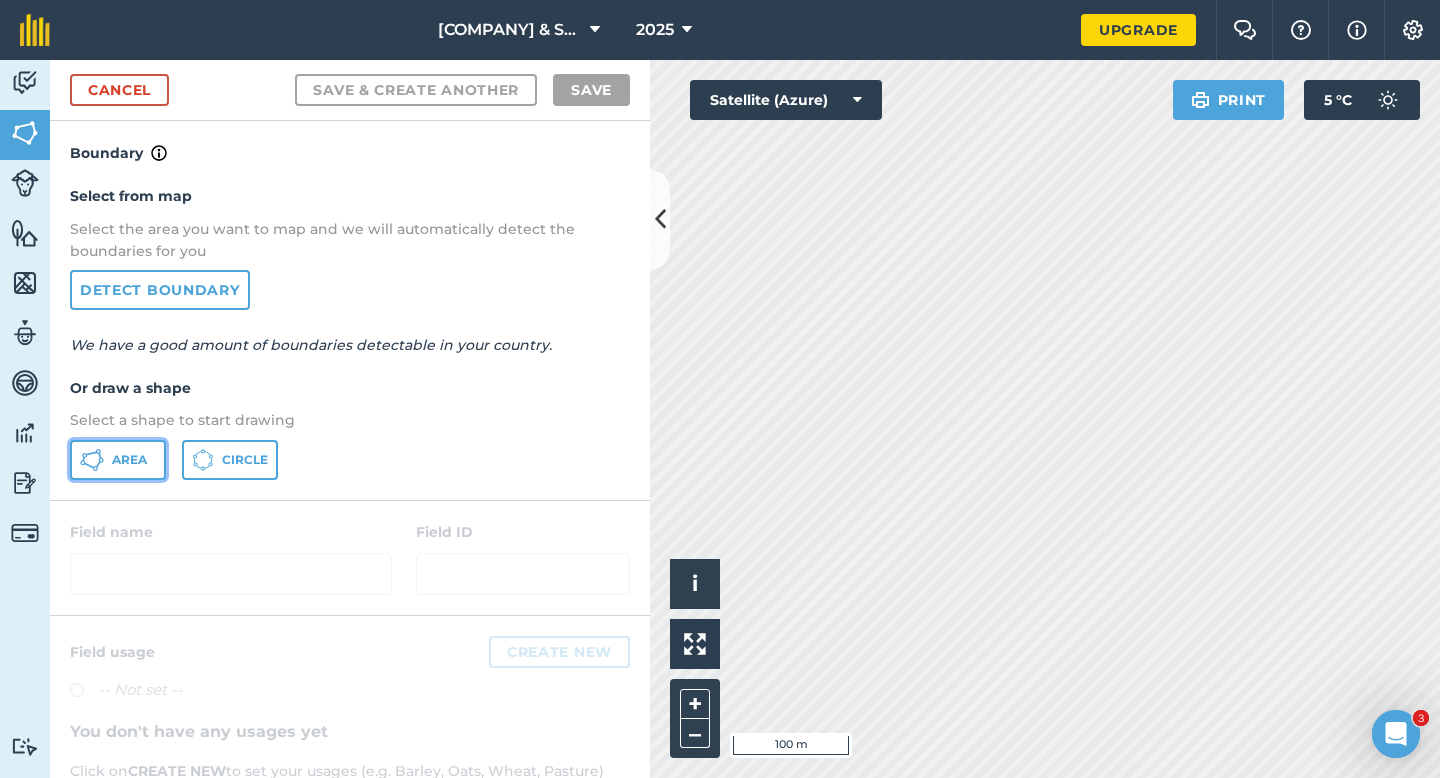 click on "Area" at bounding box center (129, 460) 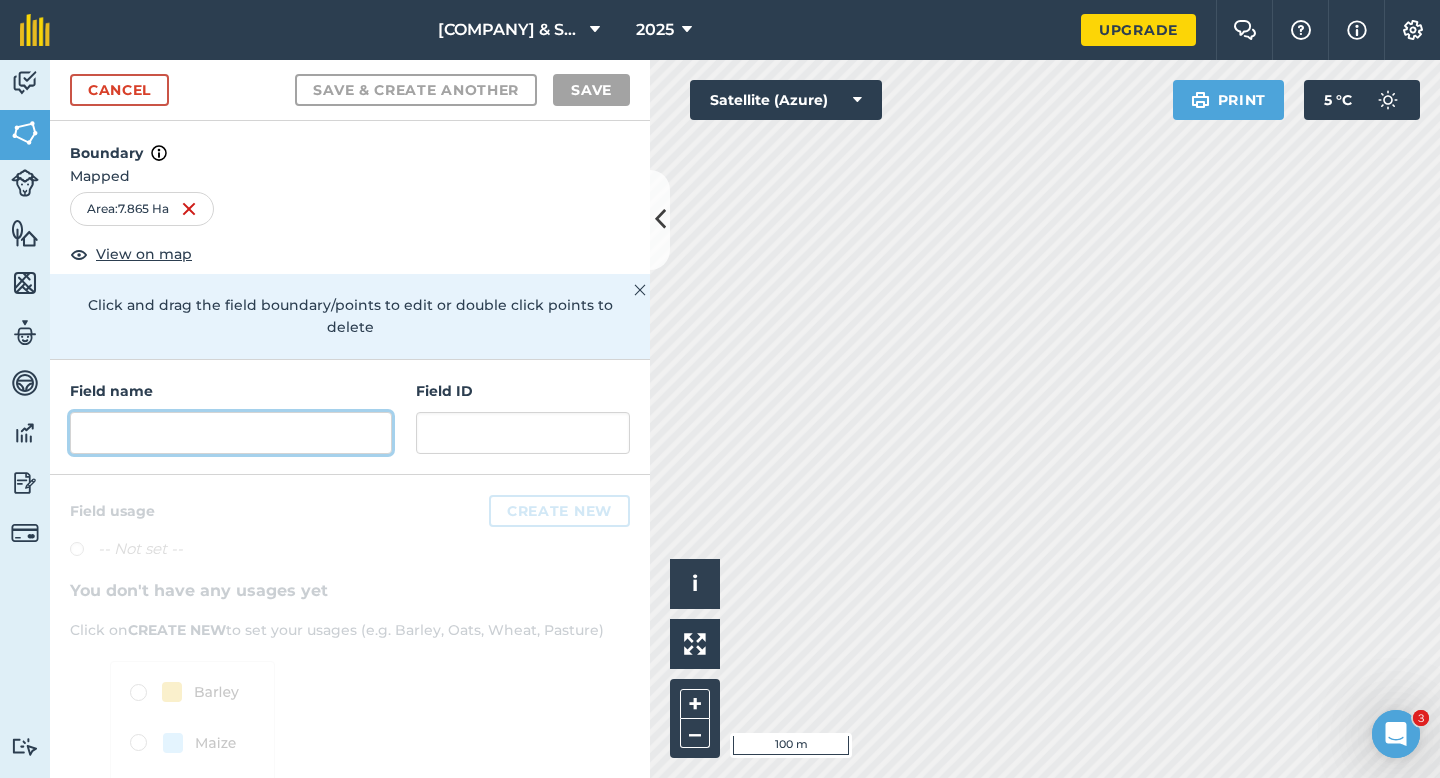 click at bounding box center (231, 433) 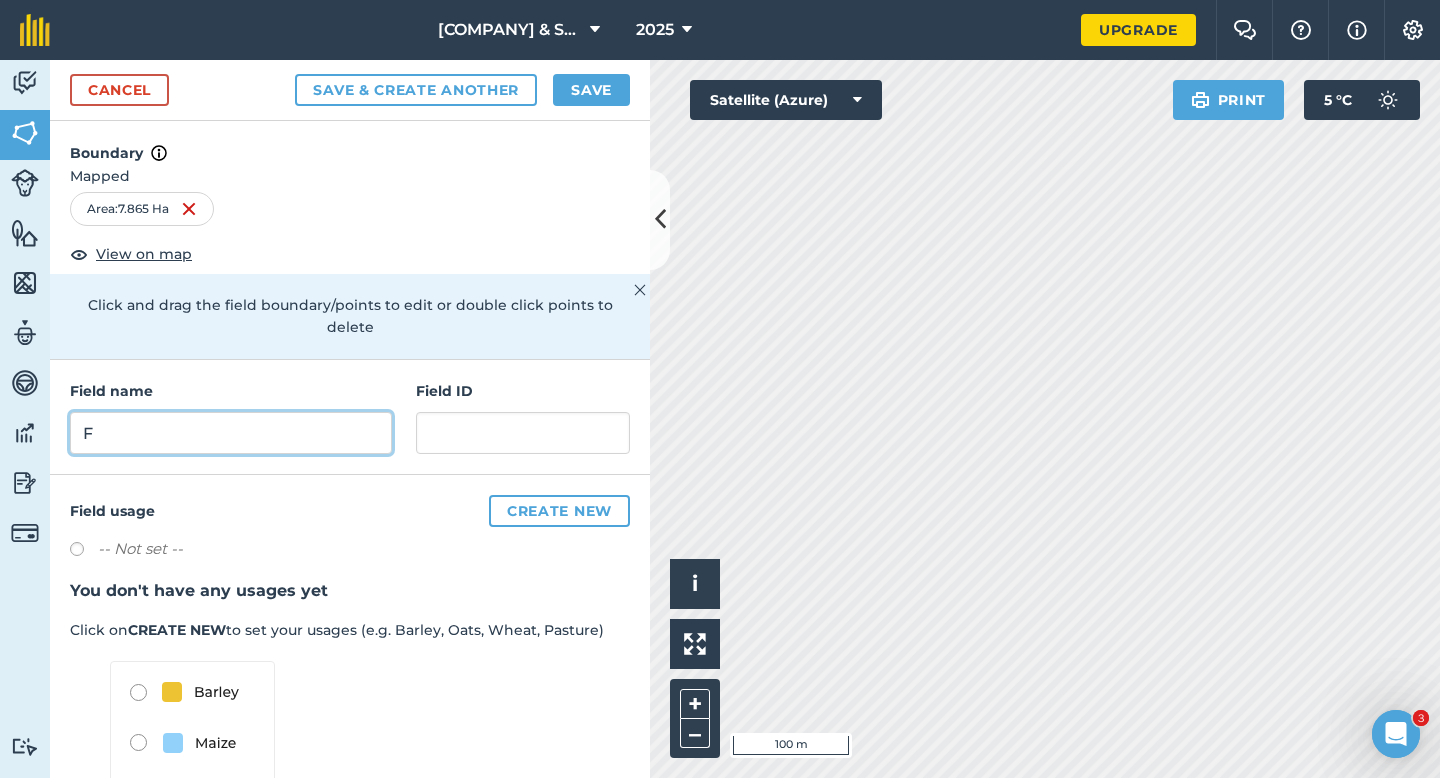 type on "F" 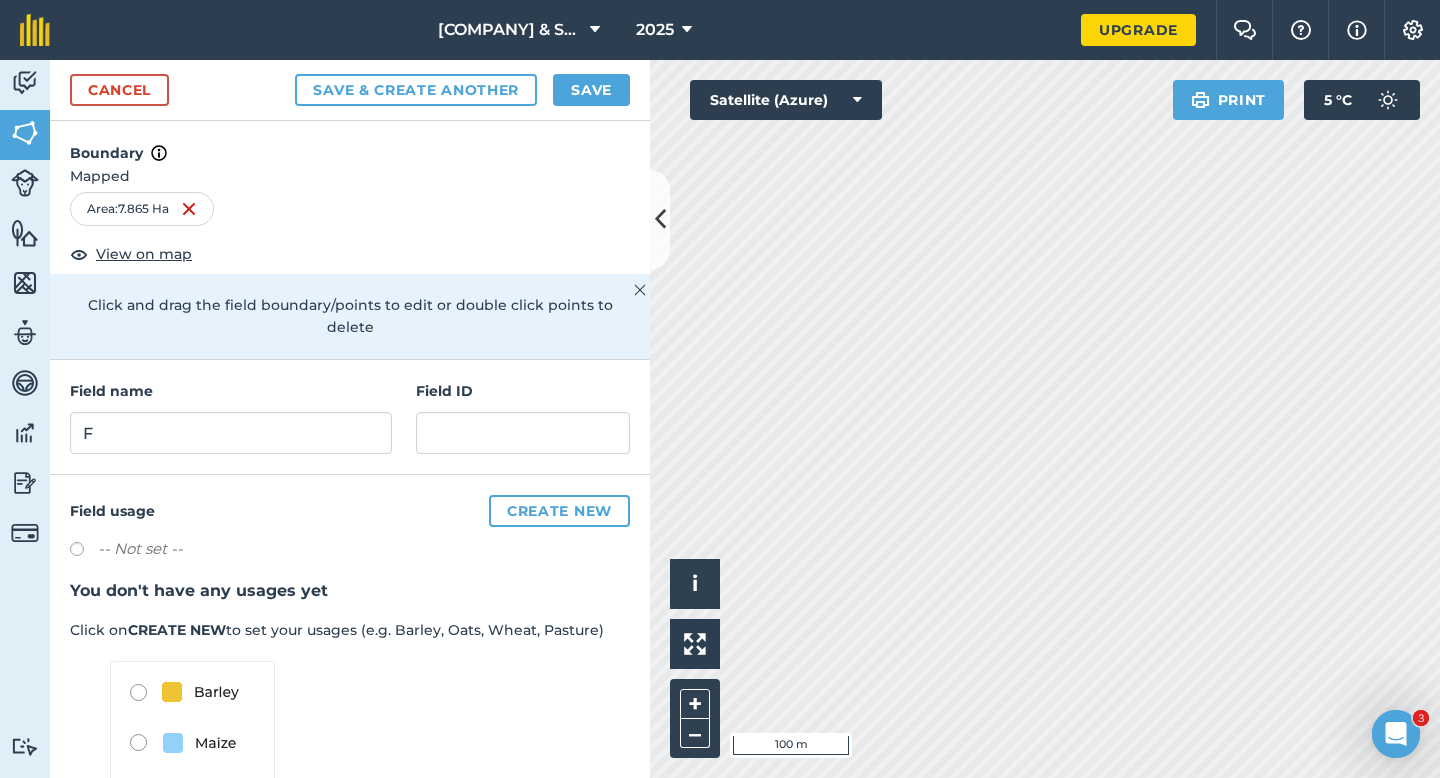 click on "Cancel Save & Create Another Save" at bounding box center [350, 90] 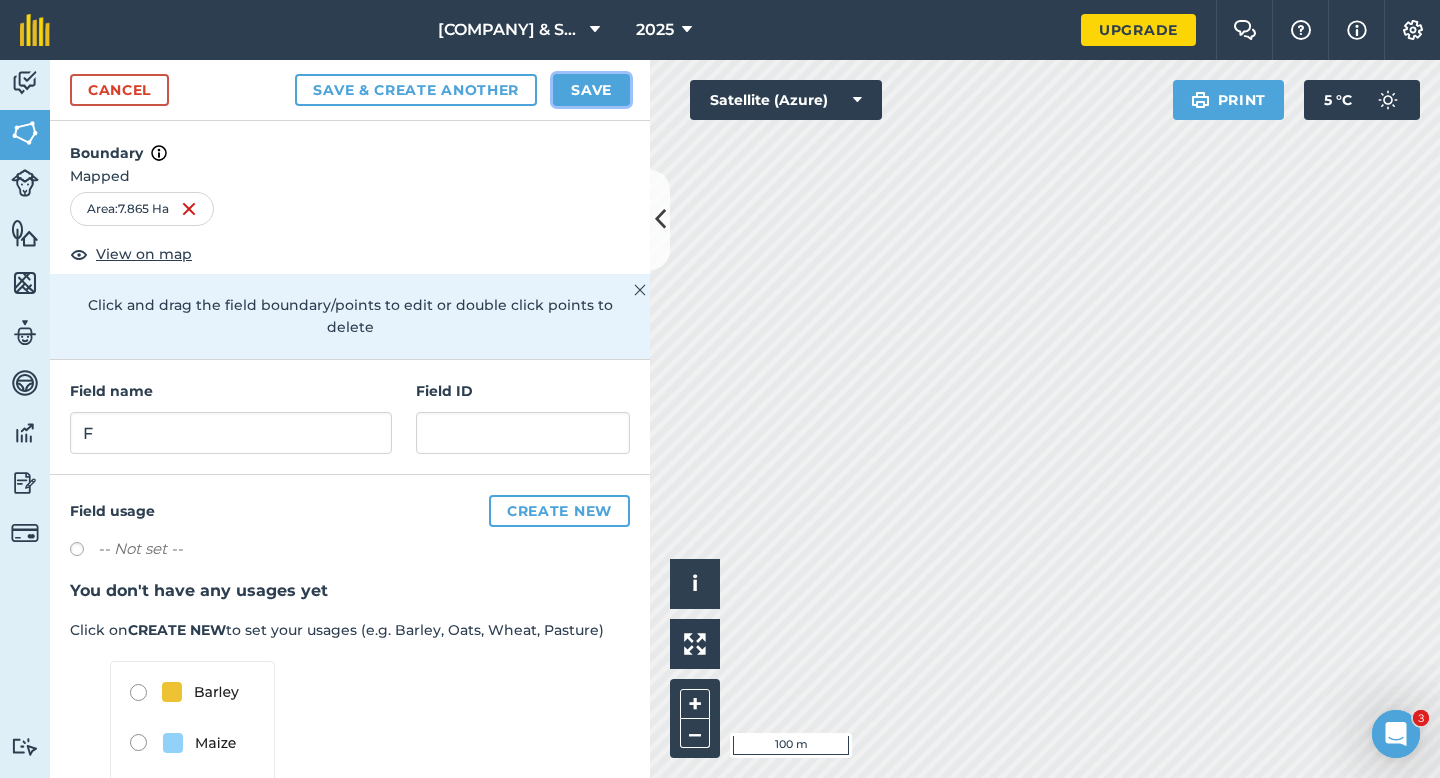 click on "Save" at bounding box center (591, 90) 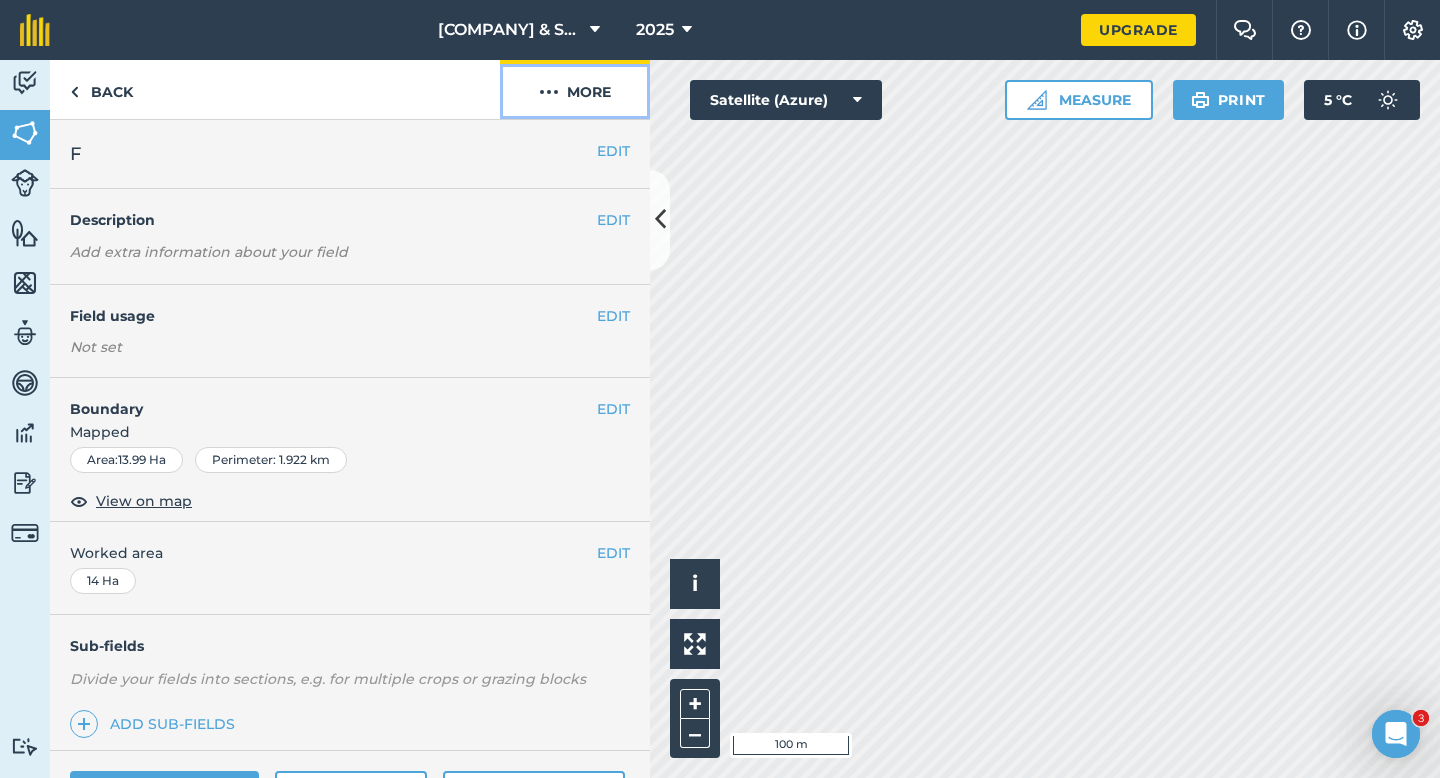 click on "More" at bounding box center (575, 89) 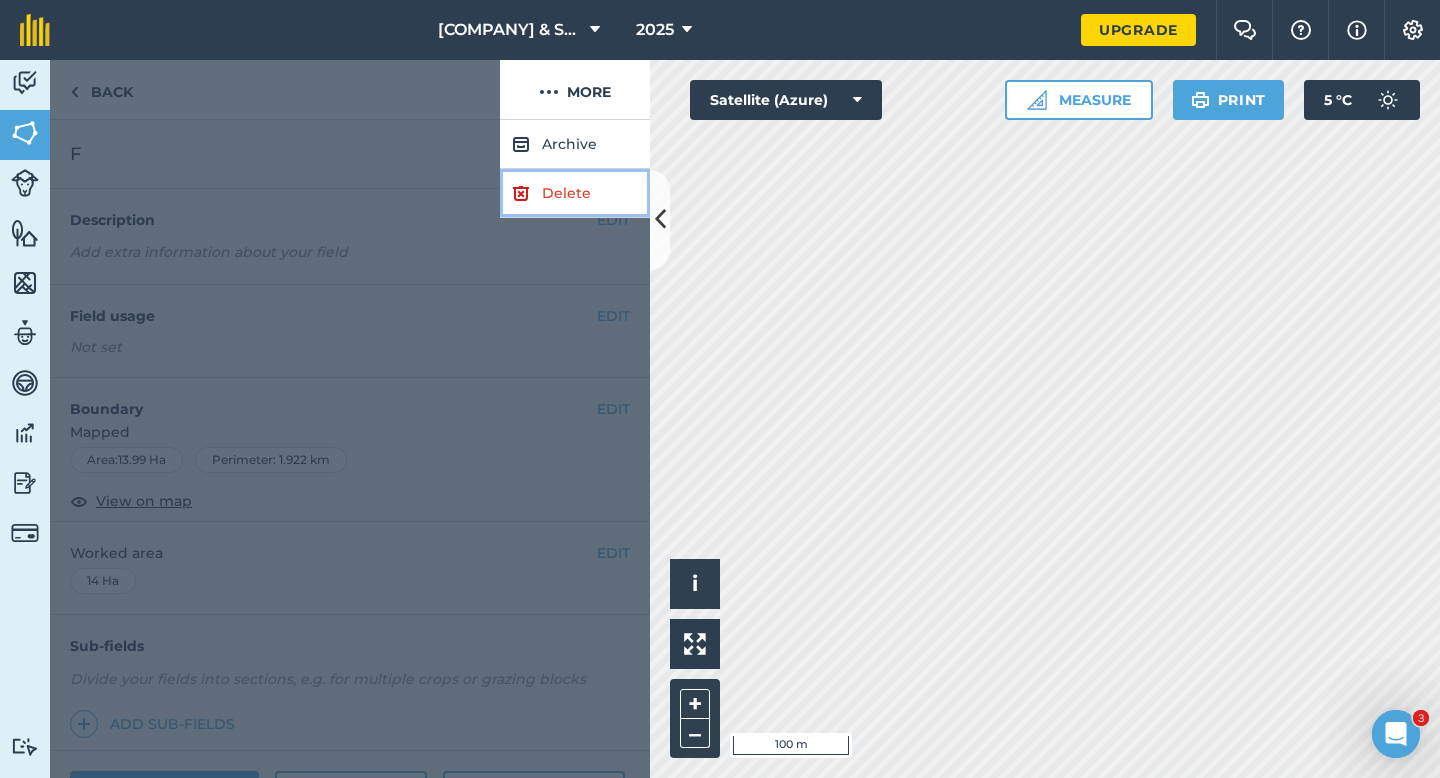 click at bounding box center [521, 193] 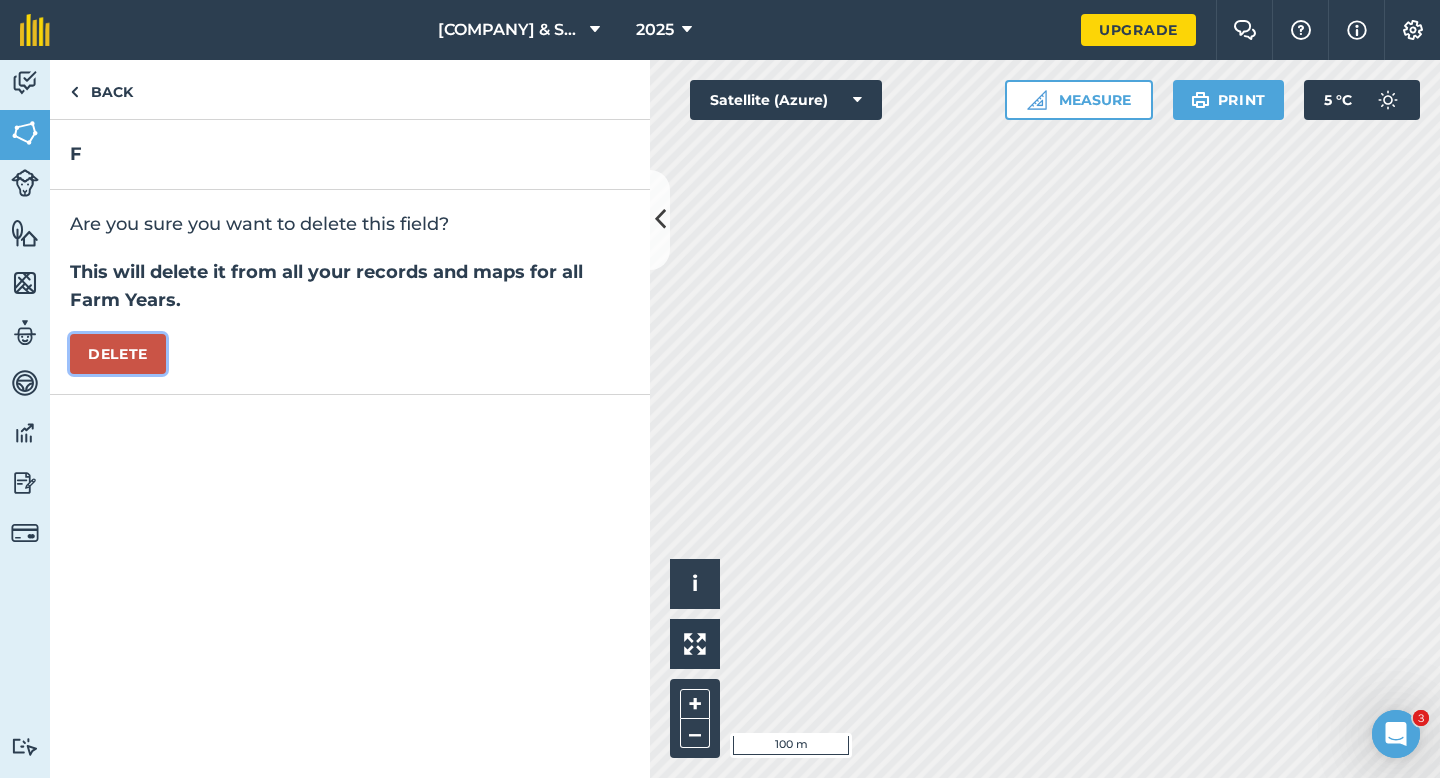 click on "Delete" at bounding box center [118, 354] 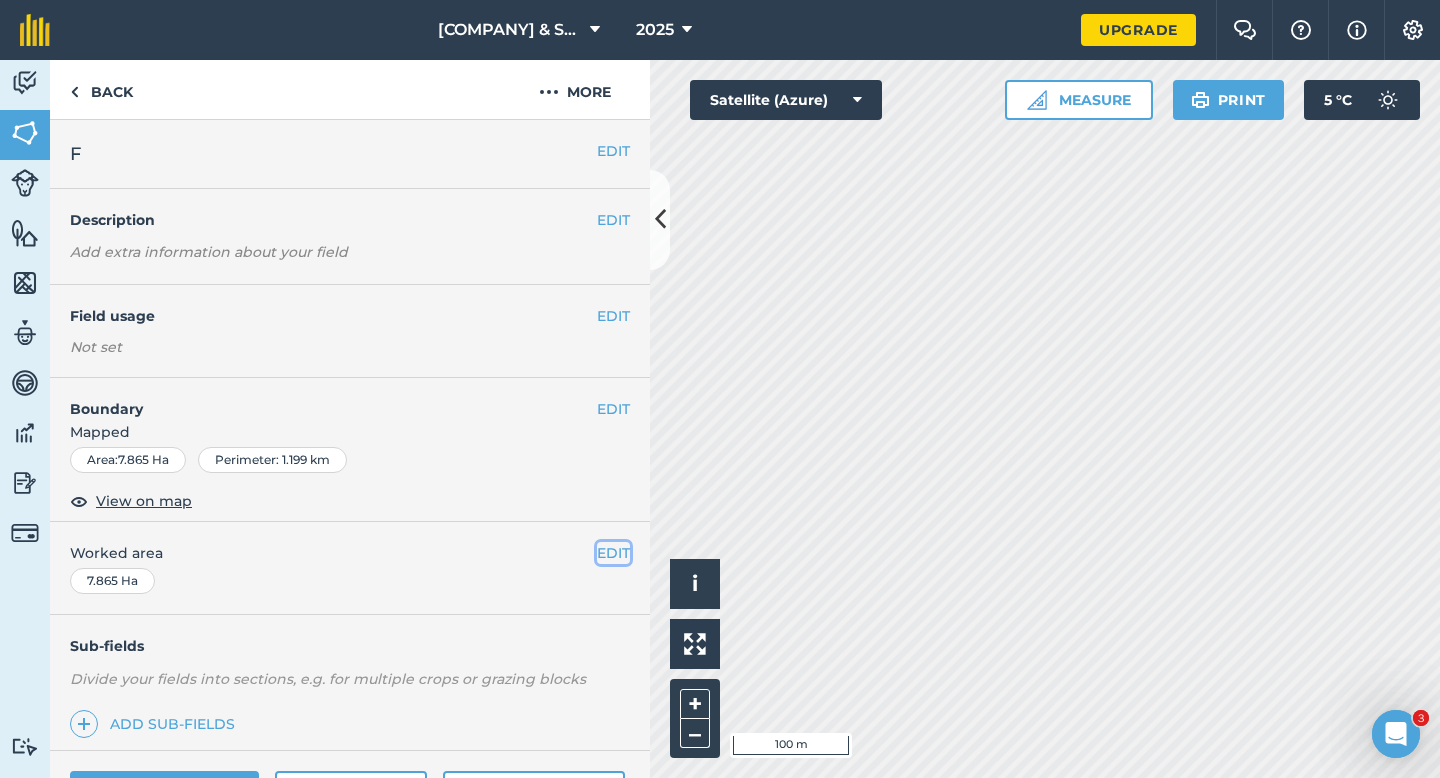click on "EDIT" at bounding box center [613, 553] 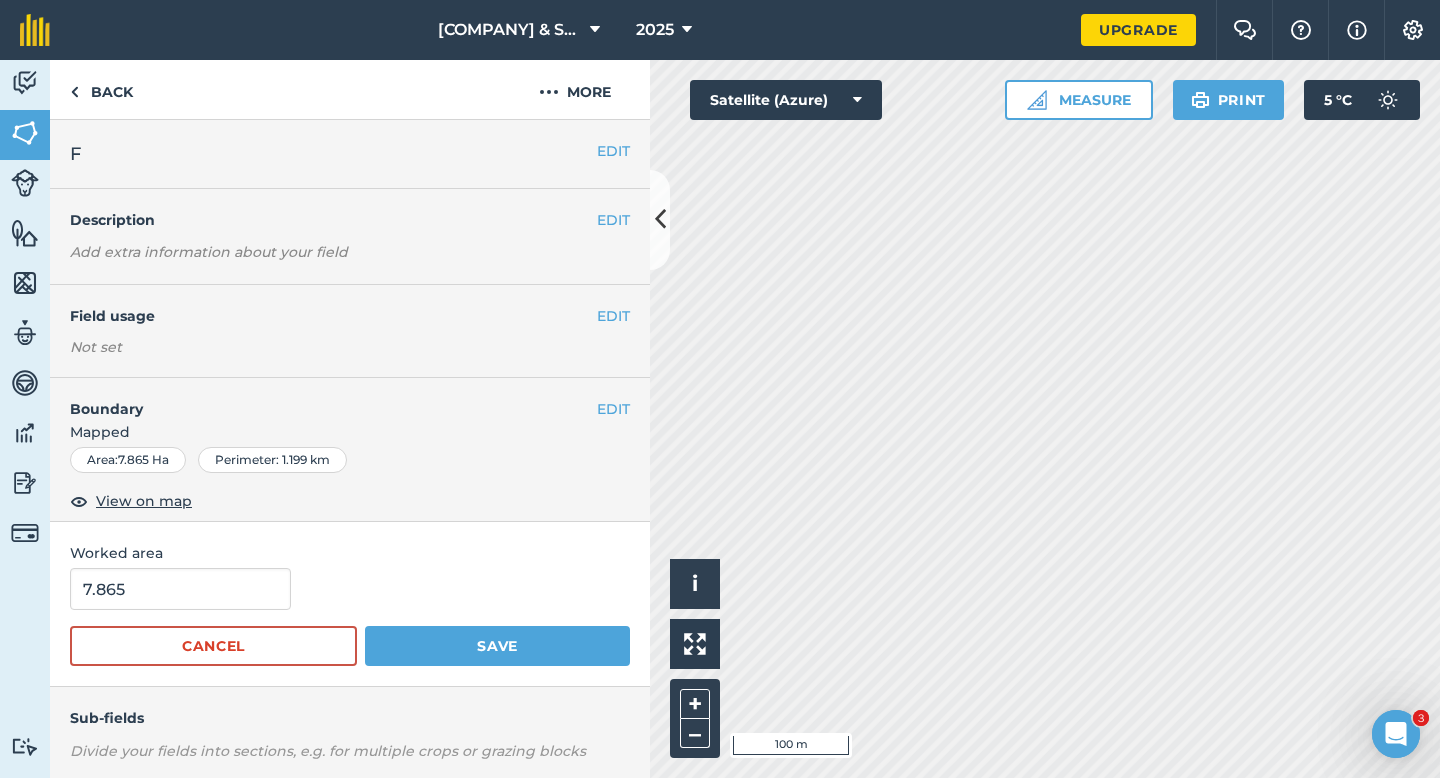 click on "7.865 Cancel Save" at bounding box center [350, 617] 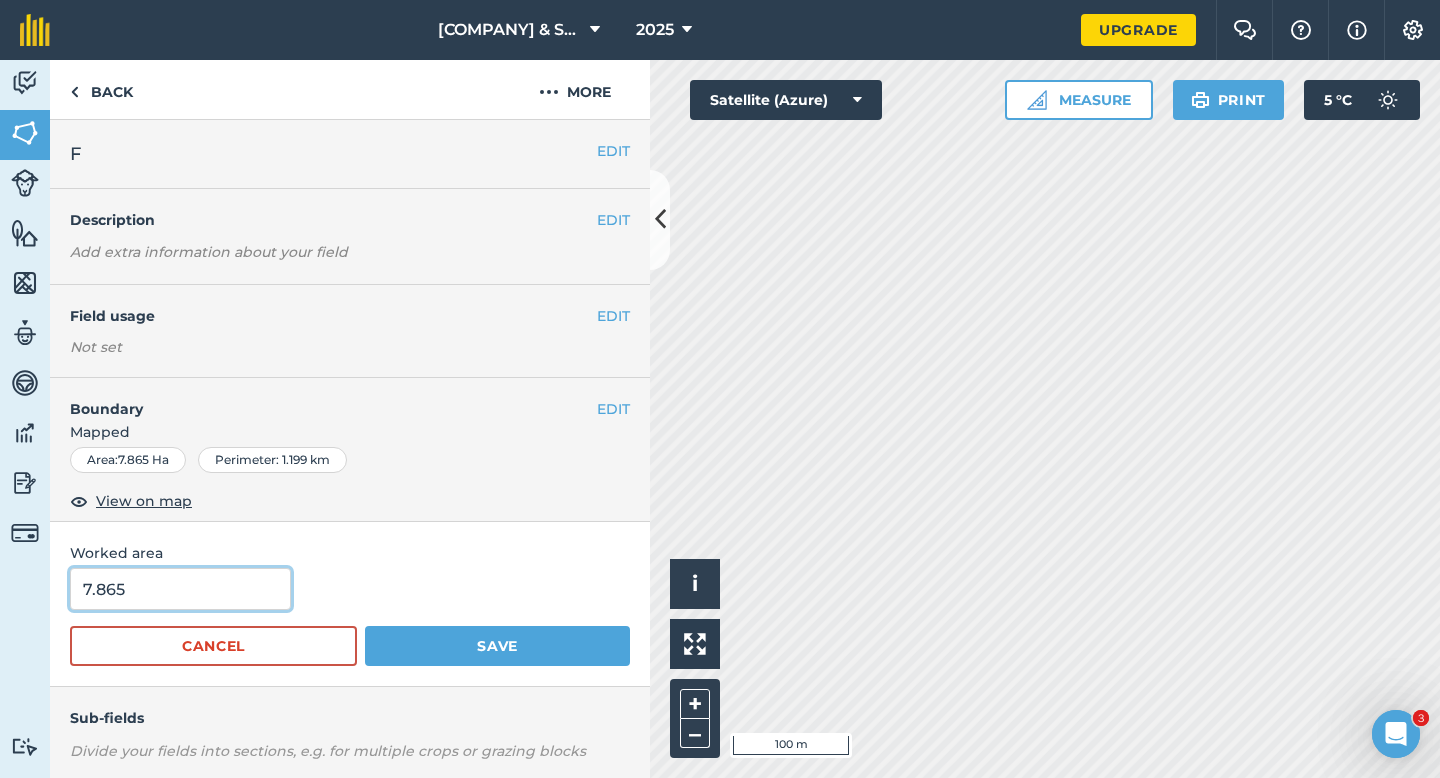 type on "8" 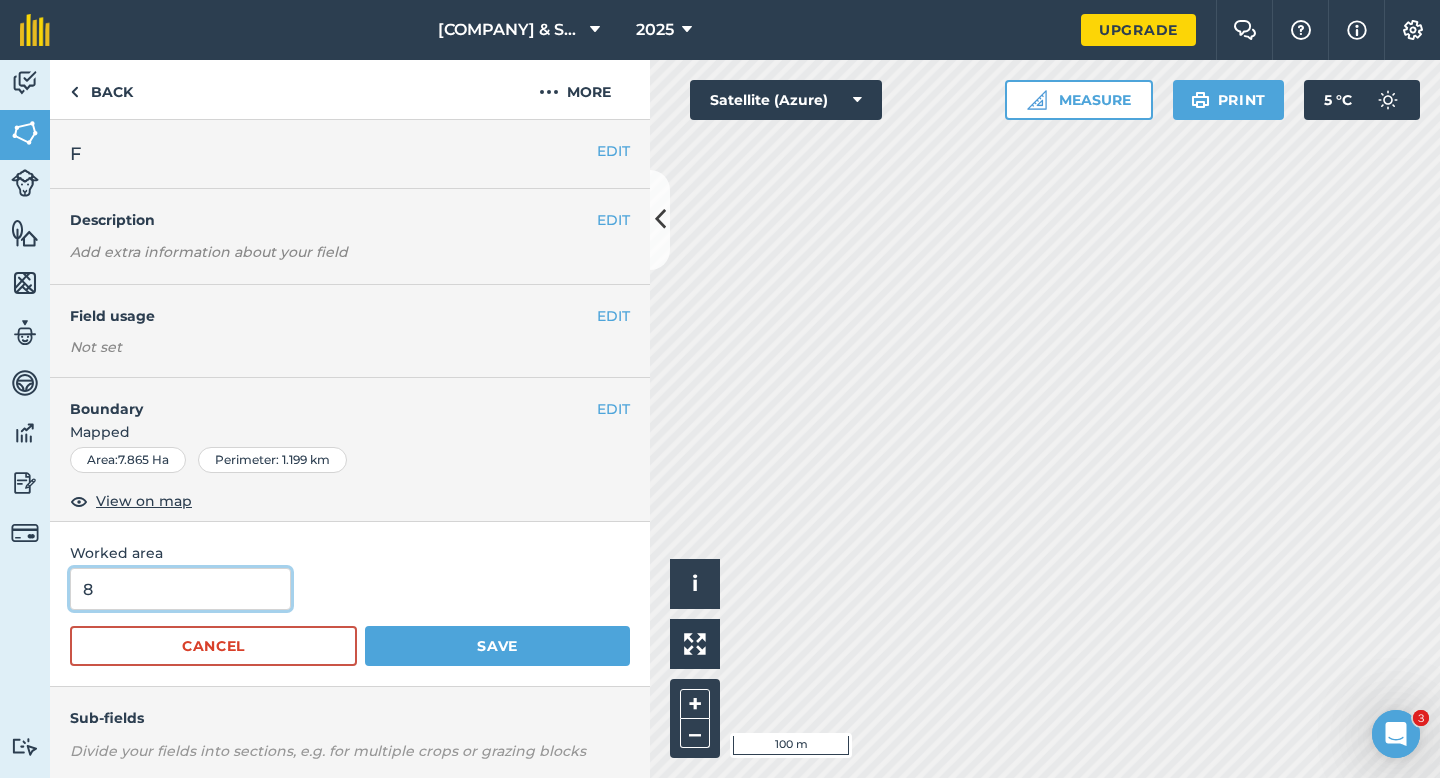 click on "8" at bounding box center (180, 589) 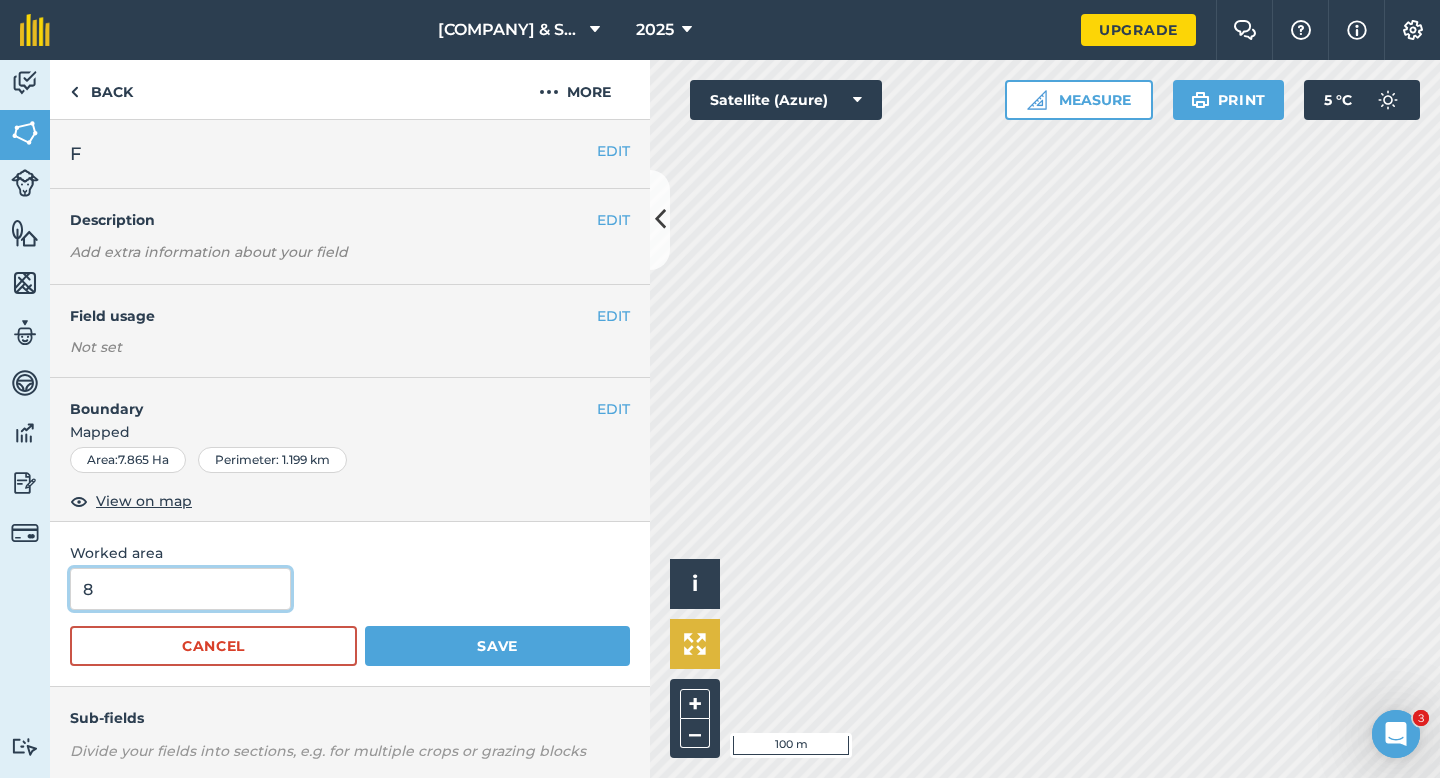 click on "Save" at bounding box center (497, 646) 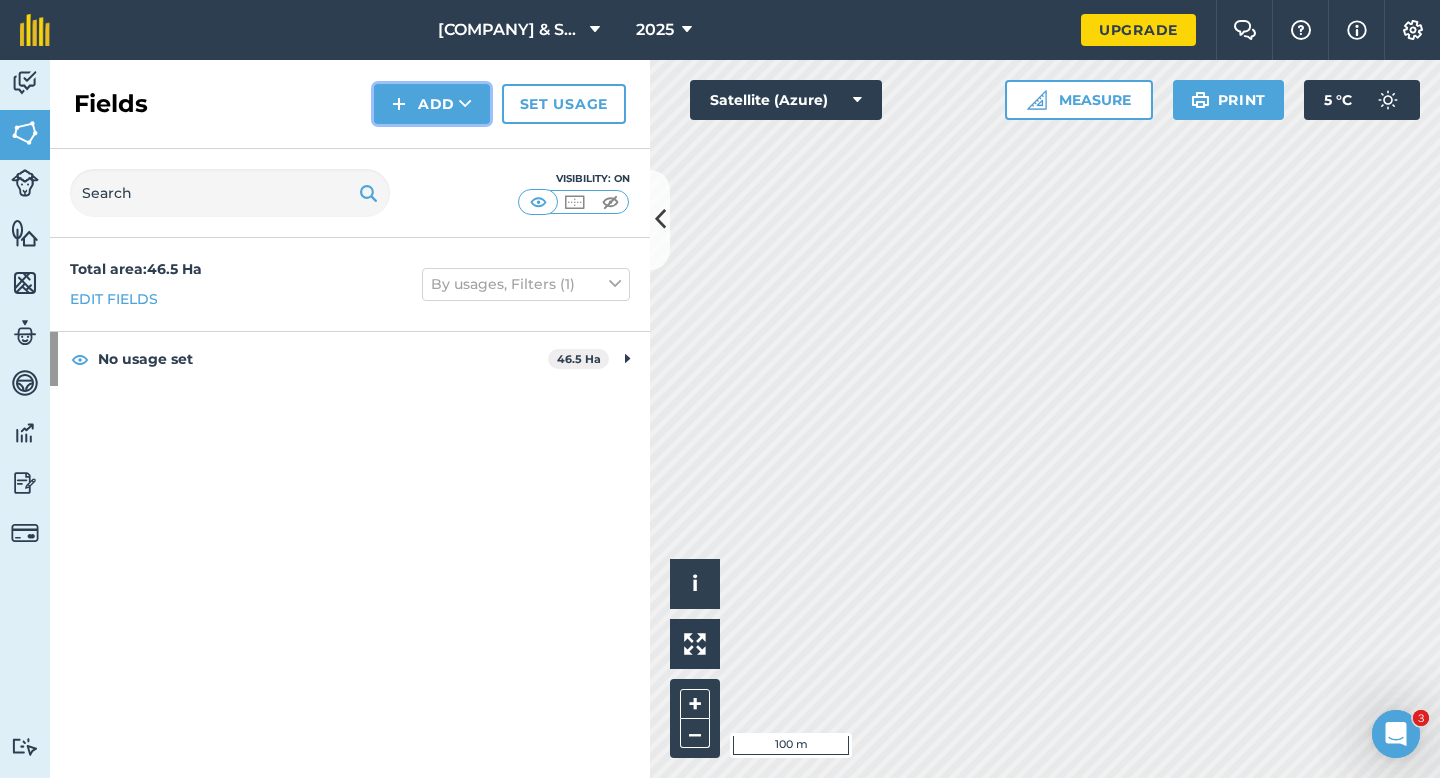 click on "Add" at bounding box center [432, 104] 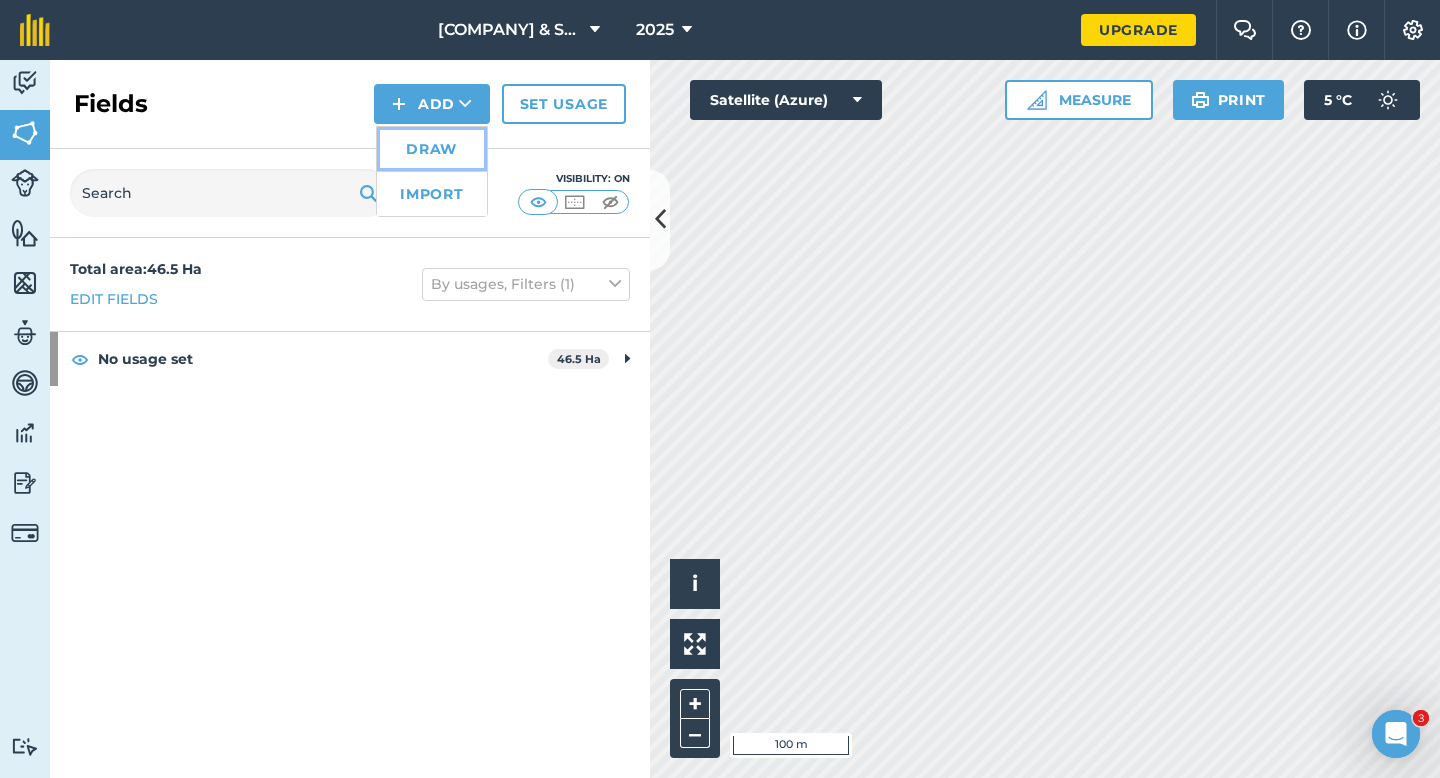 click on "Draw" at bounding box center (432, 149) 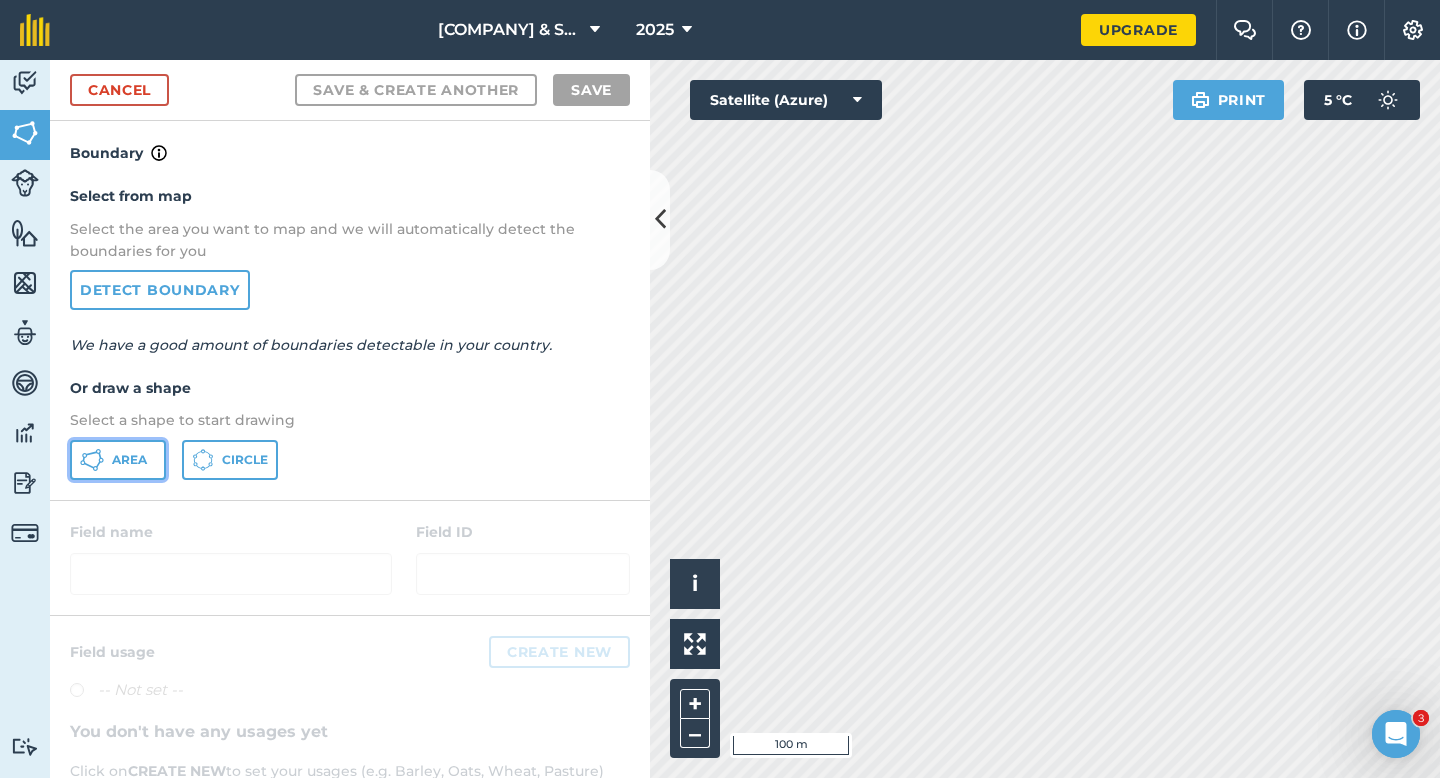 click on "Area" at bounding box center [118, 460] 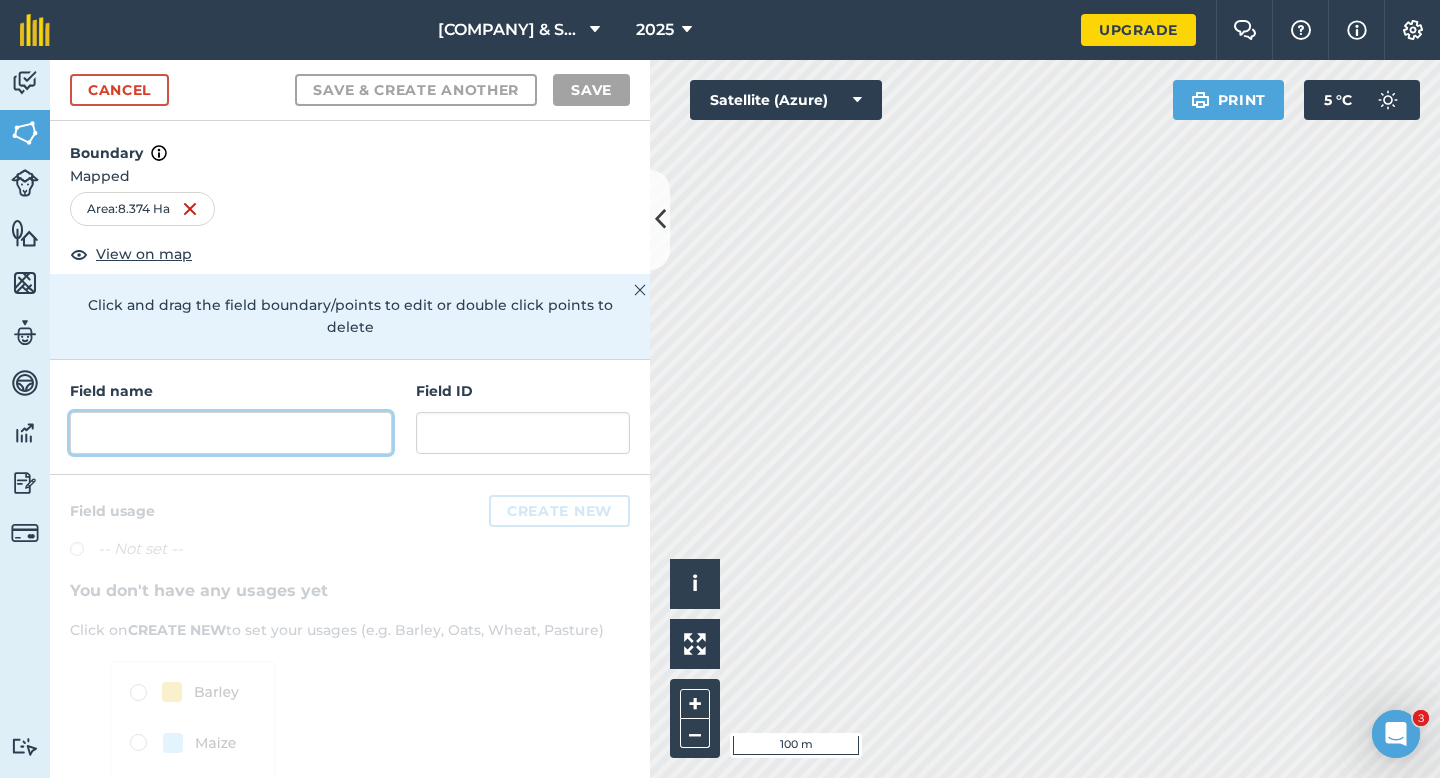 click at bounding box center [231, 433] 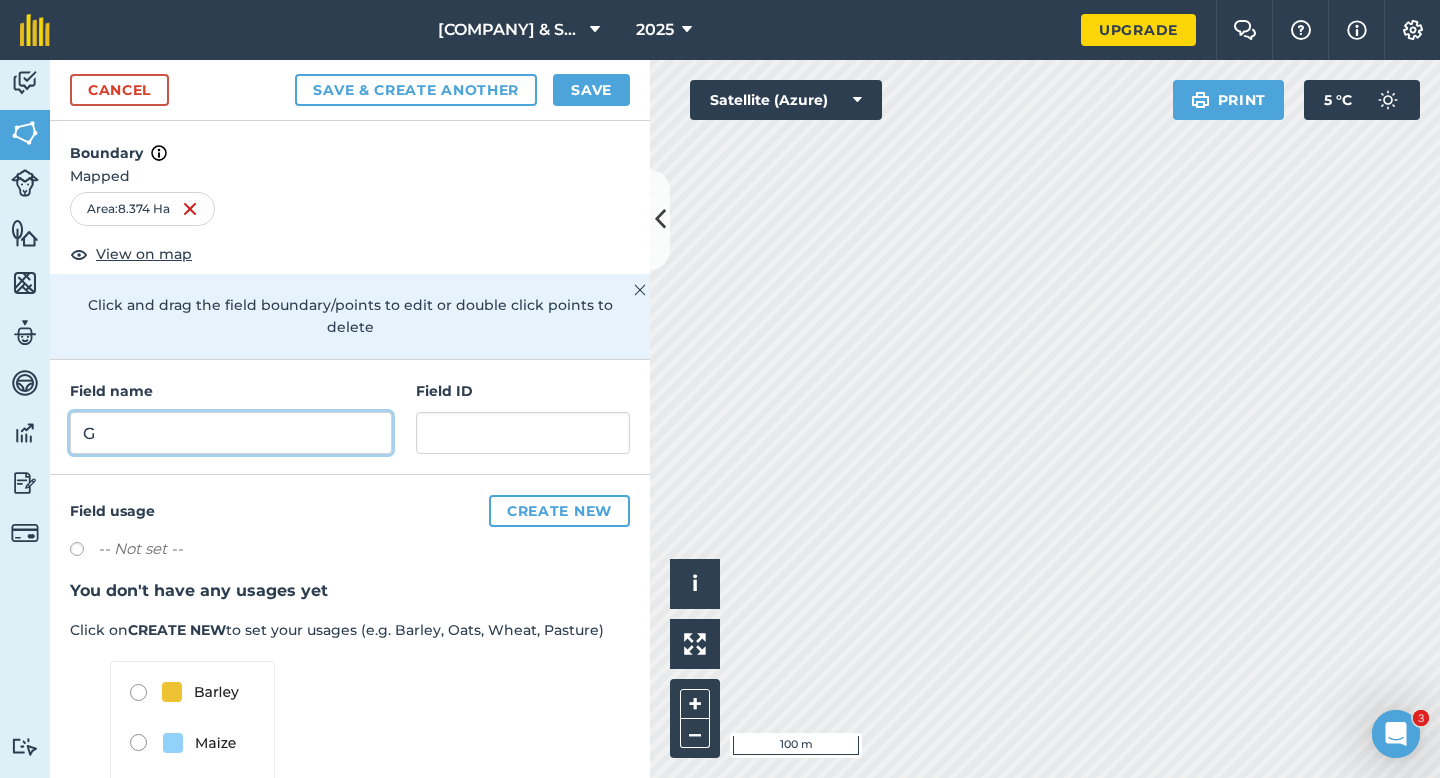 type on "G" 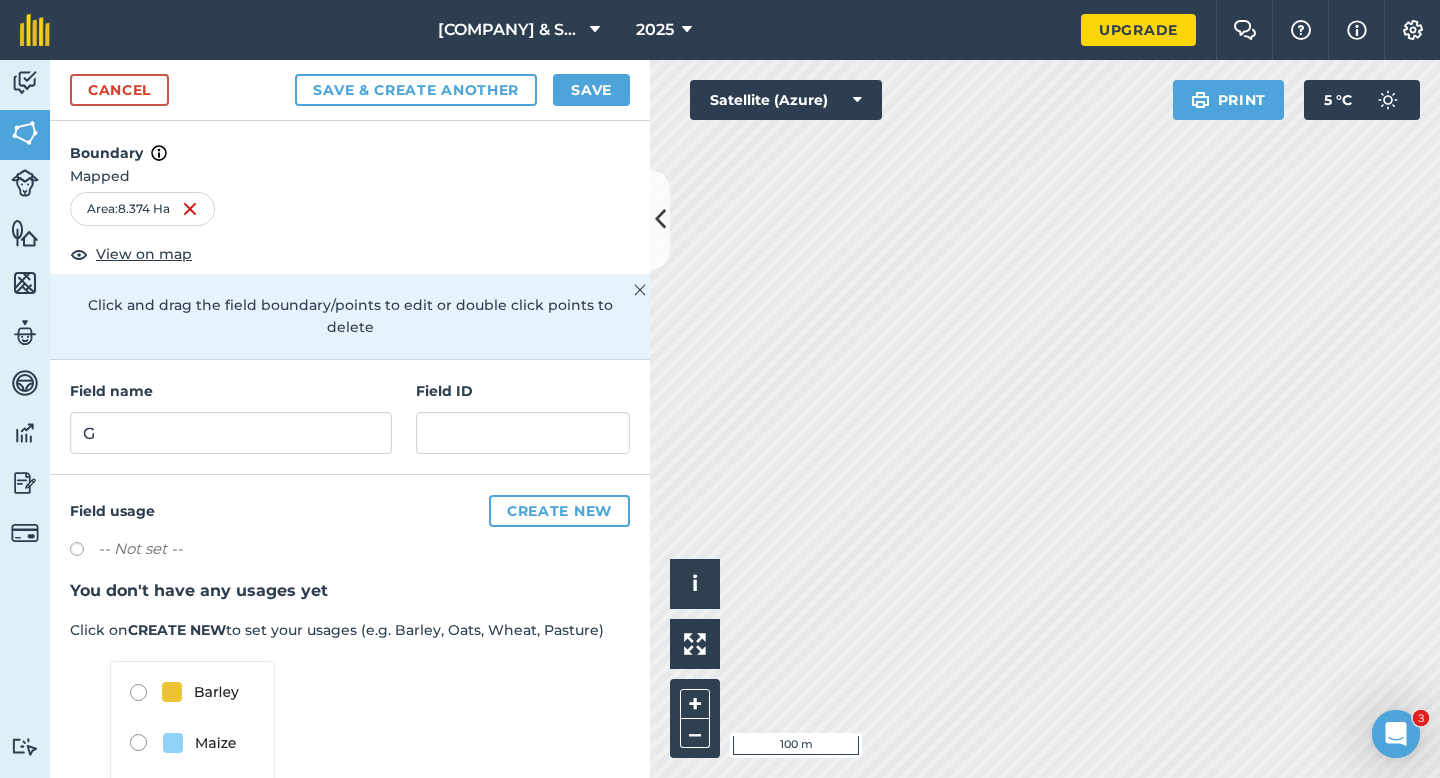 click on "Cancel Save & Create Another Save" at bounding box center [350, 90] 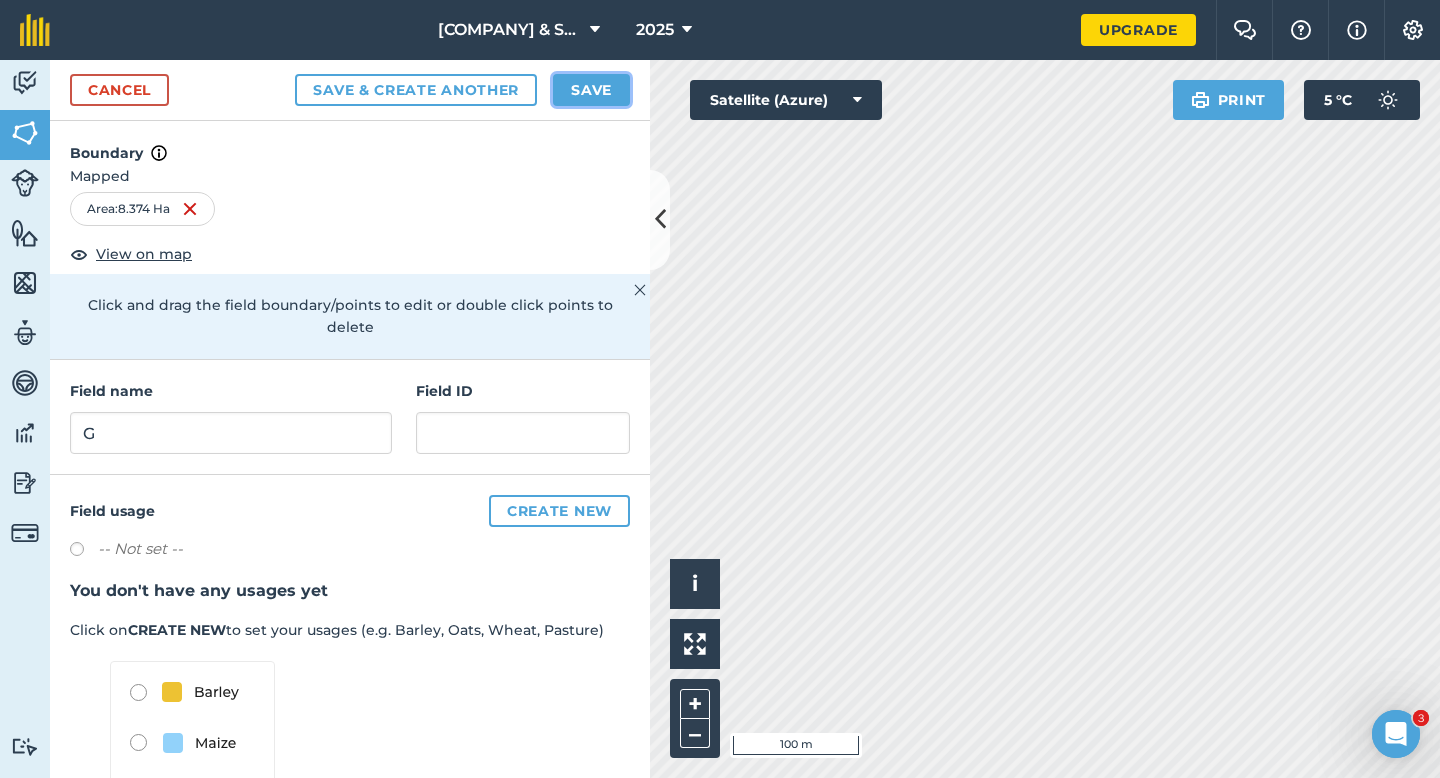click on "Save" at bounding box center [591, 90] 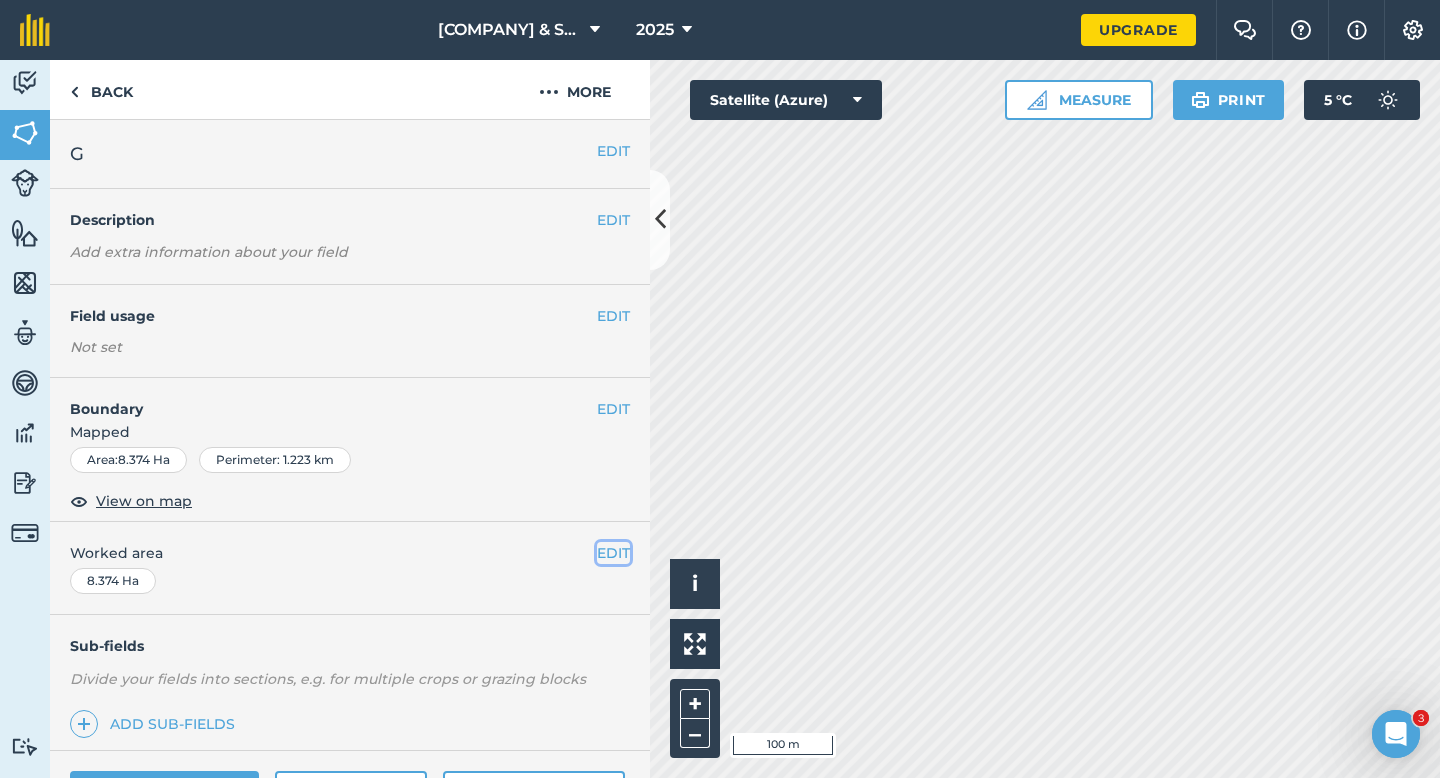 click on "EDIT" at bounding box center [613, 553] 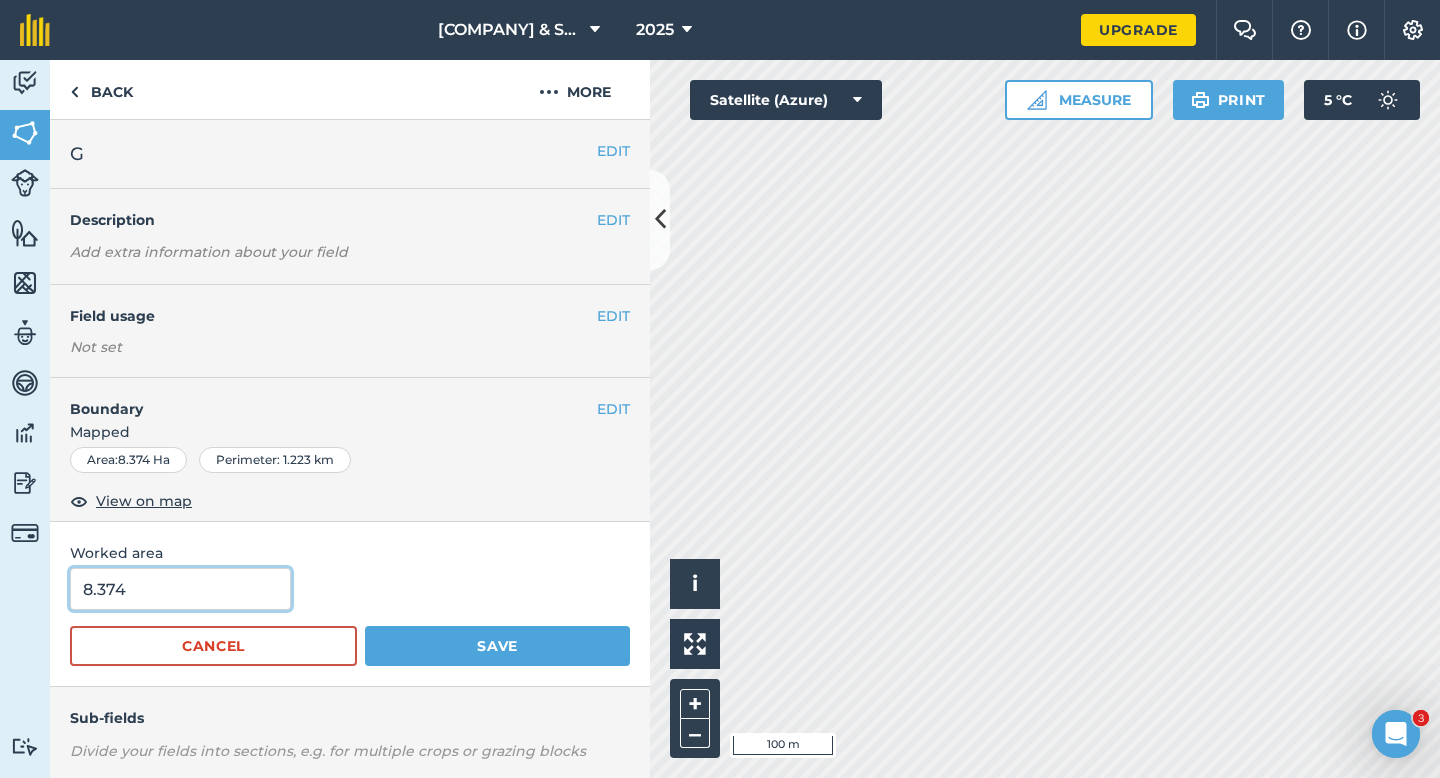 click on "8.374" at bounding box center (180, 589) 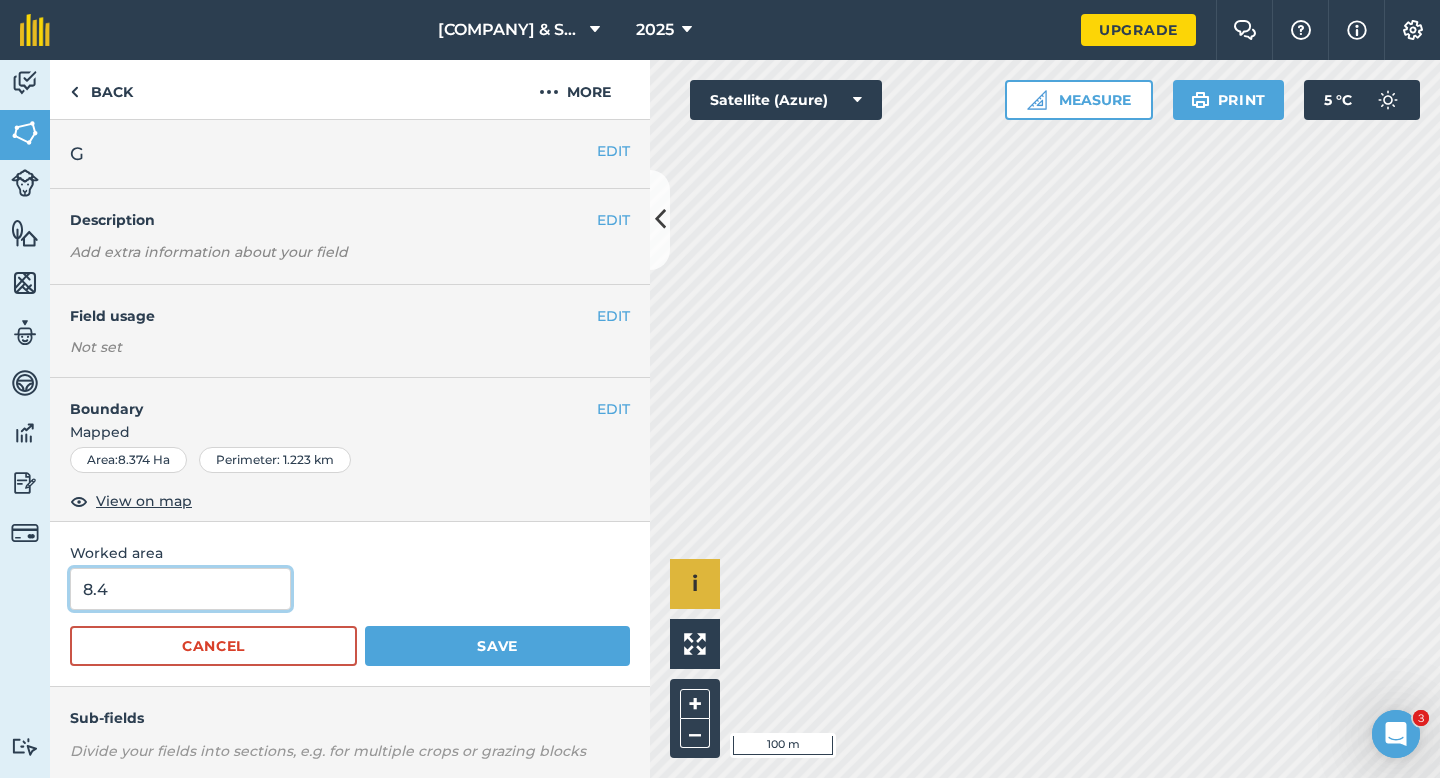 type on "8.4" 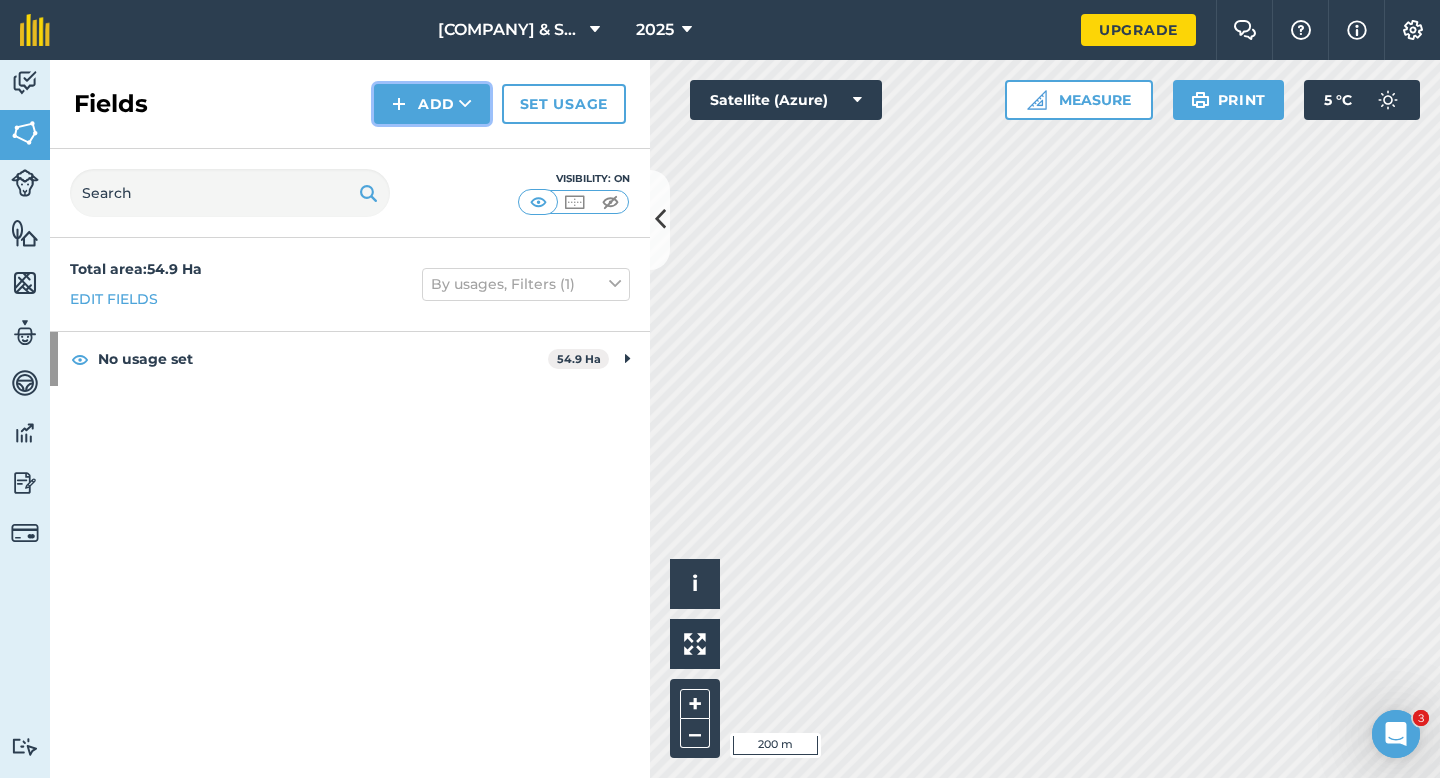 click on "Add" at bounding box center [432, 104] 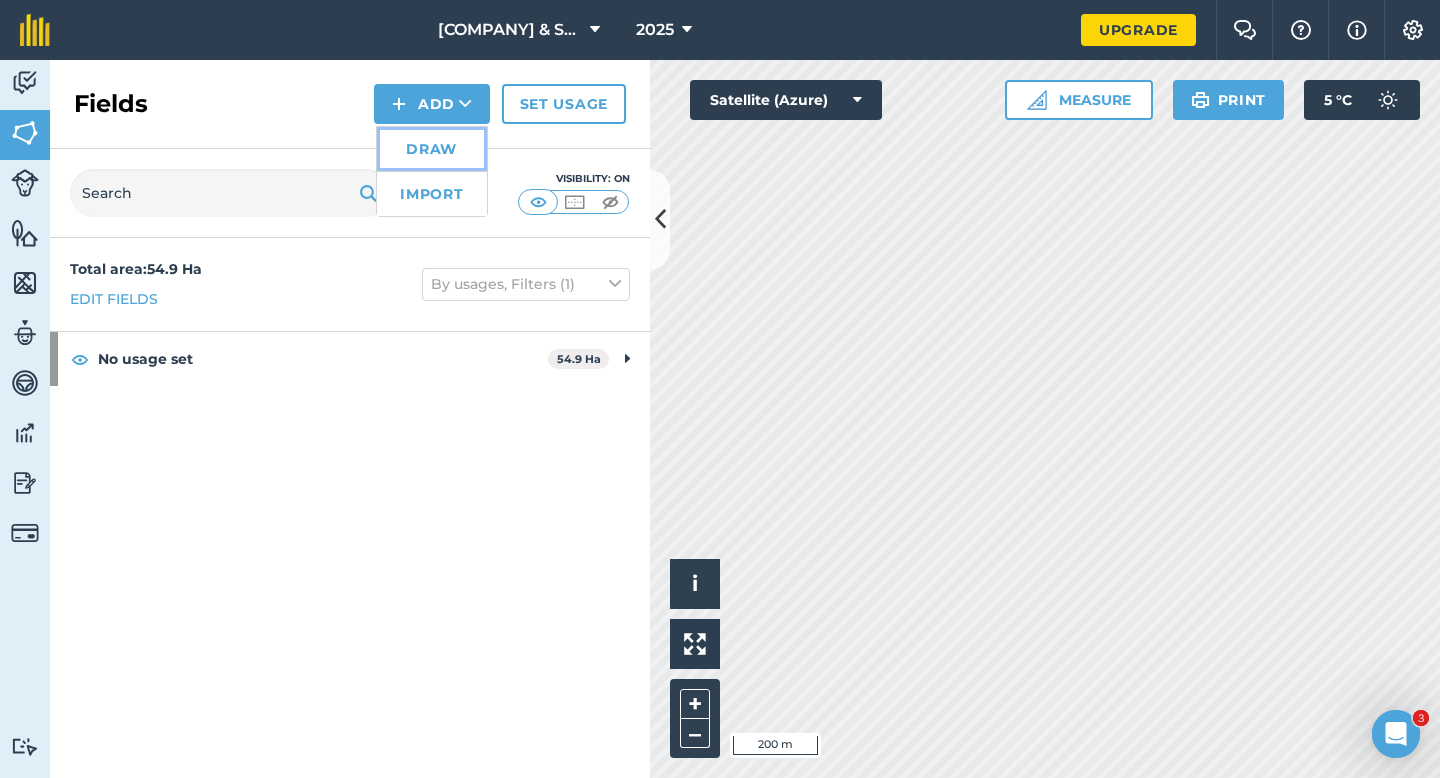 click on "Draw" at bounding box center (432, 149) 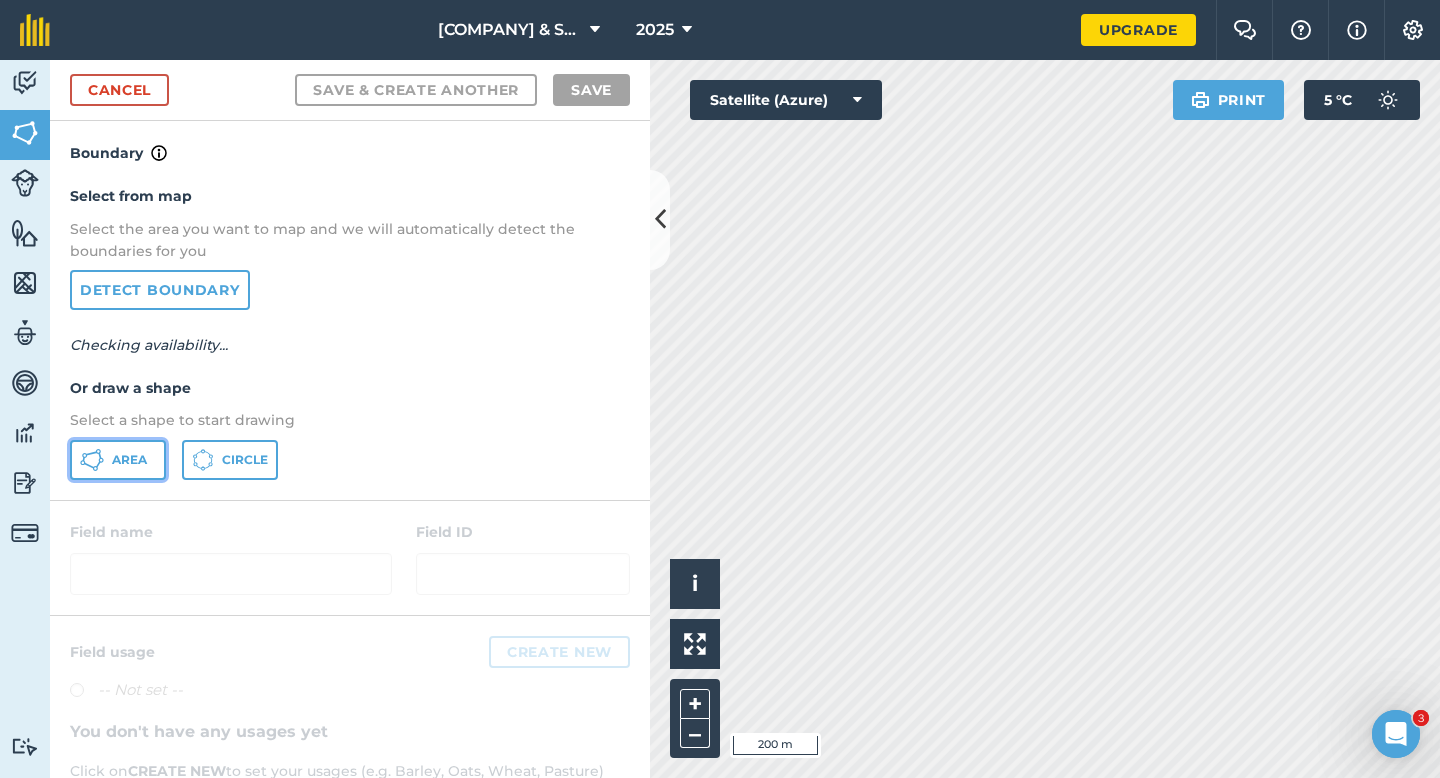 click on "Area" at bounding box center [129, 460] 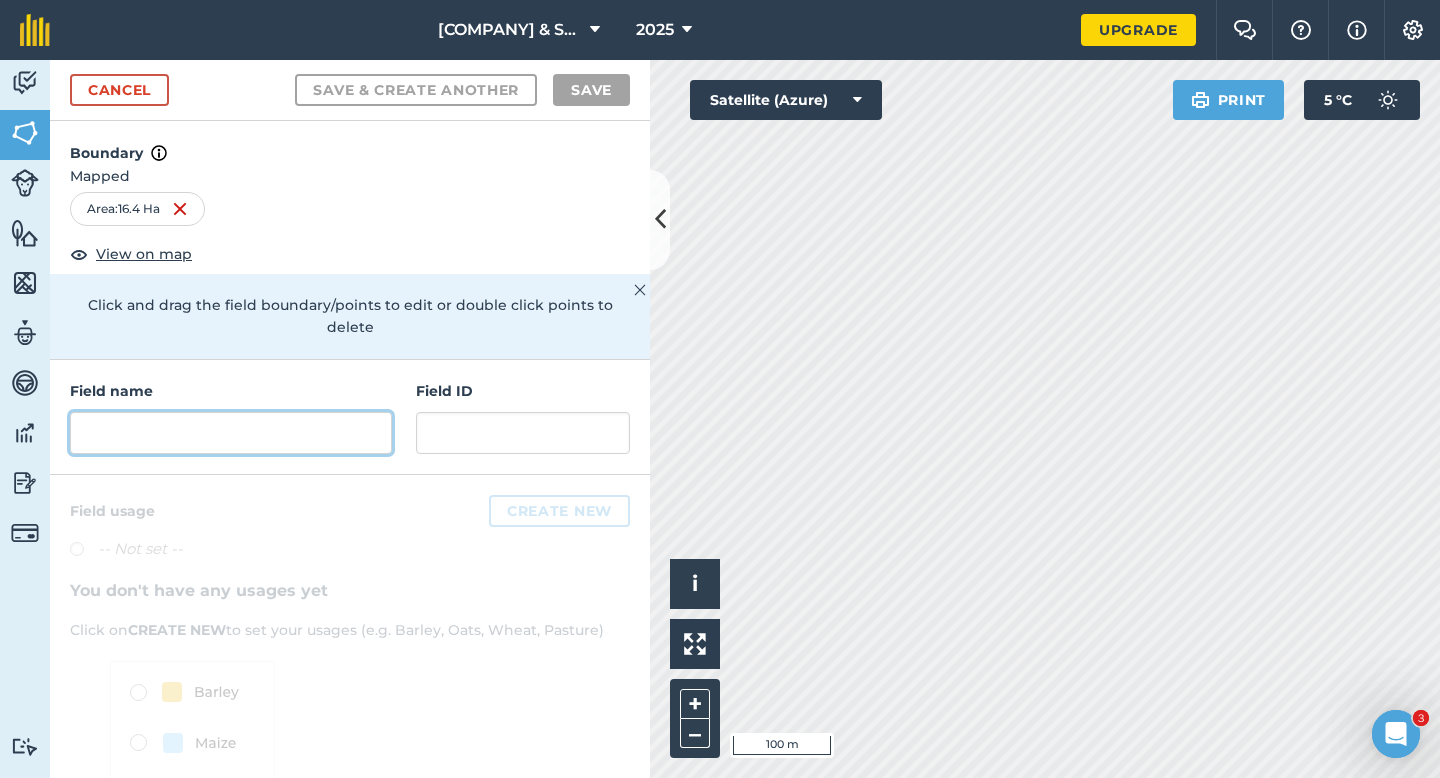 click at bounding box center (231, 433) 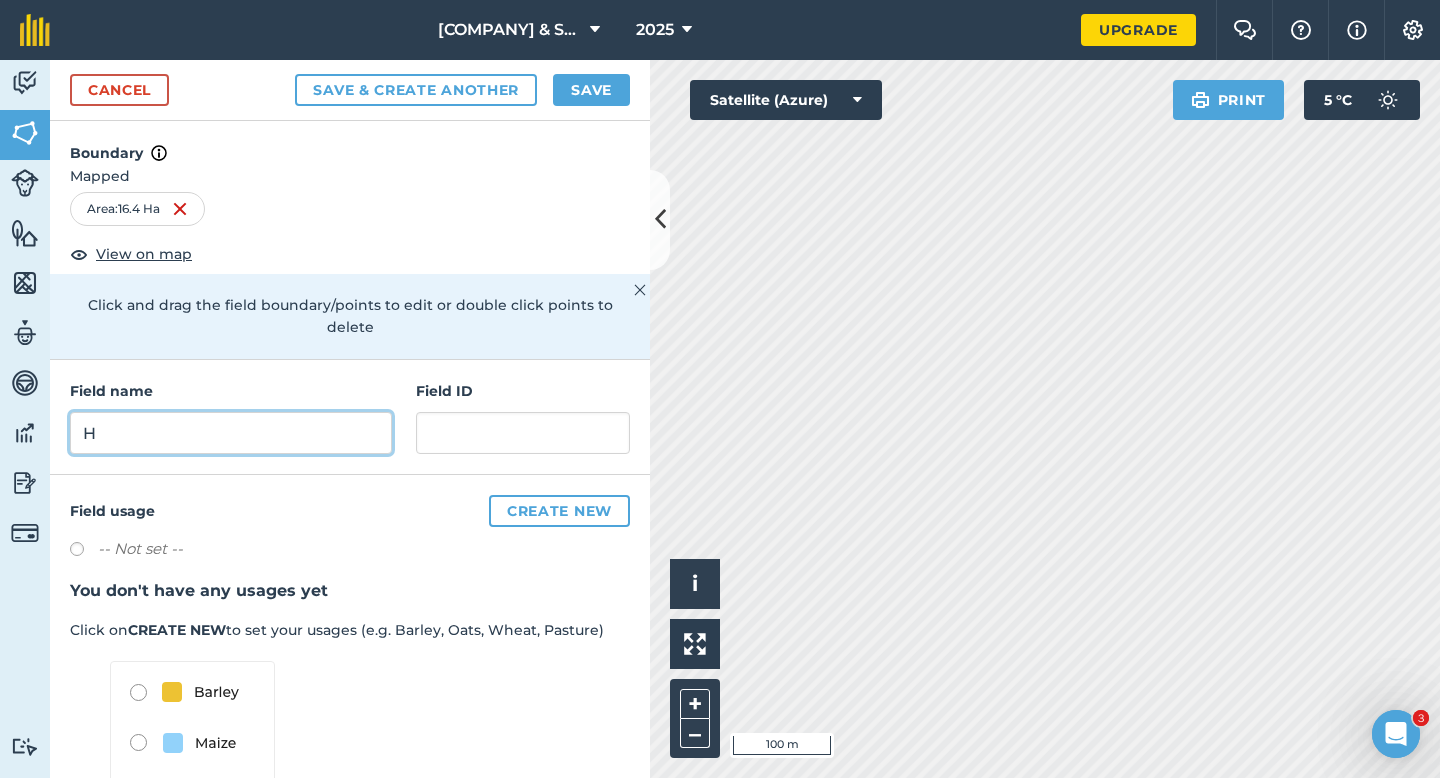 type on "H" 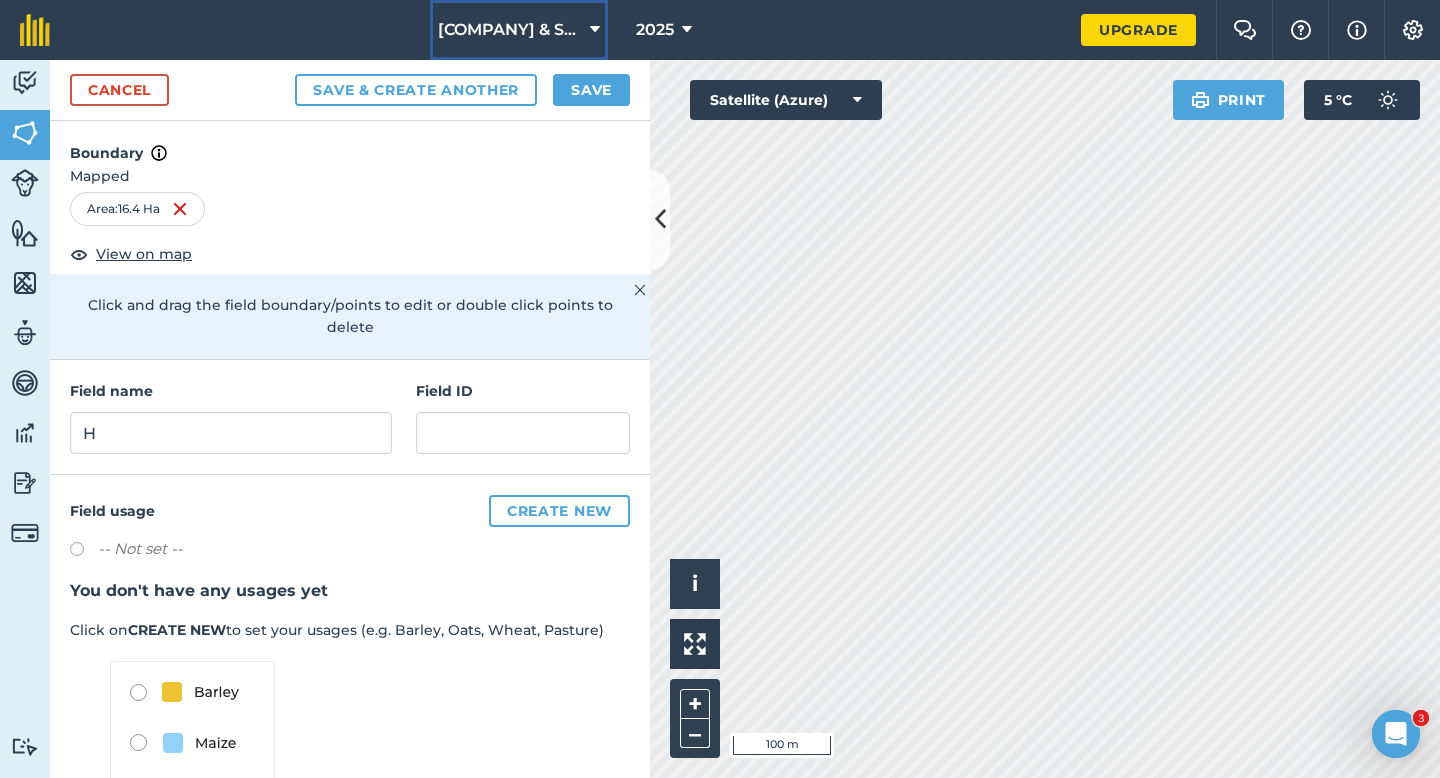 click on "[COMPANY] & Sons LTD" at bounding box center [519, 30] 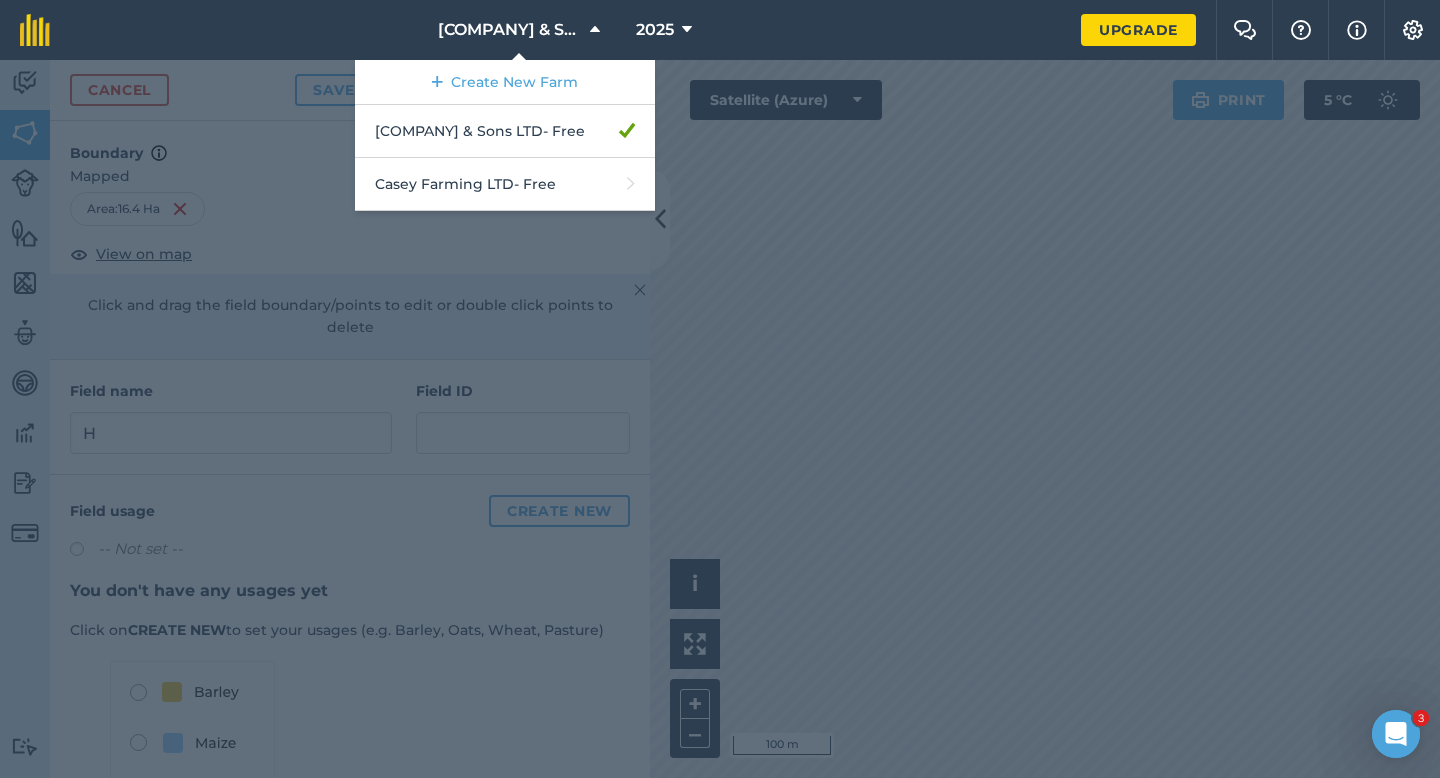 click at bounding box center (720, 419) 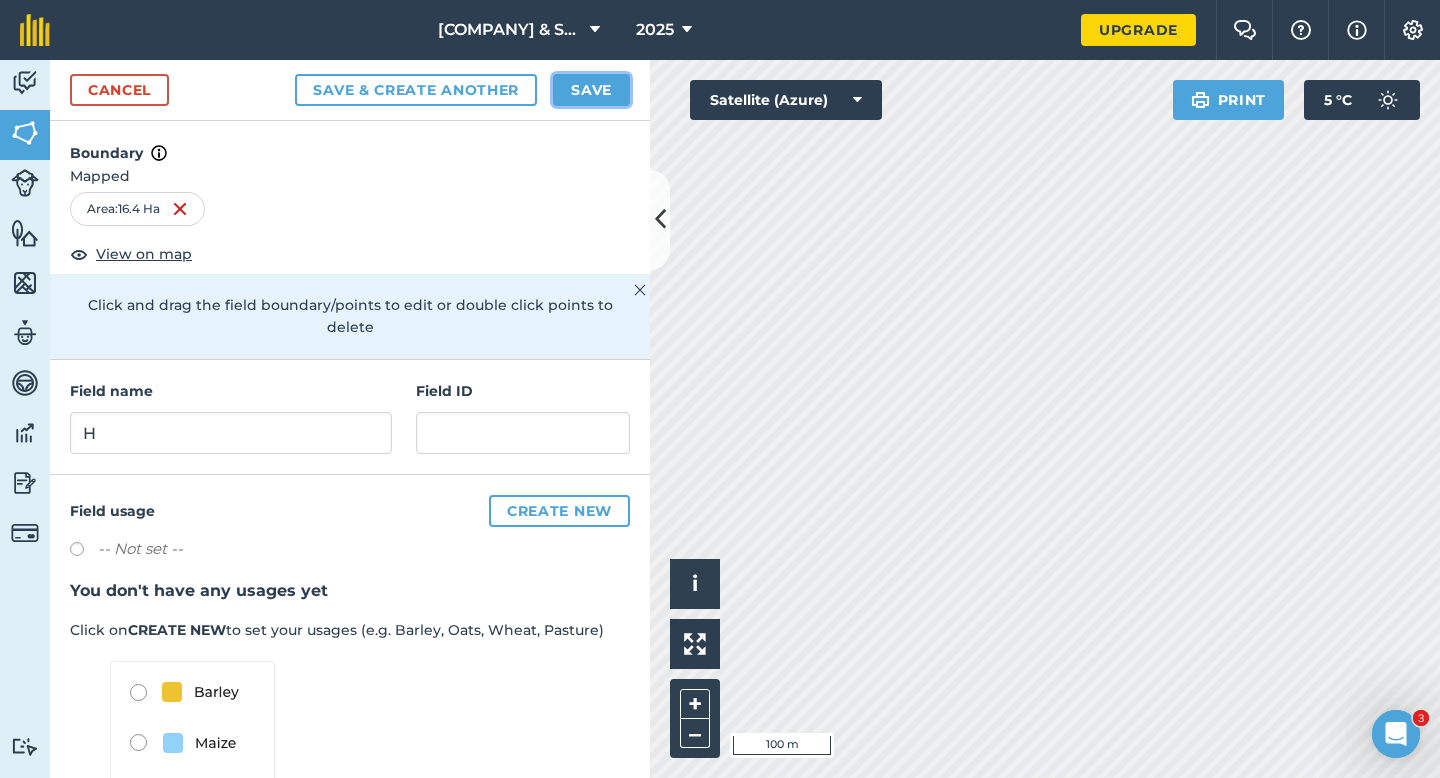 click on "Save" at bounding box center (591, 90) 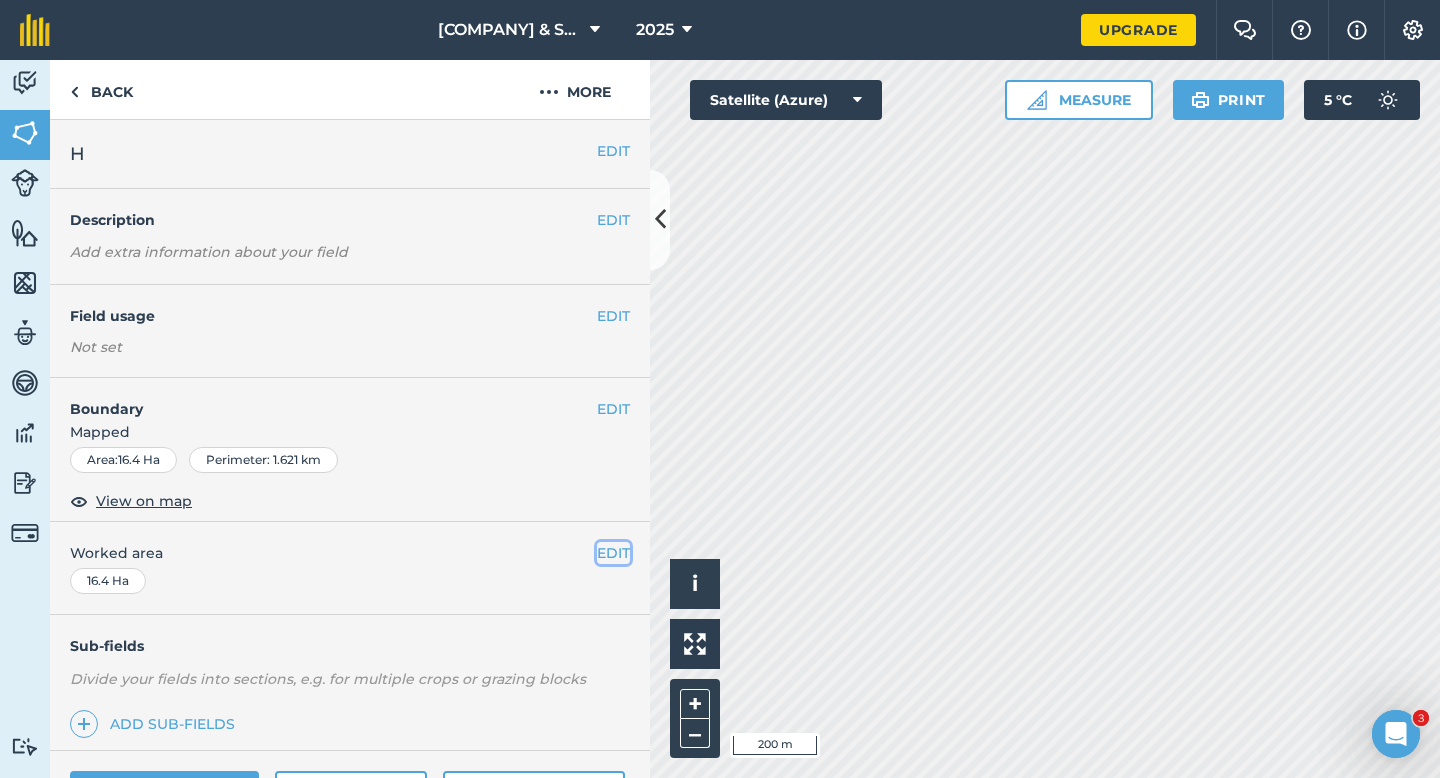 click on "EDIT" at bounding box center (613, 553) 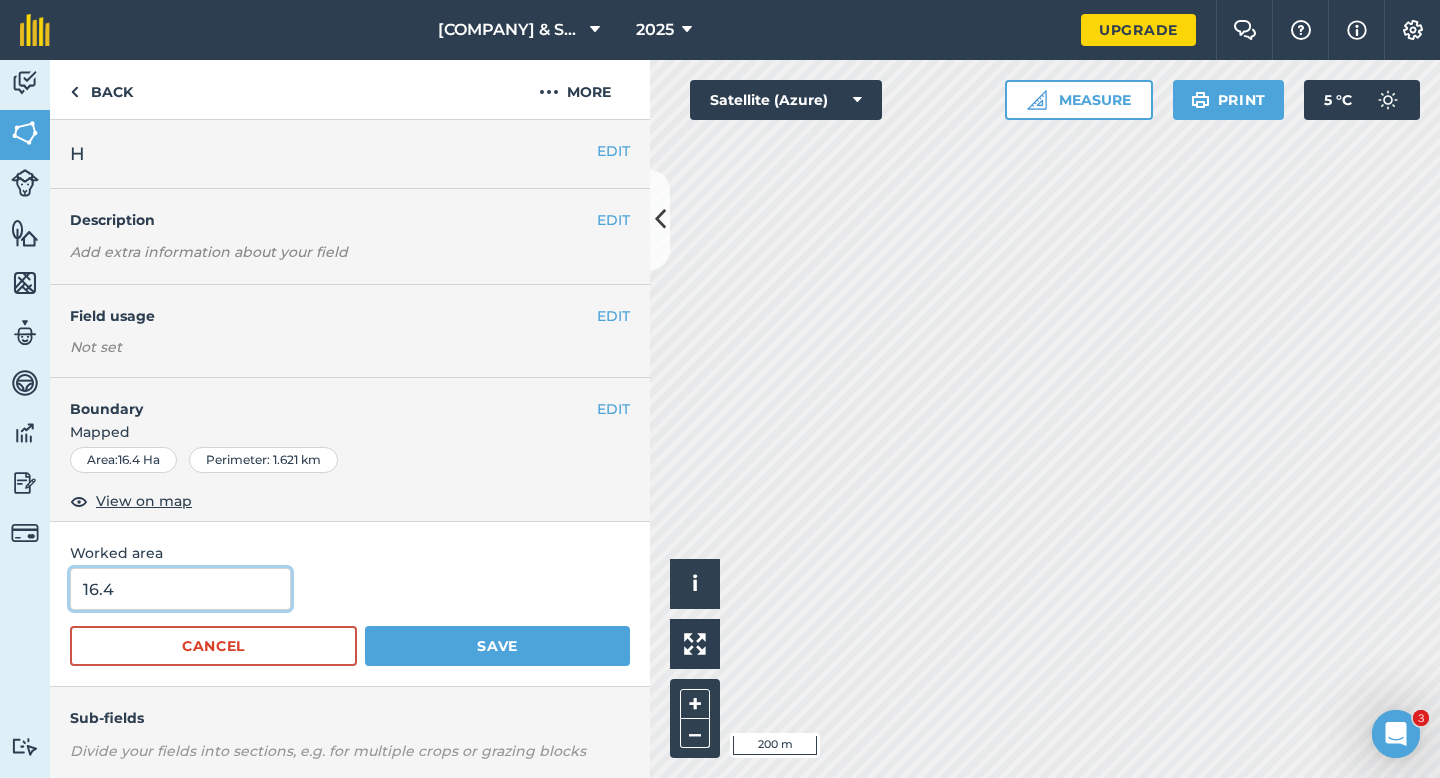 click on "16.4" at bounding box center (180, 589) 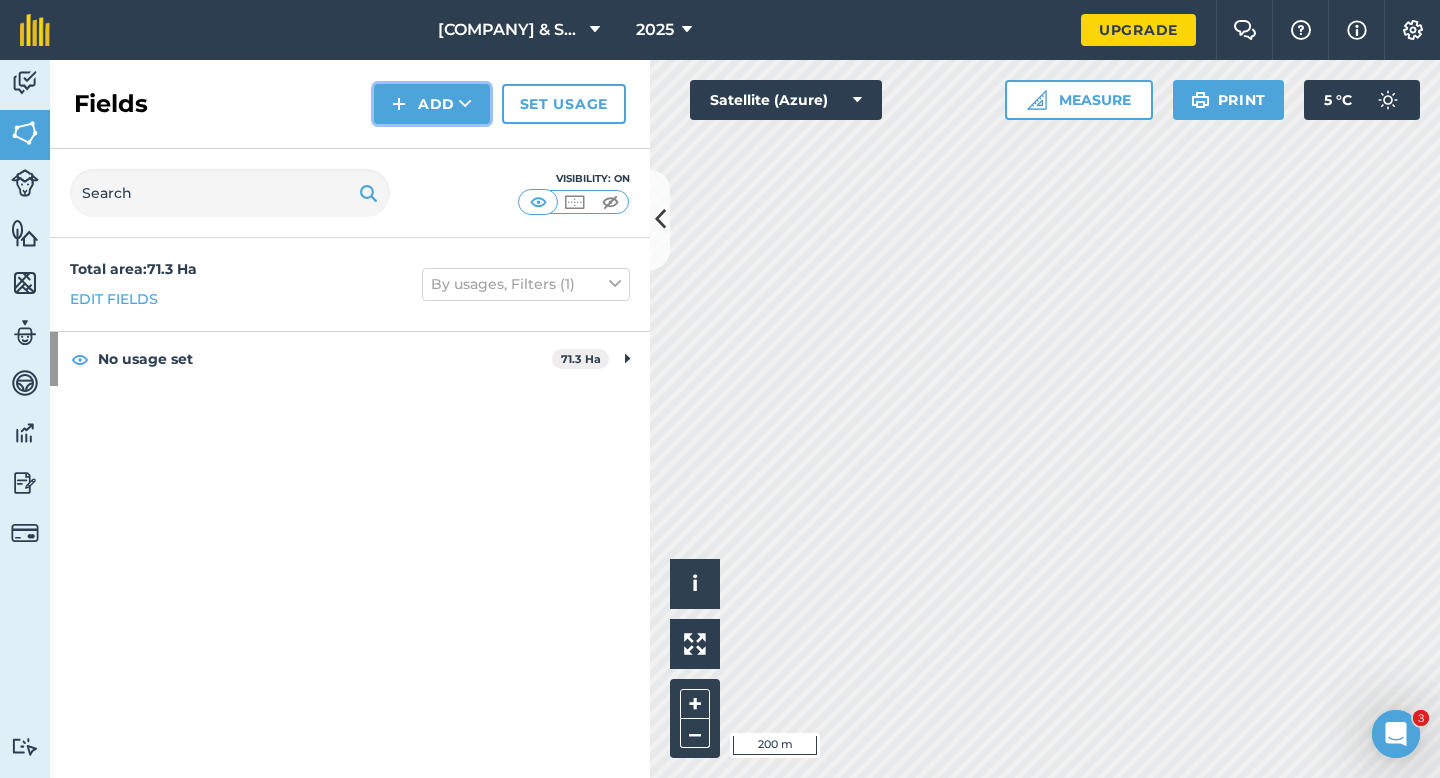 click on "Add" at bounding box center (432, 104) 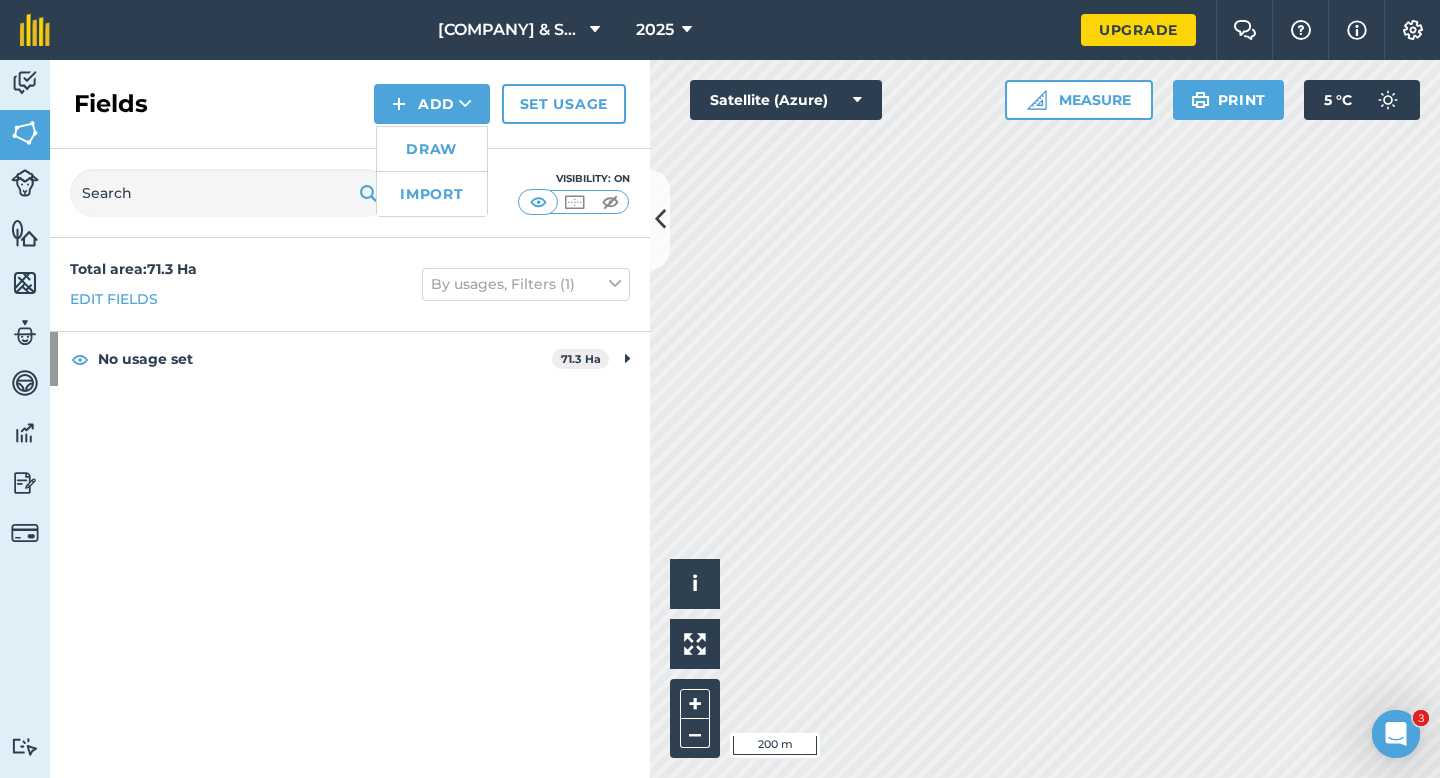 click on "Draw" at bounding box center [432, 149] 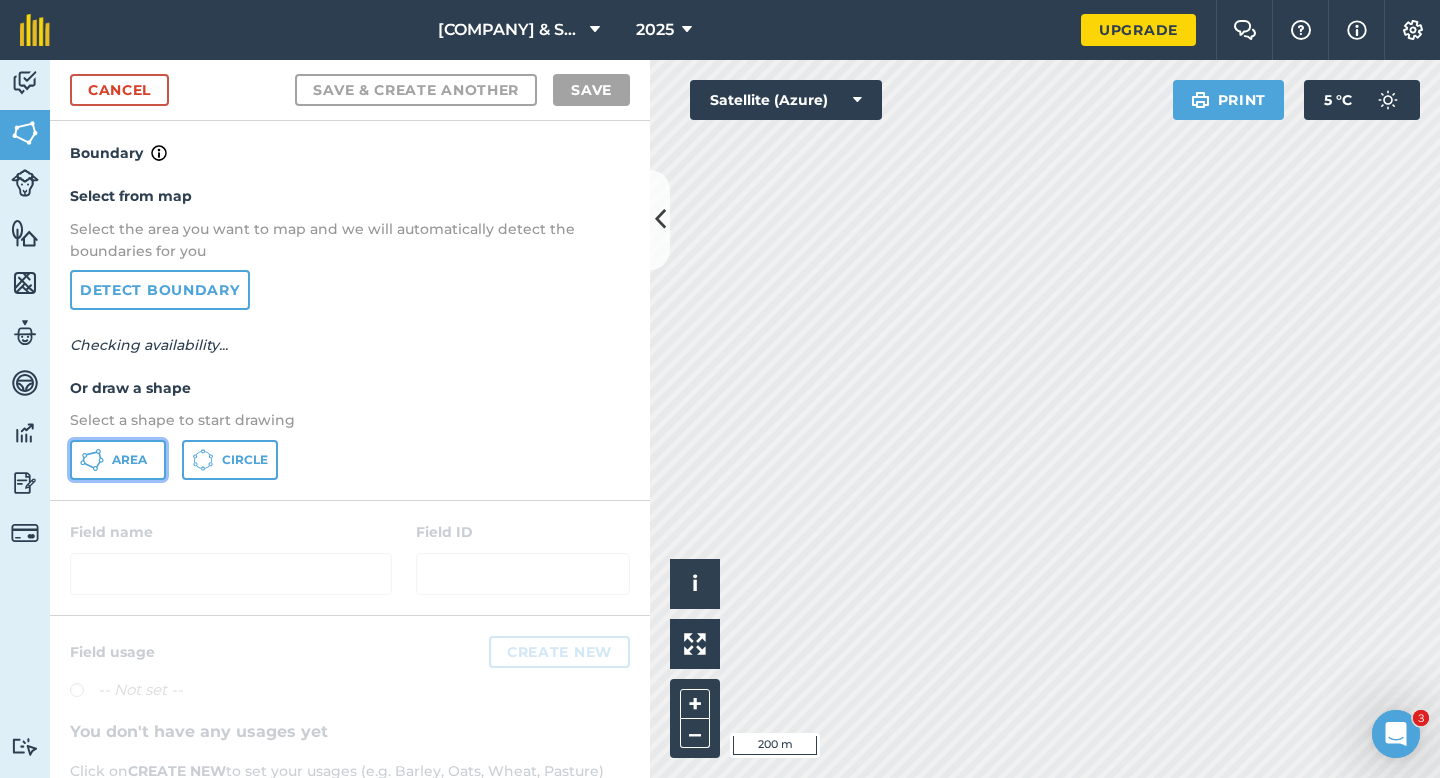 click 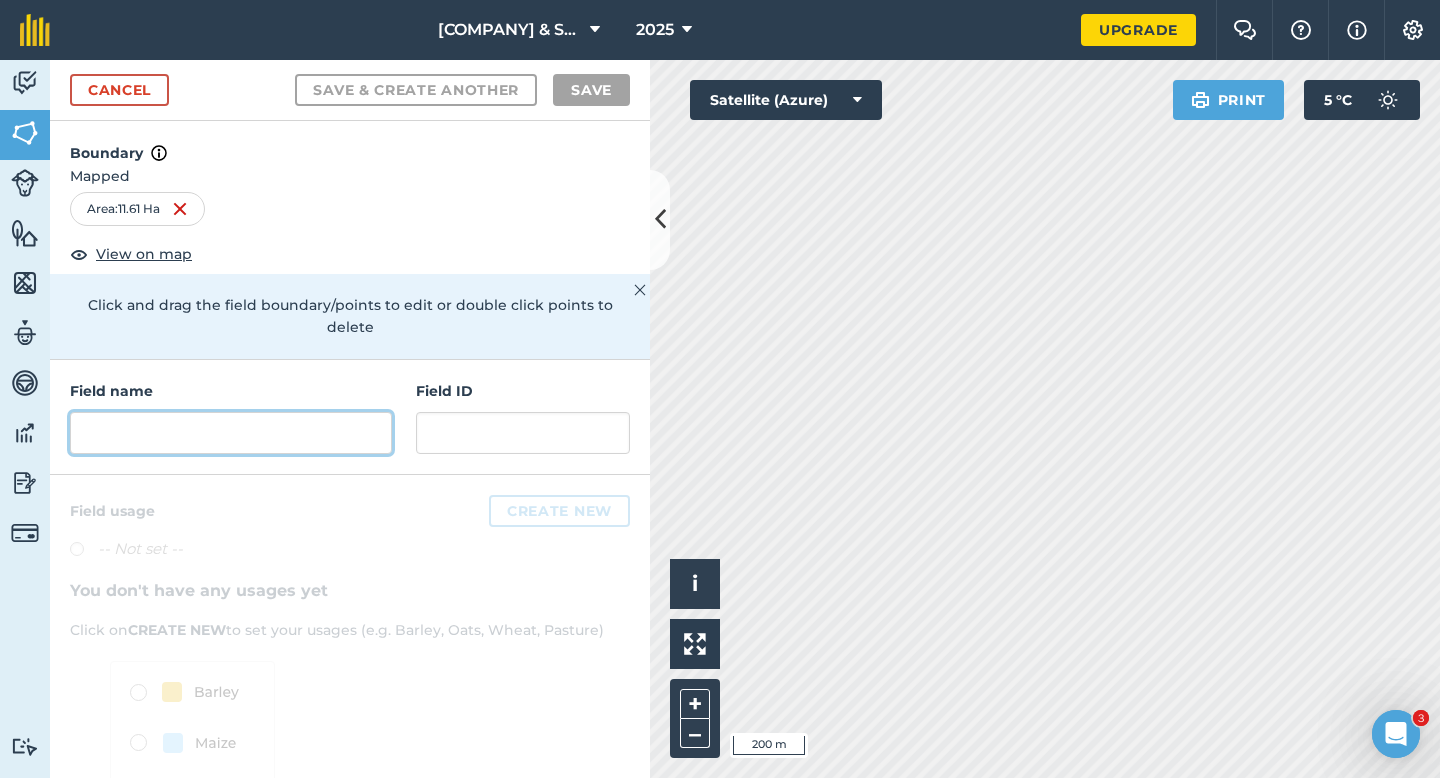 click at bounding box center (231, 433) 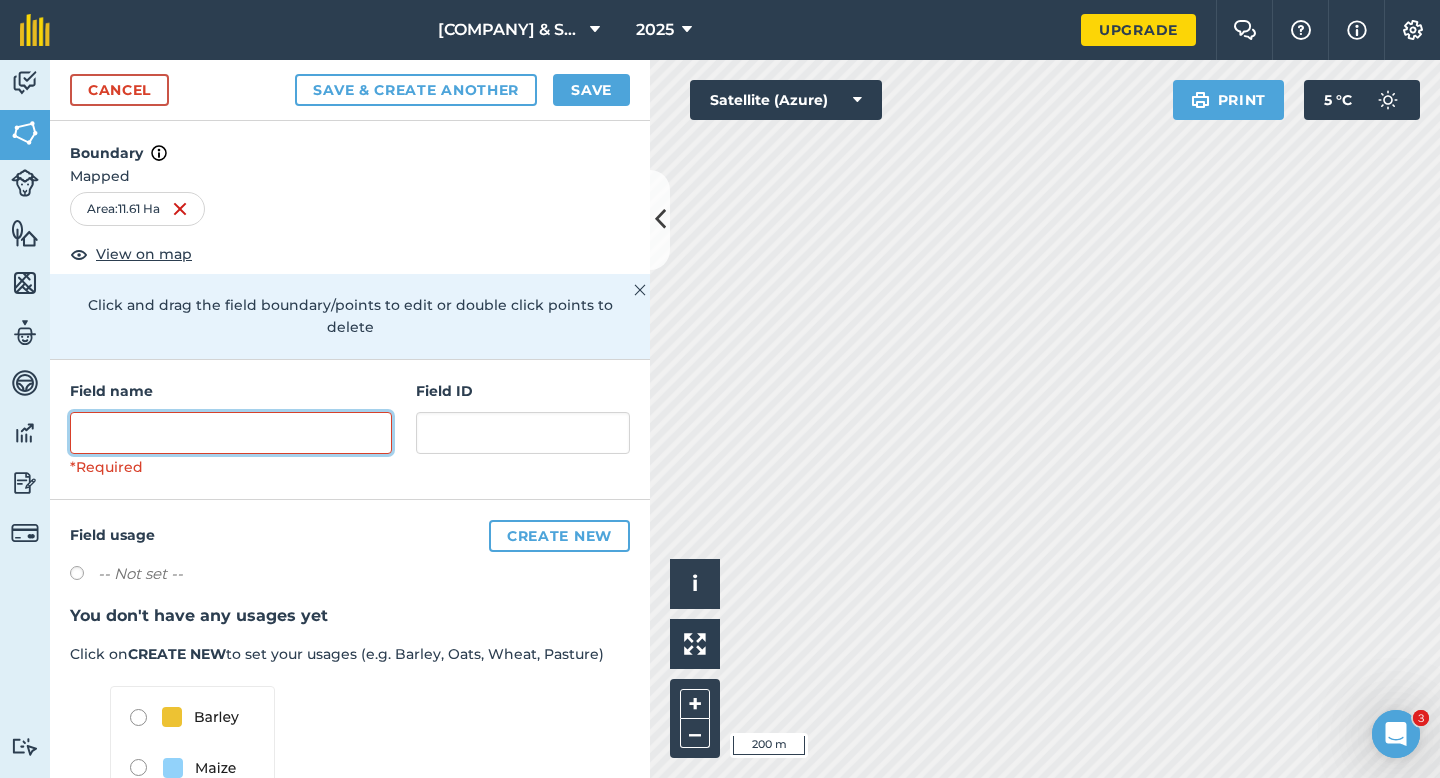 type on "G" 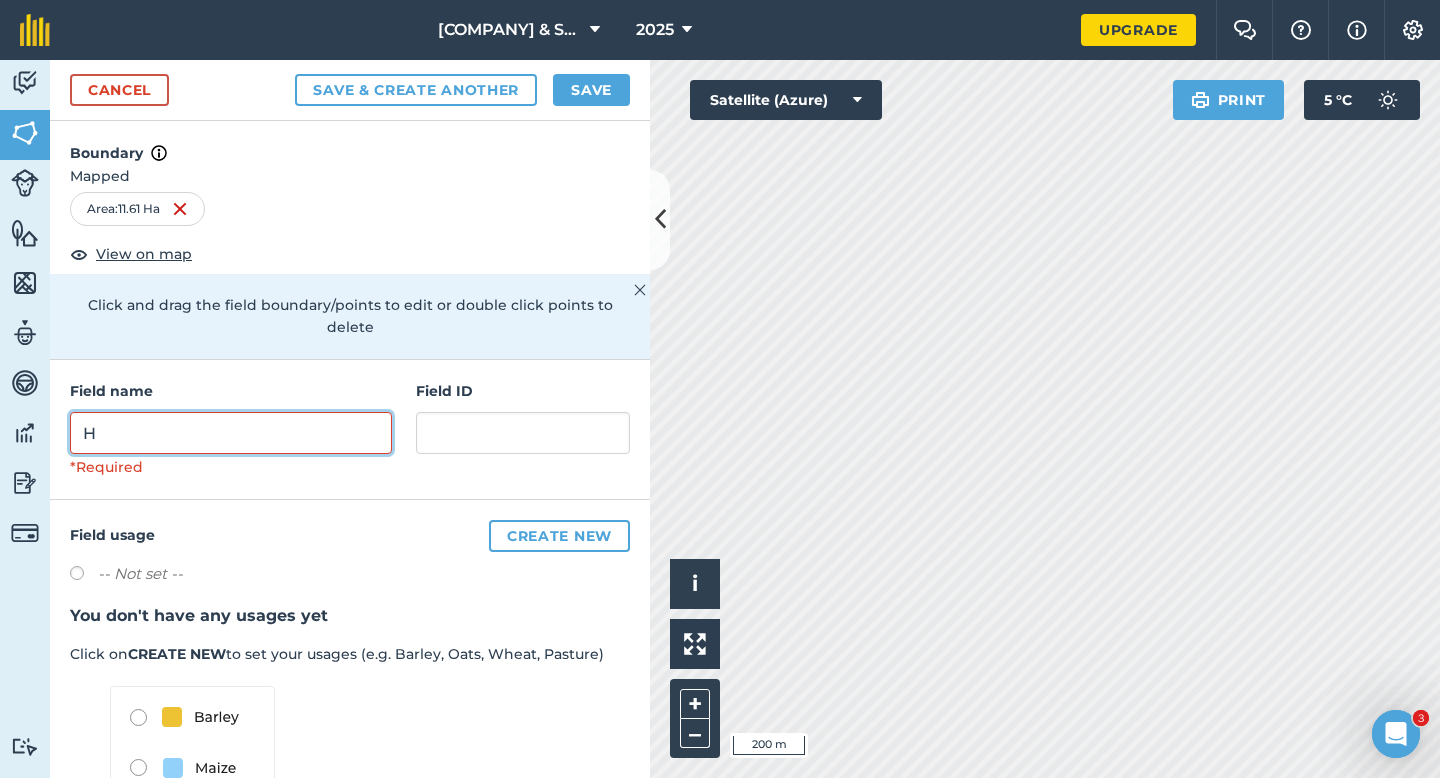 type on "H" 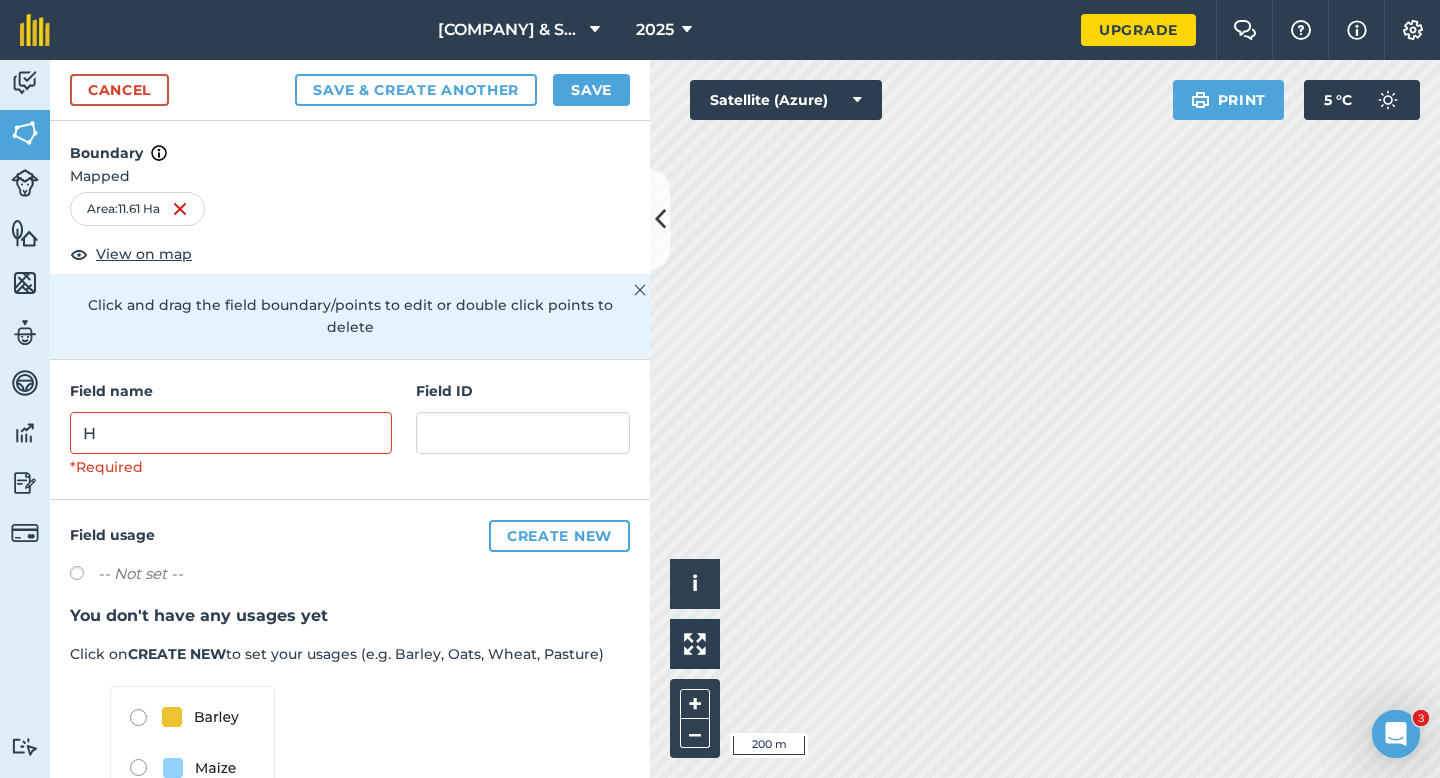 click on "Cancel Save & Create Another Save" at bounding box center (350, 90) 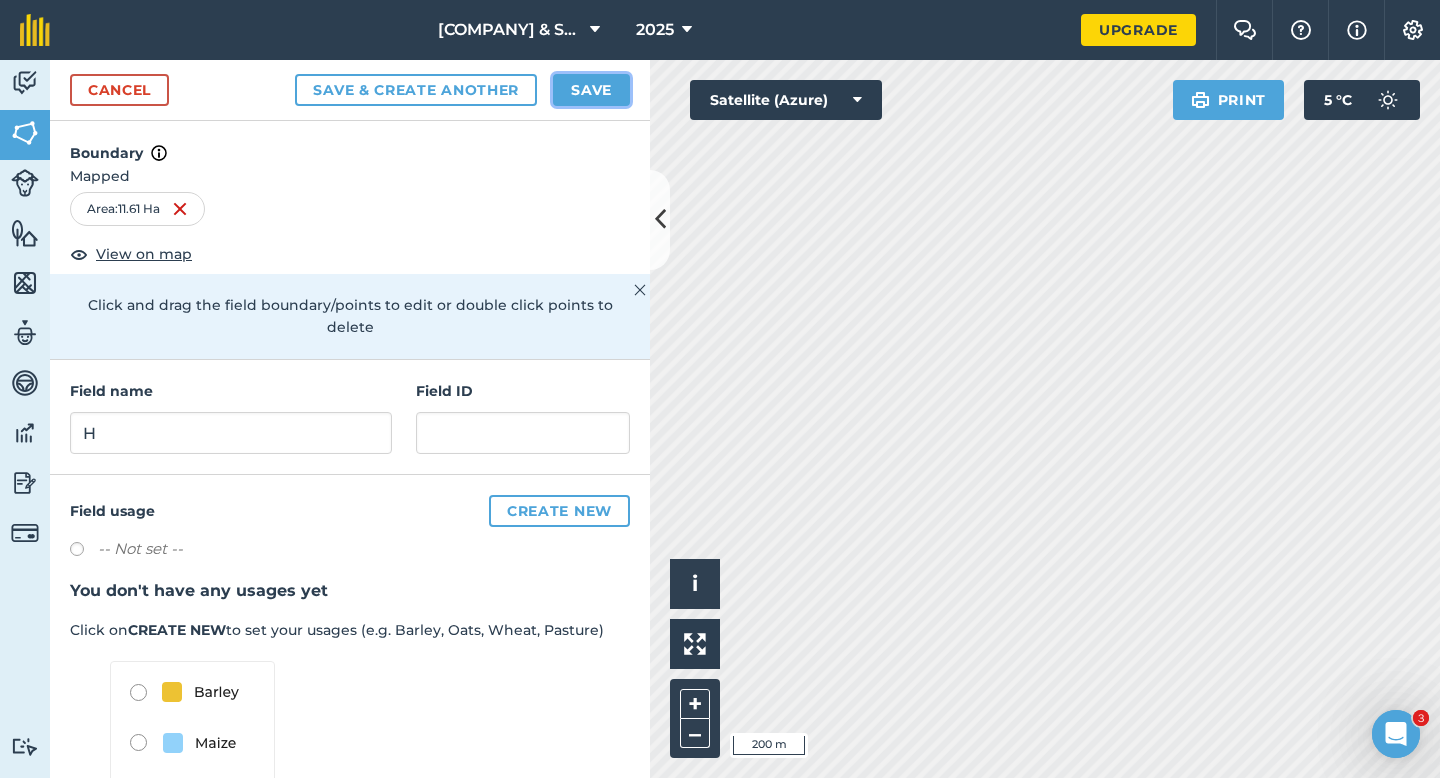 click on "Save" at bounding box center [591, 90] 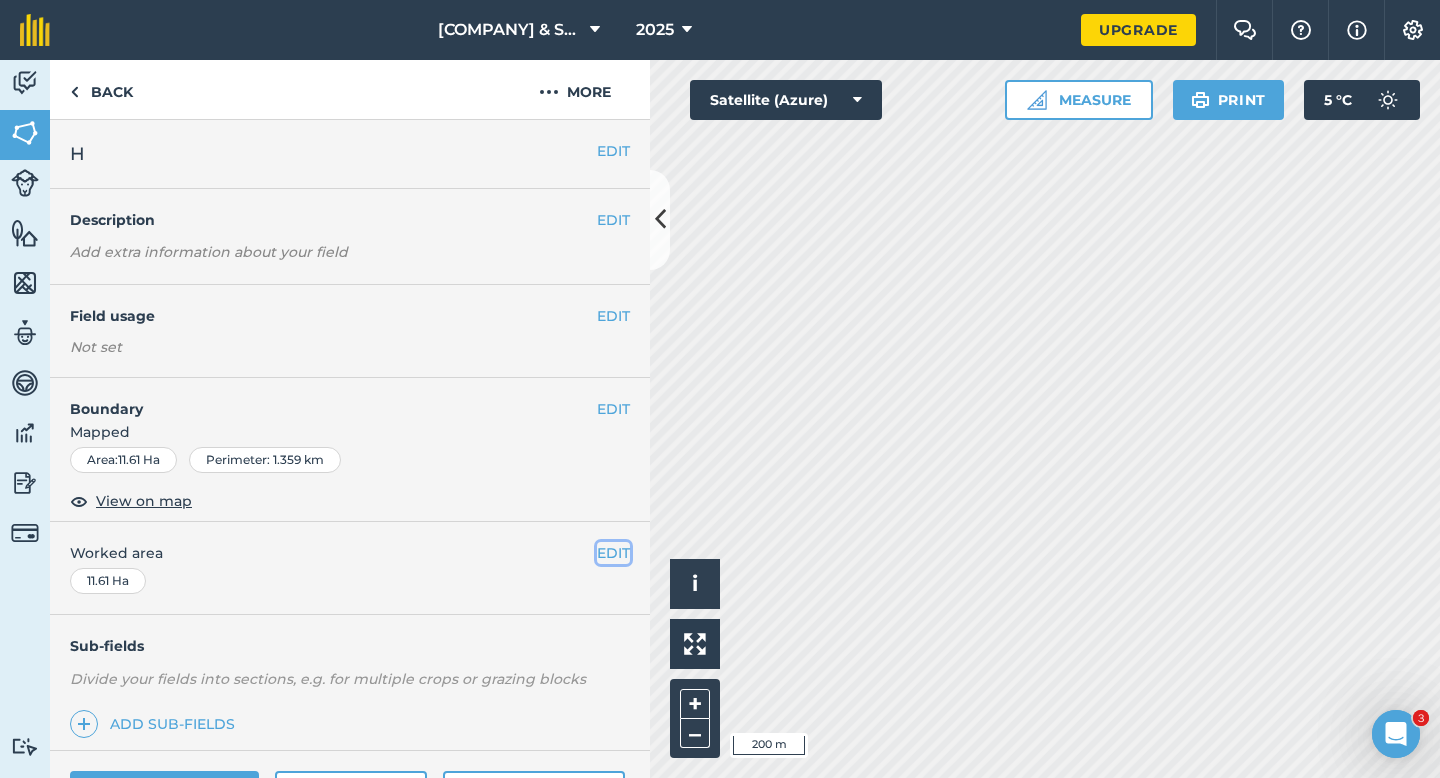 click on "EDIT" at bounding box center (613, 553) 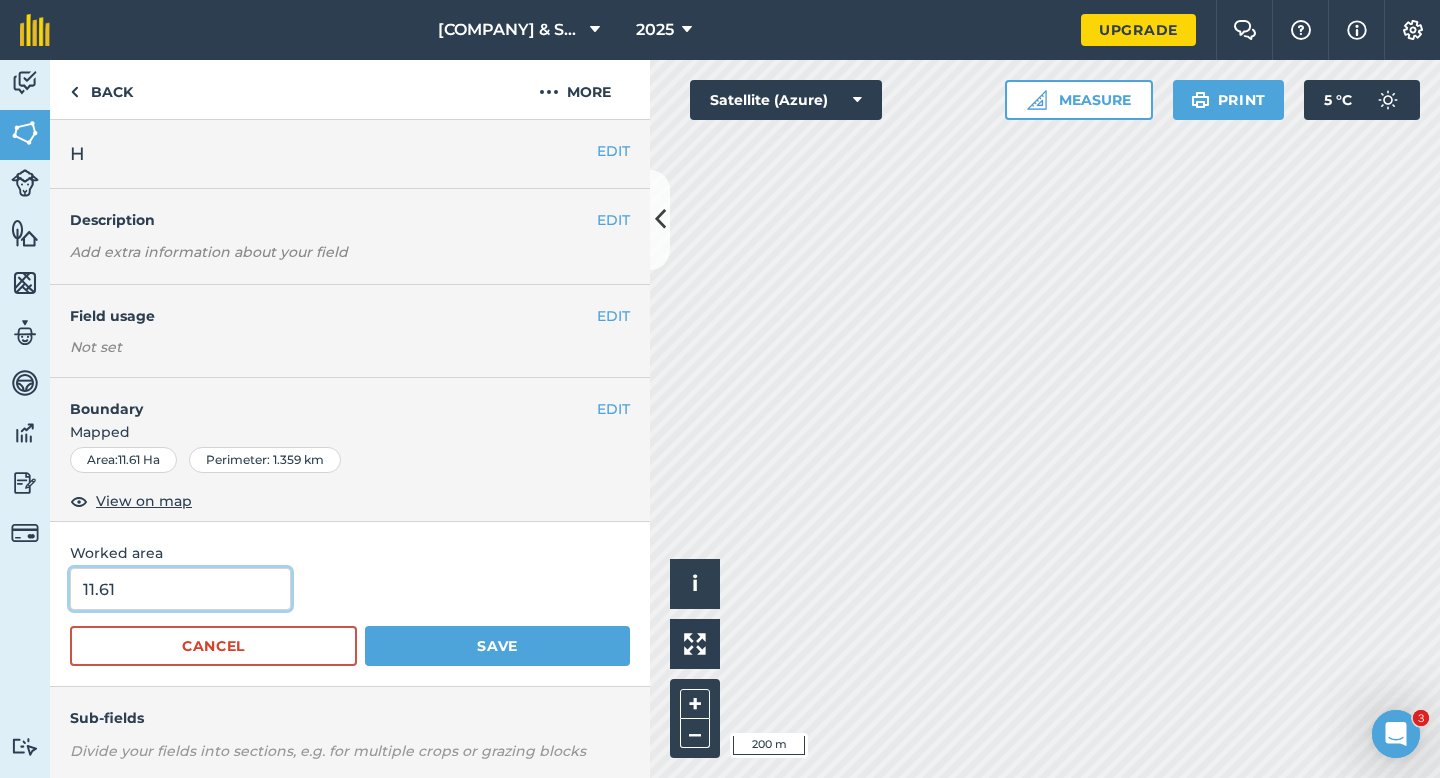 click on "11.61" at bounding box center [180, 589] 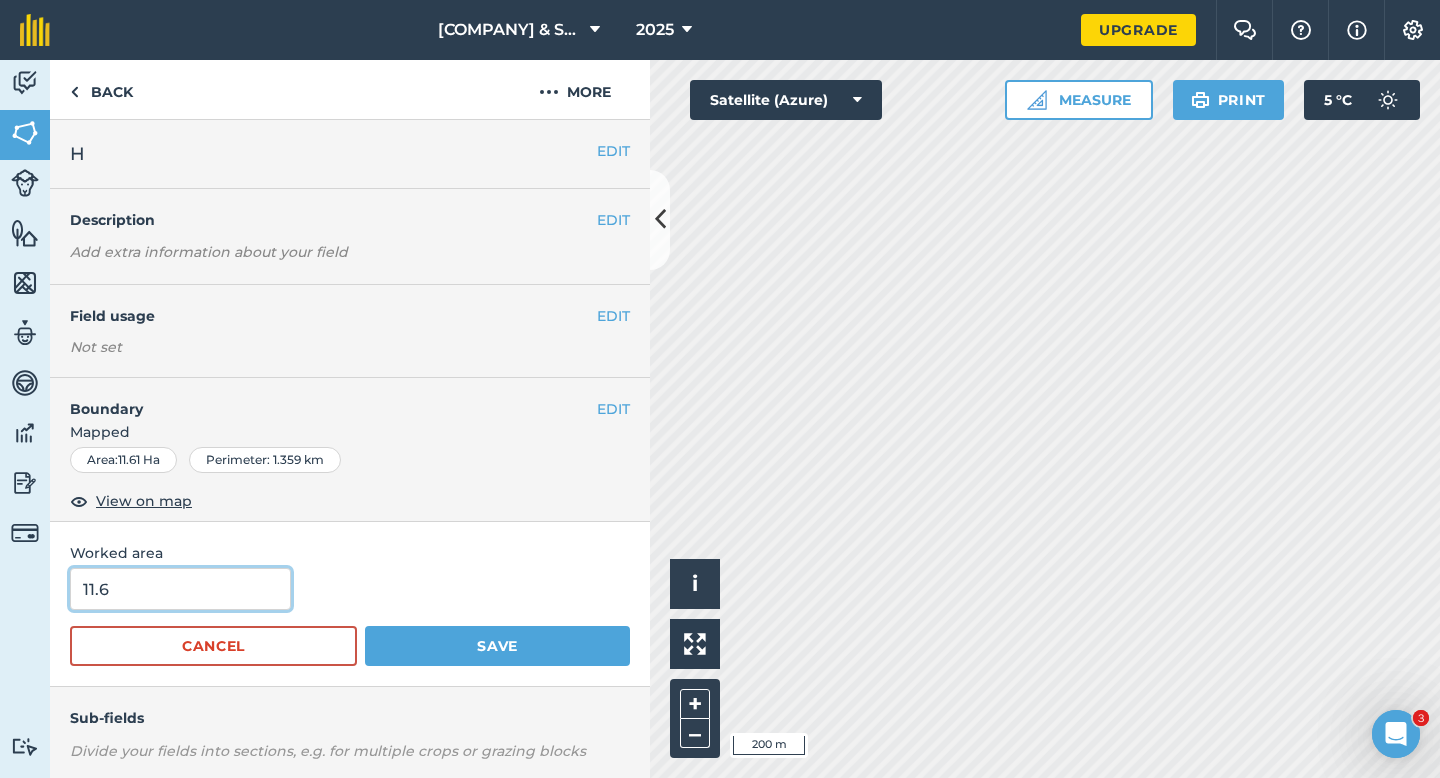 type on "11.6" 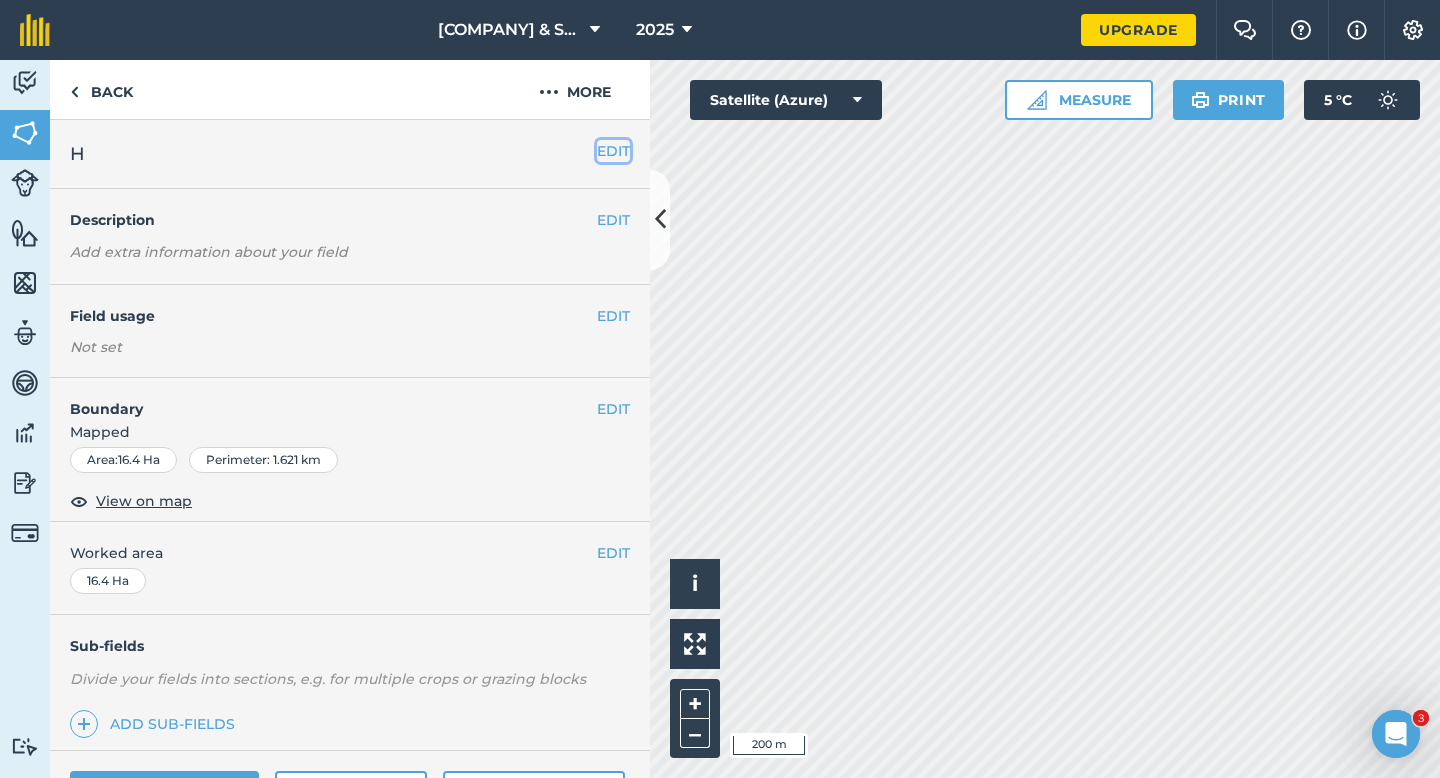 click on "EDIT" at bounding box center [613, 151] 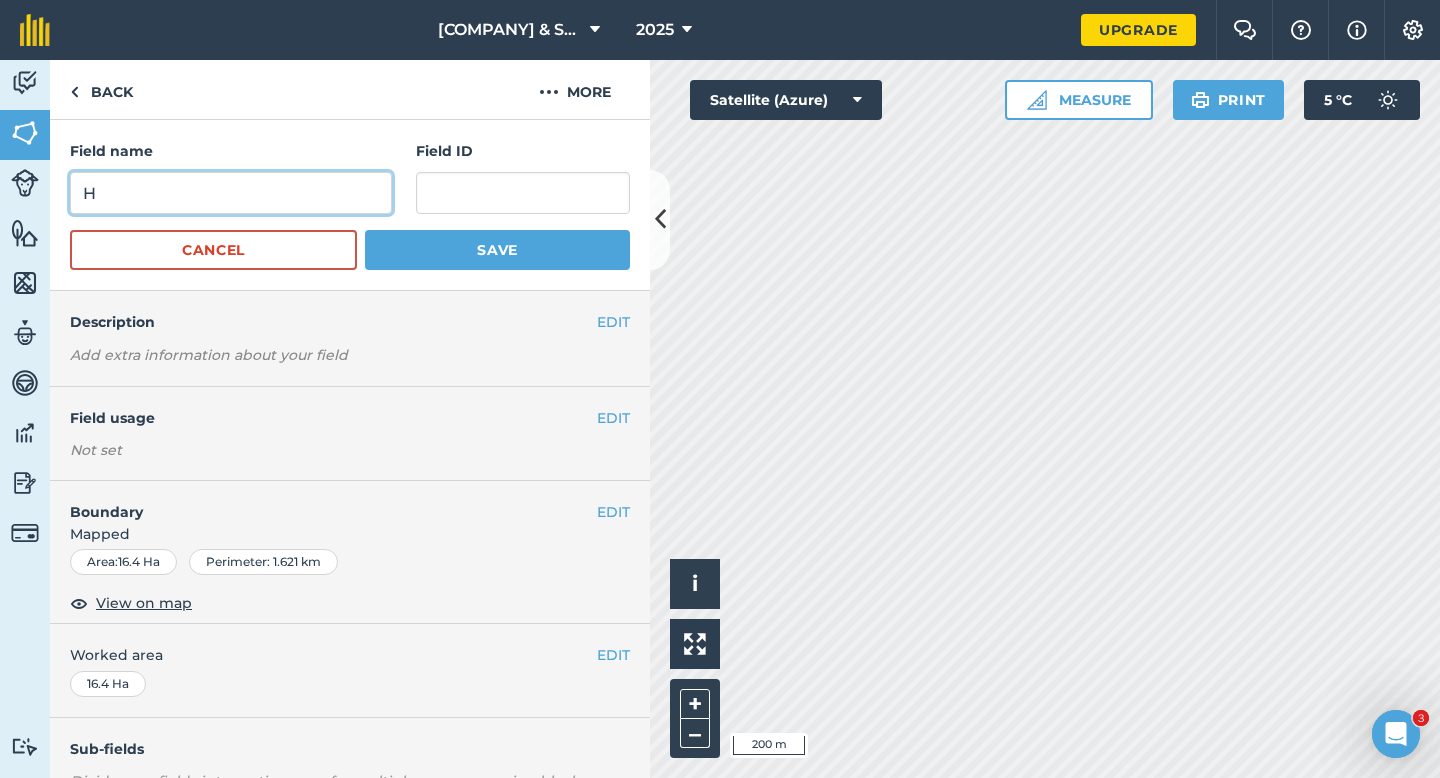 click on "H" at bounding box center (231, 193) 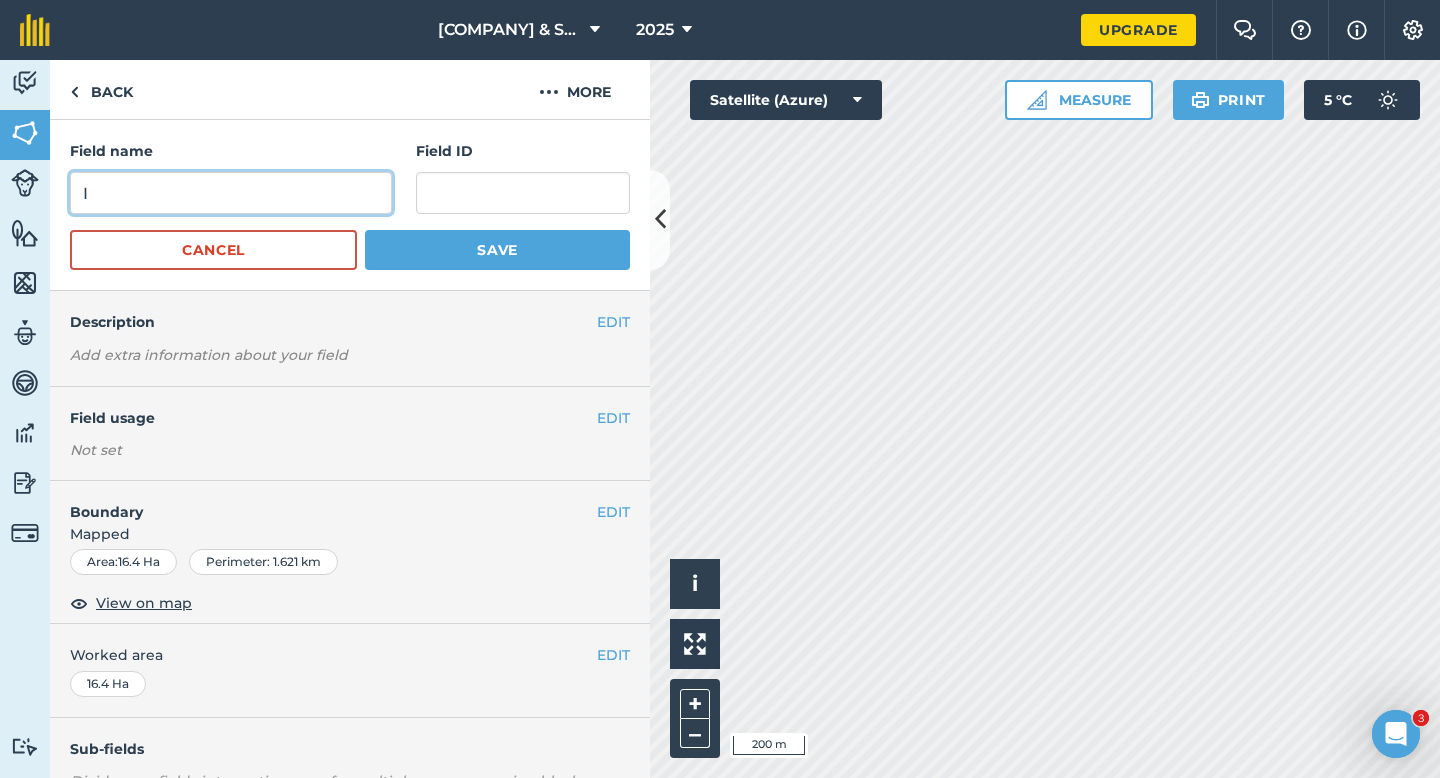 type on "I" 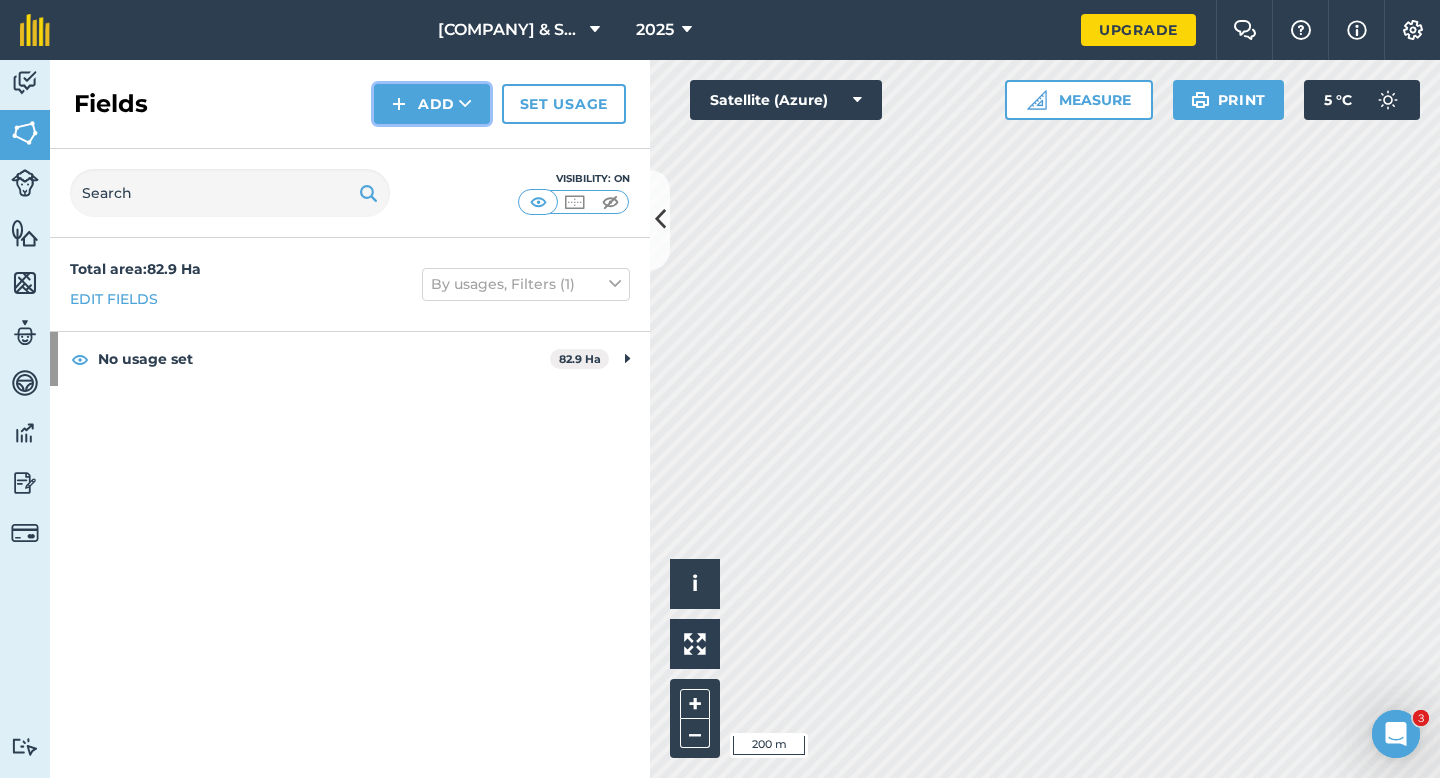 click on "Add" at bounding box center [432, 104] 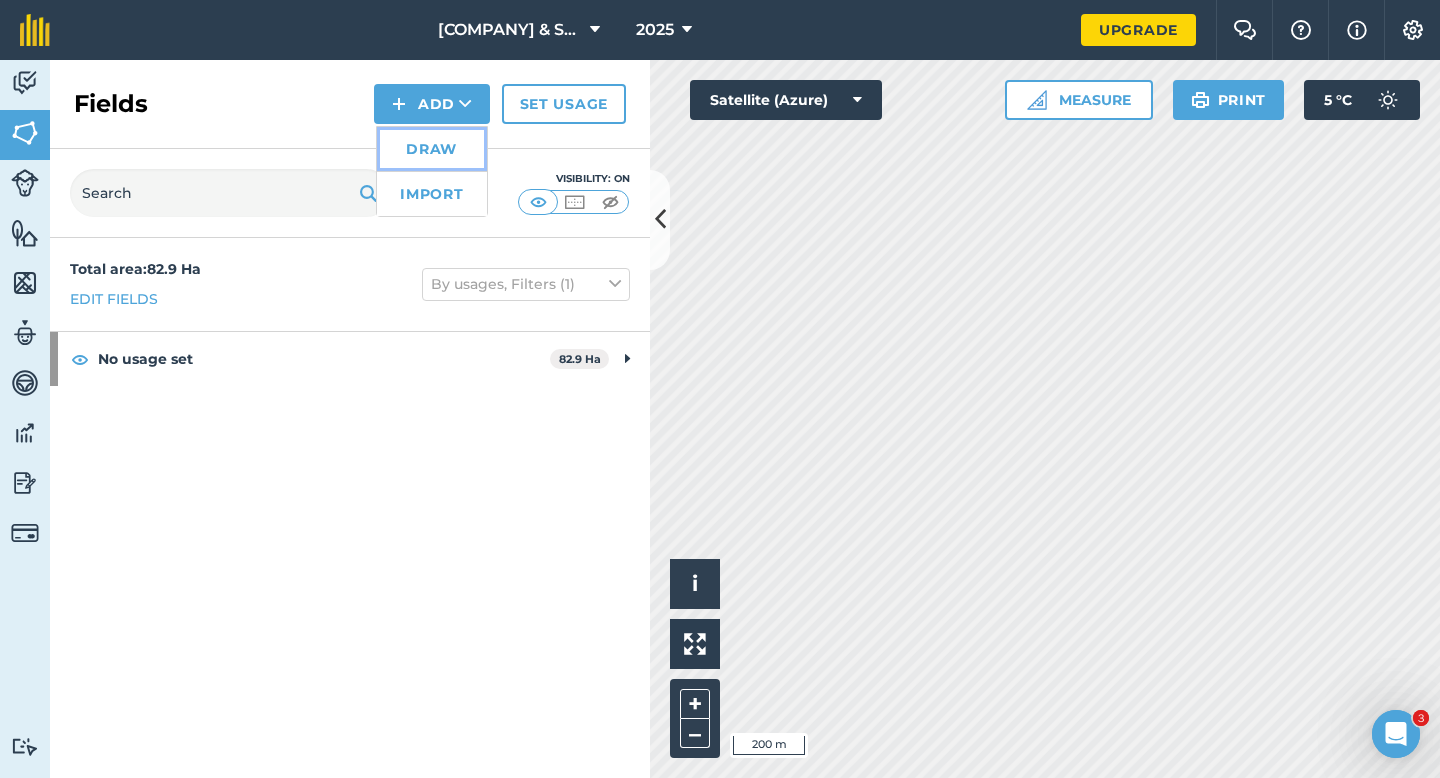 click on "Draw" at bounding box center (432, 149) 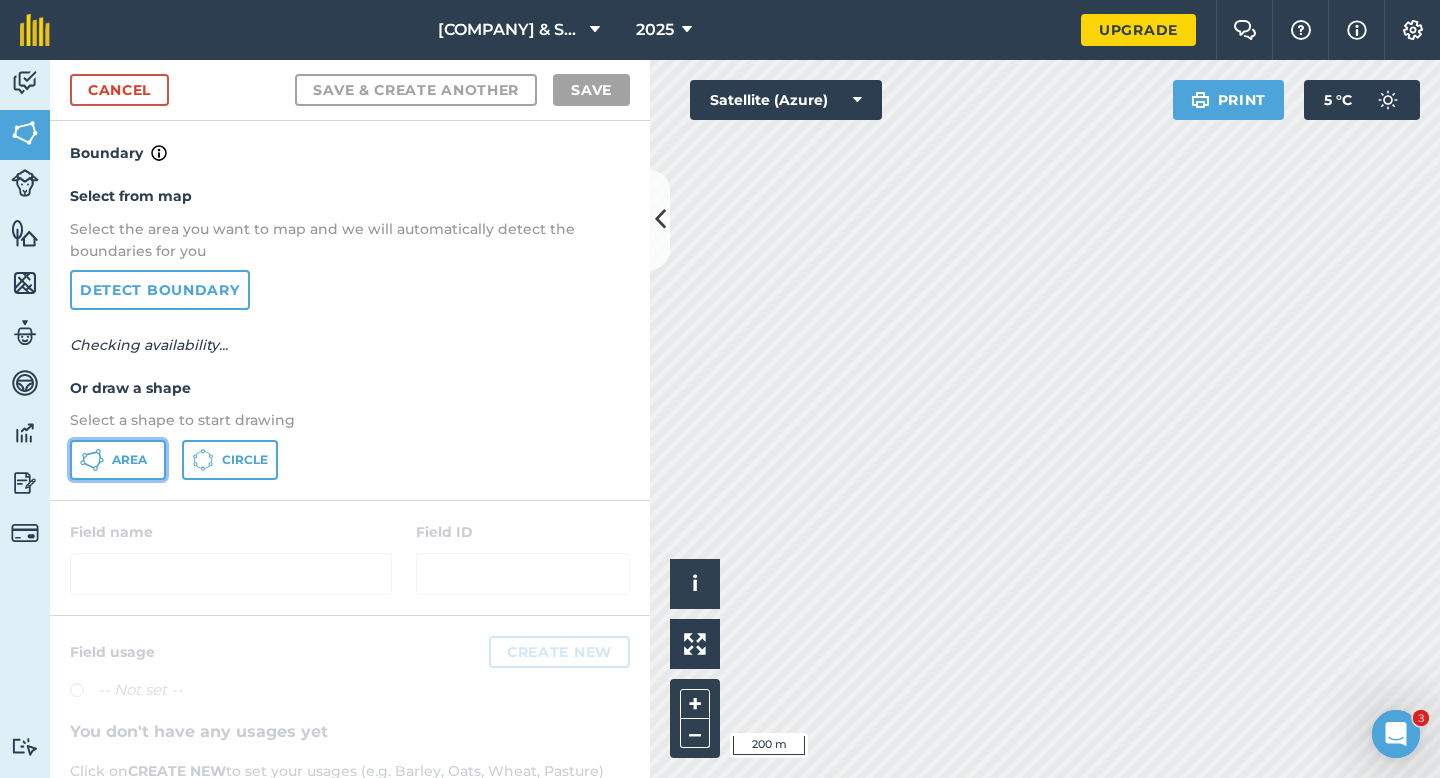 click 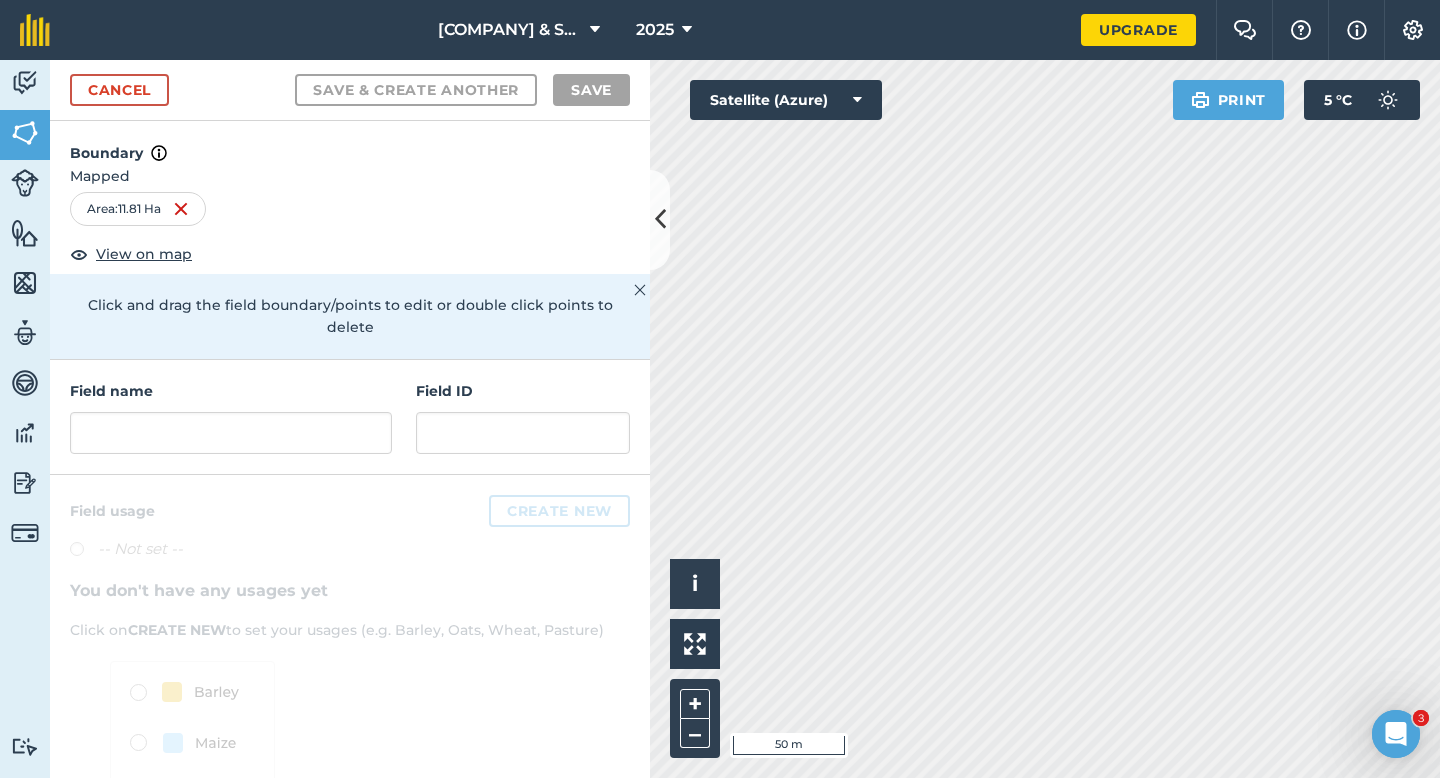 click on "Field name Field ID" at bounding box center (350, 417) 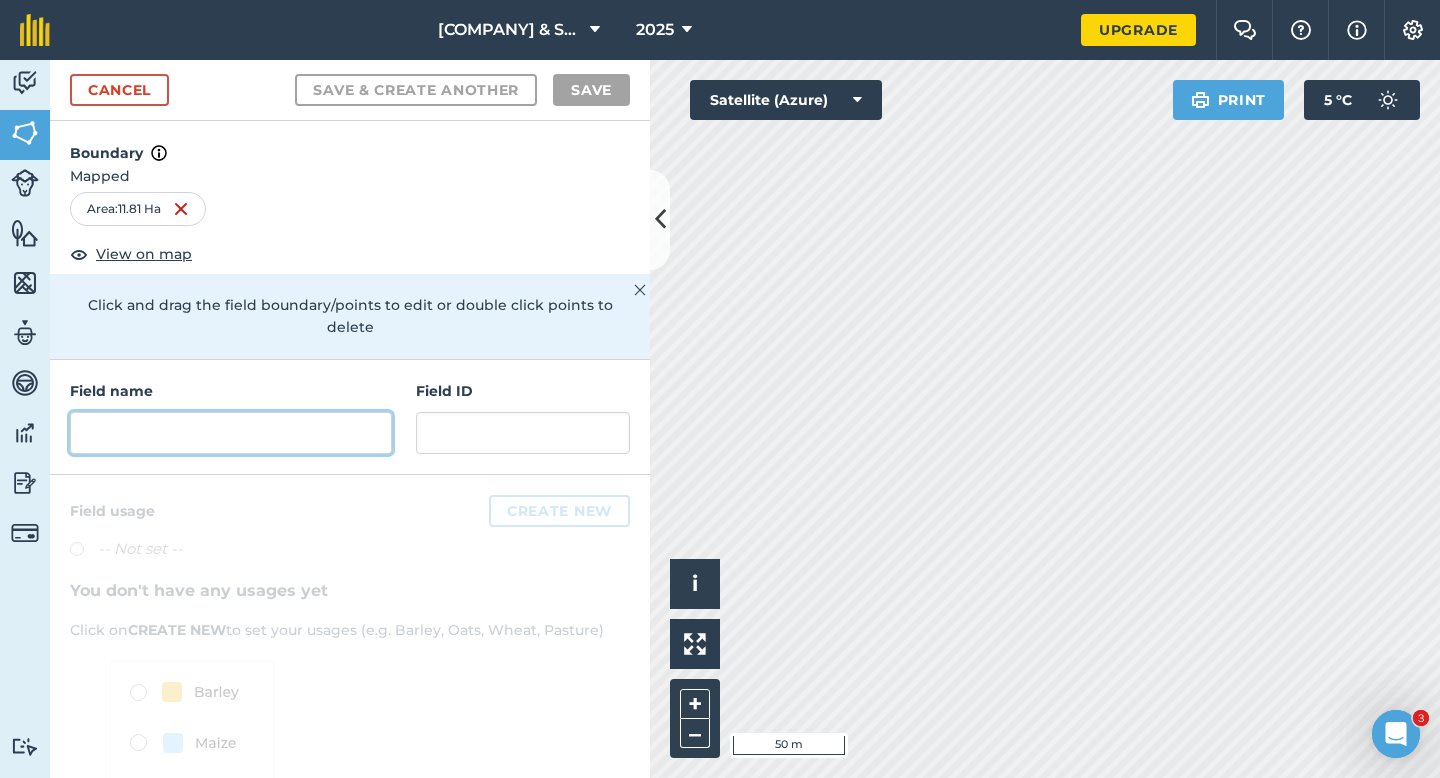 click at bounding box center [231, 433] 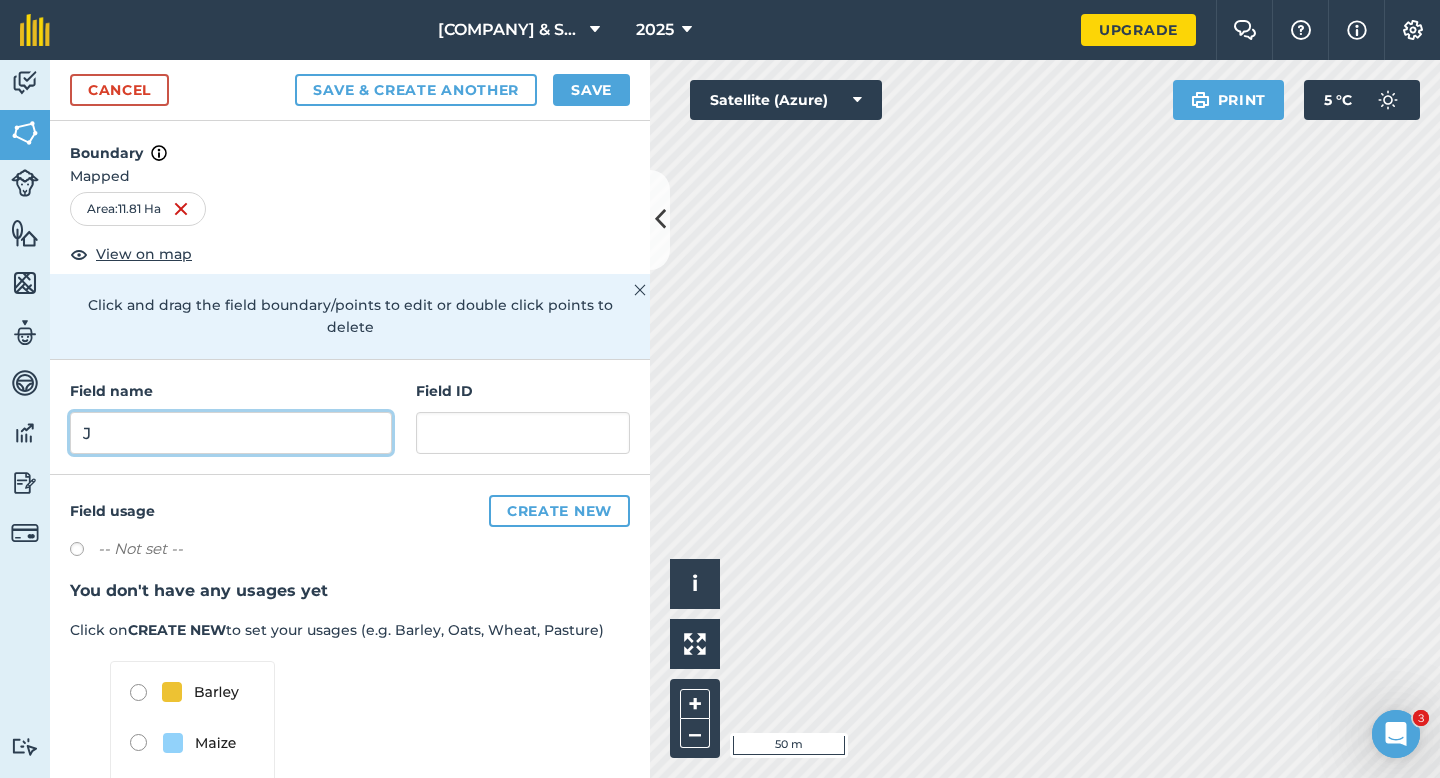 type on "J" 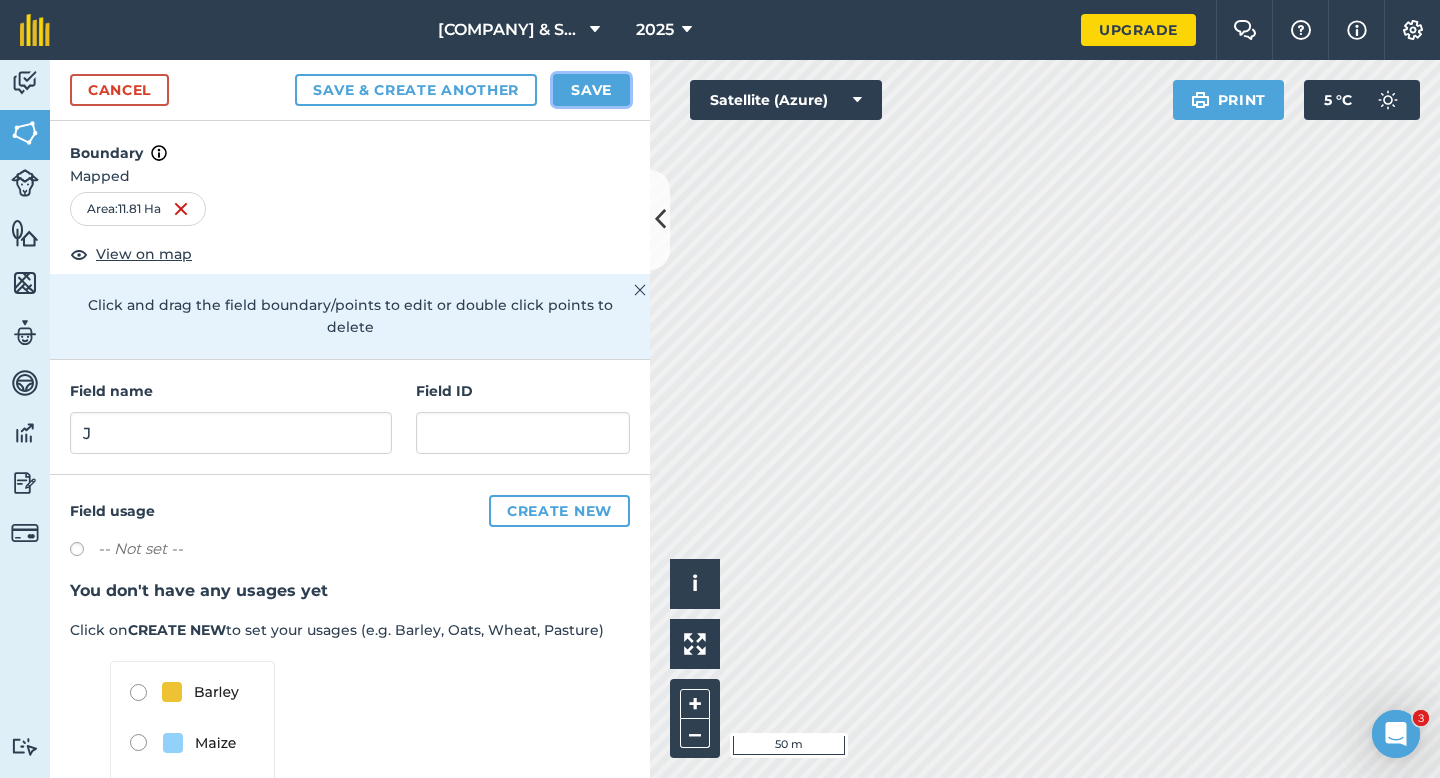 click on "Save" at bounding box center (591, 90) 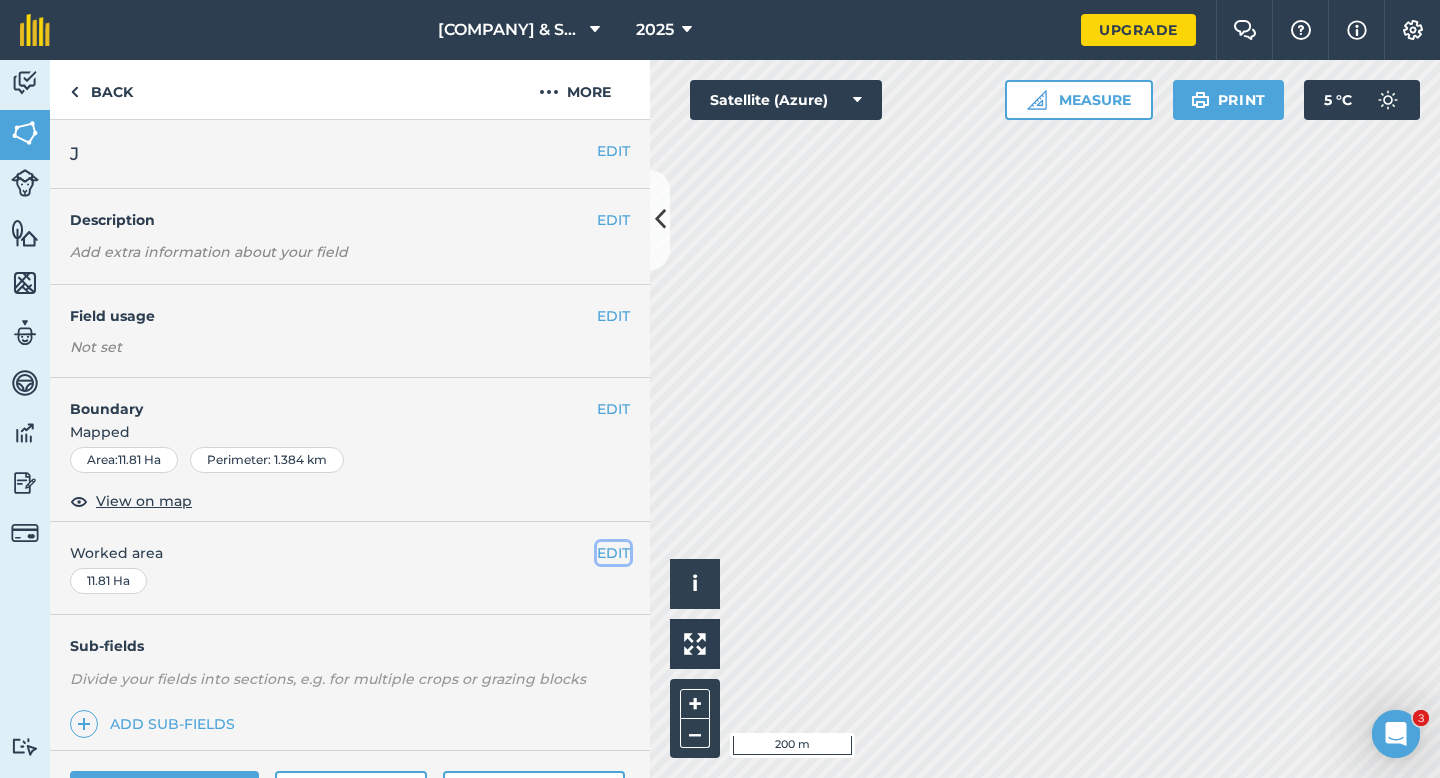 click on "EDIT" at bounding box center (613, 553) 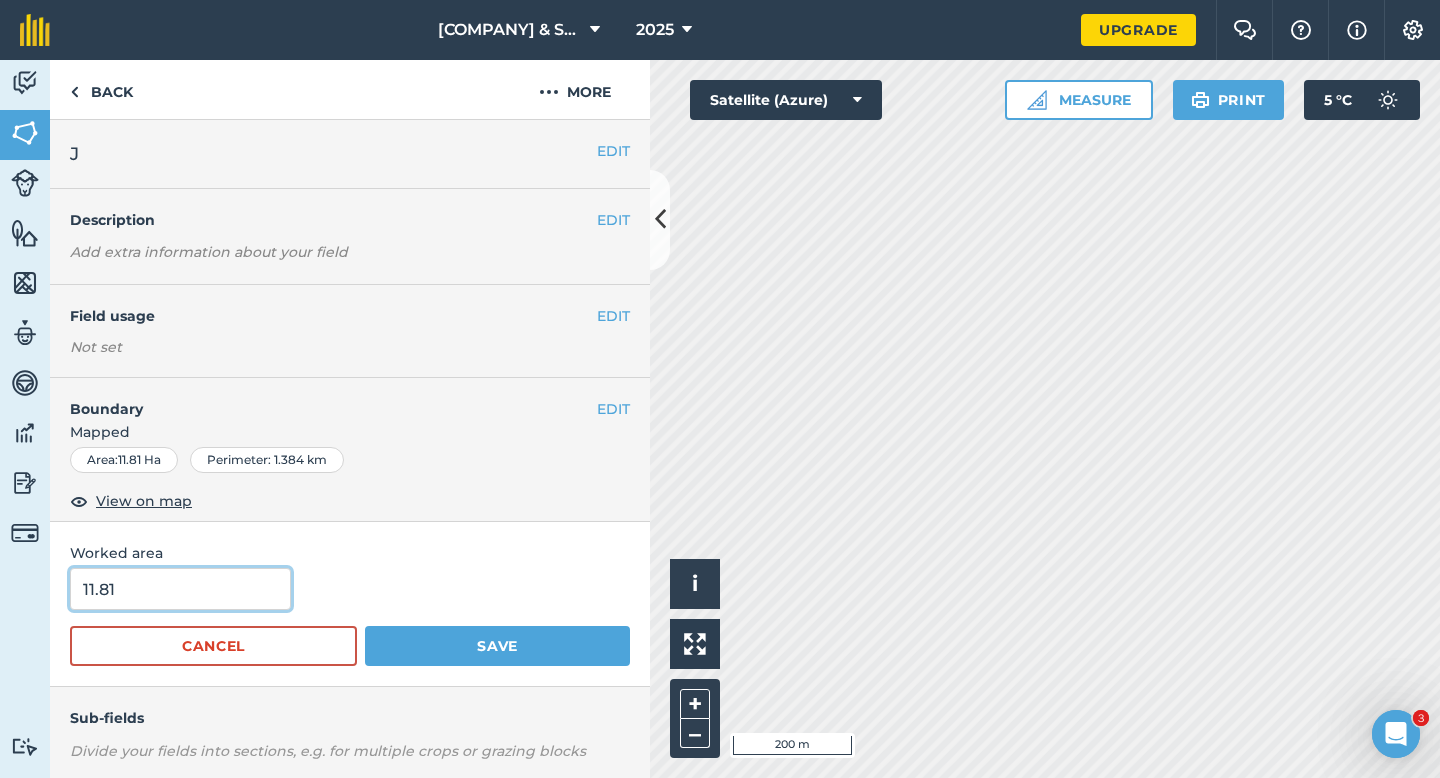 click on "11.81" at bounding box center [180, 589] 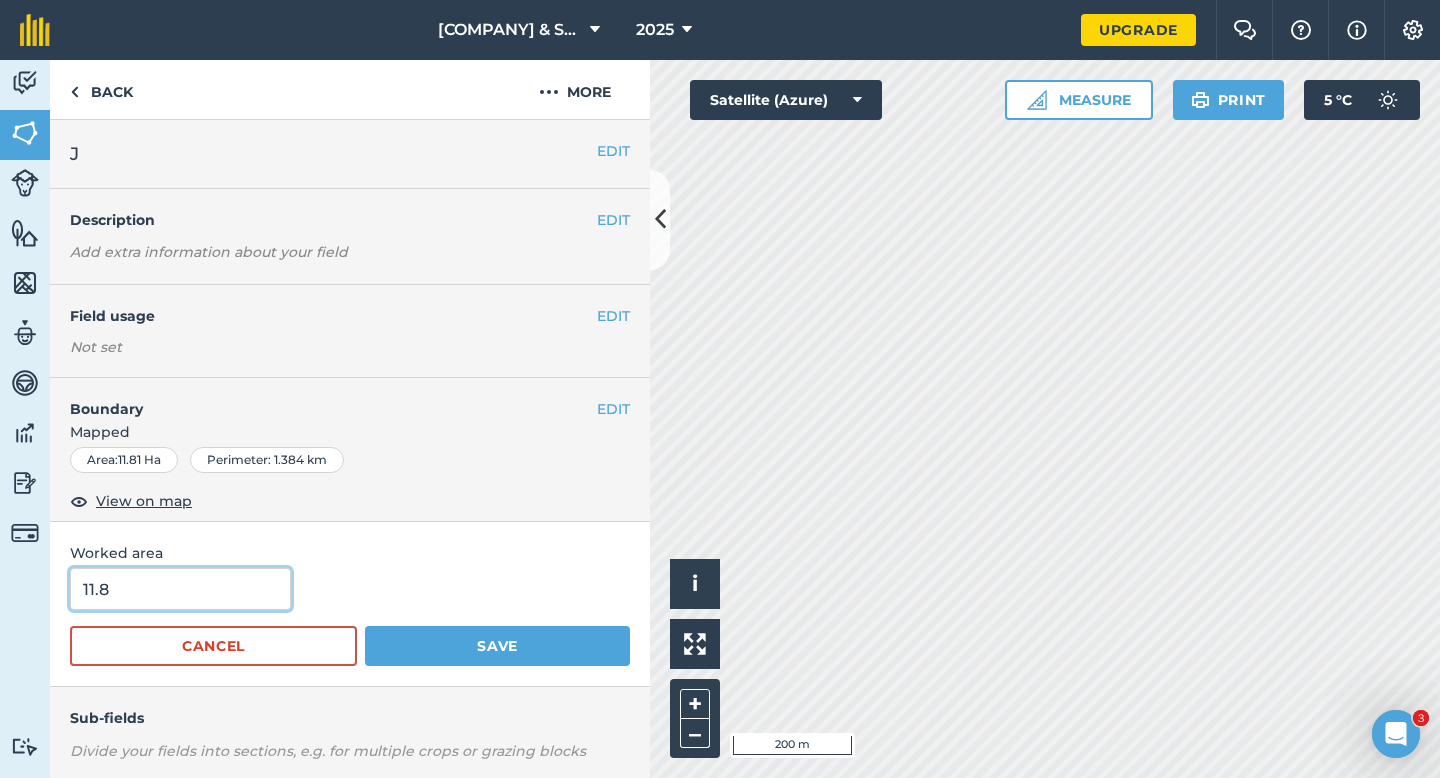 type on "11.8" 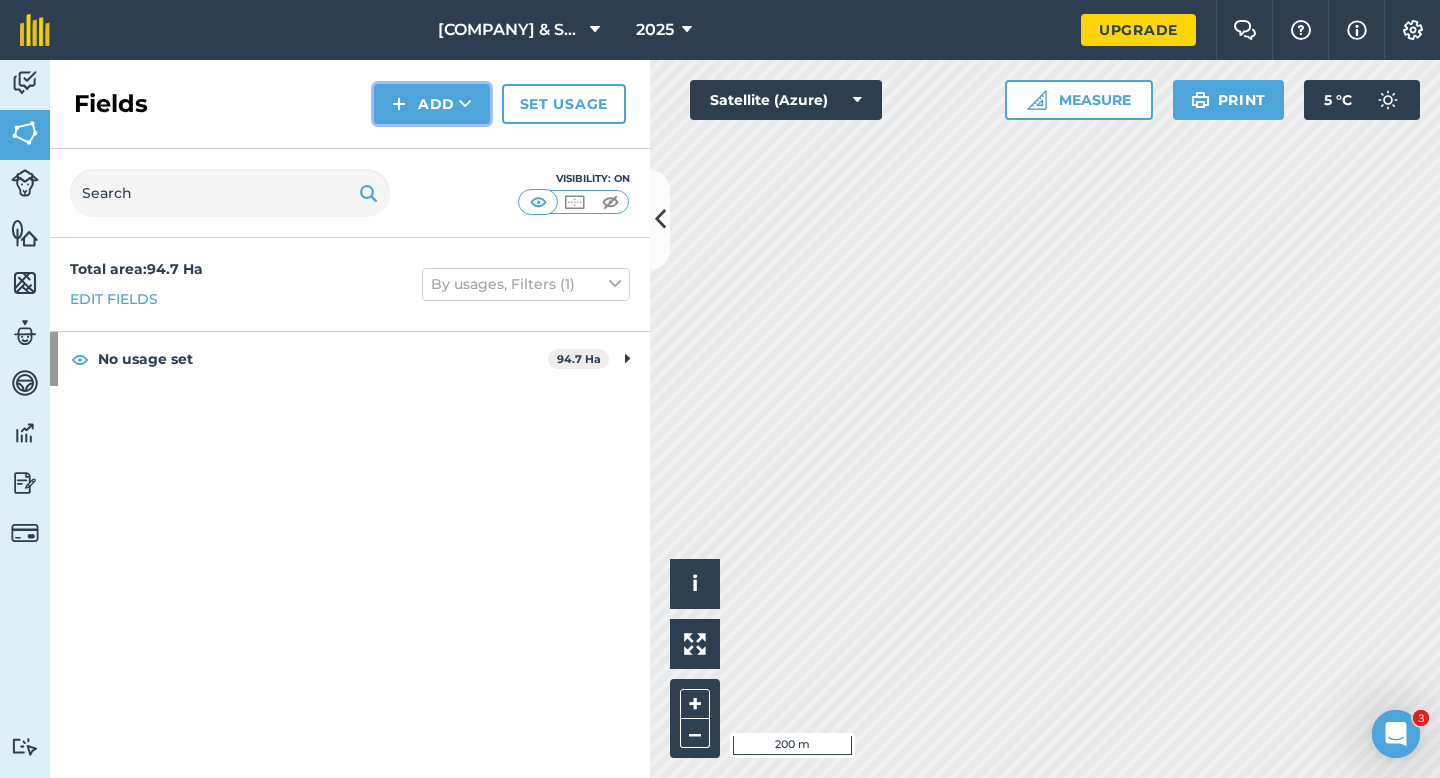 click on "Add" at bounding box center (432, 104) 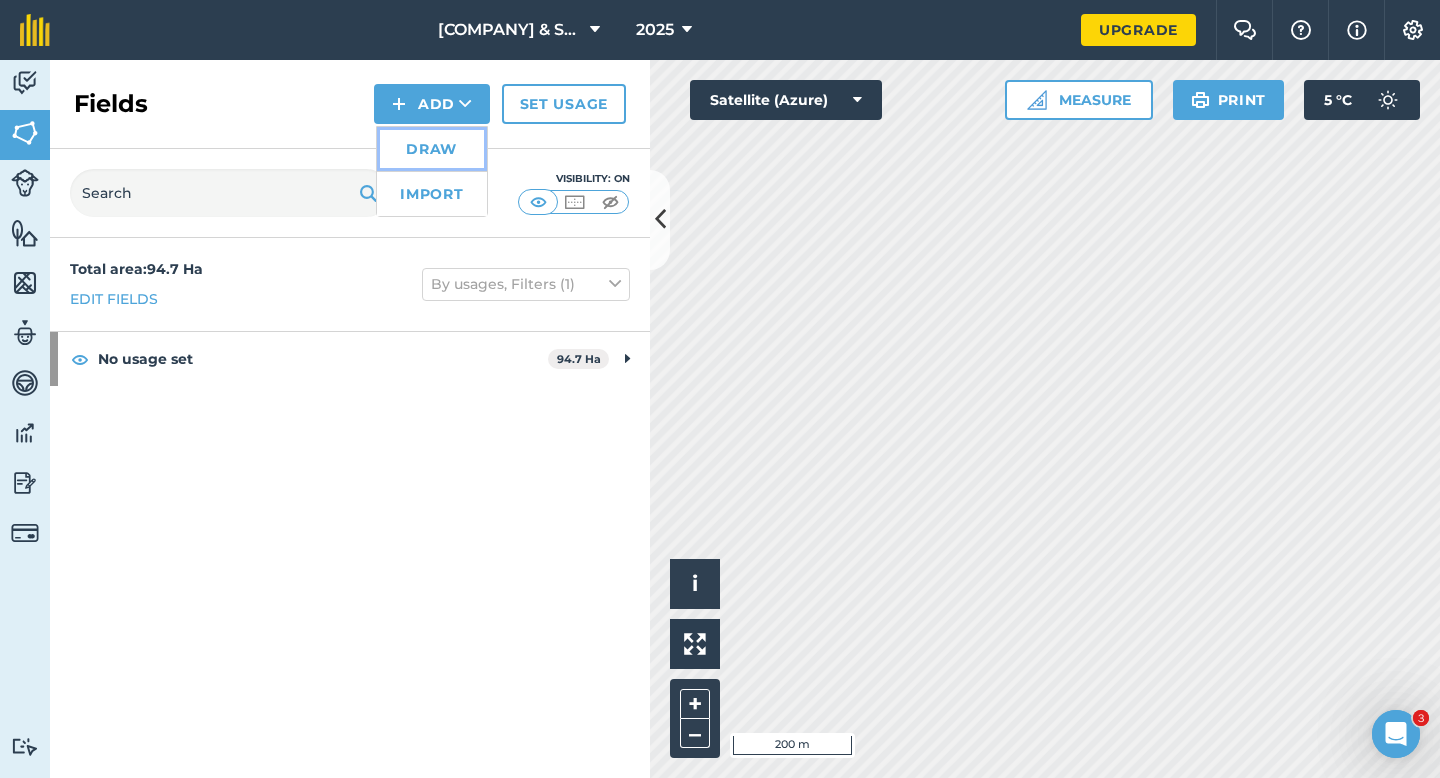 click on "Draw" at bounding box center (432, 149) 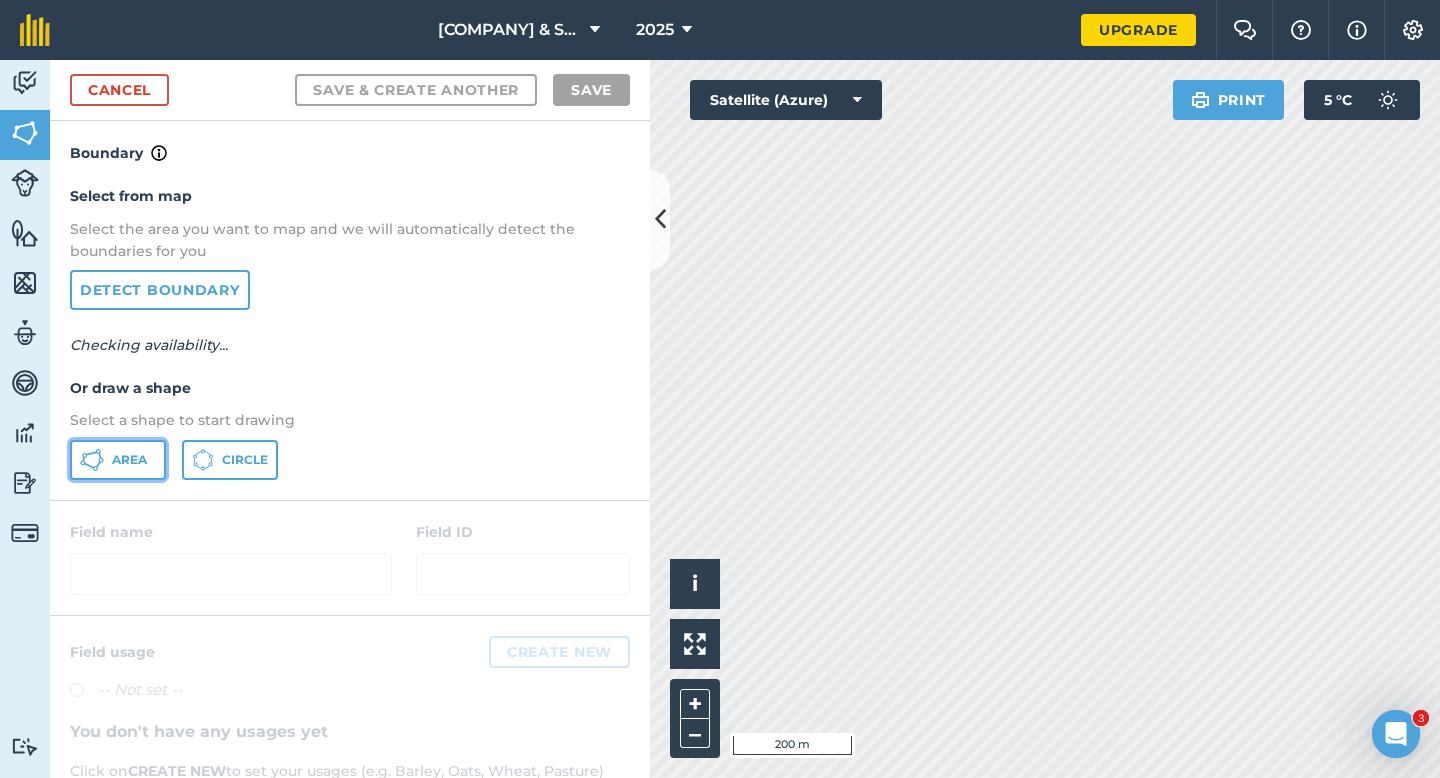 click on "Area" at bounding box center (118, 460) 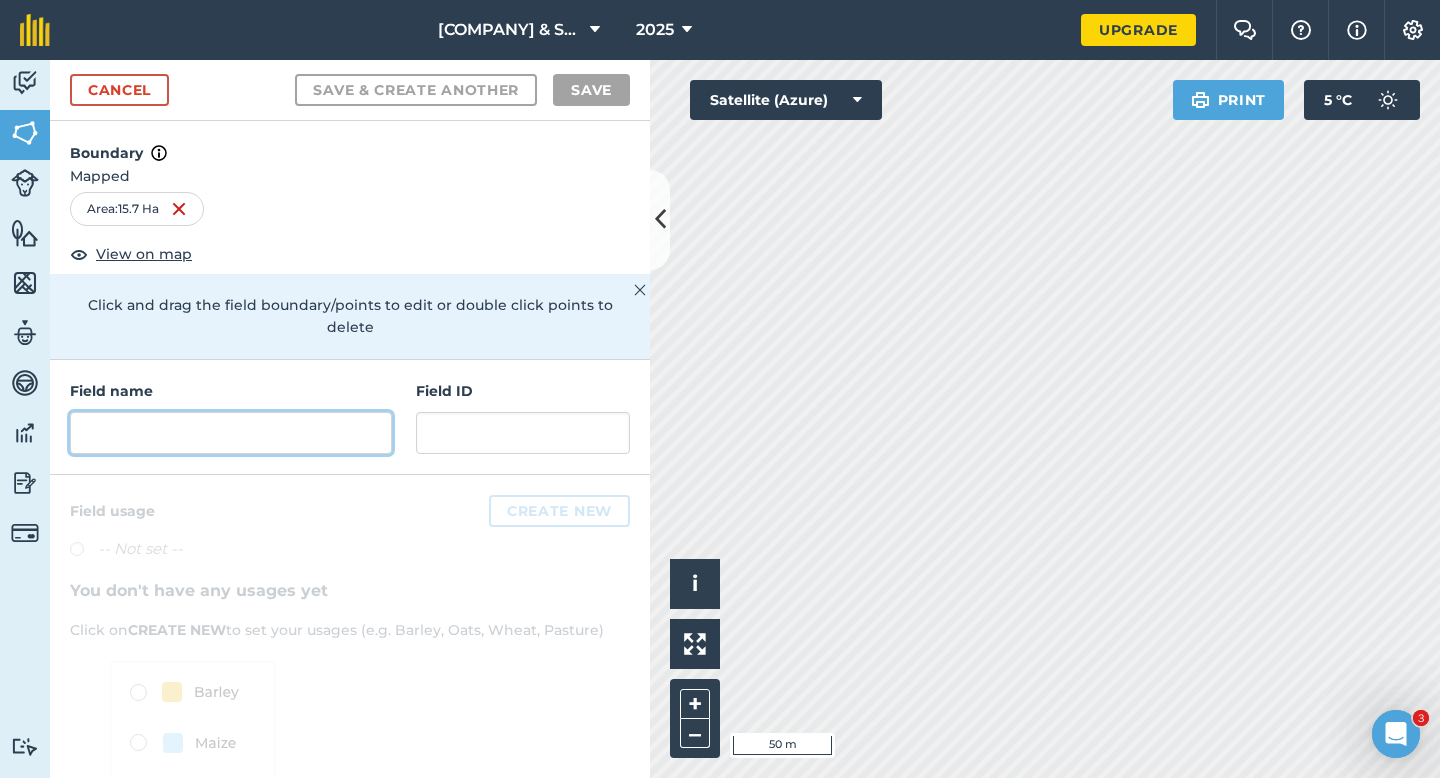 click at bounding box center (231, 433) 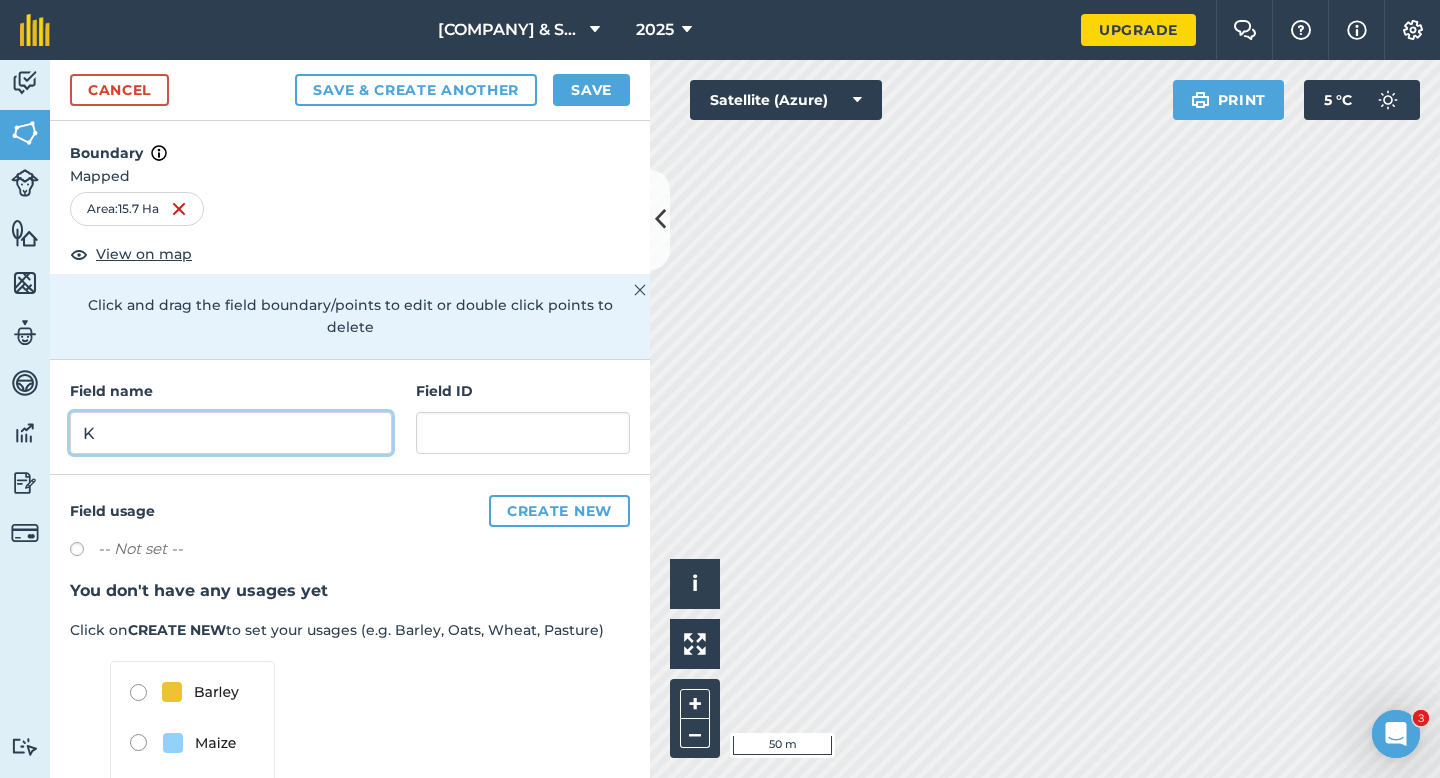 type on "K" 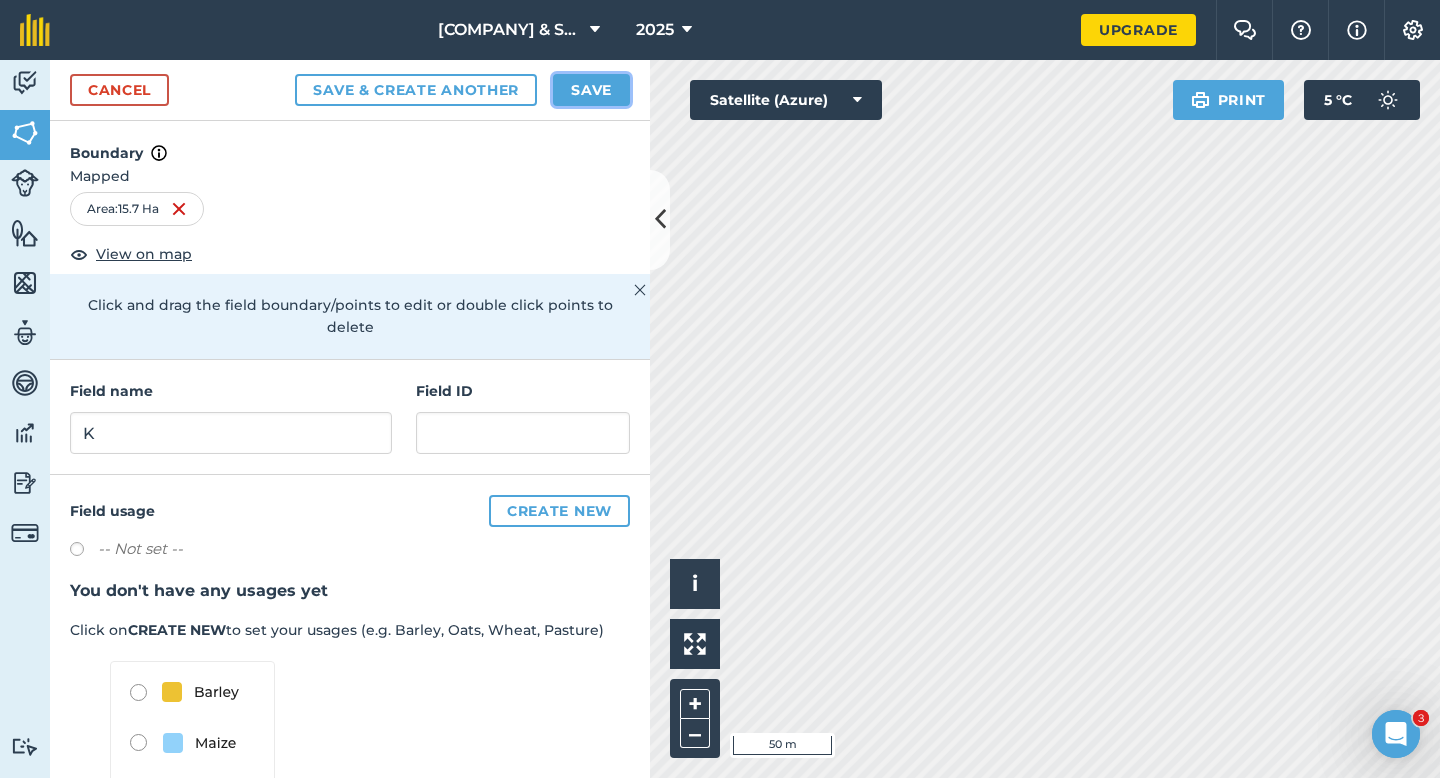click on "Save" at bounding box center (591, 90) 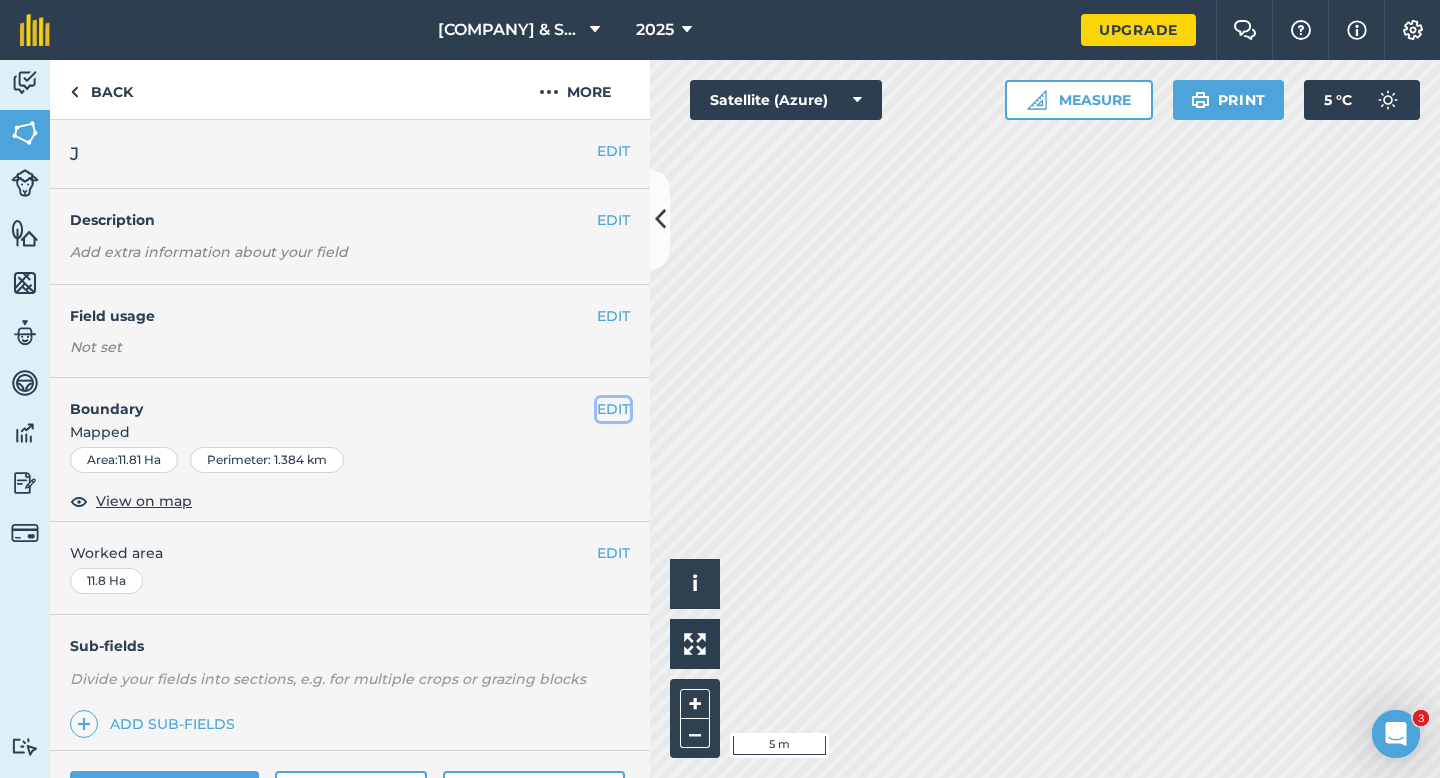 click on "EDIT" at bounding box center [613, 409] 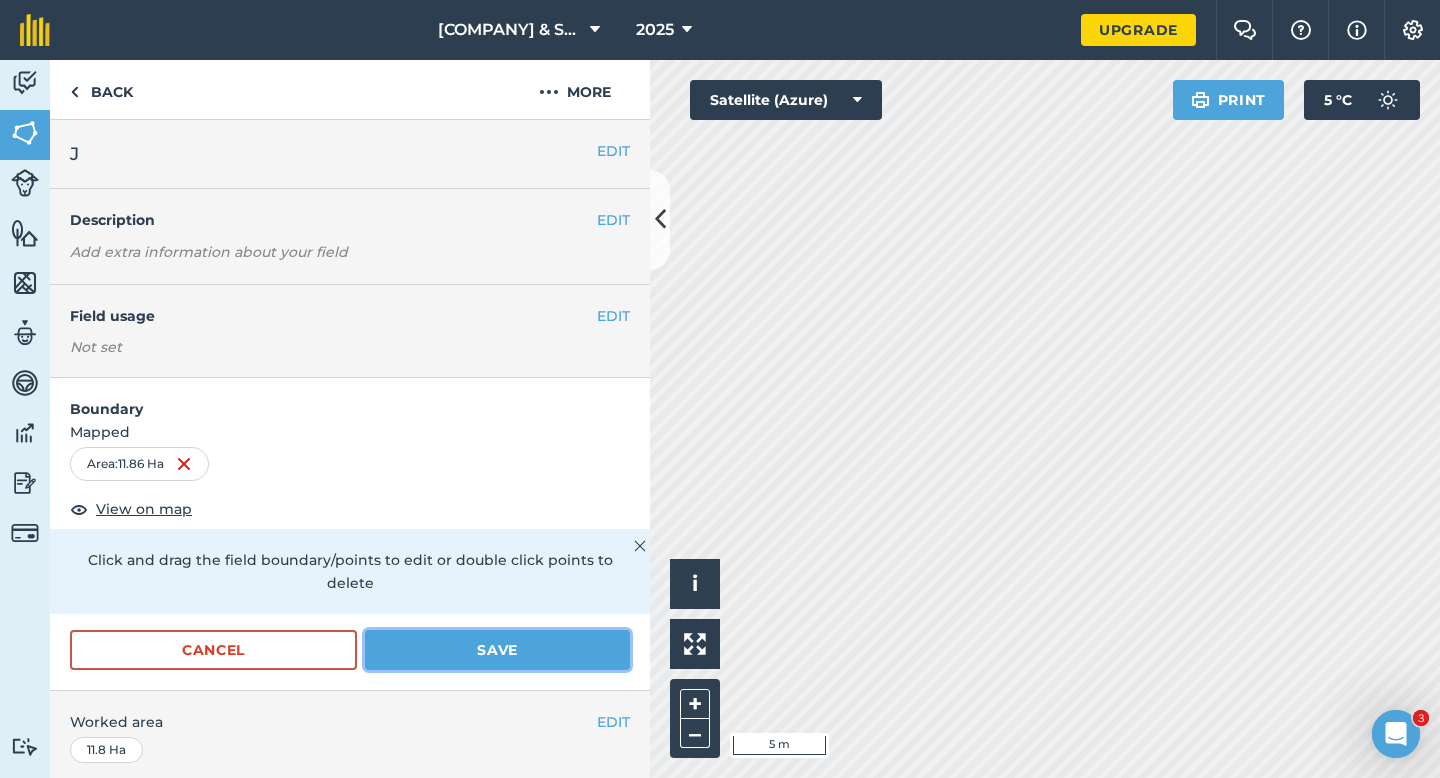 click on "Save" at bounding box center [497, 650] 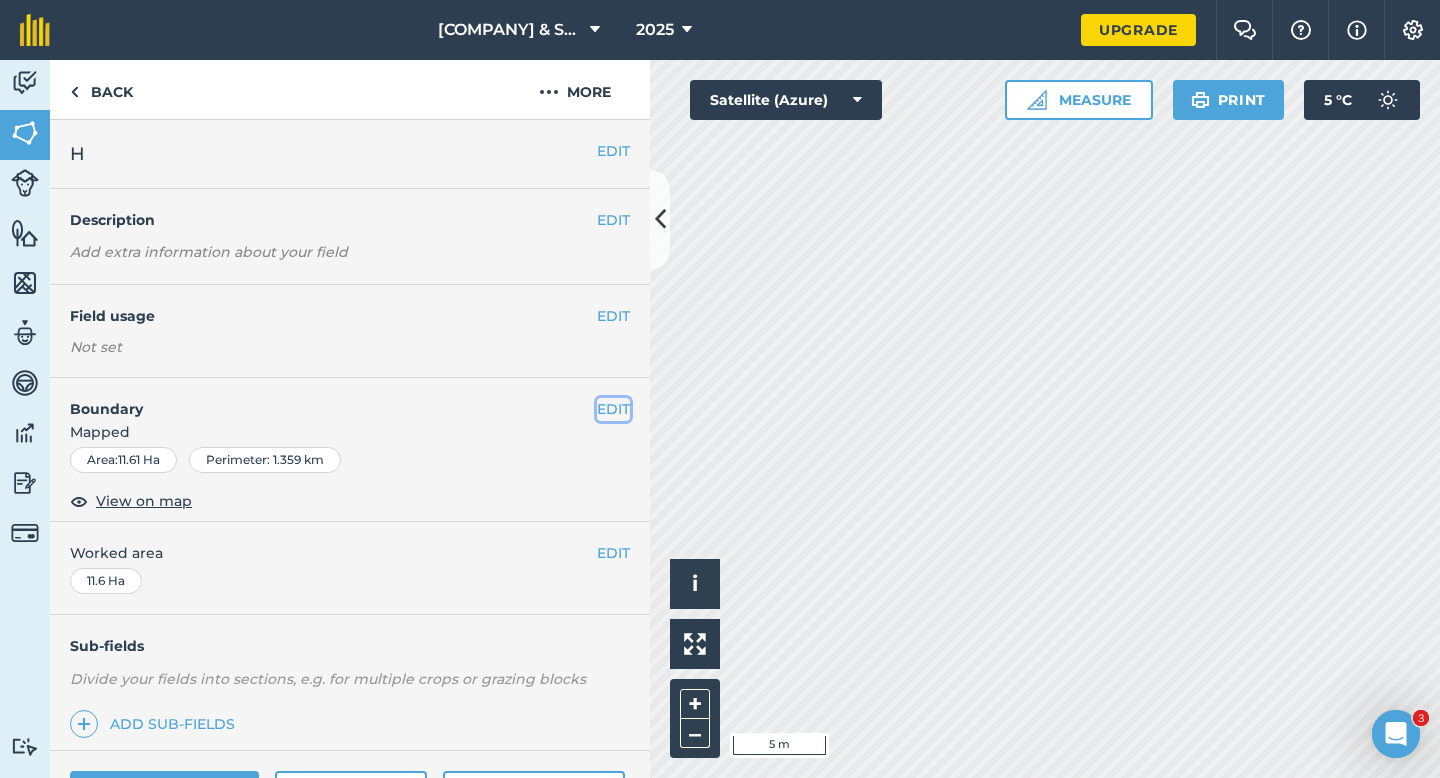 click on "EDIT" at bounding box center [613, 409] 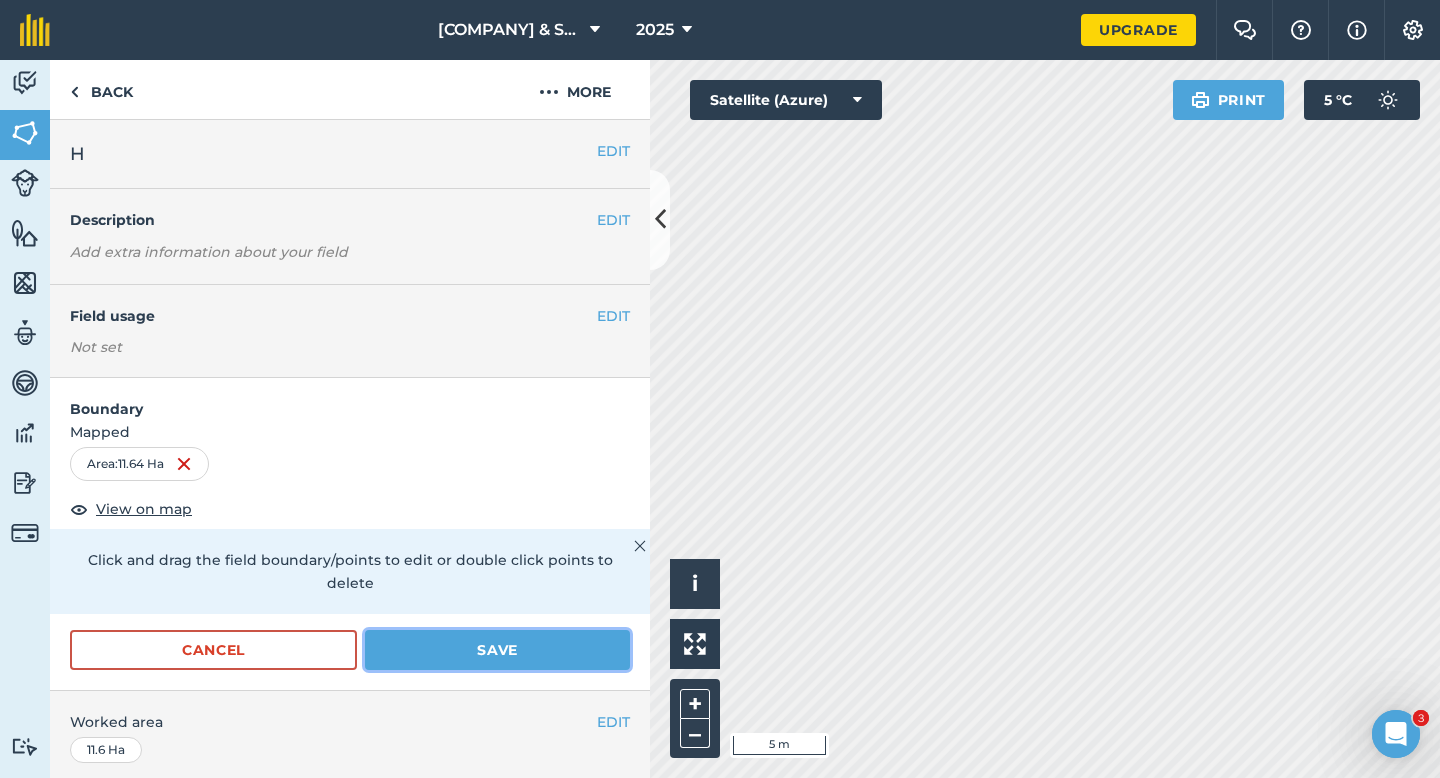 click on "Save" at bounding box center [497, 650] 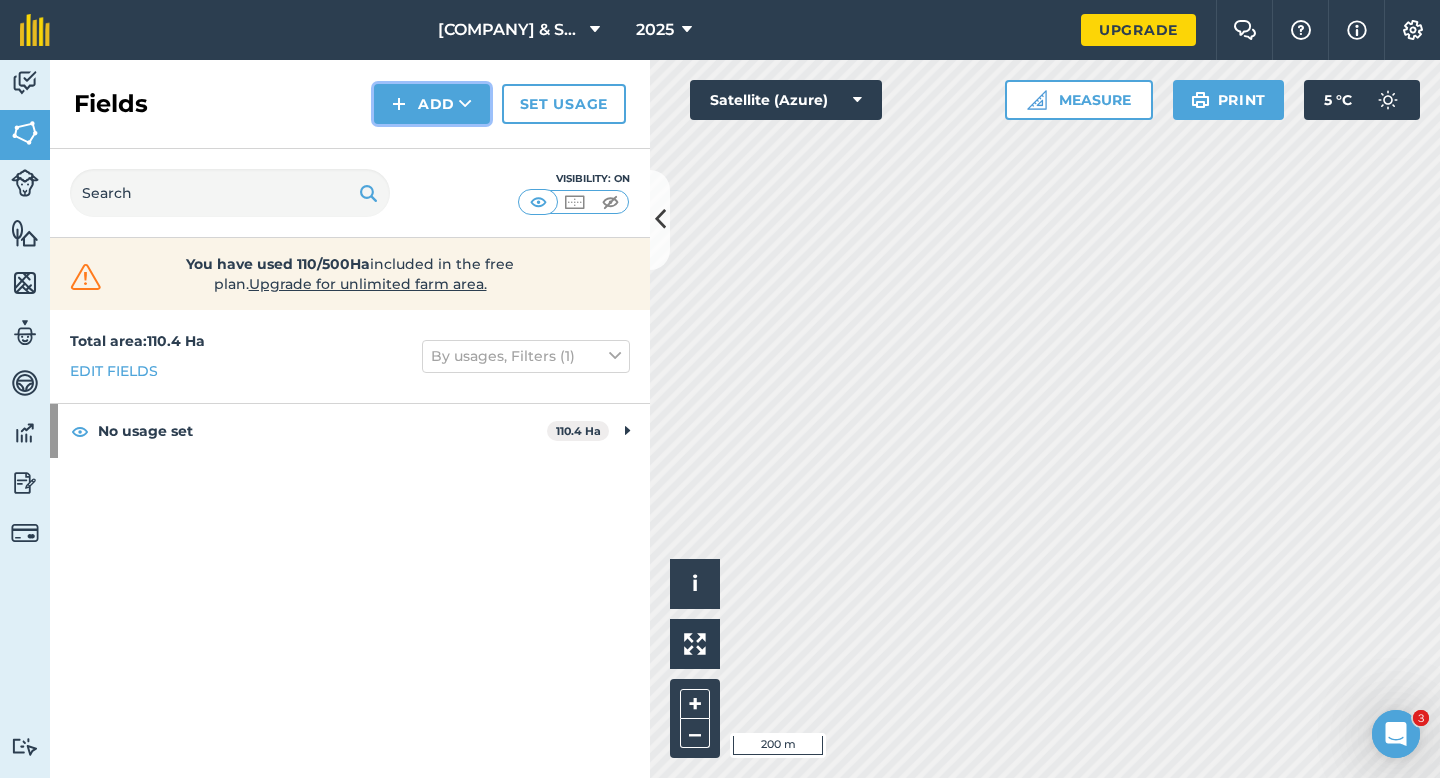 click at bounding box center [399, 104] 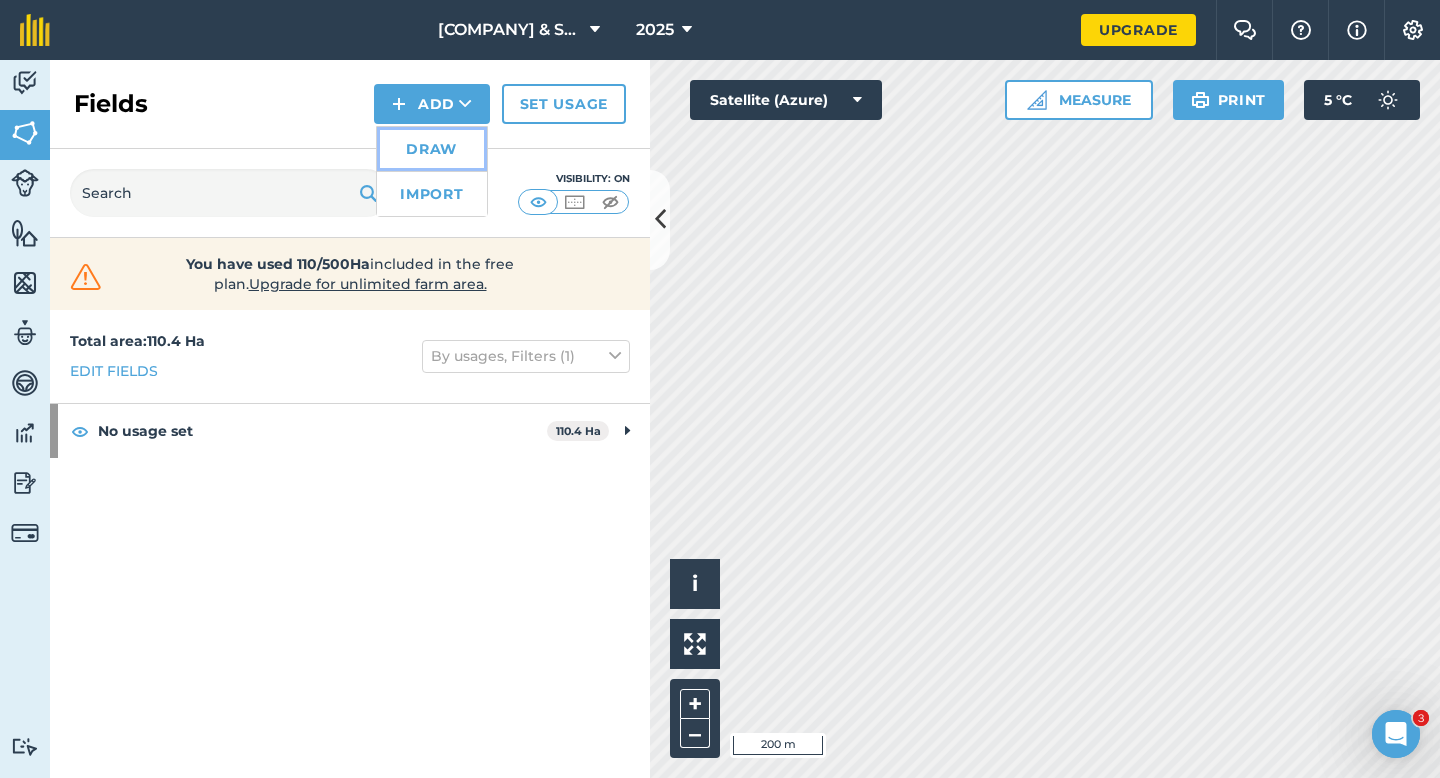 click on "Draw" at bounding box center (432, 149) 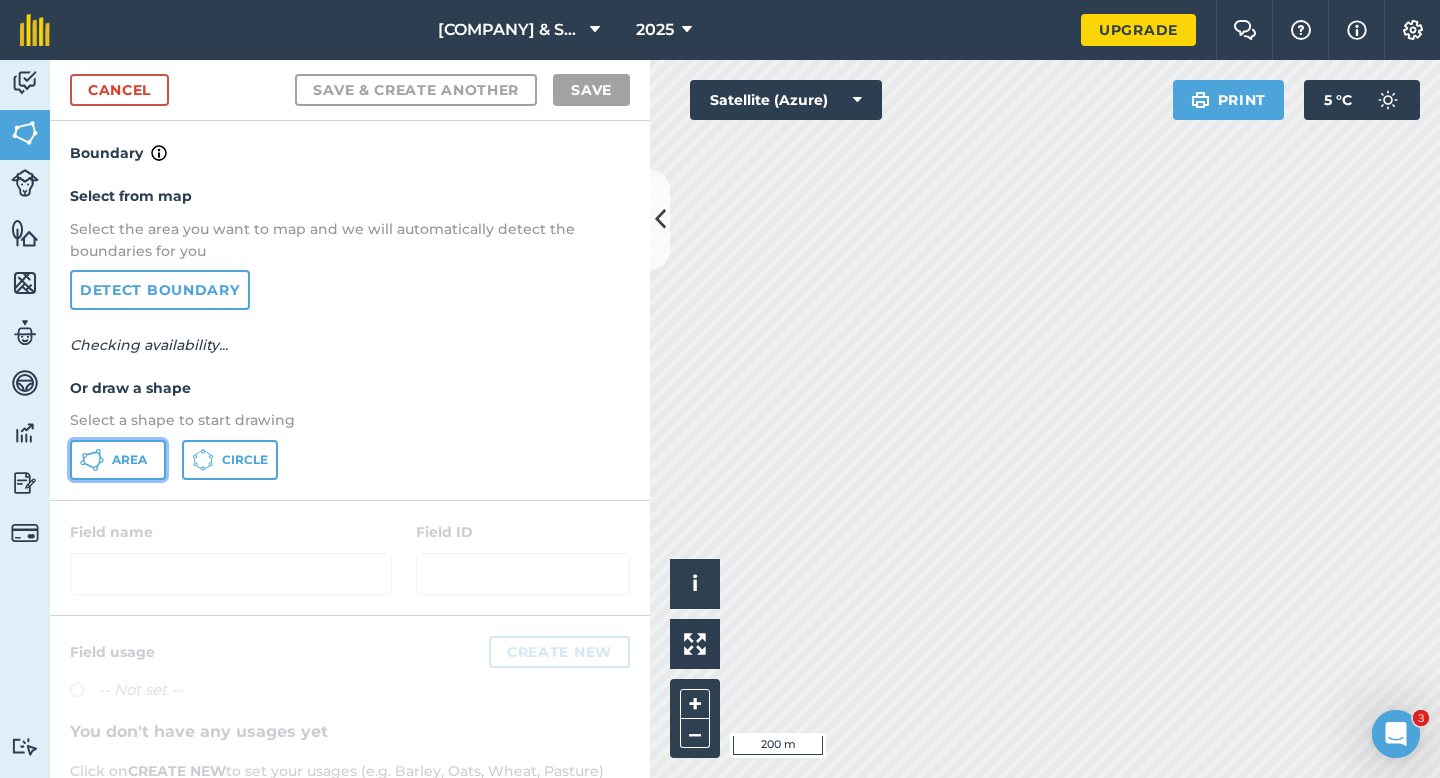 click on "Area" at bounding box center (129, 460) 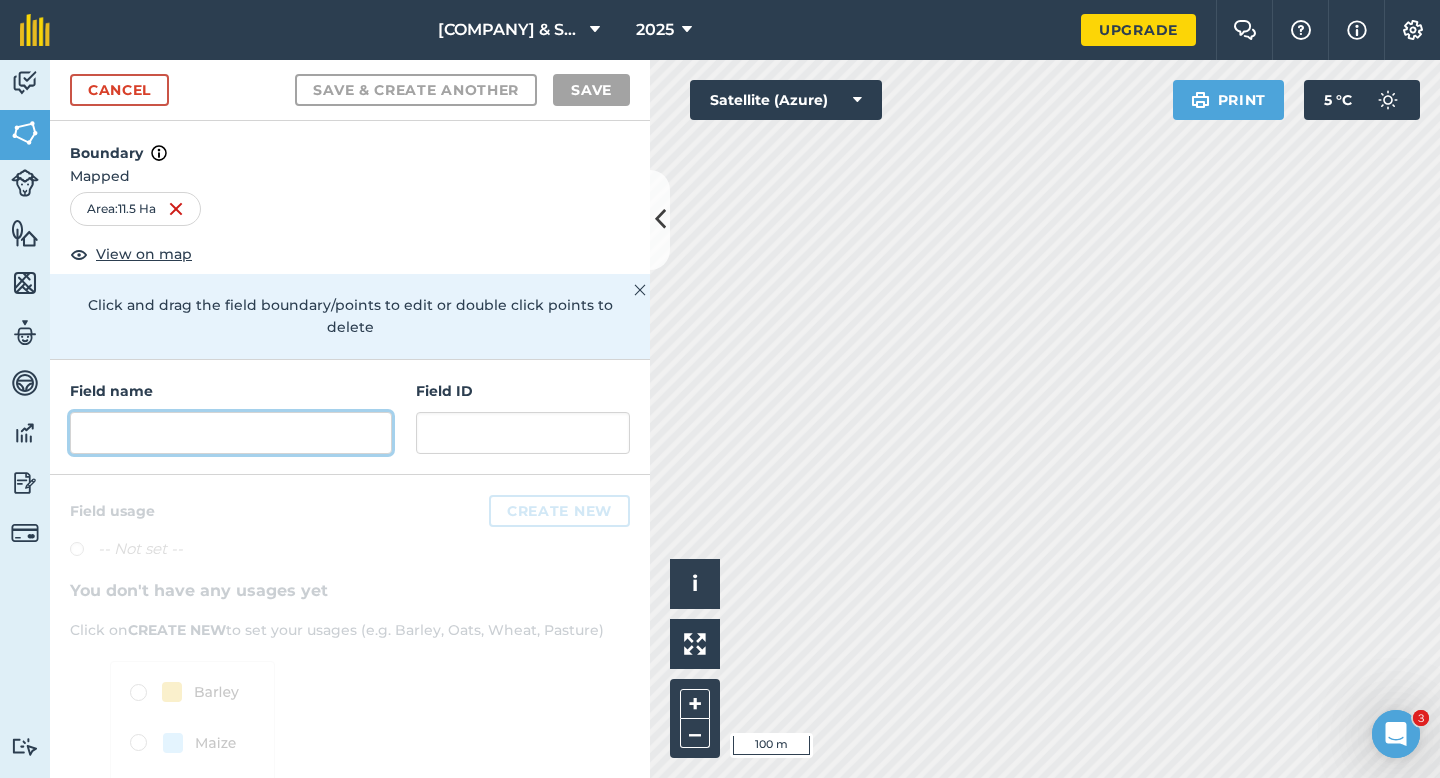 click at bounding box center (231, 433) 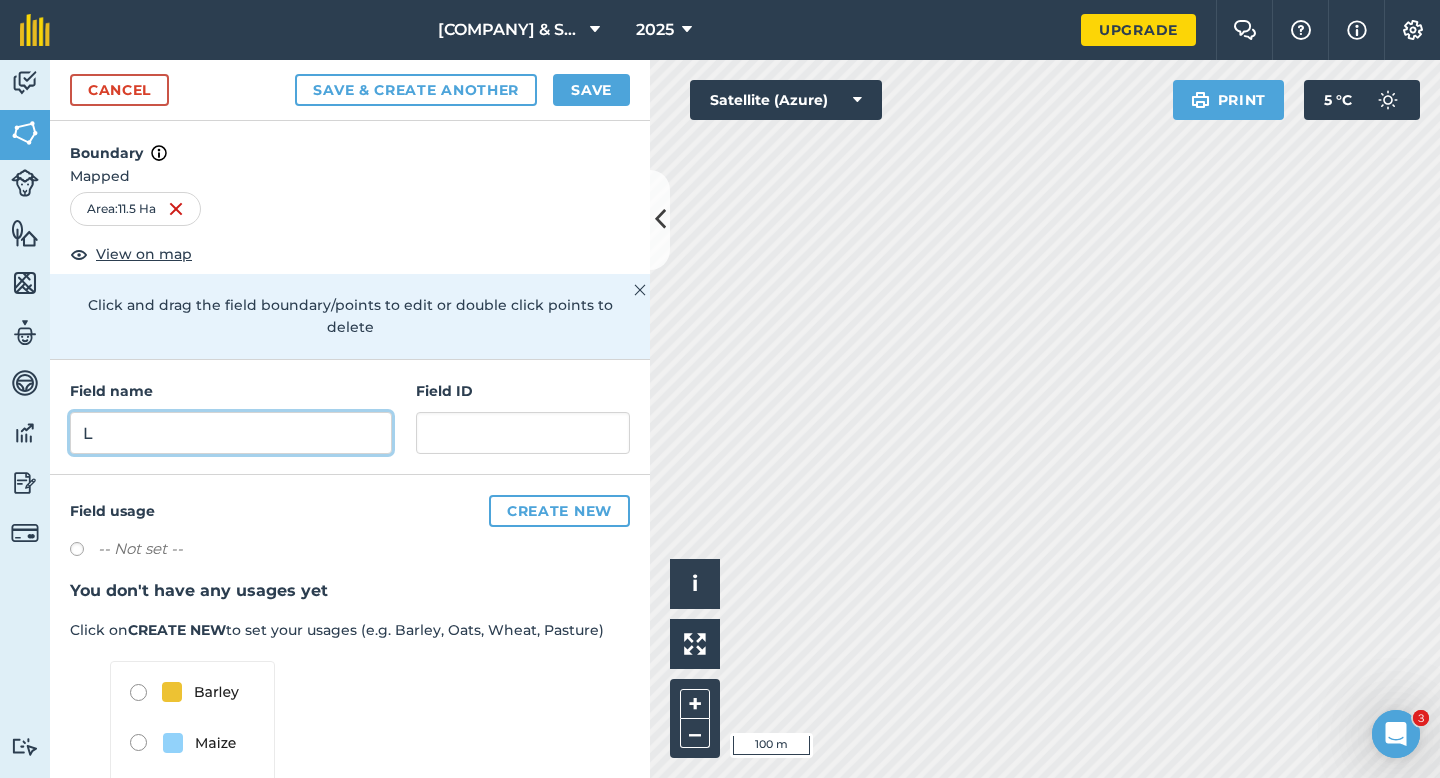 type on "L" 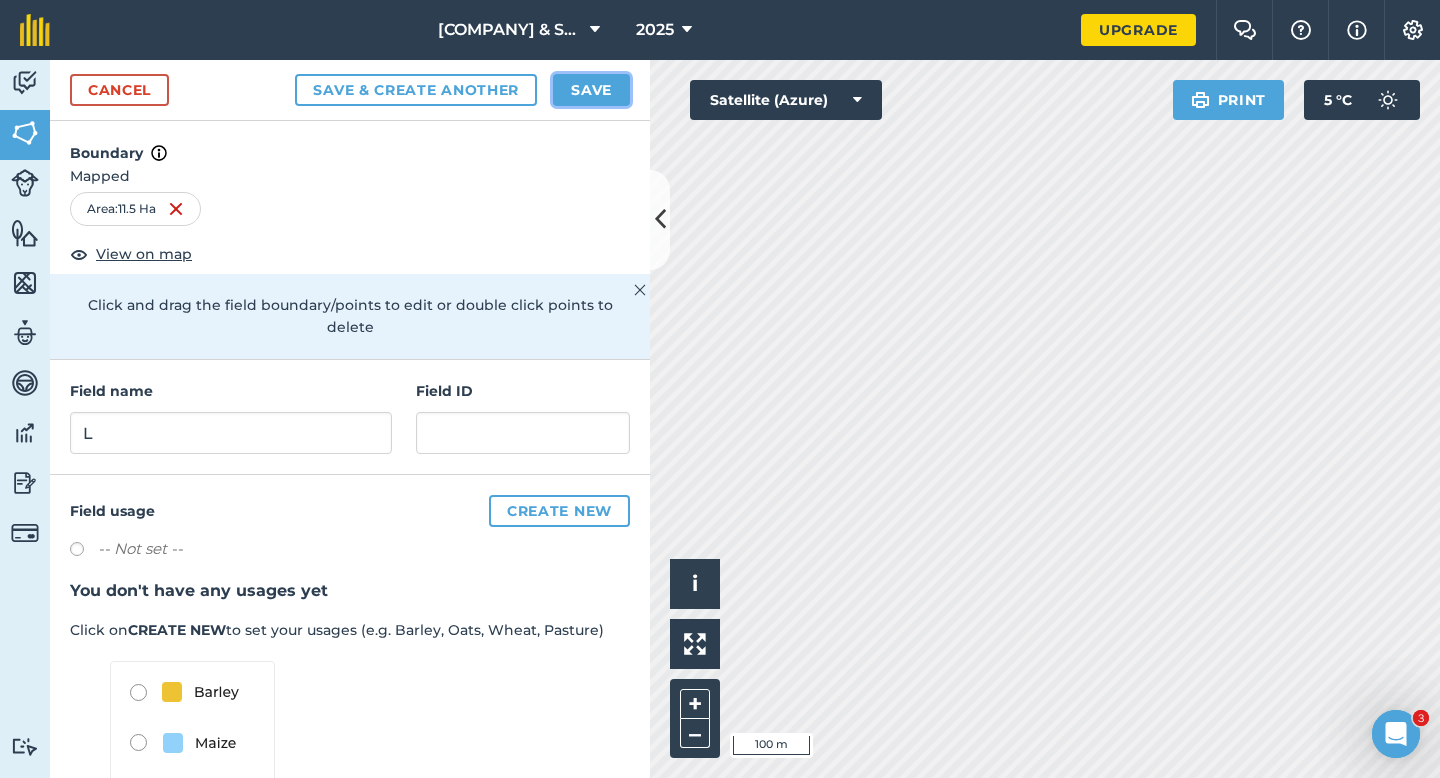click on "Save" at bounding box center (591, 90) 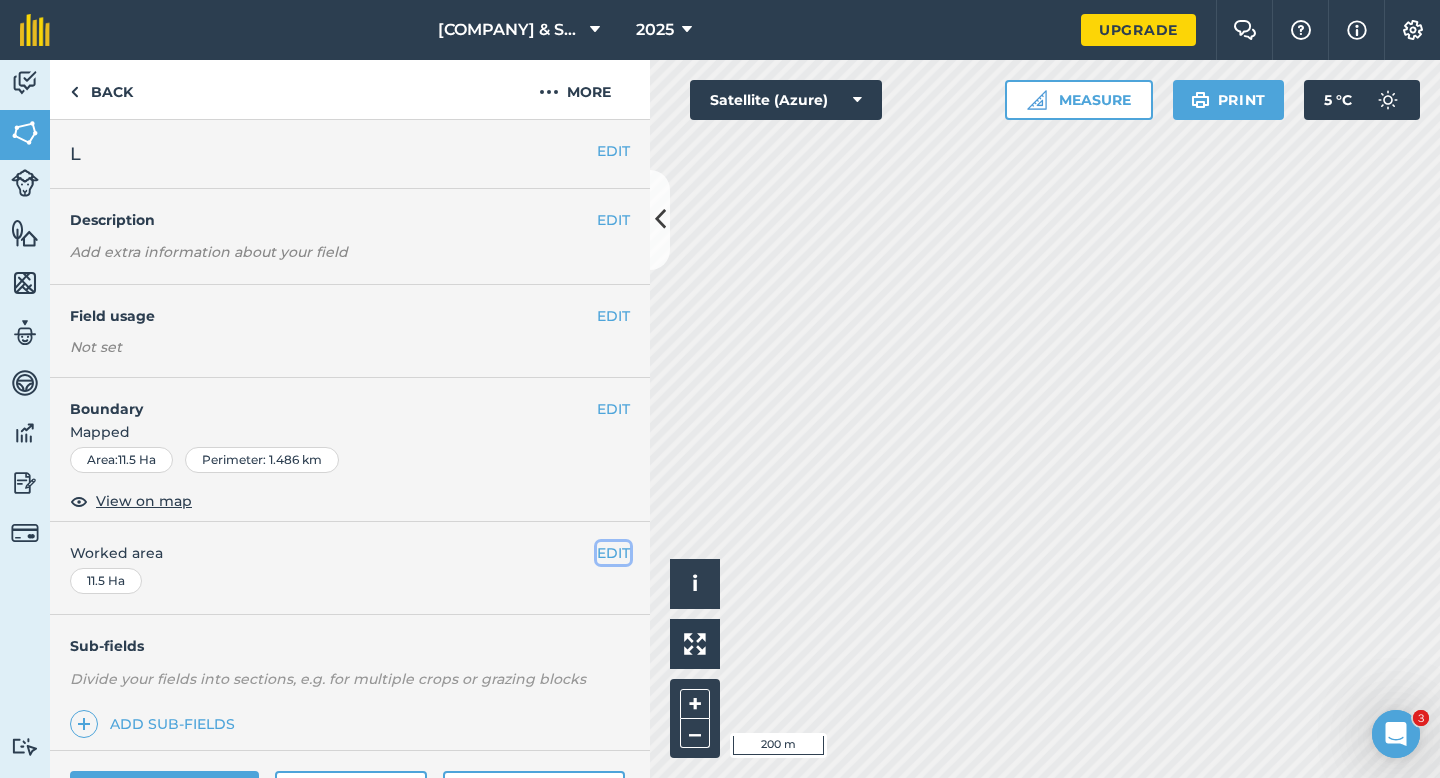 click on "EDIT" at bounding box center [613, 553] 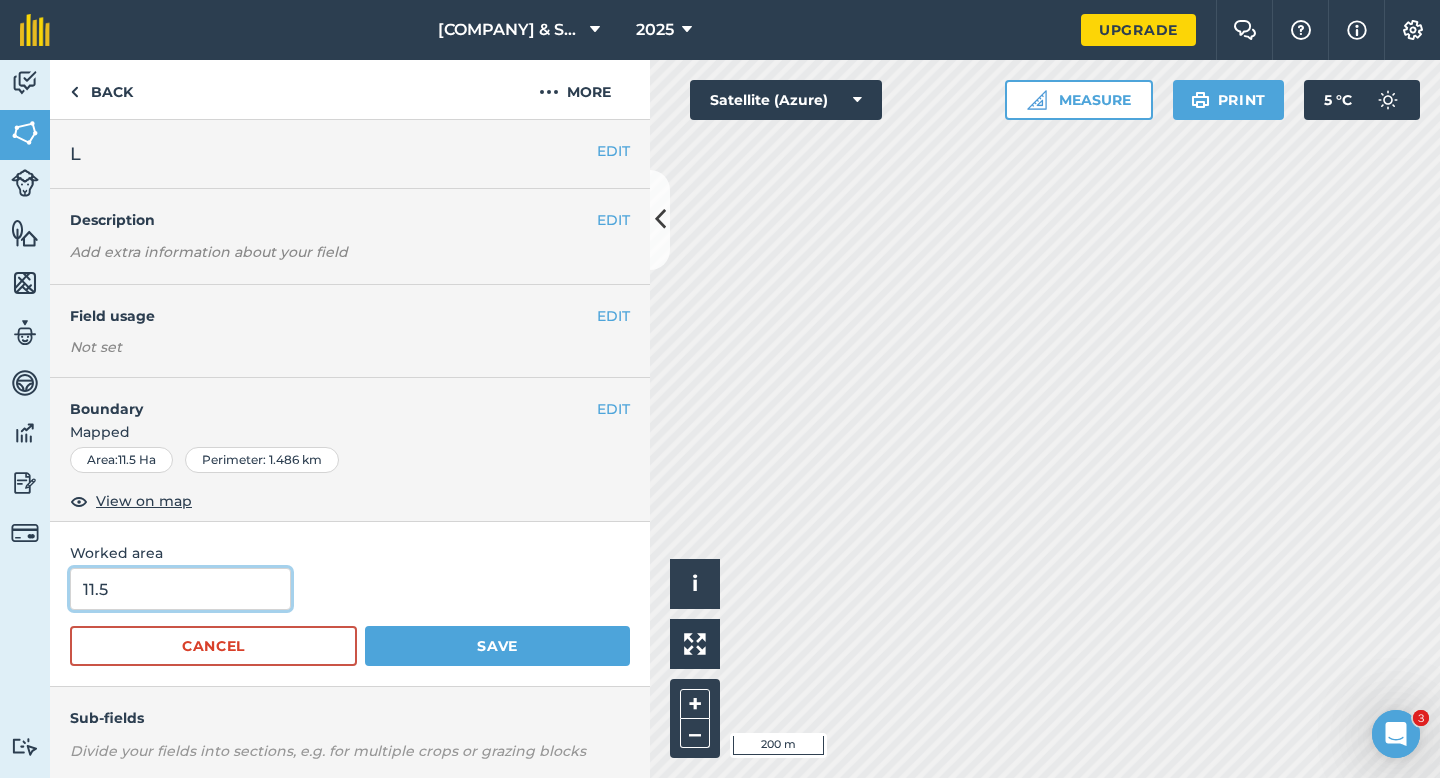 click on "11.5" at bounding box center [180, 589] 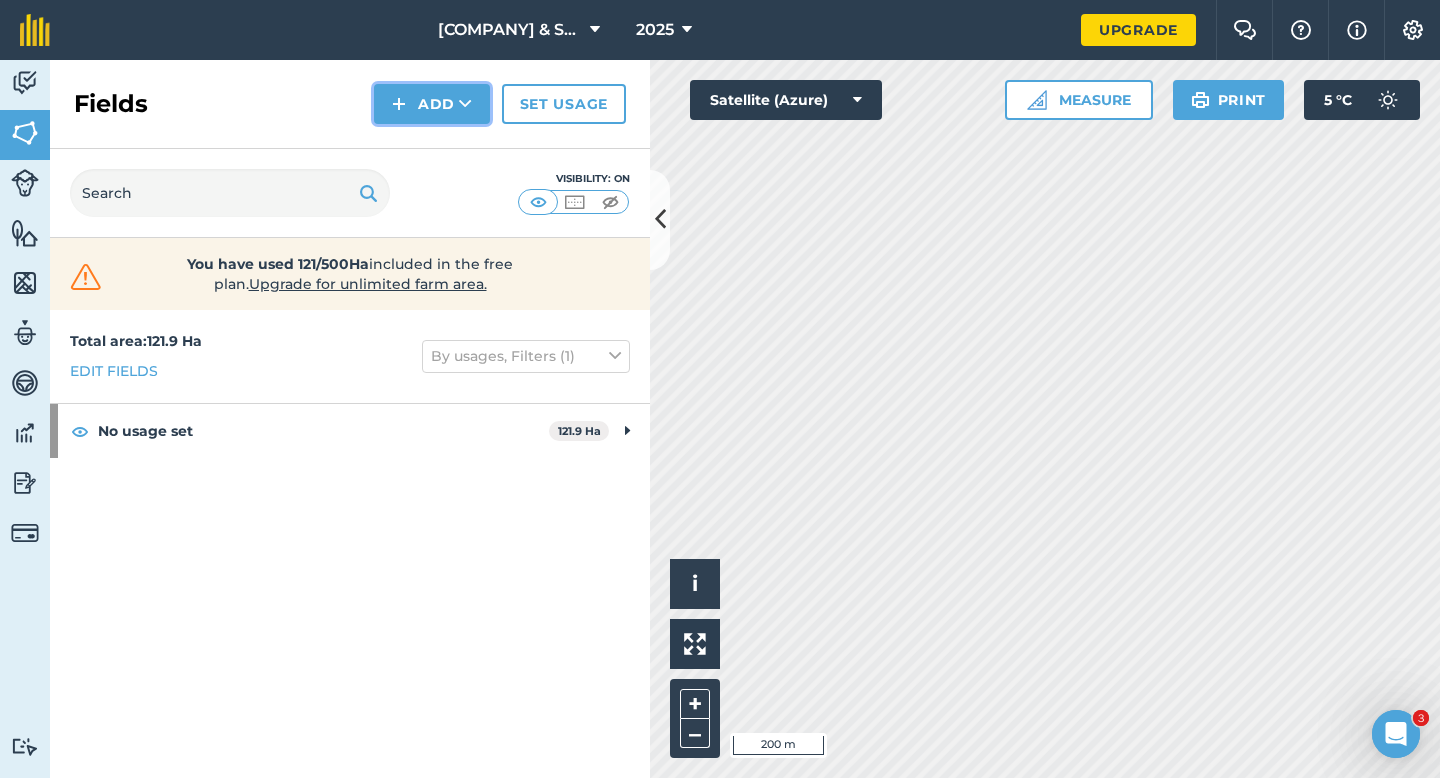click at bounding box center [399, 104] 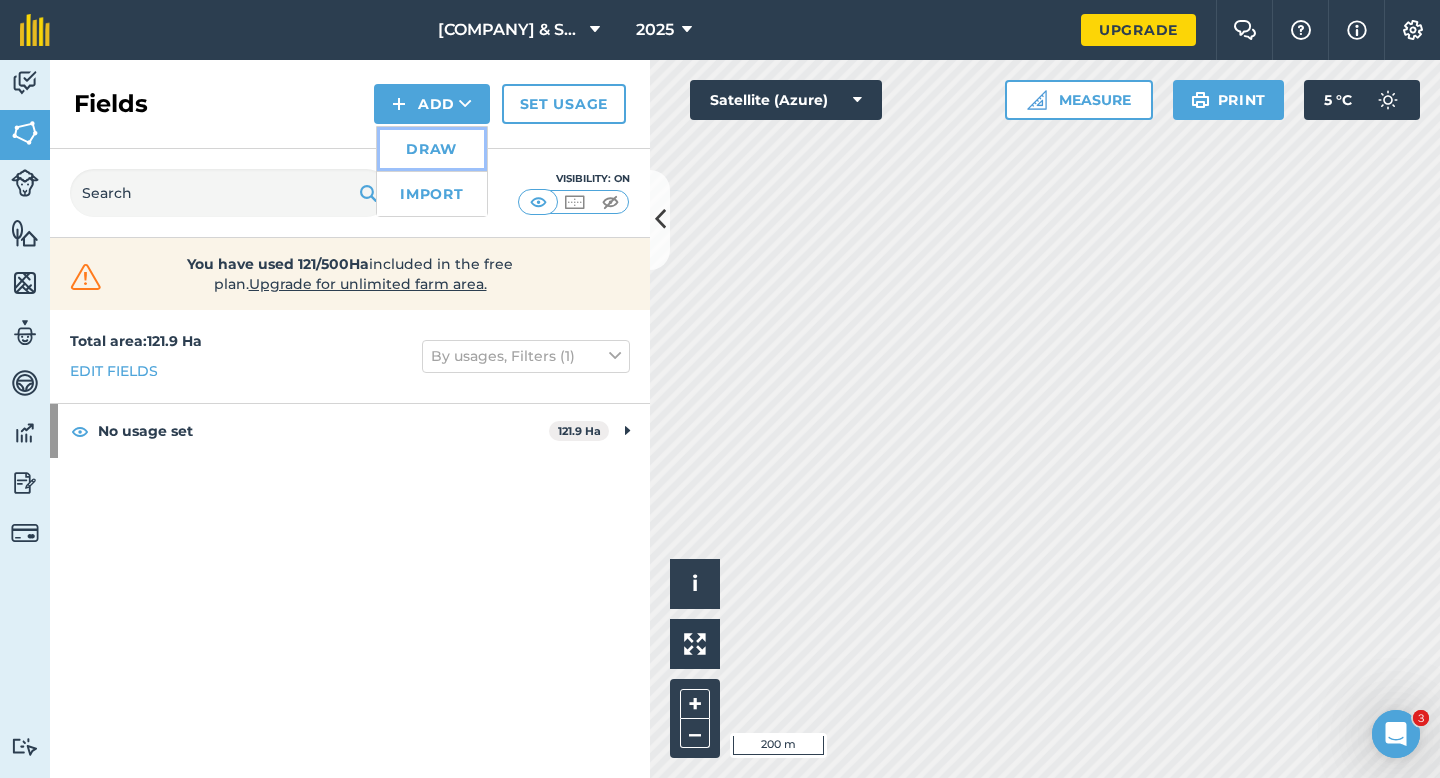click on "Draw" at bounding box center [432, 149] 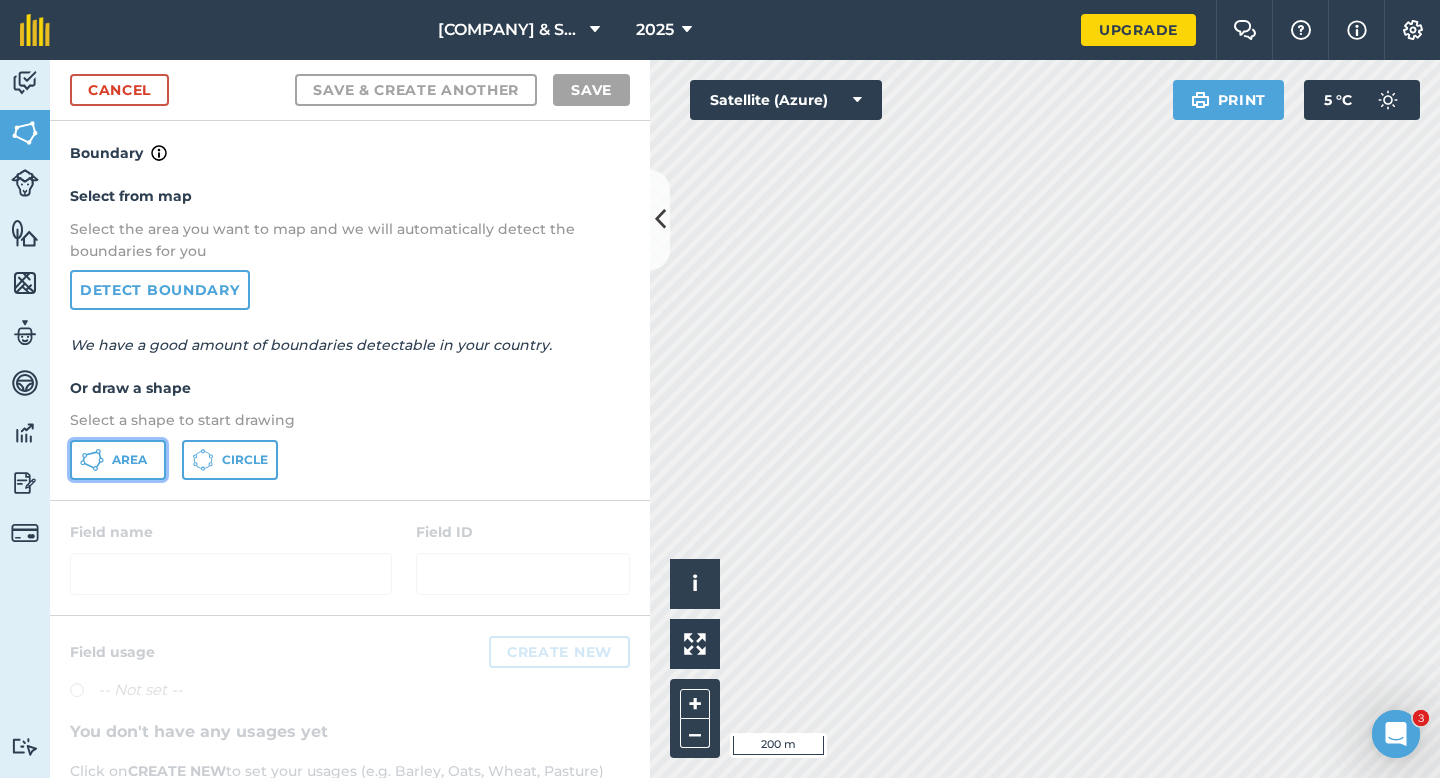 click on "Area" at bounding box center (129, 460) 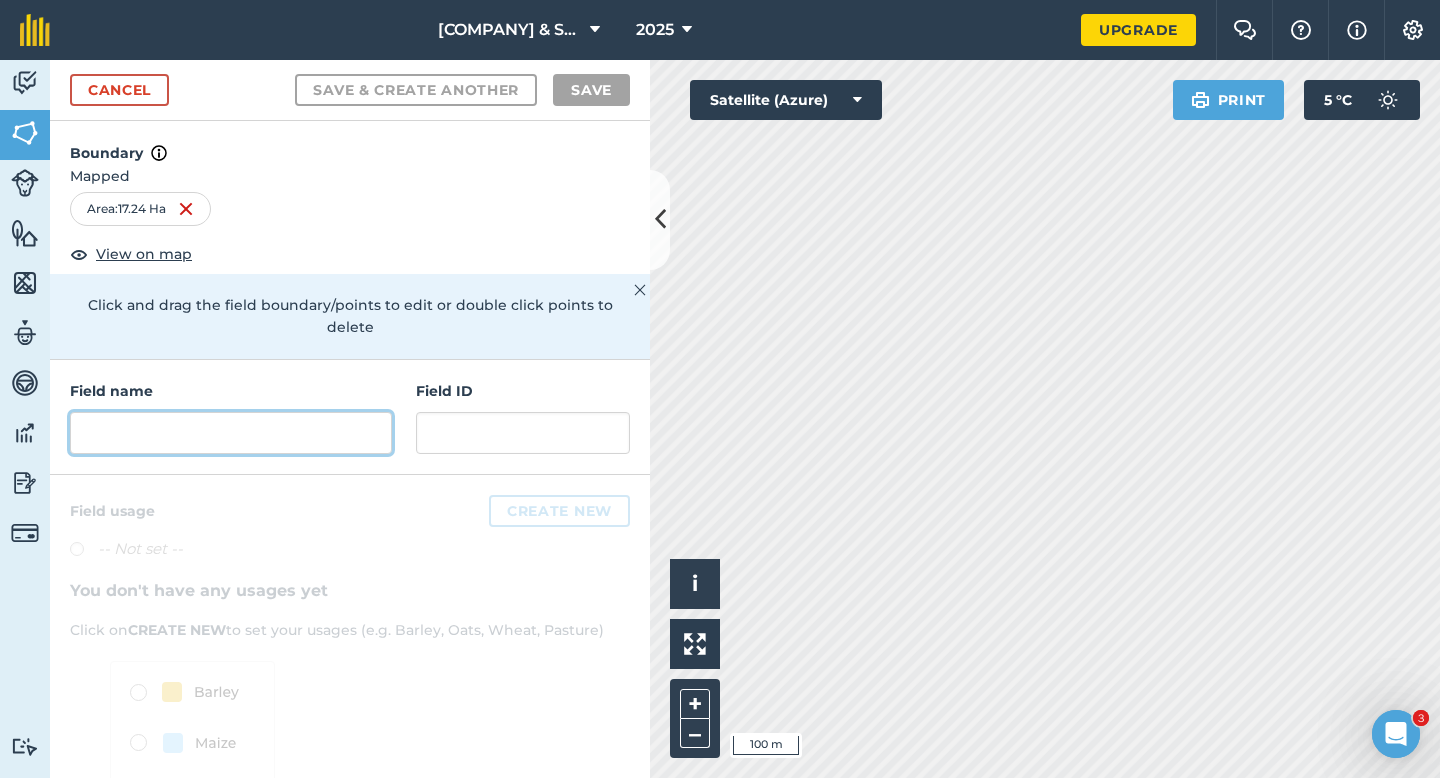click at bounding box center [231, 433] 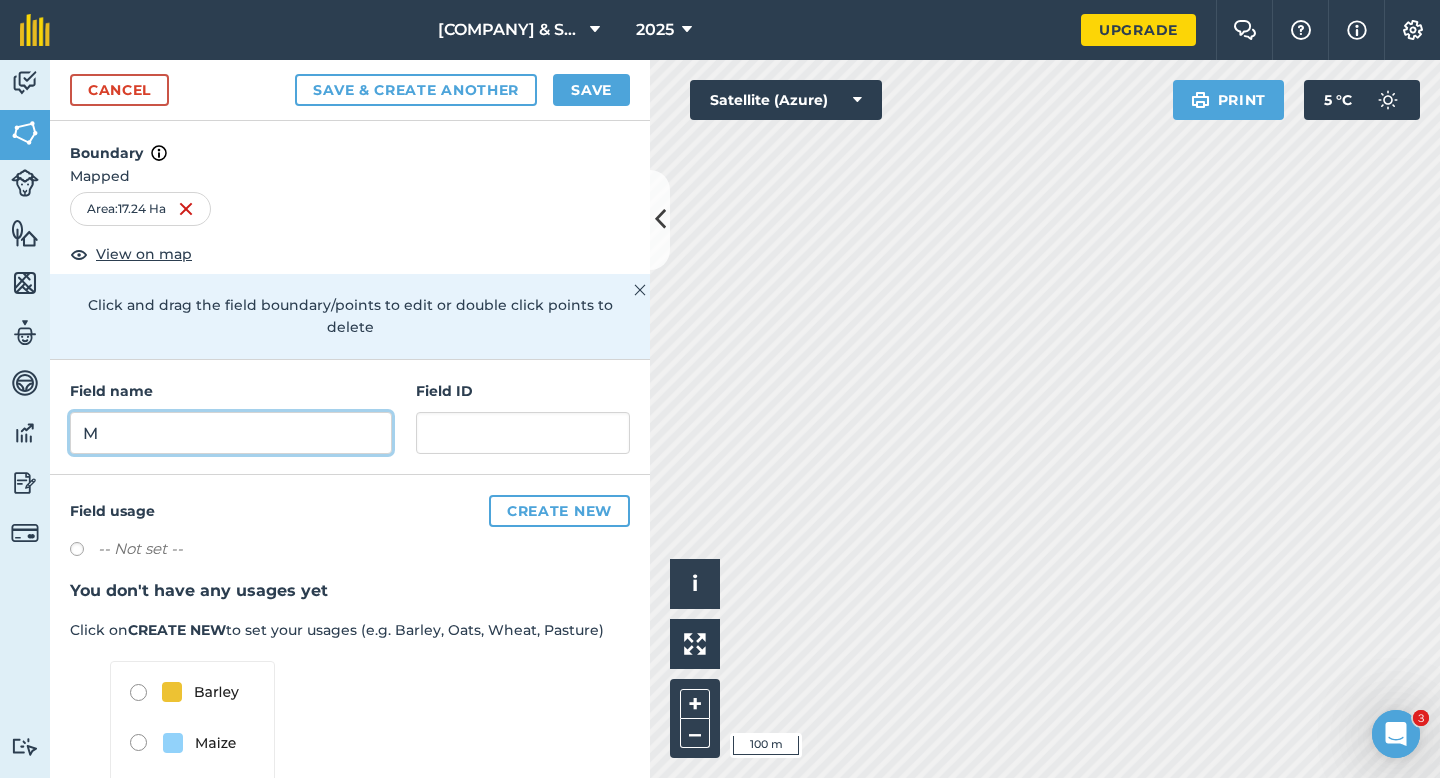 type on "M" 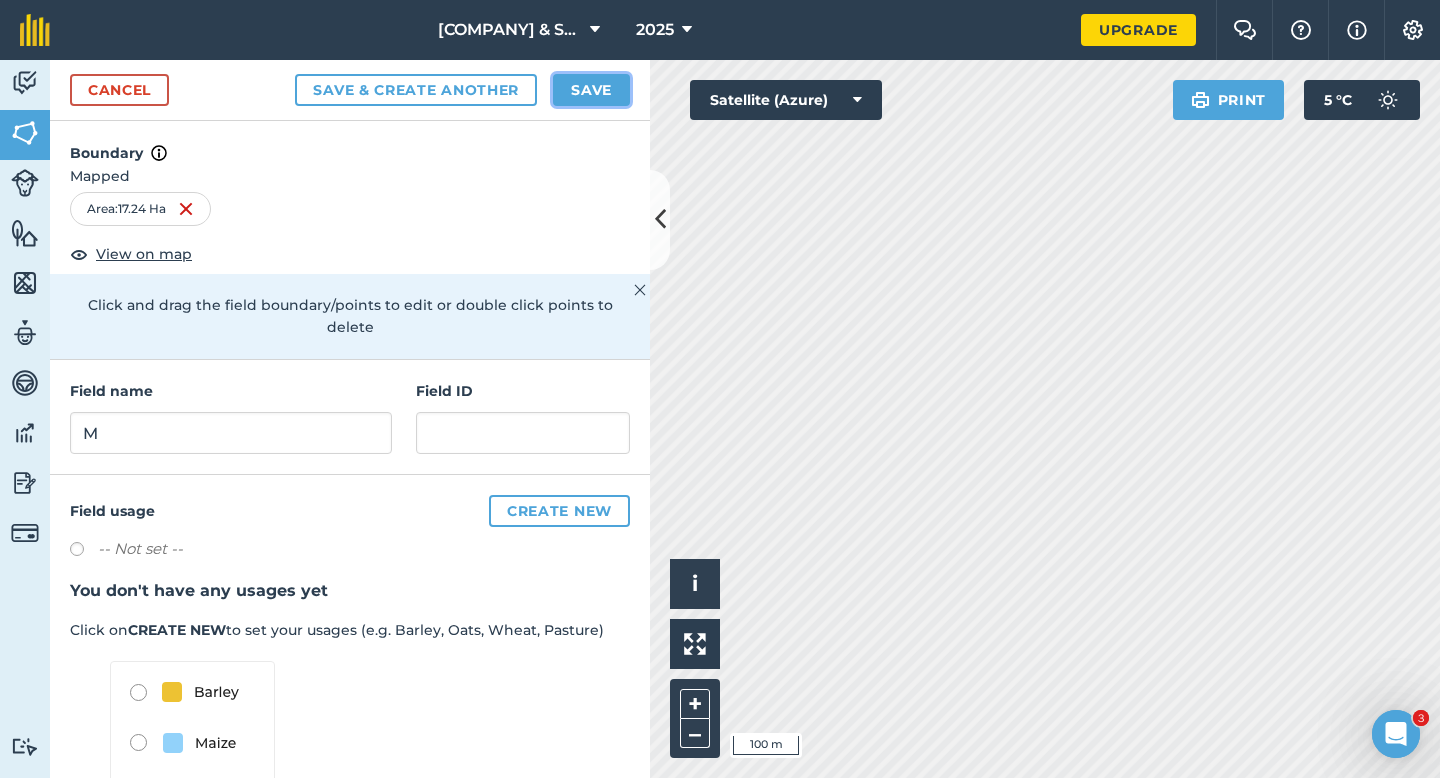 click on "Save" at bounding box center (591, 90) 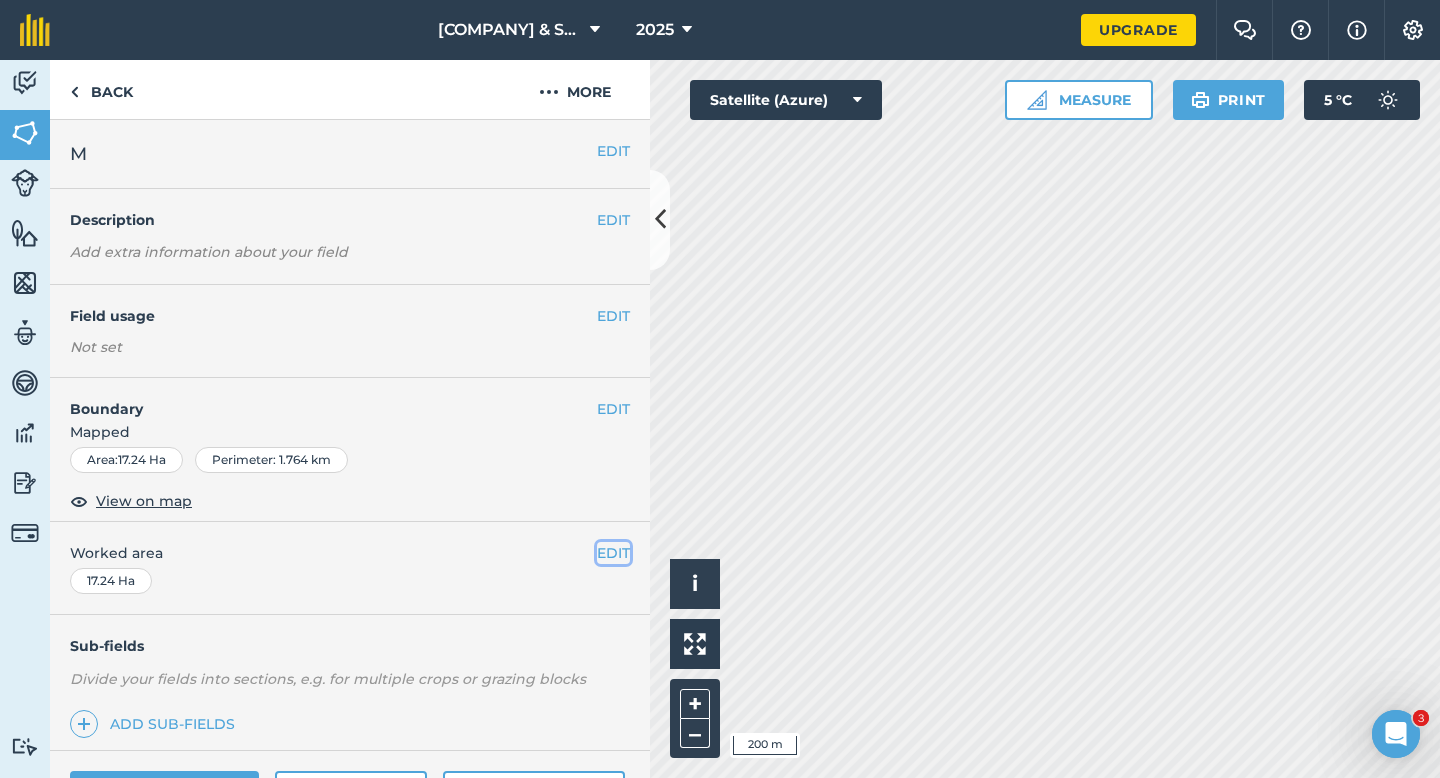 click on "EDIT" at bounding box center [613, 553] 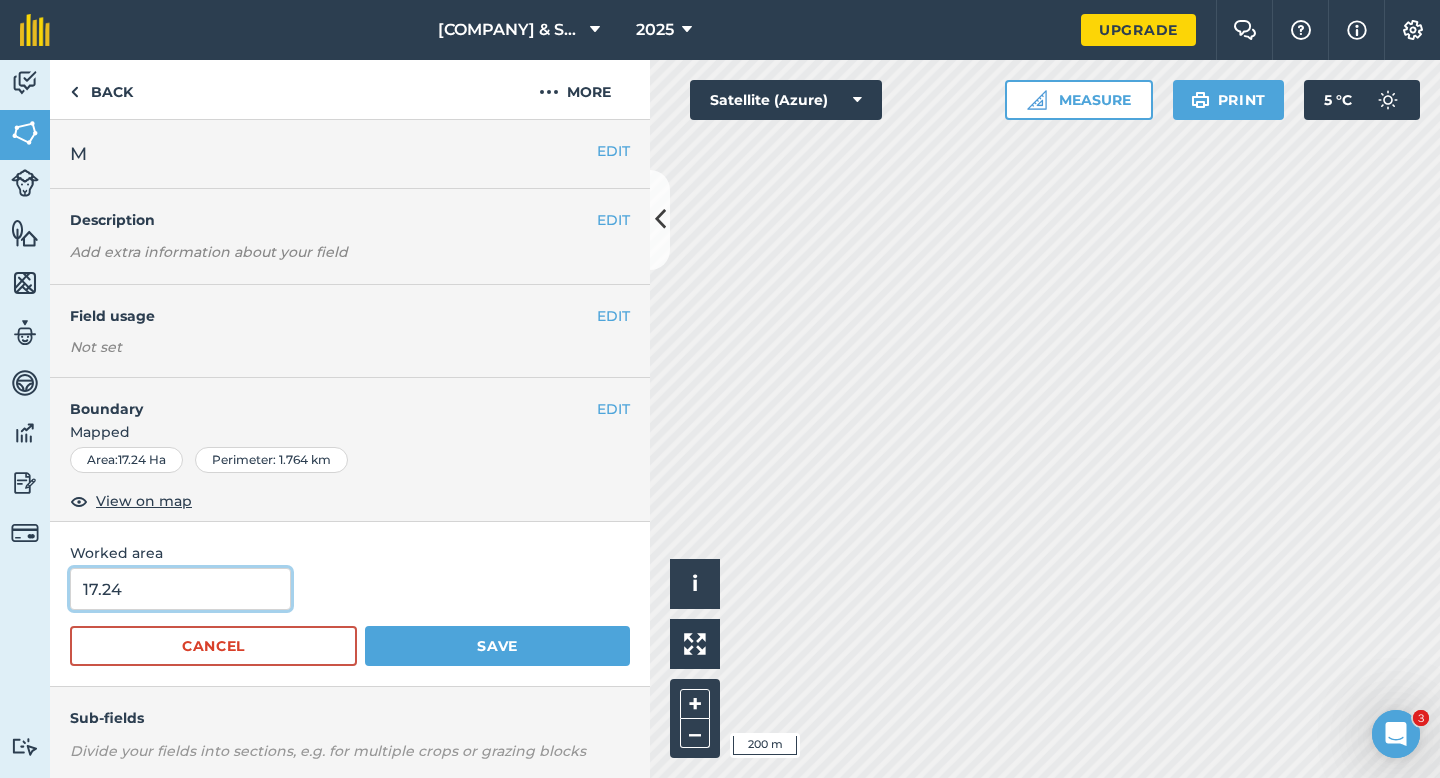 click on "17.24" at bounding box center [180, 589] 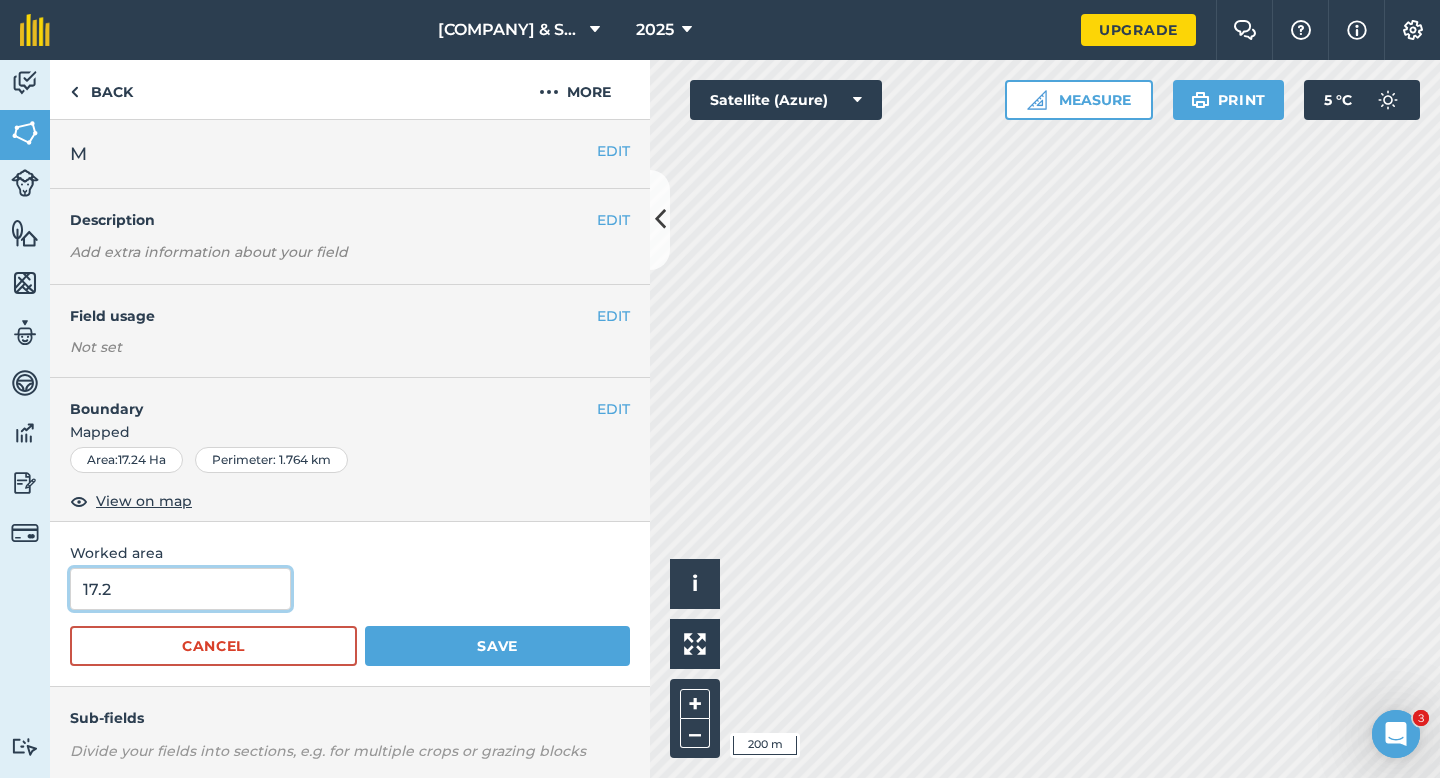 type on "17.2" 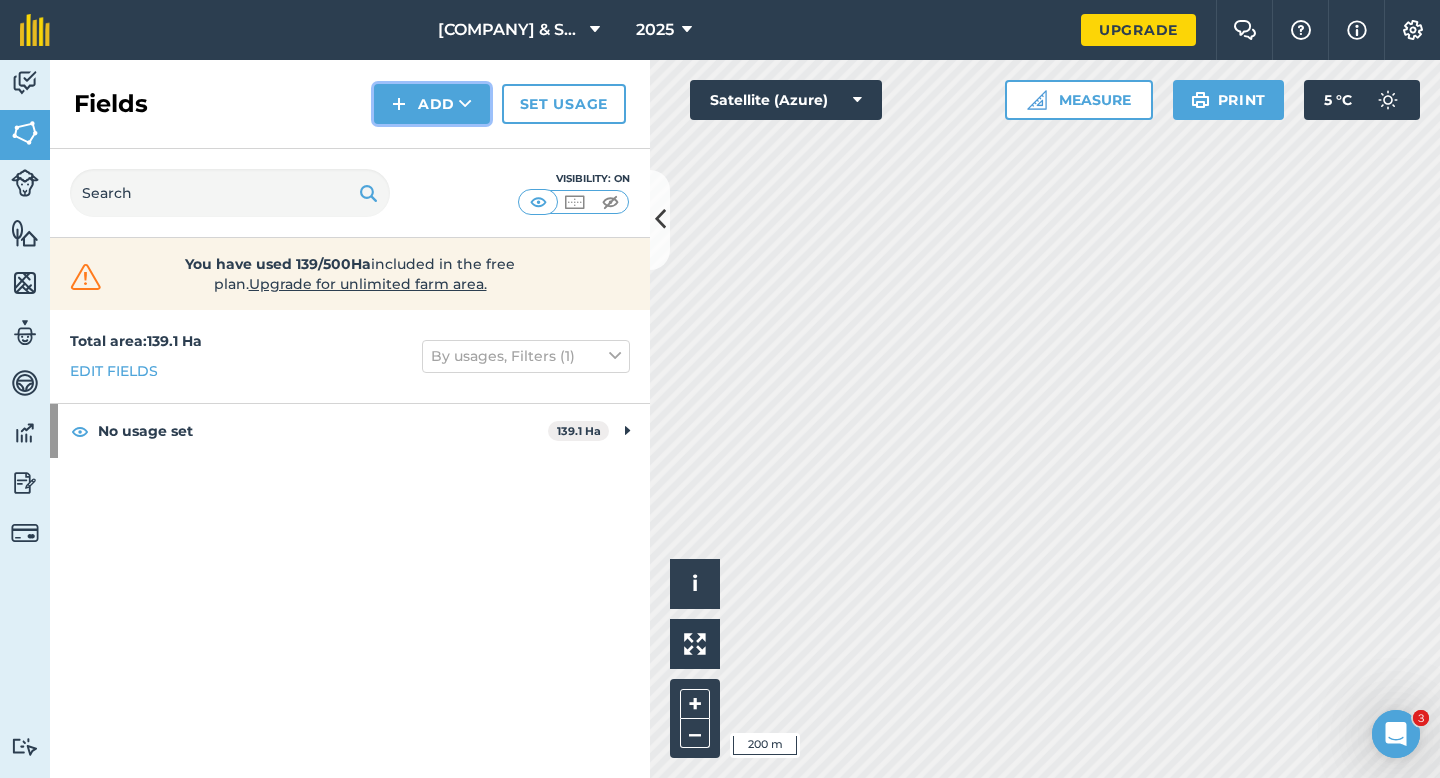 click at bounding box center (465, 104) 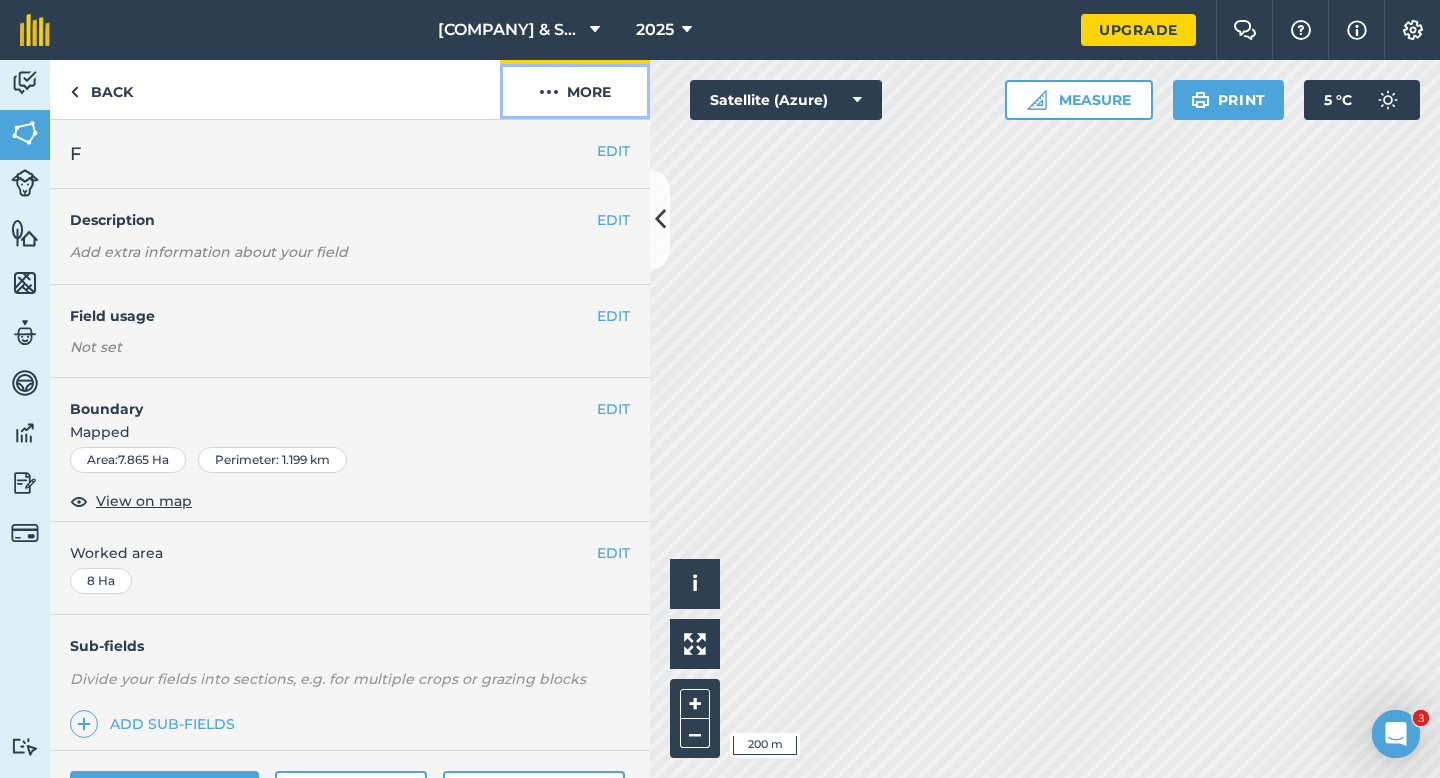 click on "More" at bounding box center [575, 89] 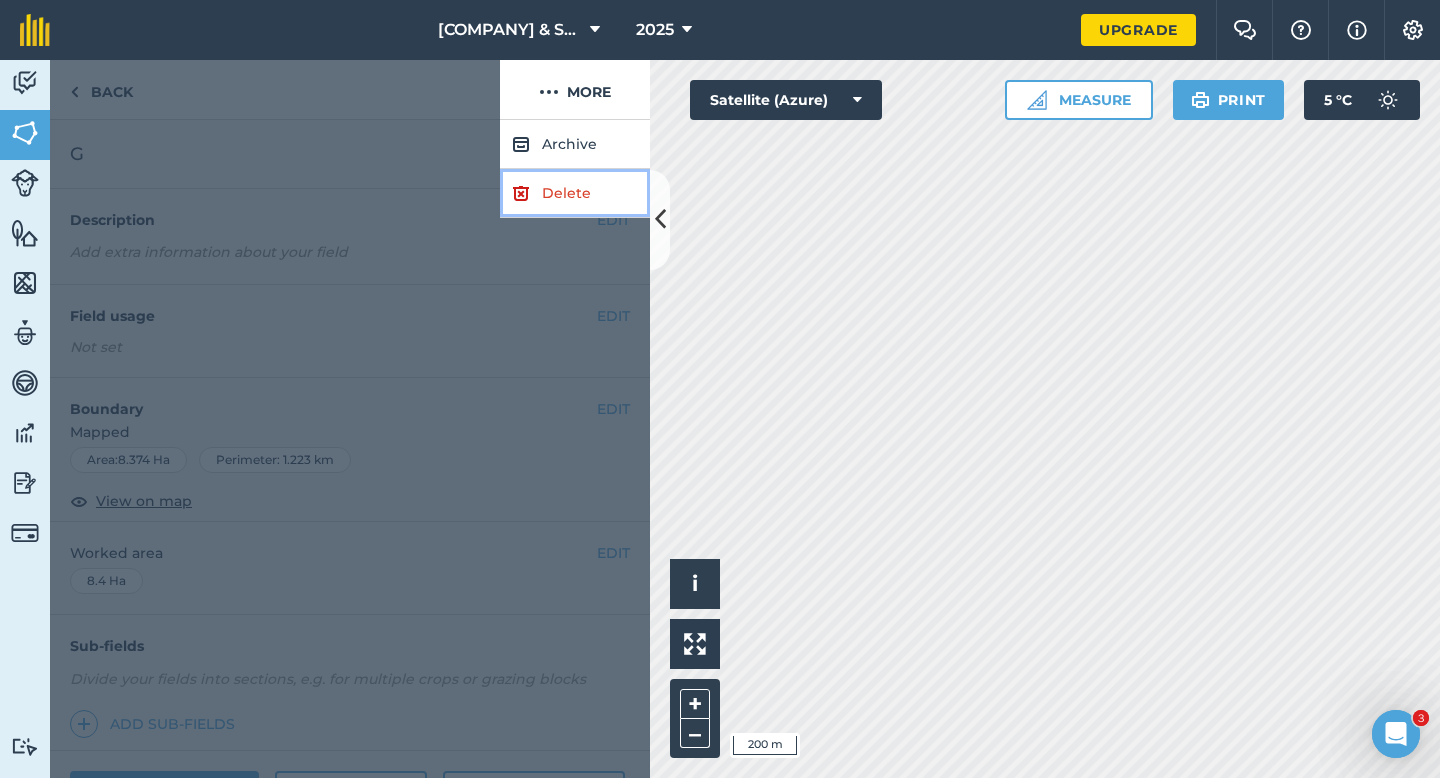 click on "Delete" at bounding box center [575, 193] 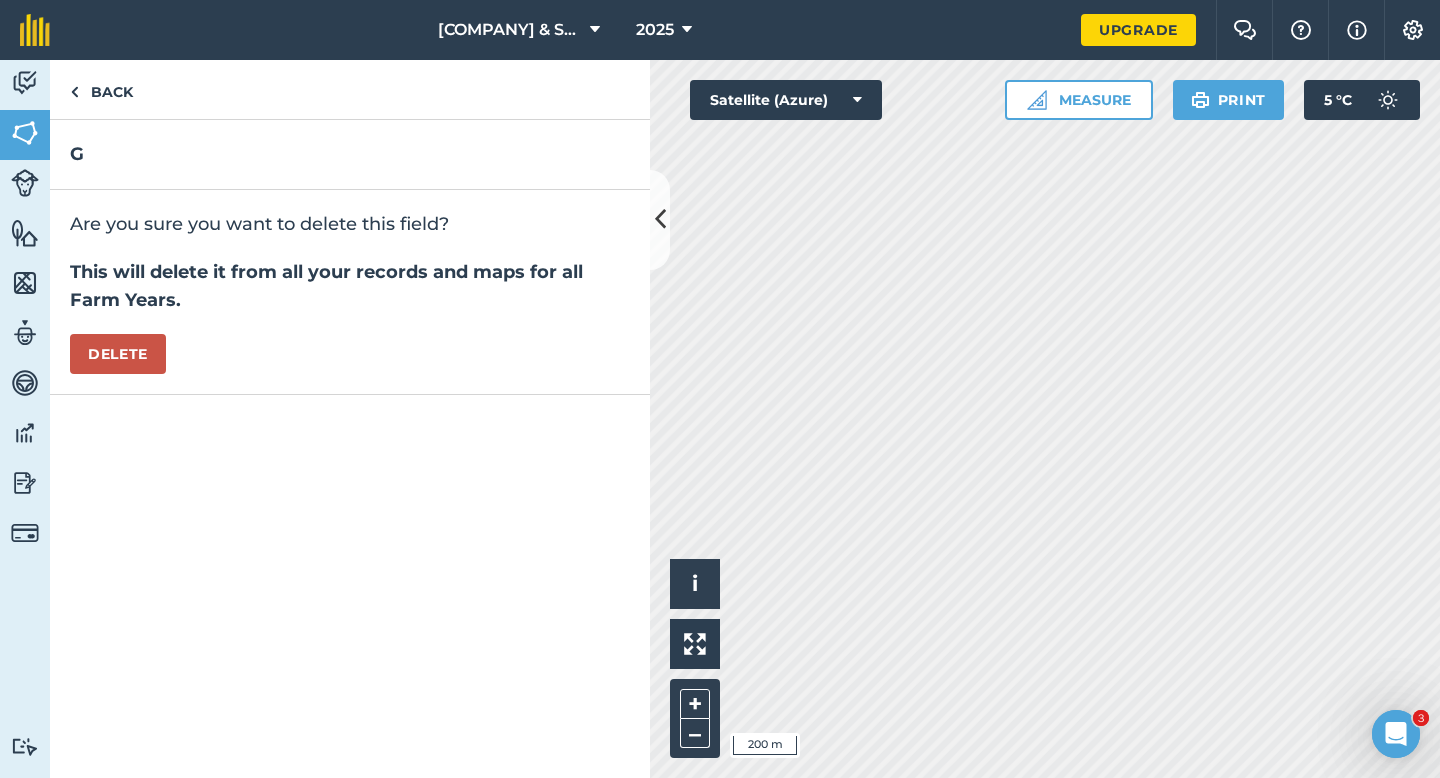 click on "Are you sure you want to delete this field? This will delete it from all your records and maps for all Farm Years. Delete" at bounding box center [350, 292] 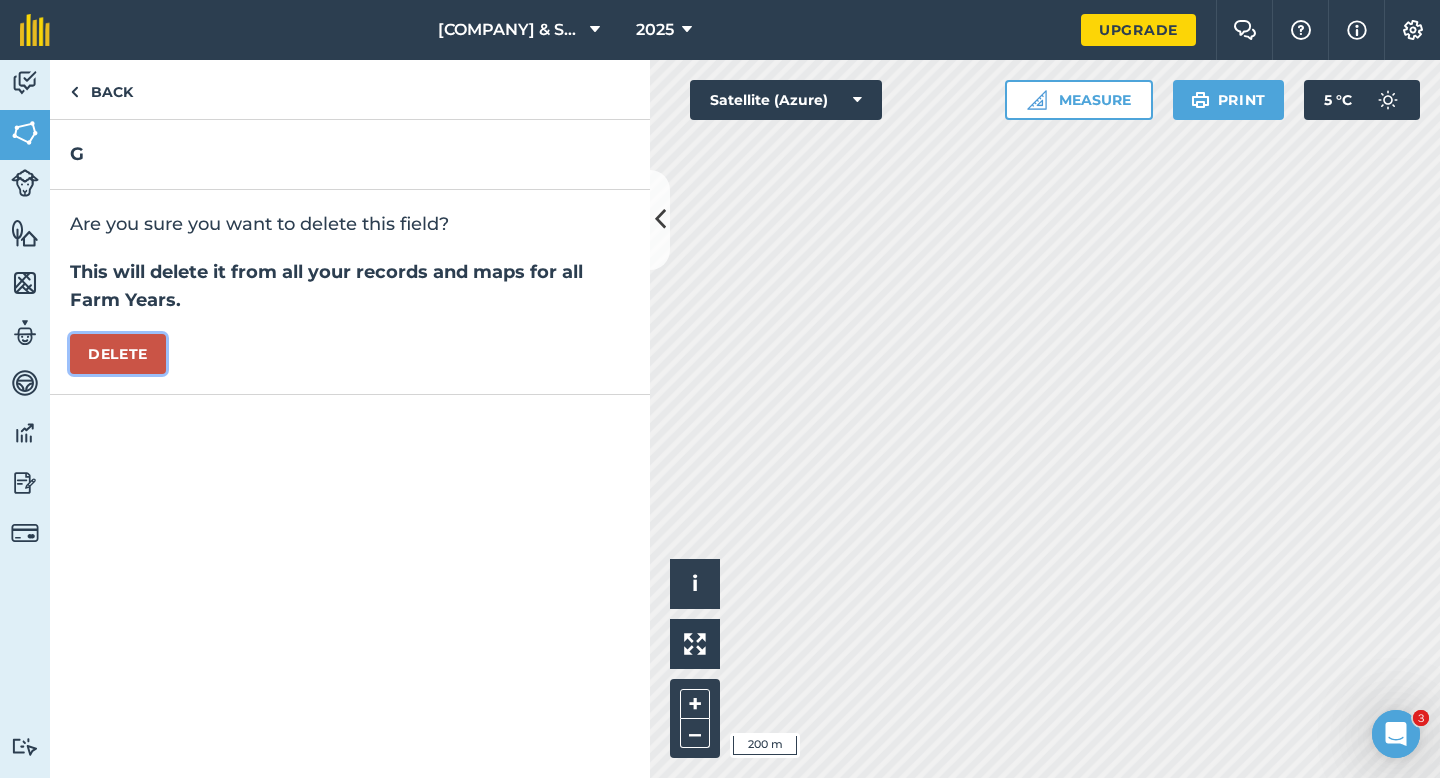 click on "Delete" at bounding box center [118, 354] 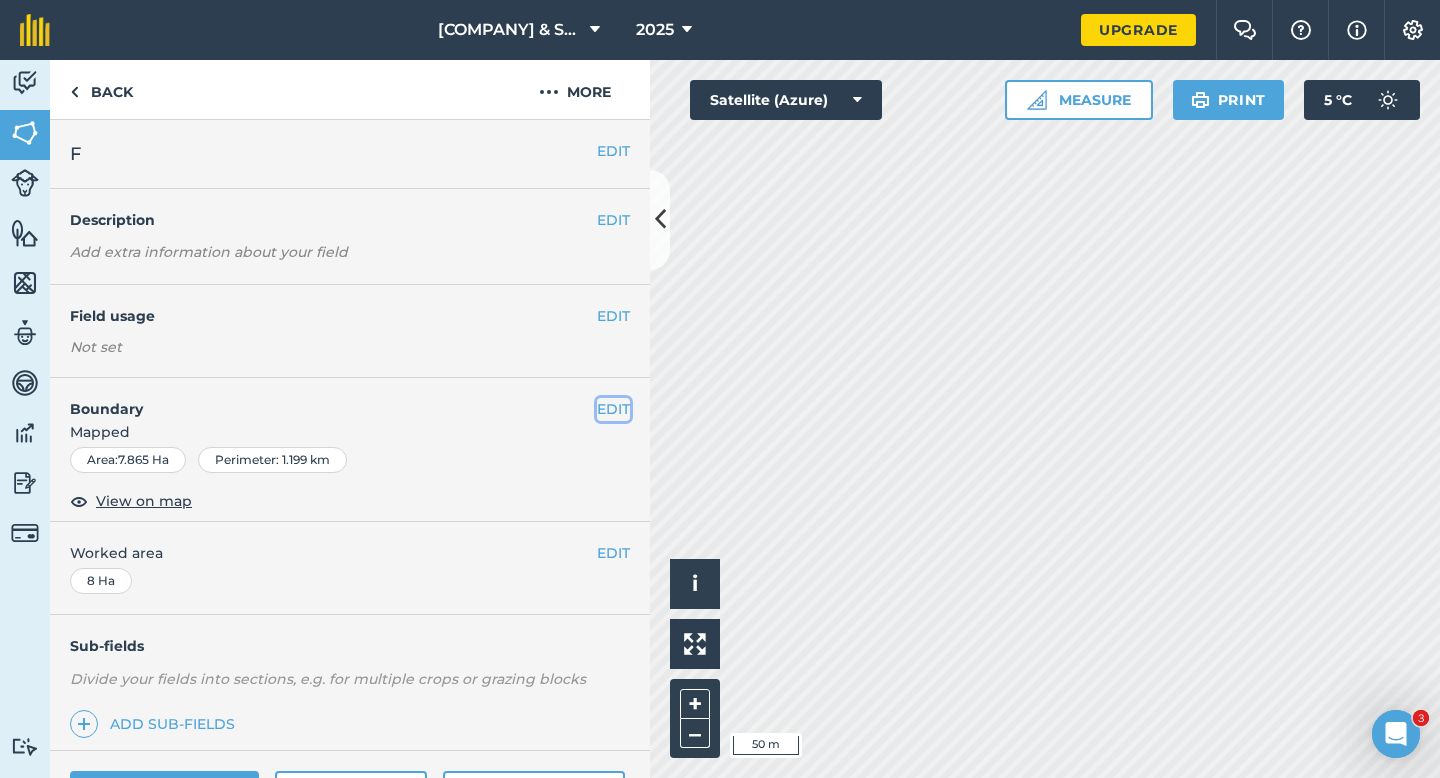 click on "EDIT" at bounding box center [613, 409] 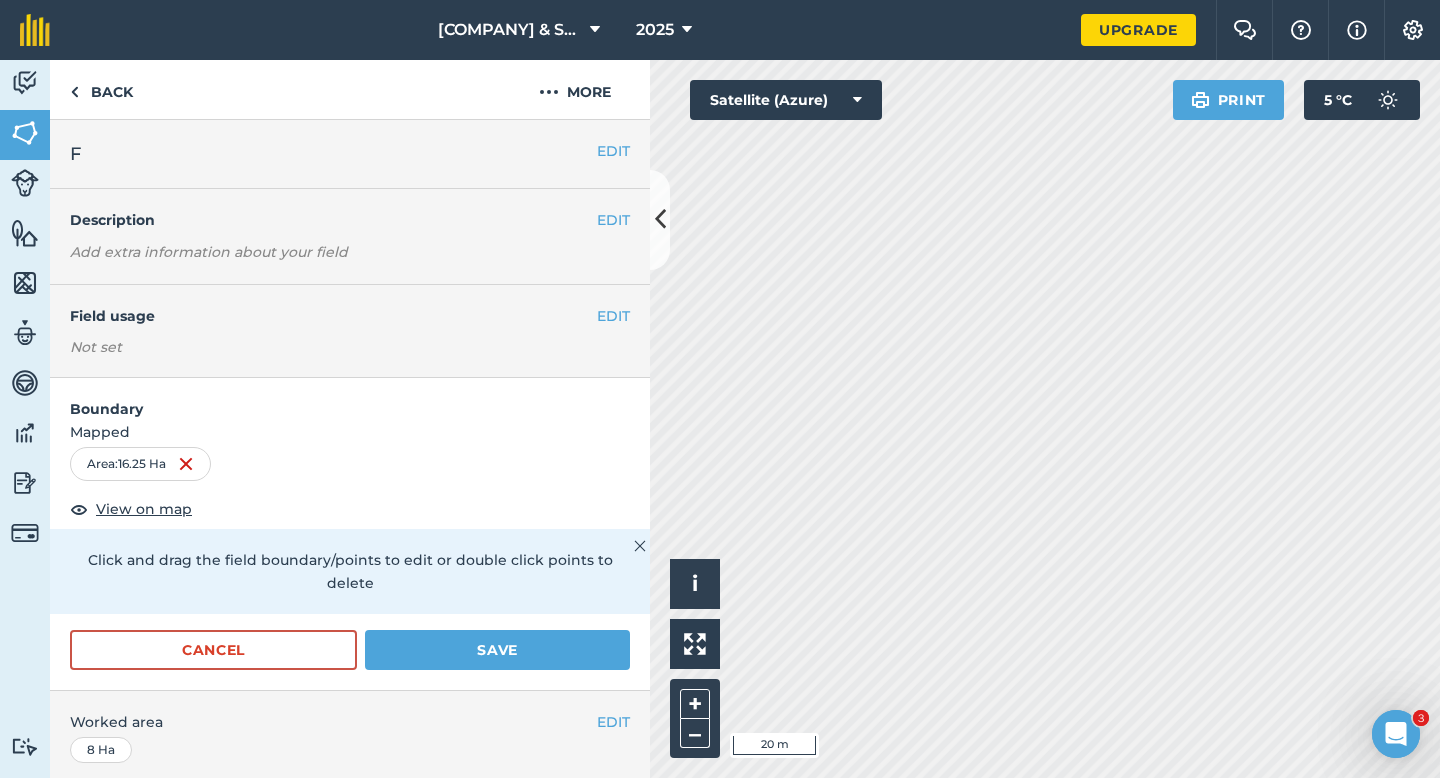 click on "Cancel Save" at bounding box center (350, 660) 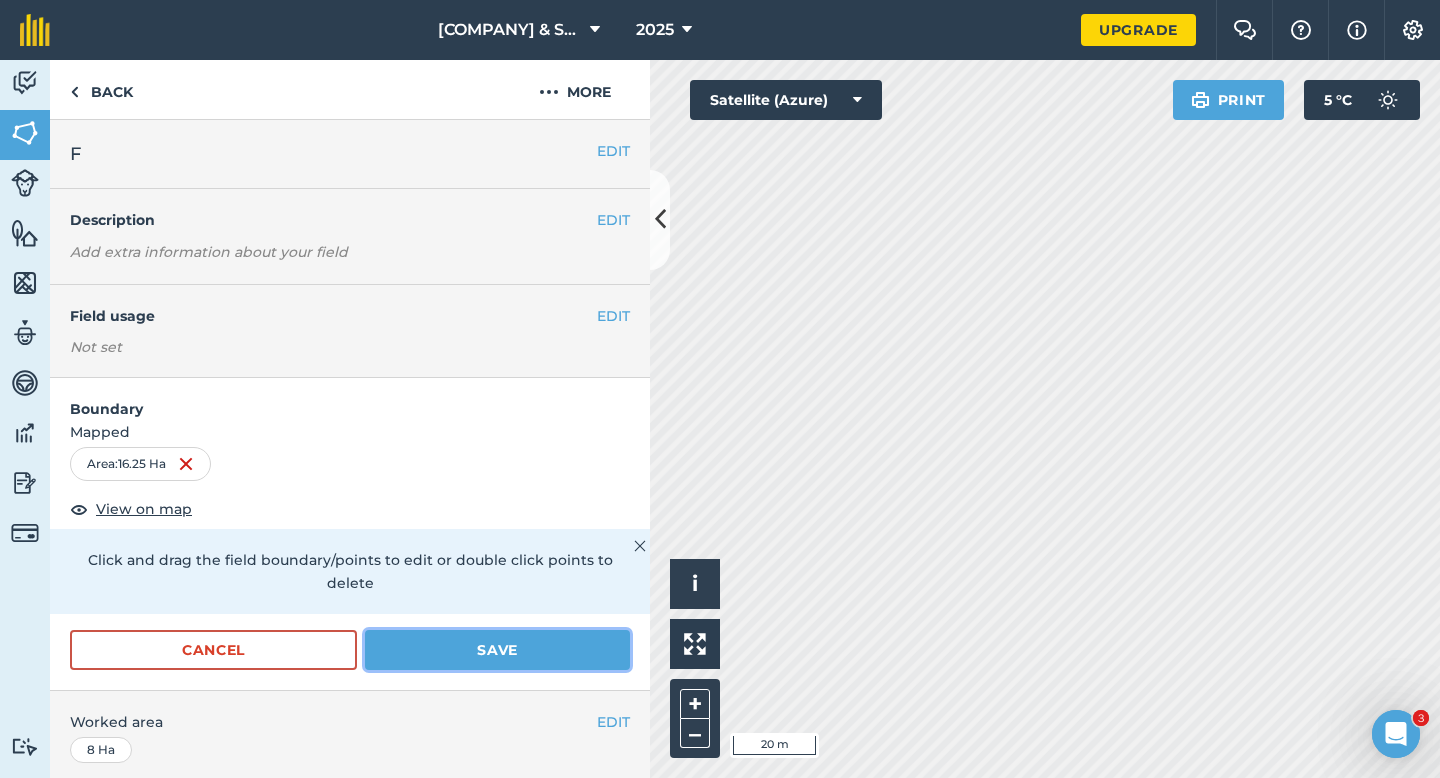 click on "Save" at bounding box center (497, 650) 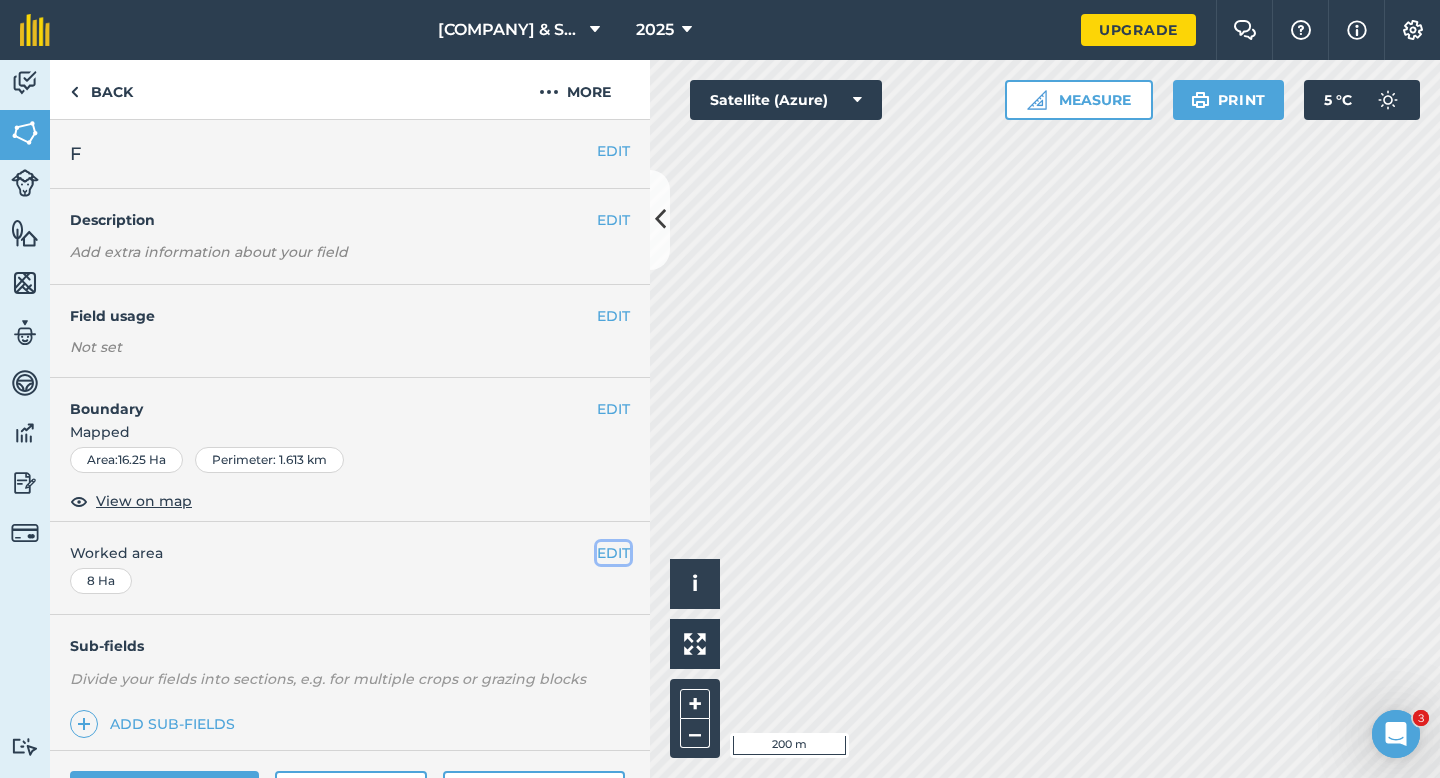 click on "EDIT" at bounding box center (613, 553) 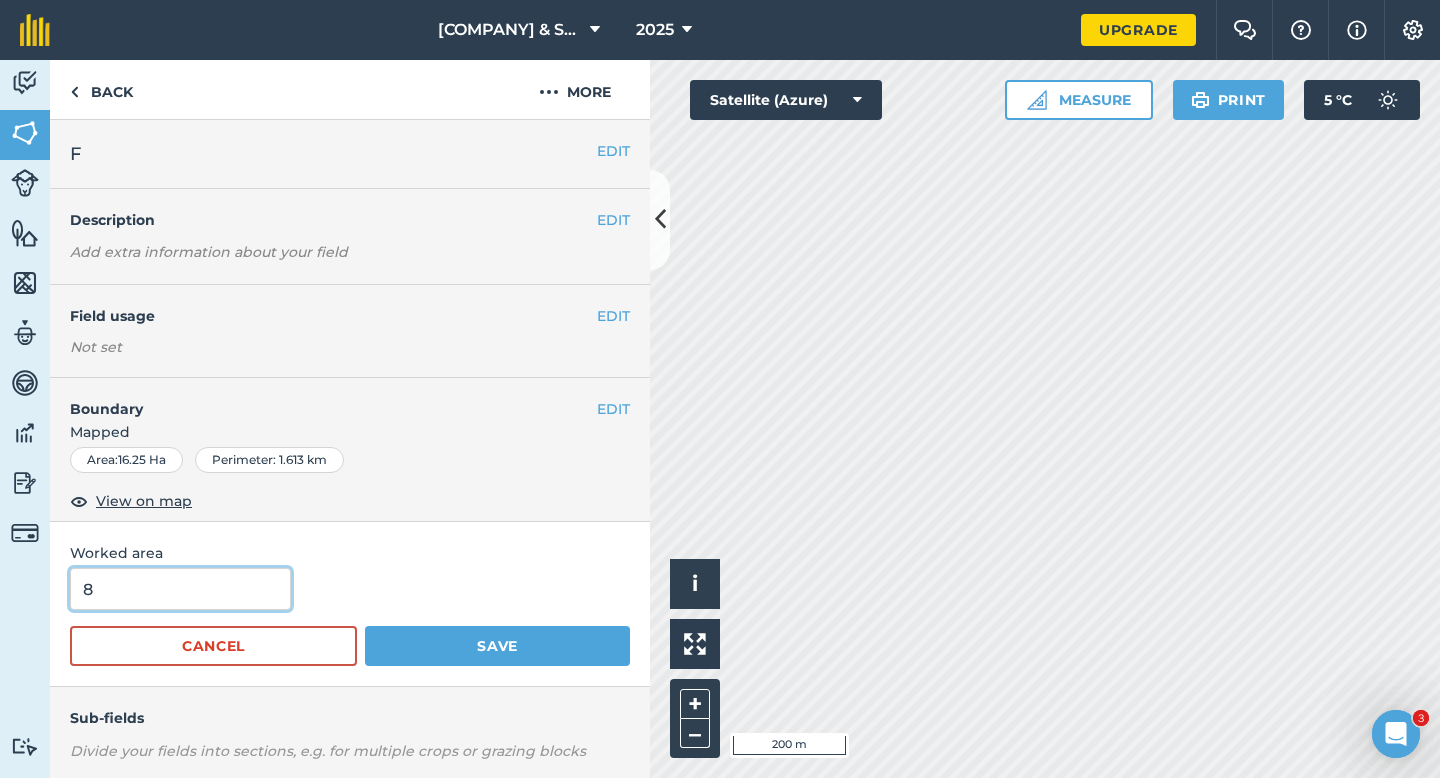 click on "8" at bounding box center (180, 589) 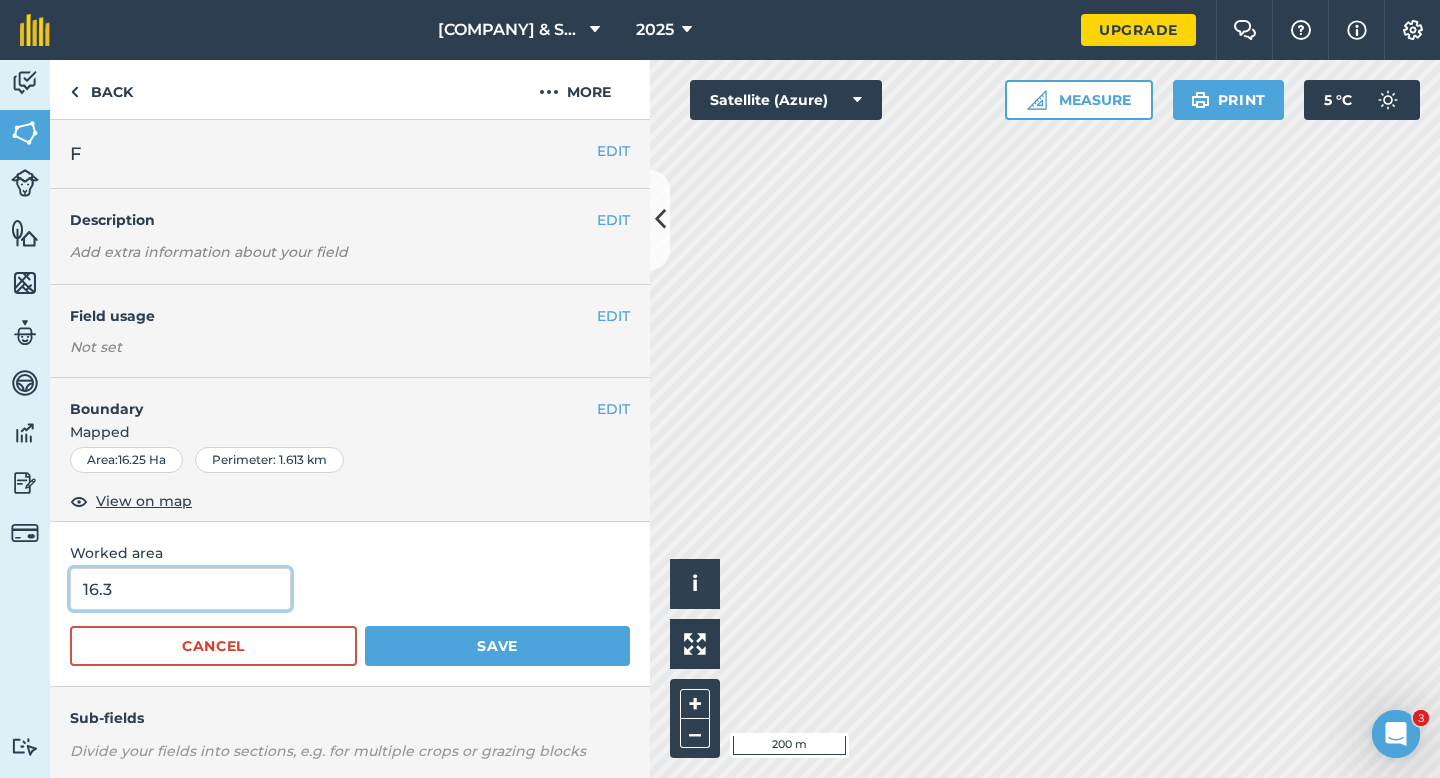type on "16.3" 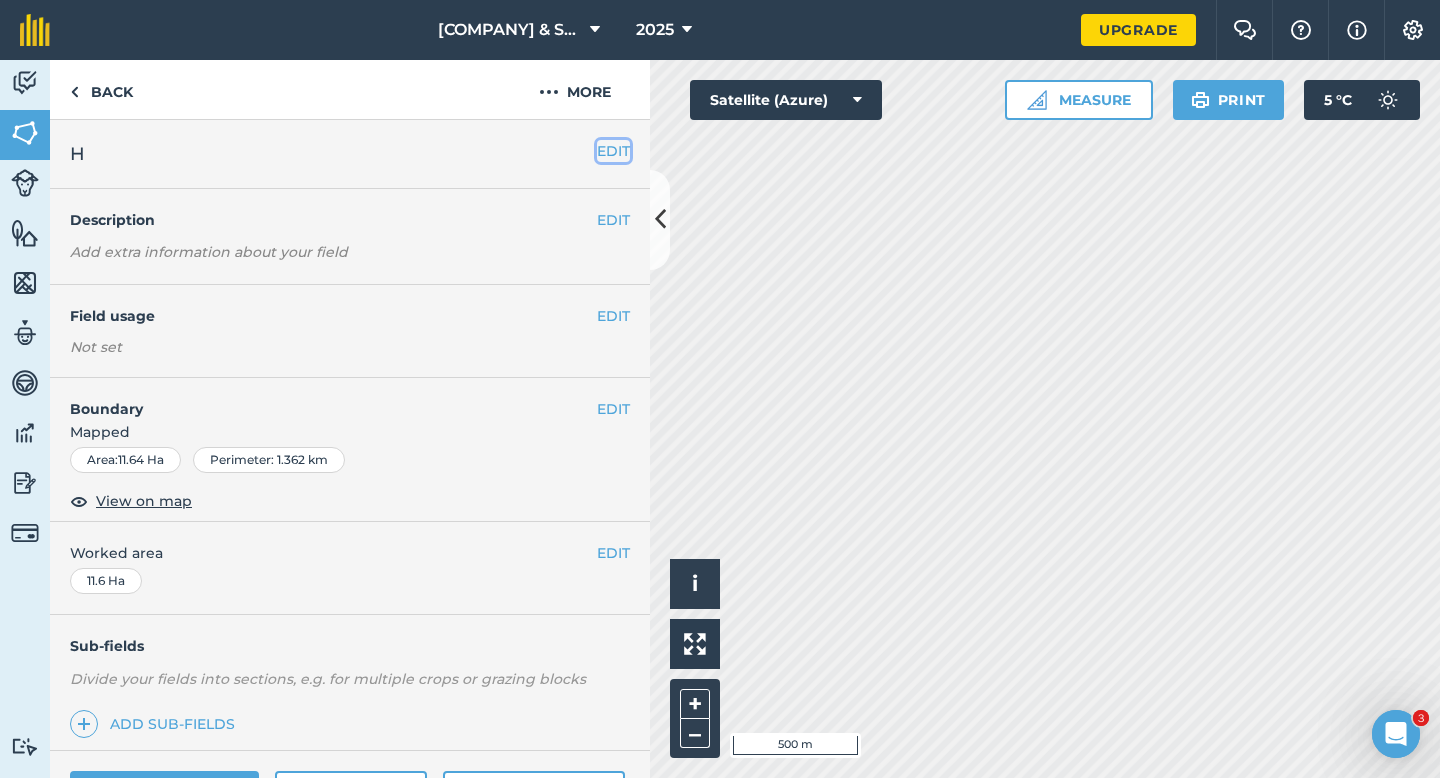 click on "EDIT" at bounding box center (613, 151) 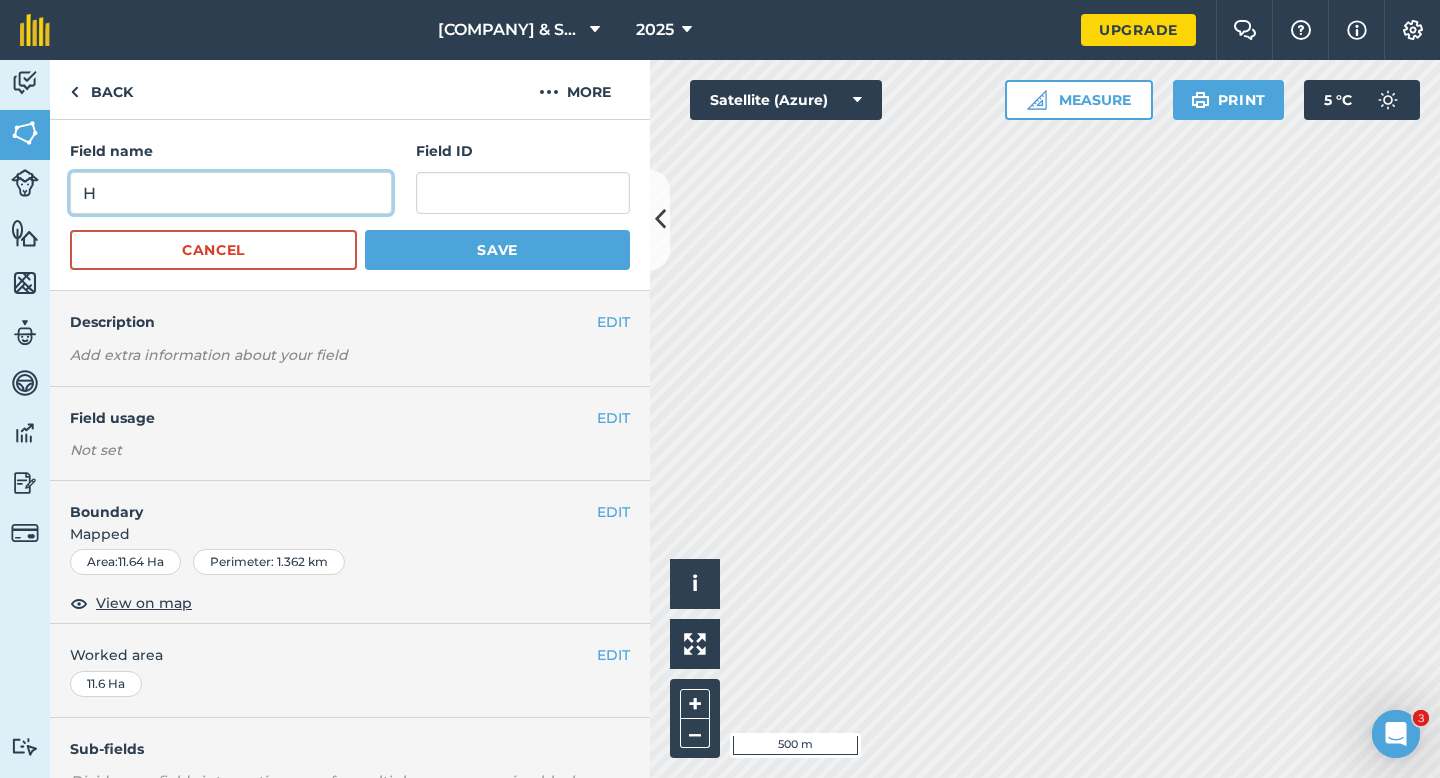 click on "H" at bounding box center (231, 193) 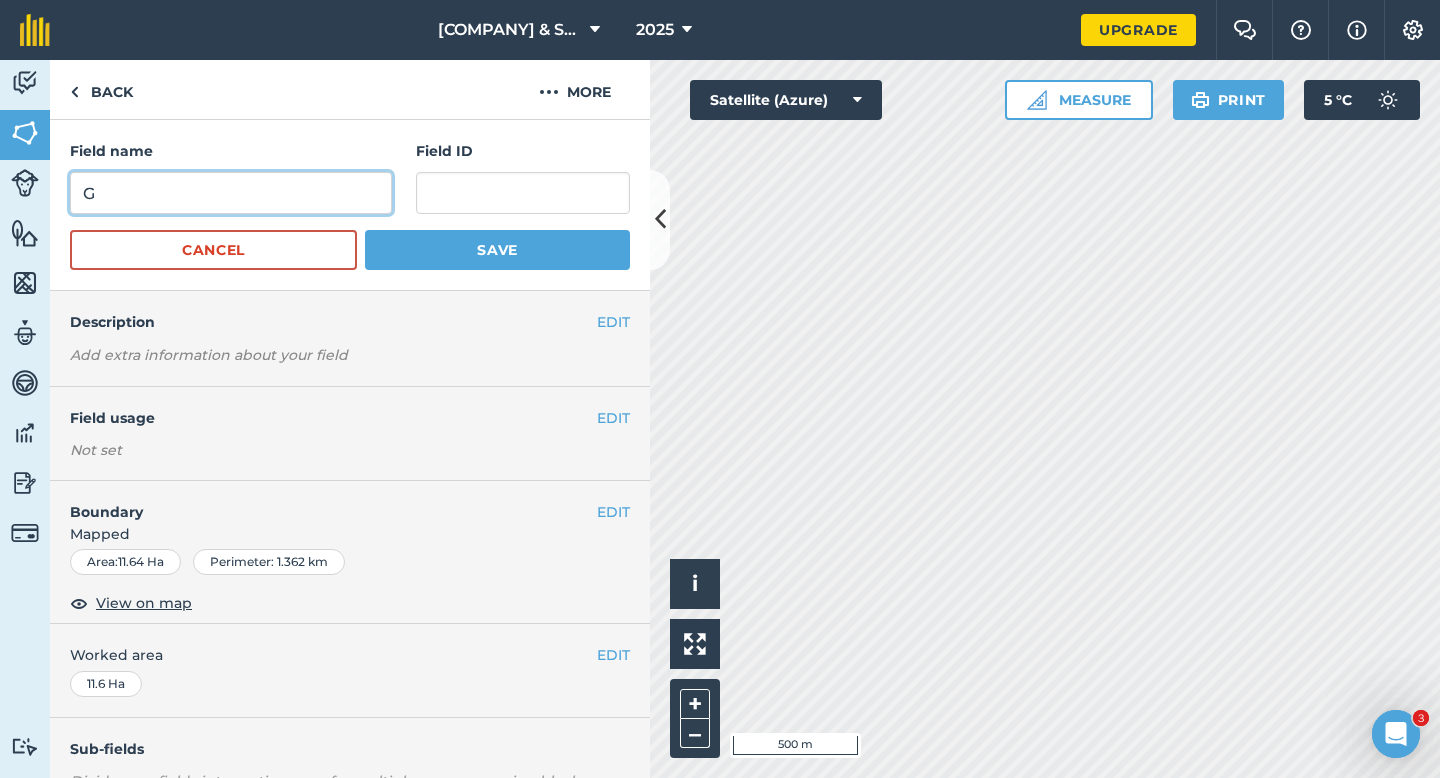 type on "G" 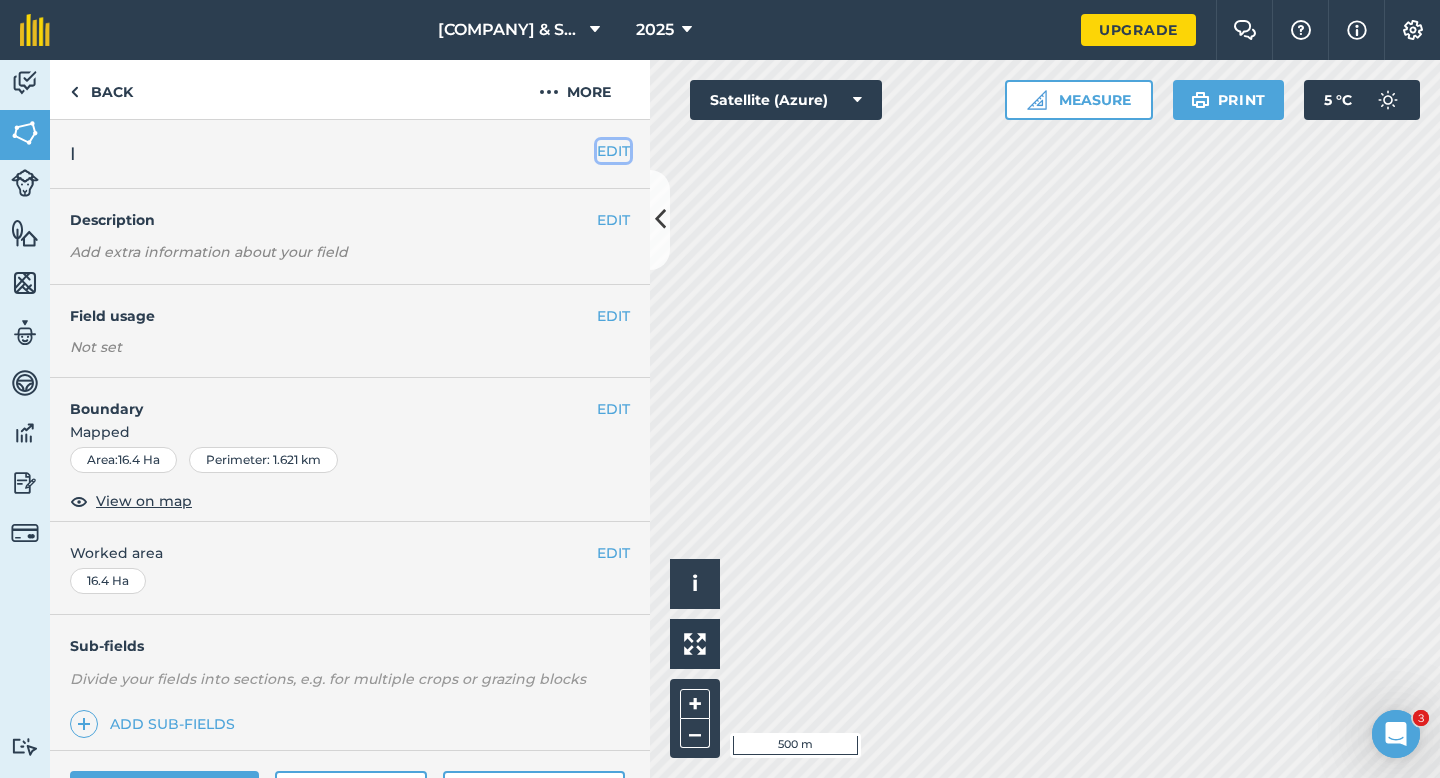 click on "EDIT" at bounding box center [613, 151] 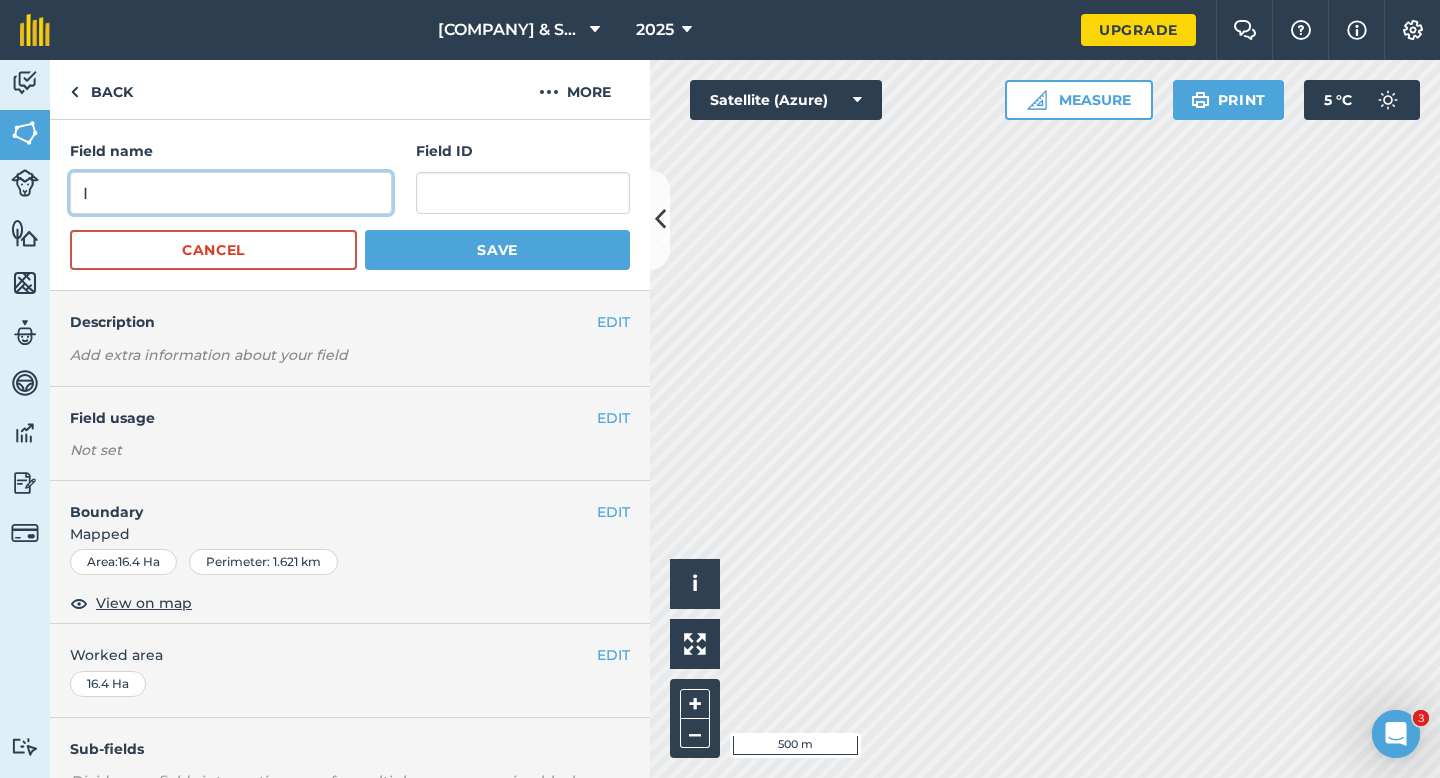 click on "I" at bounding box center [231, 193] 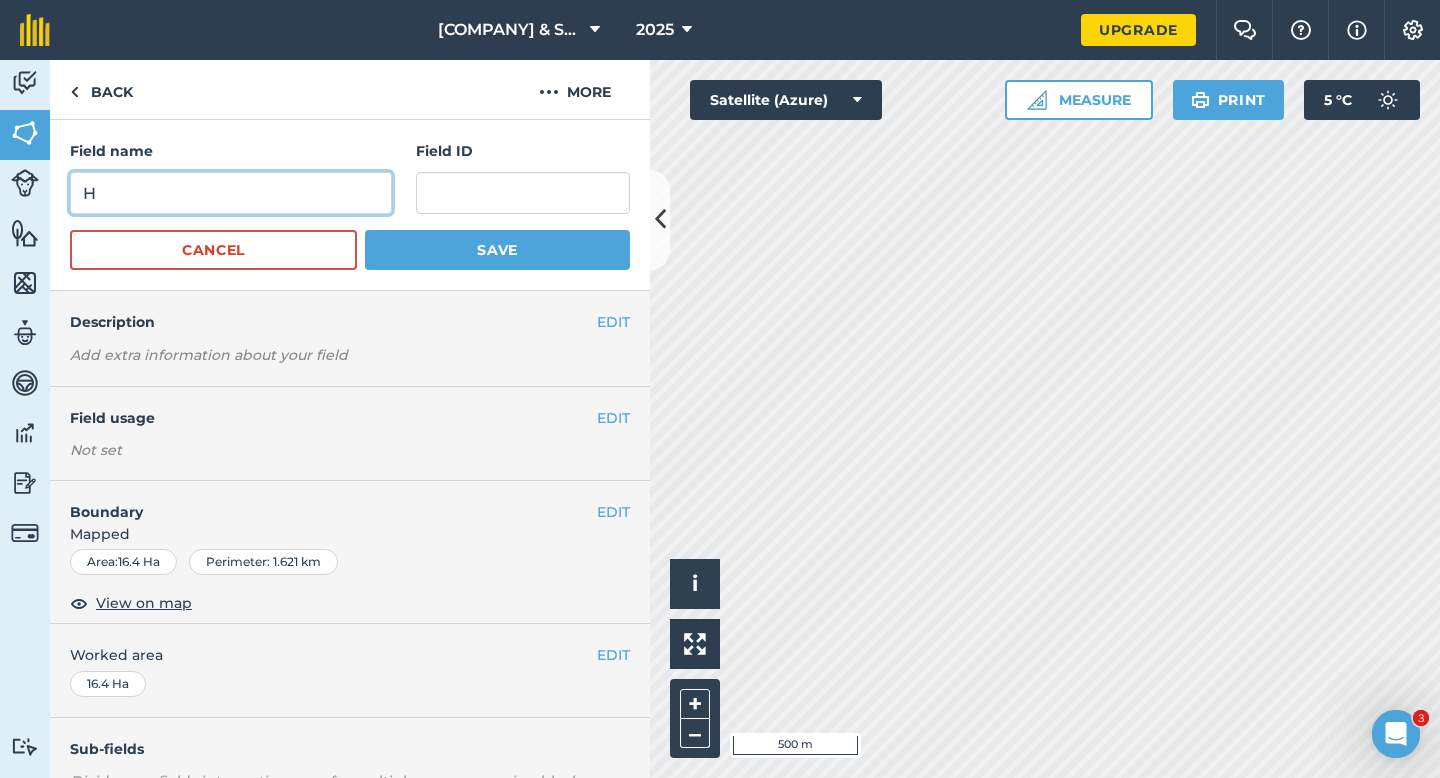 type on "H" 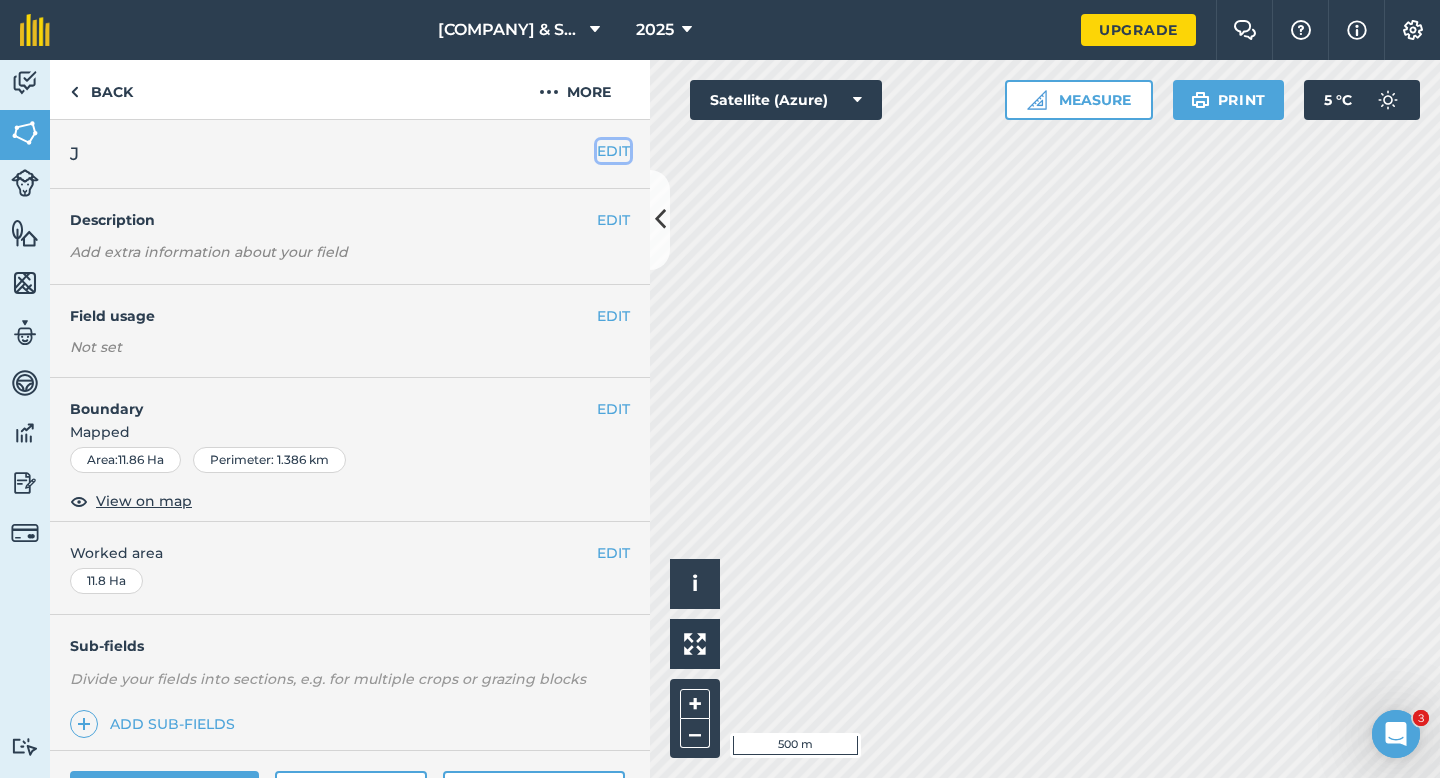 click on "EDIT" at bounding box center [613, 151] 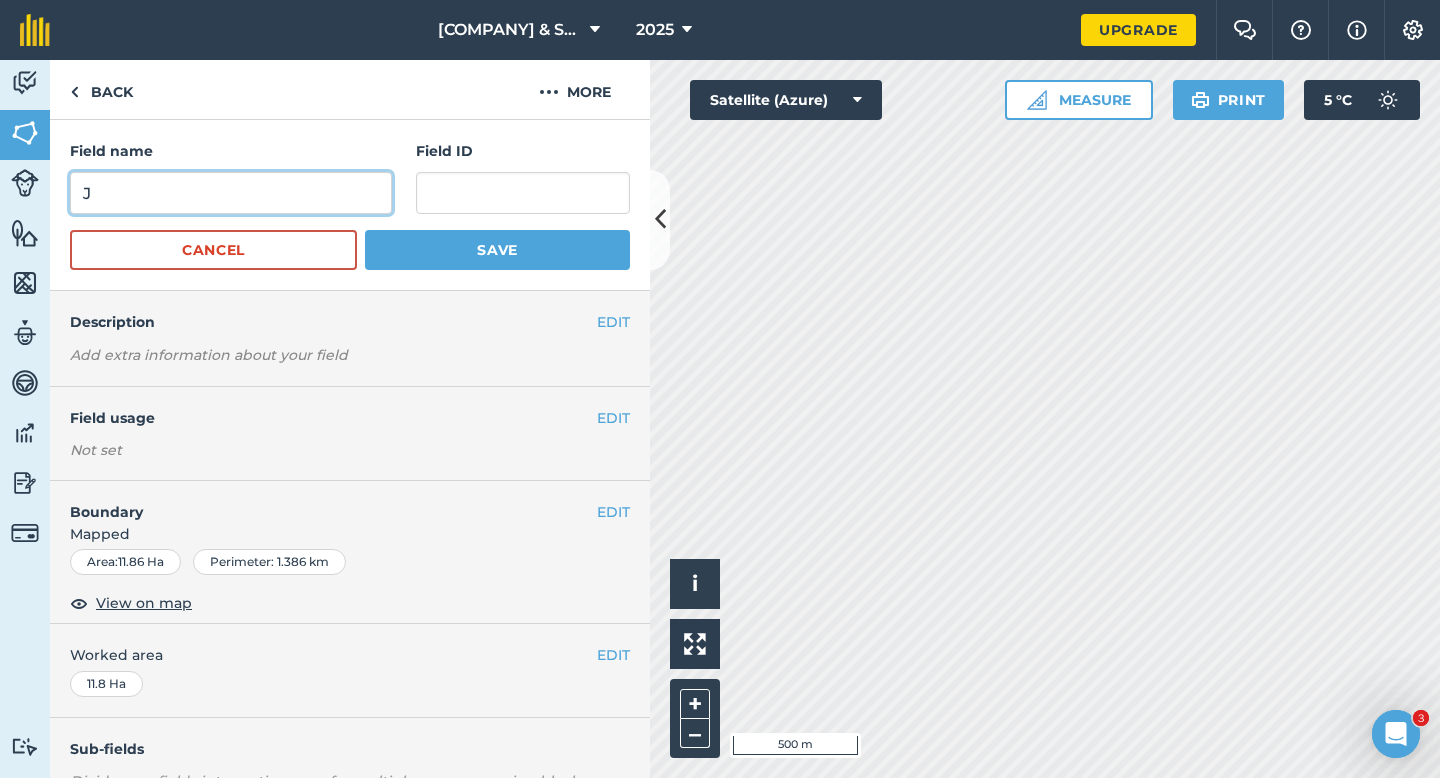 click on "J" at bounding box center (231, 193) 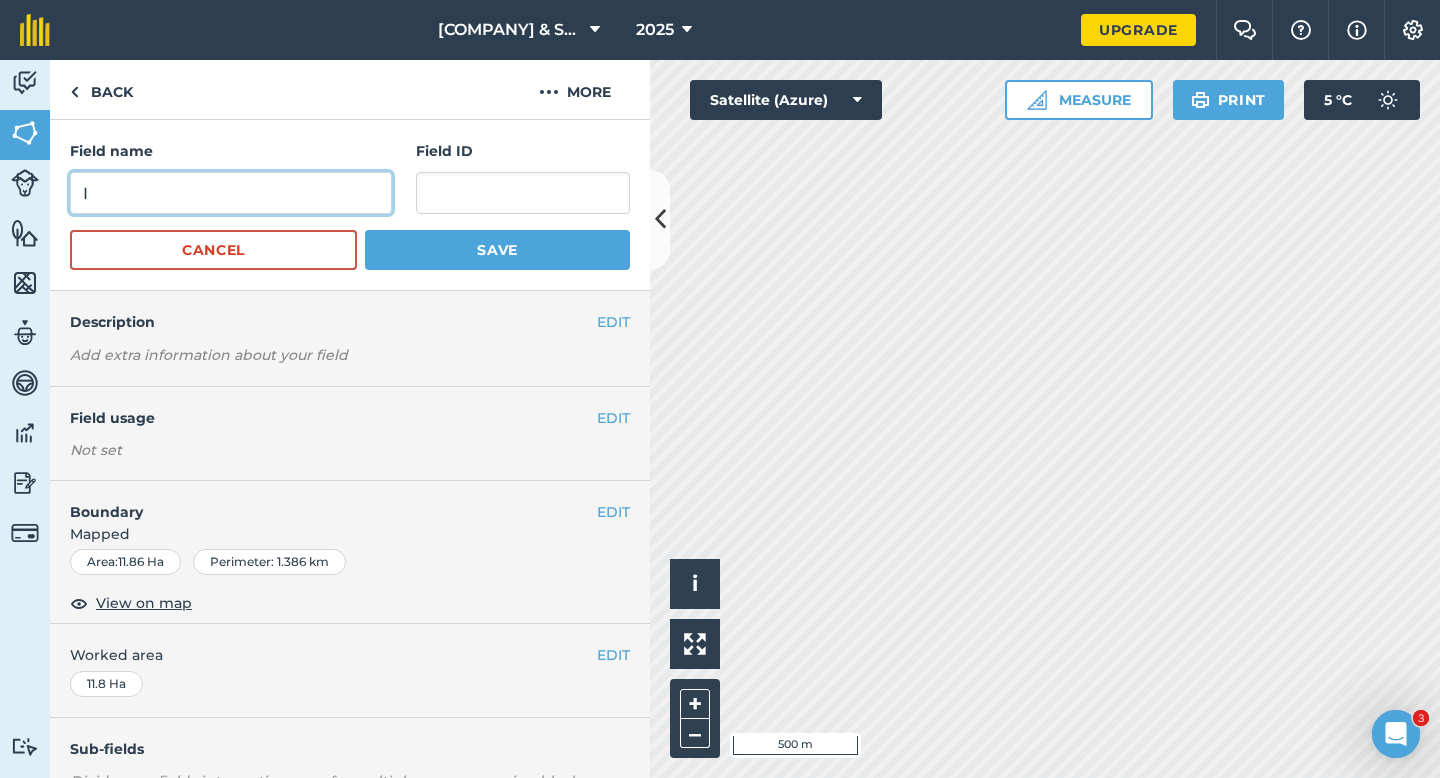 type on "I" 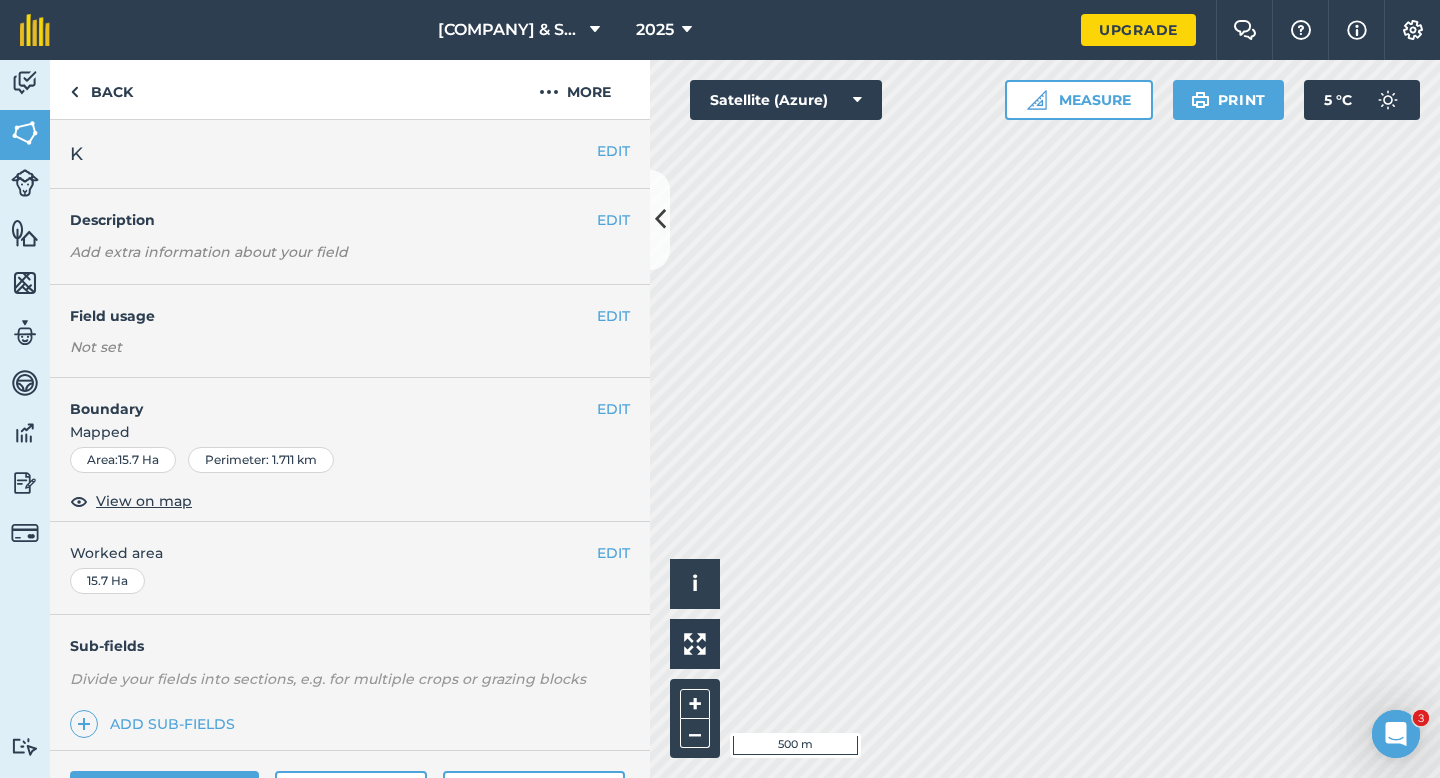 click on "EDIT K" at bounding box center [350, 154] 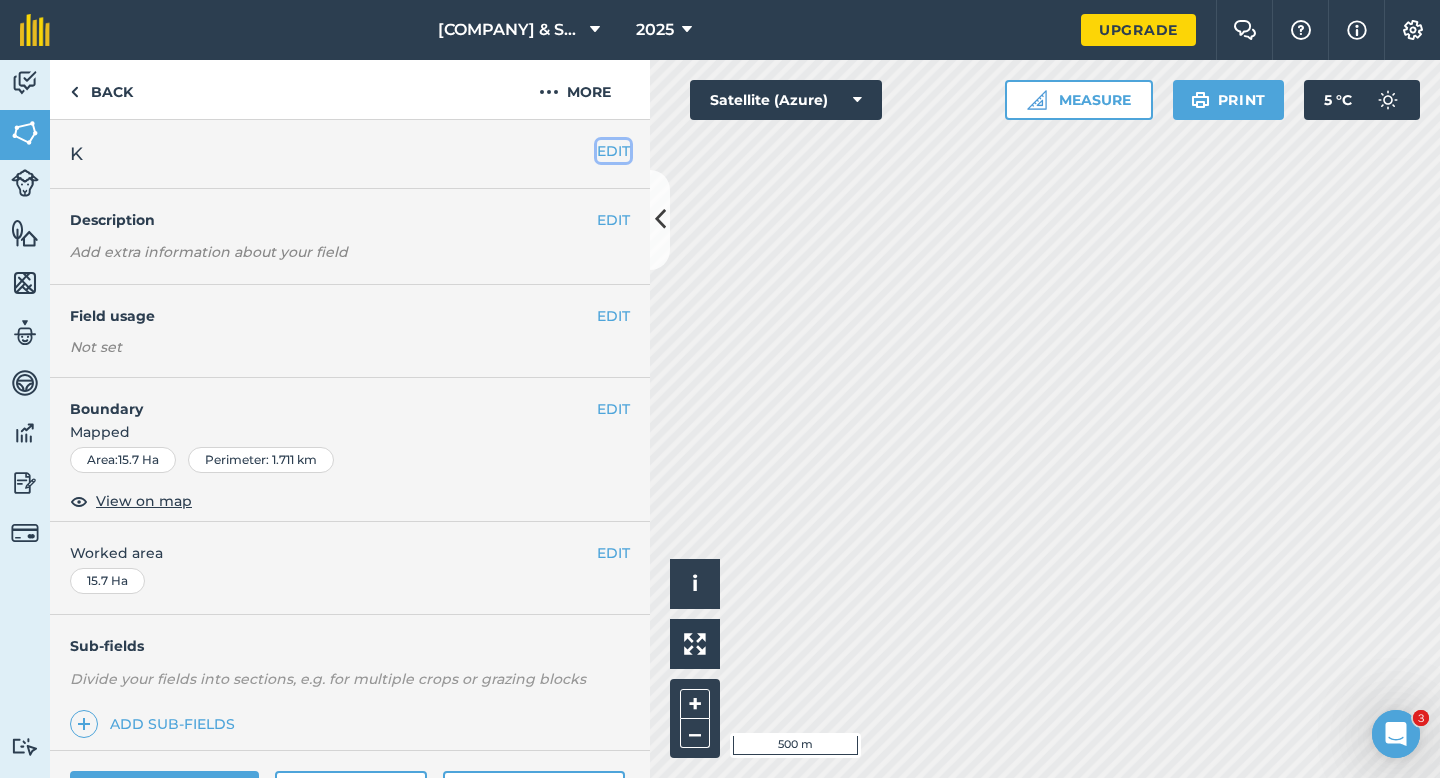 click on "EDIT" at bounding box center [613, 151] 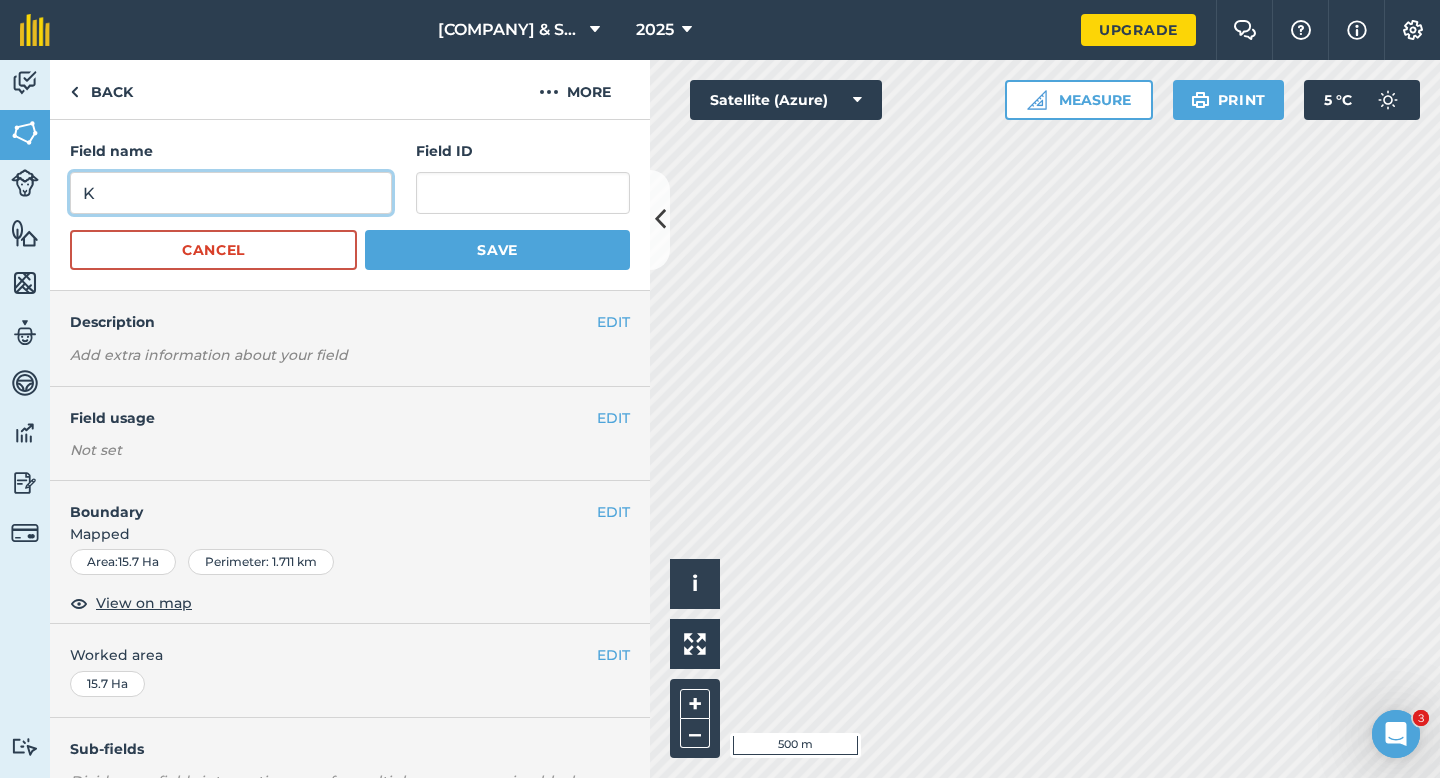 click on "K" at bounding box center [231, 193] 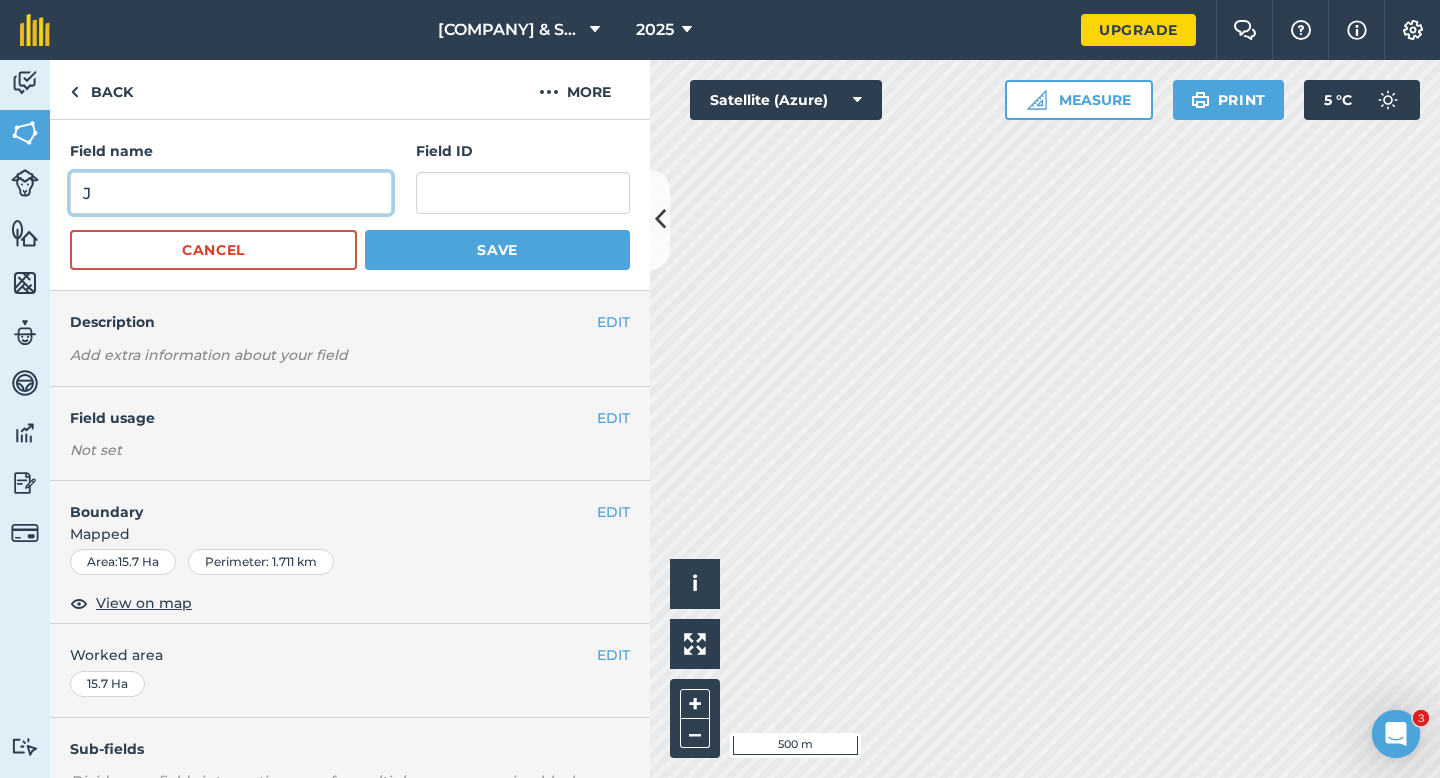 click on "J" at bounding box center (231, 193) 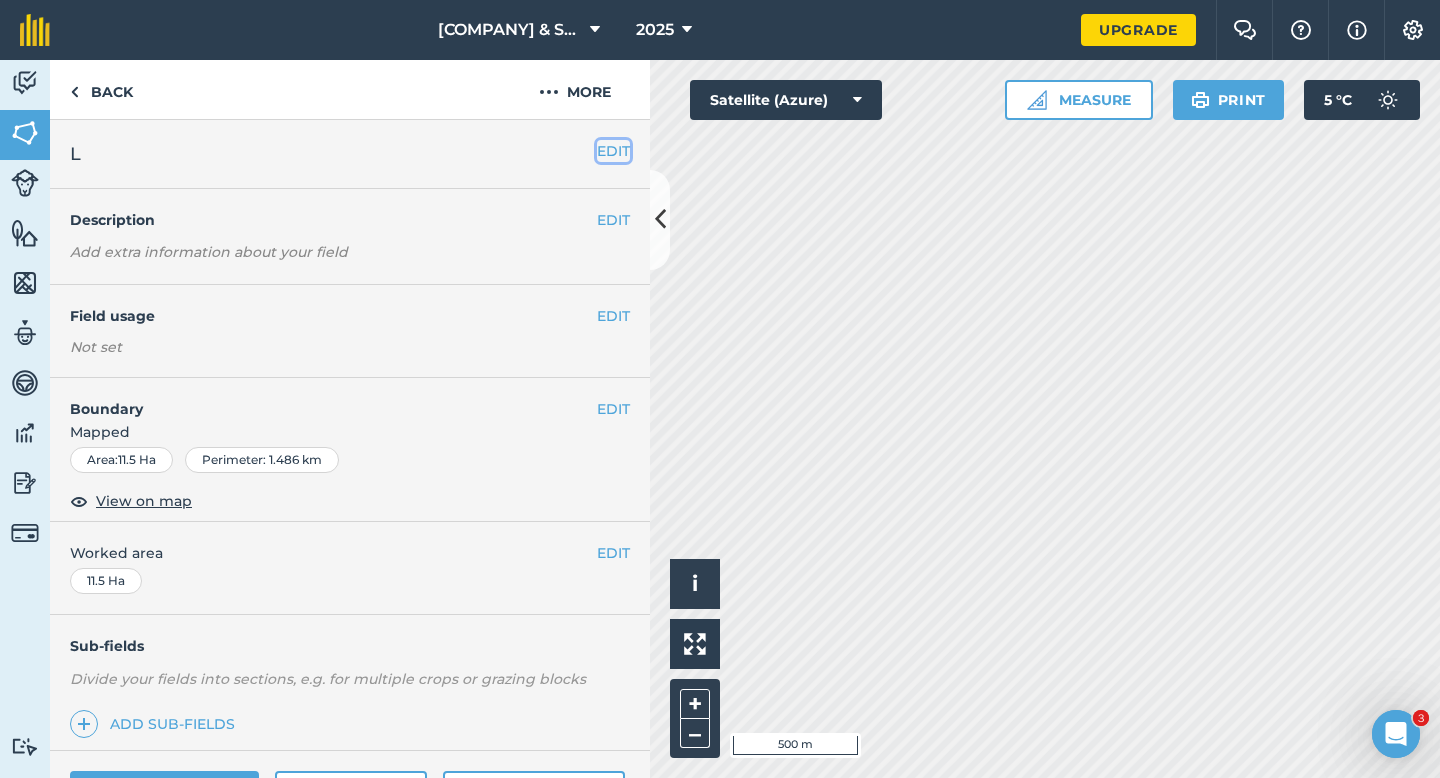 click on "EDIT" at bounding box center [613, 151] 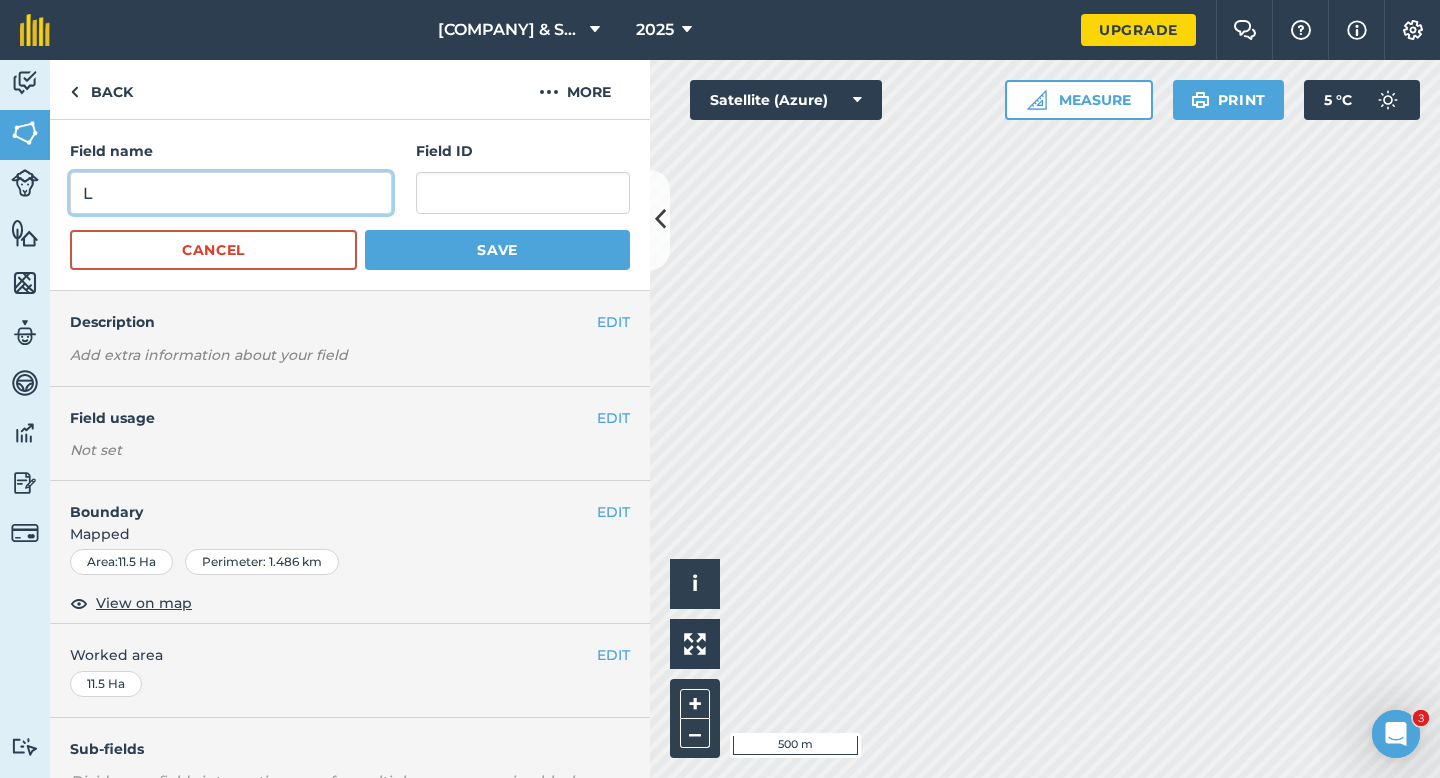click on "L" at bounding box center (231, 193) 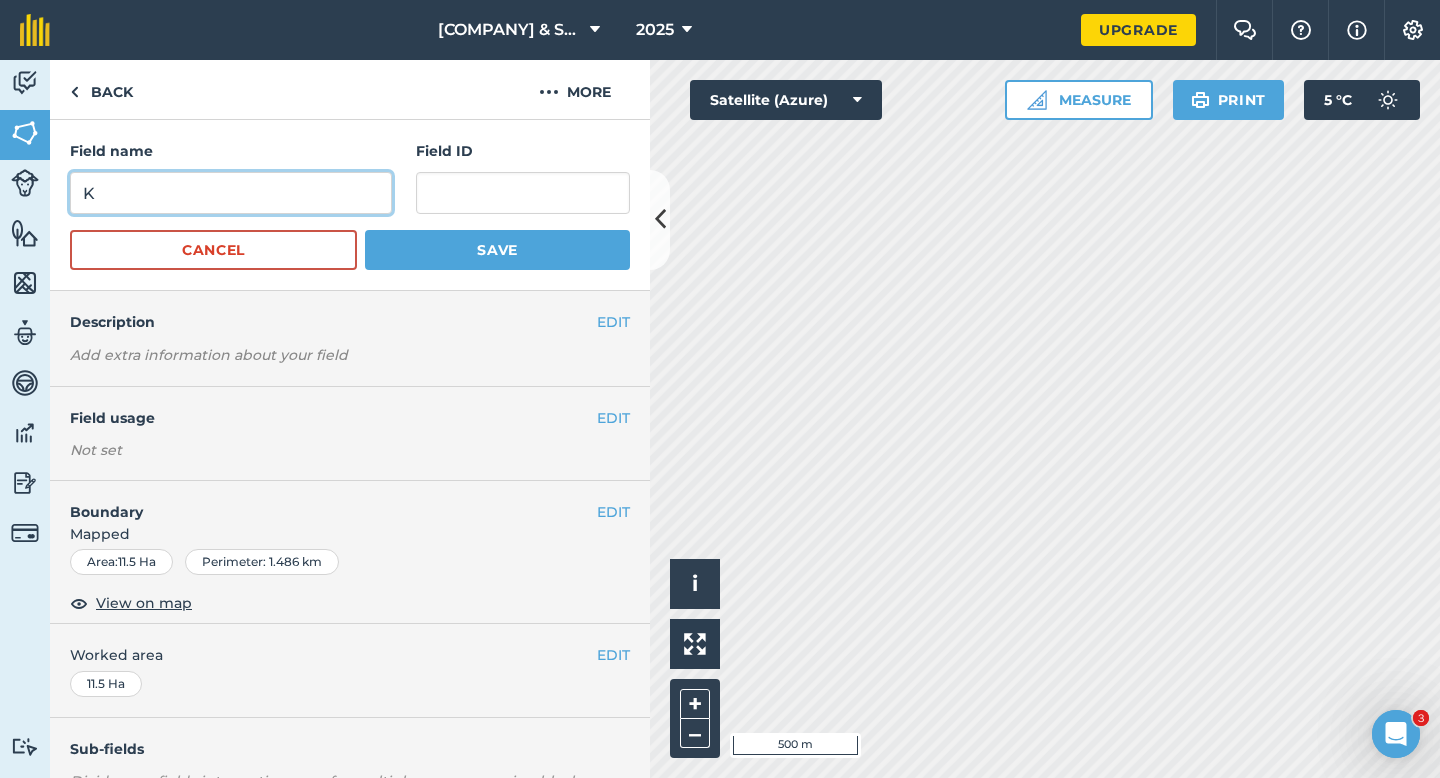 type on "K" 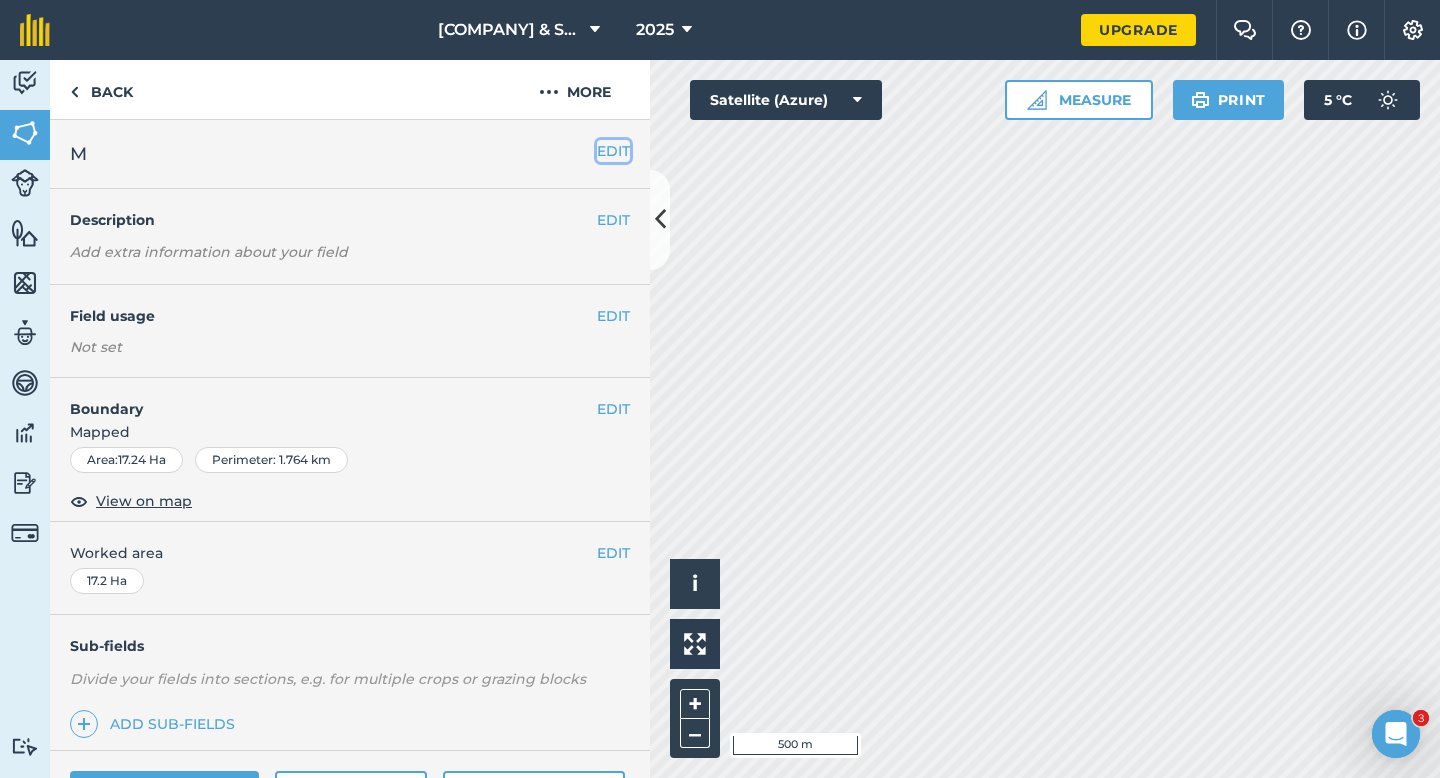 click on "EDIT" at bounding box center (613, 151) 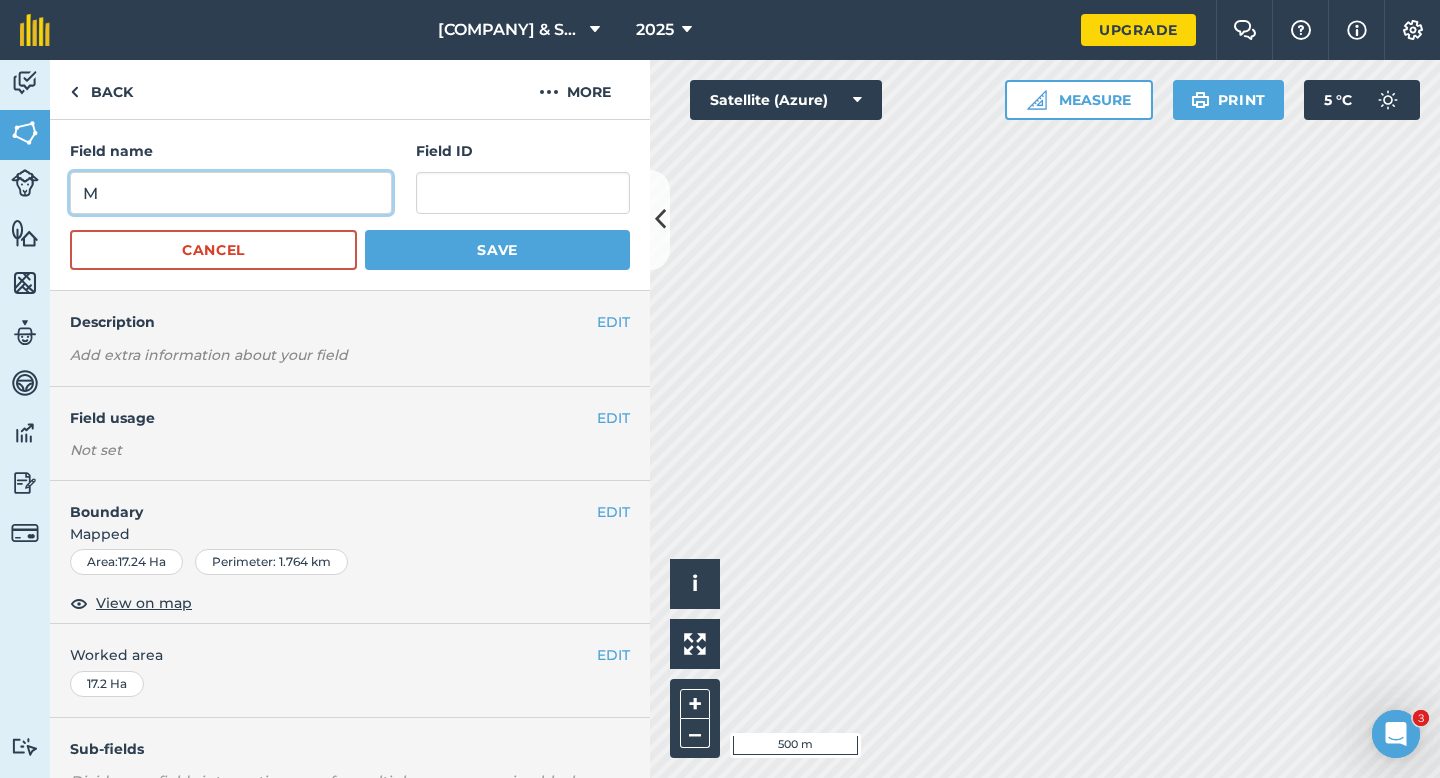 click on "M" at bounding box center [231, 193] 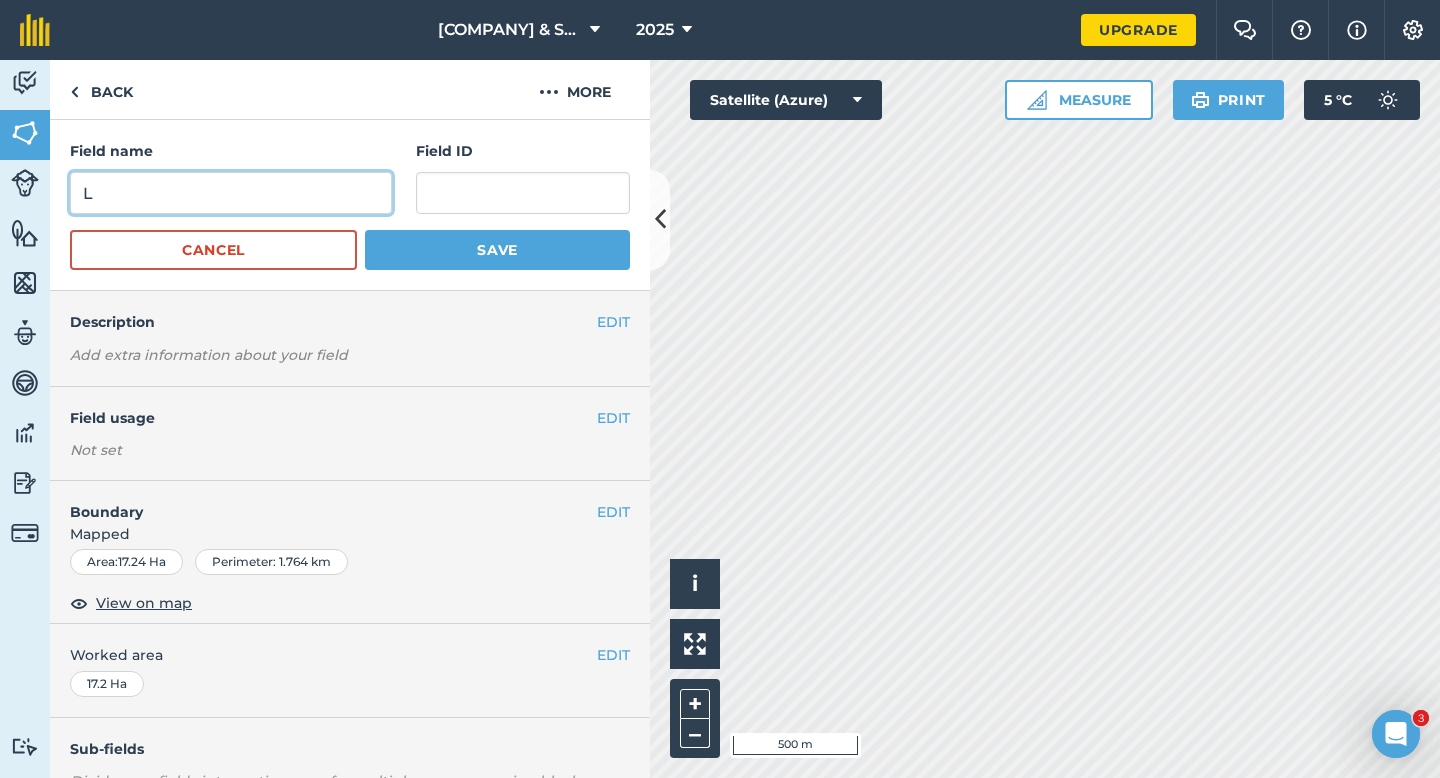 type on "L" 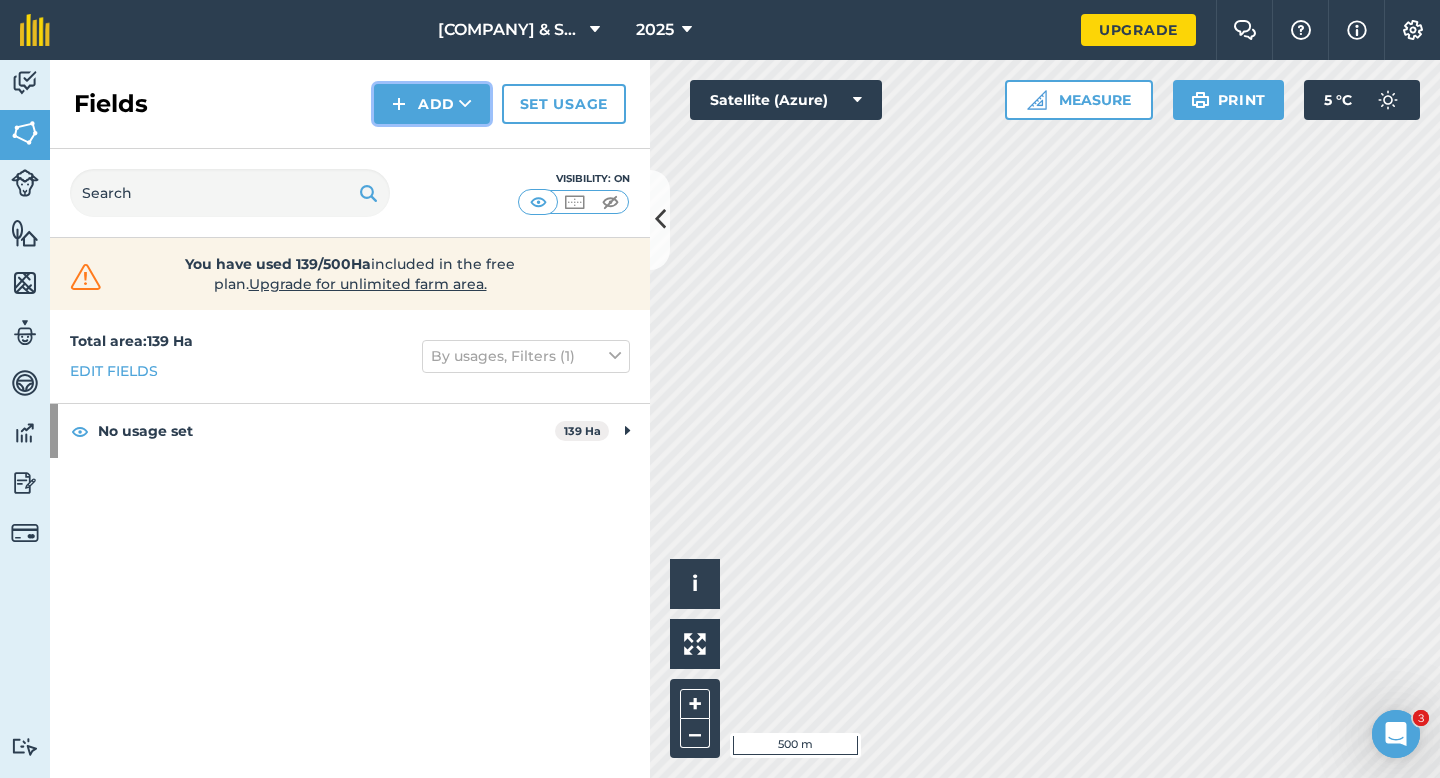 click at bounding box center (399, 104) 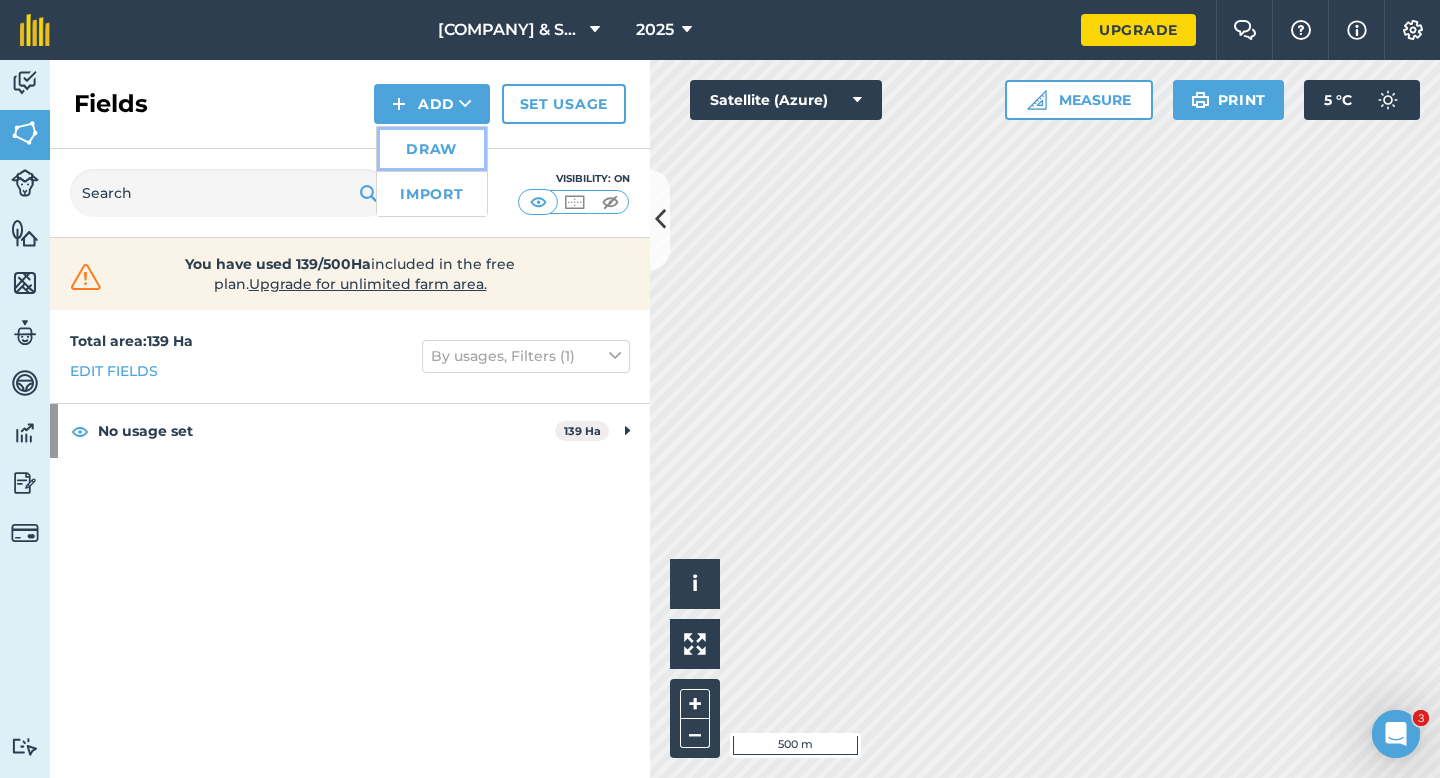 click on "Draw" at bounding box center [432, 149] 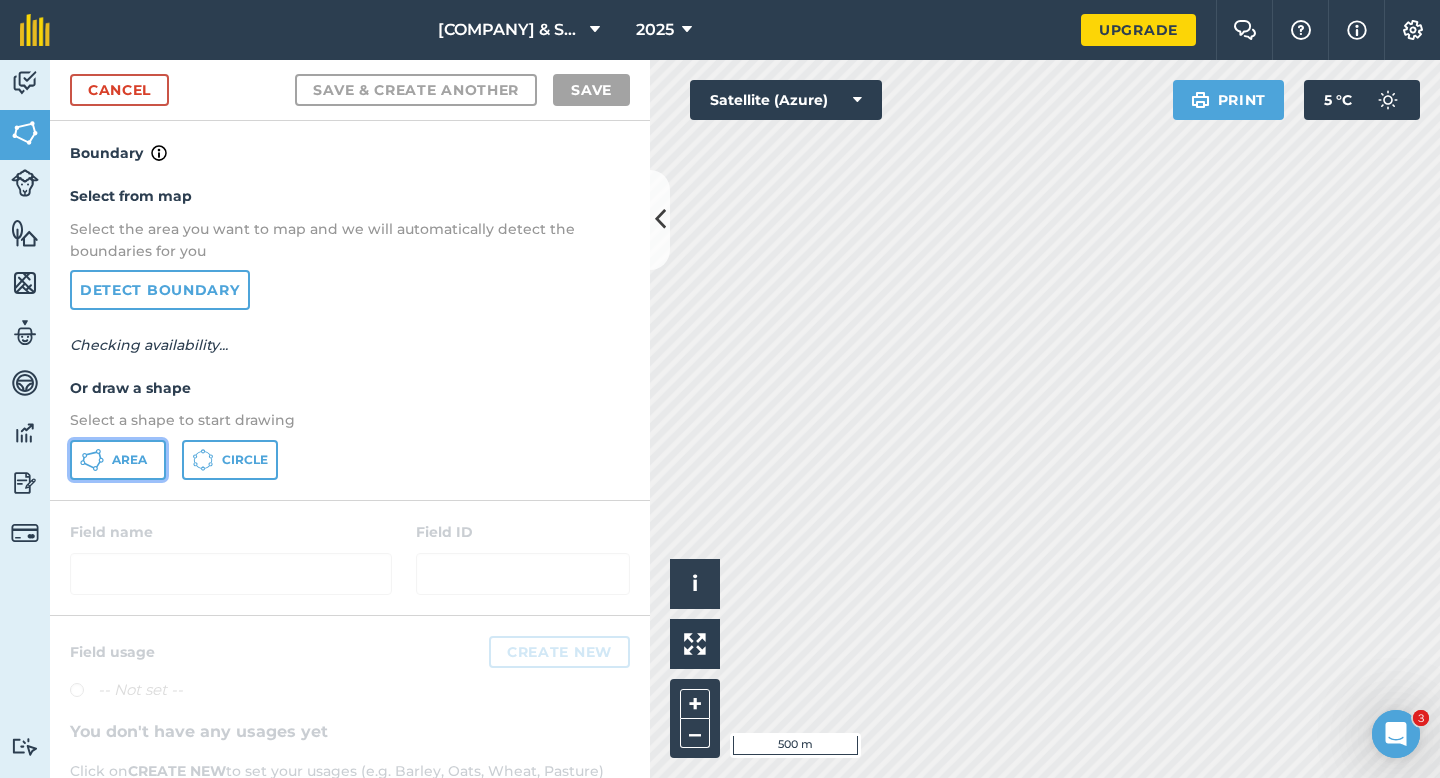 click on "Area" at bounding box center (118, 460) 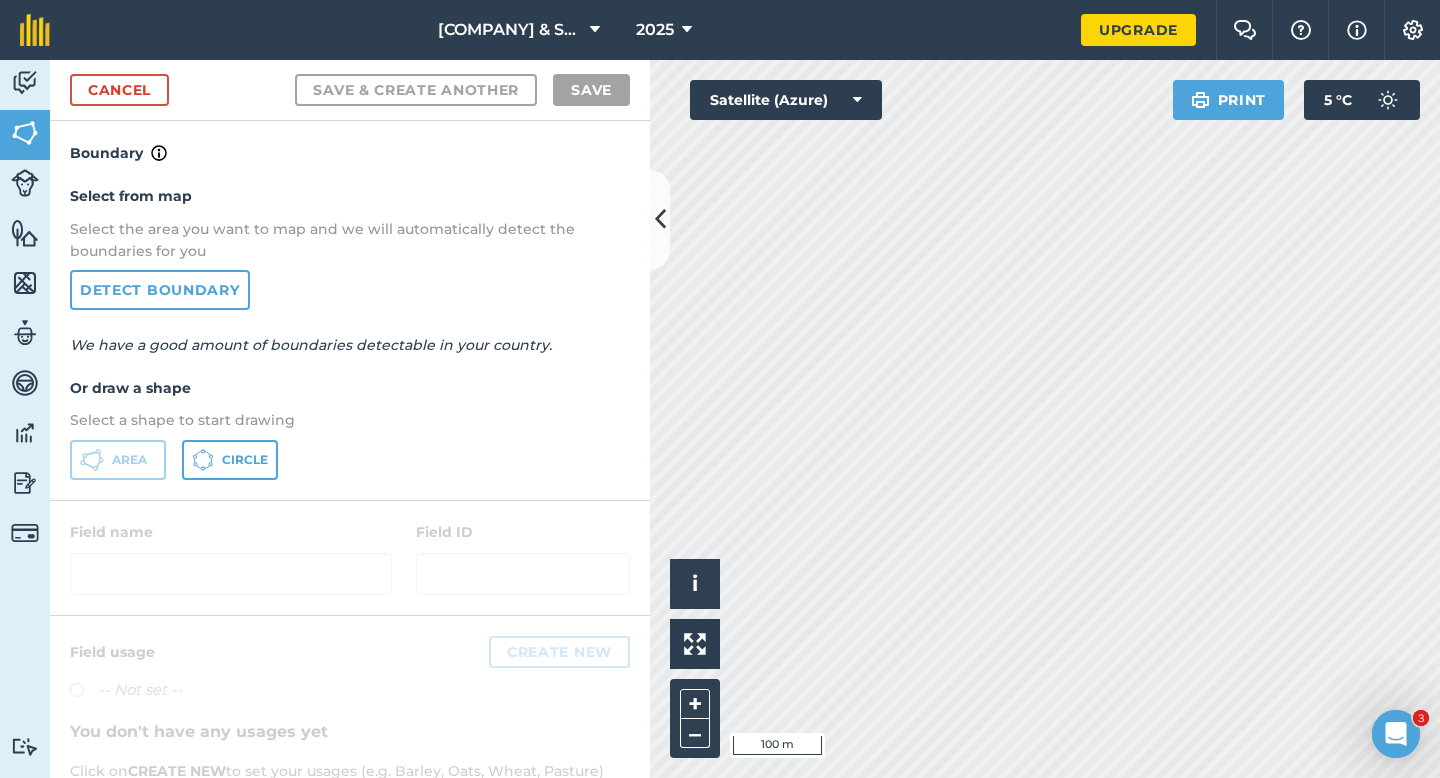 click on "Click to start drawing i © 2025 TomTom, Microsoft 100 m + – Satellite (Azure) Print 5 ° C" at bounding box center [1045, 419] 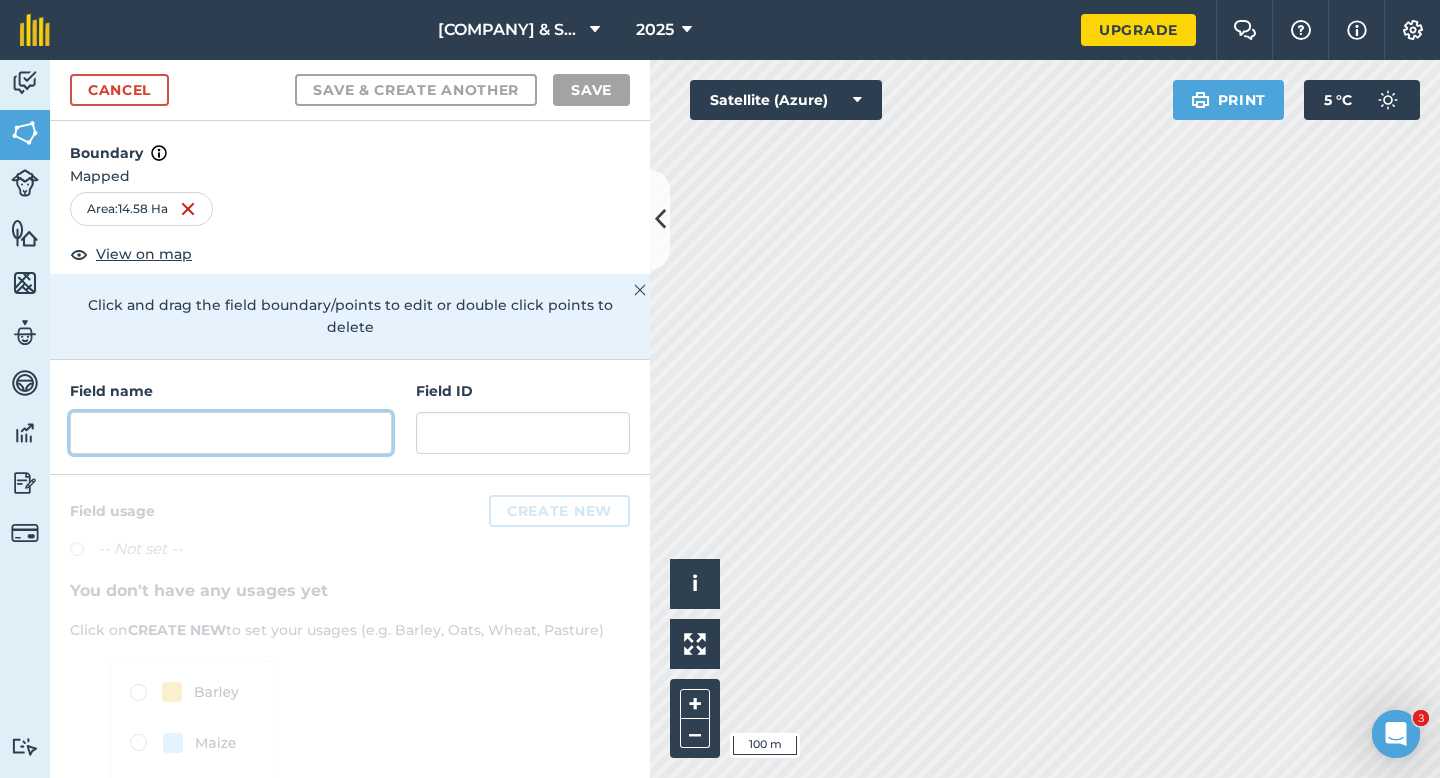 click at bounding box center (231, 433) 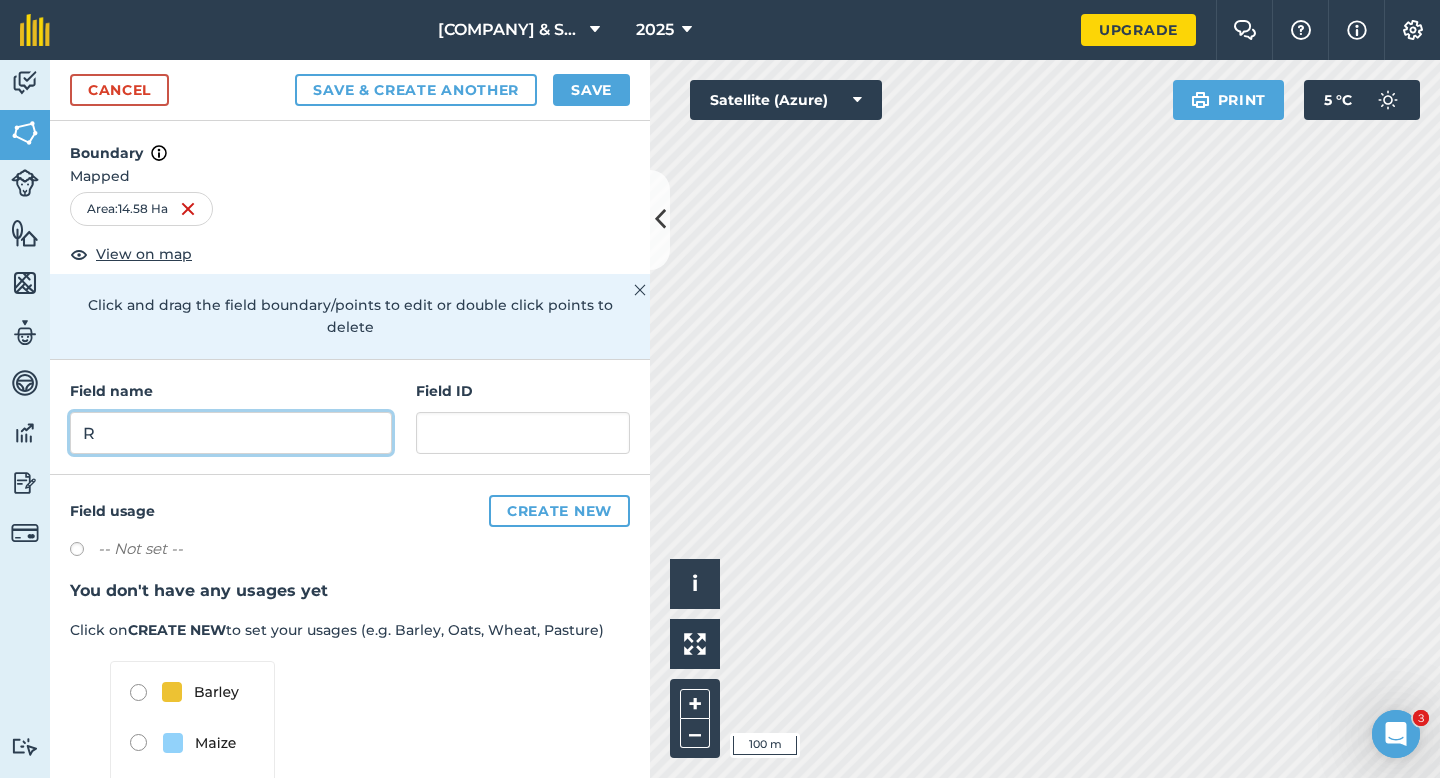 type on "R" 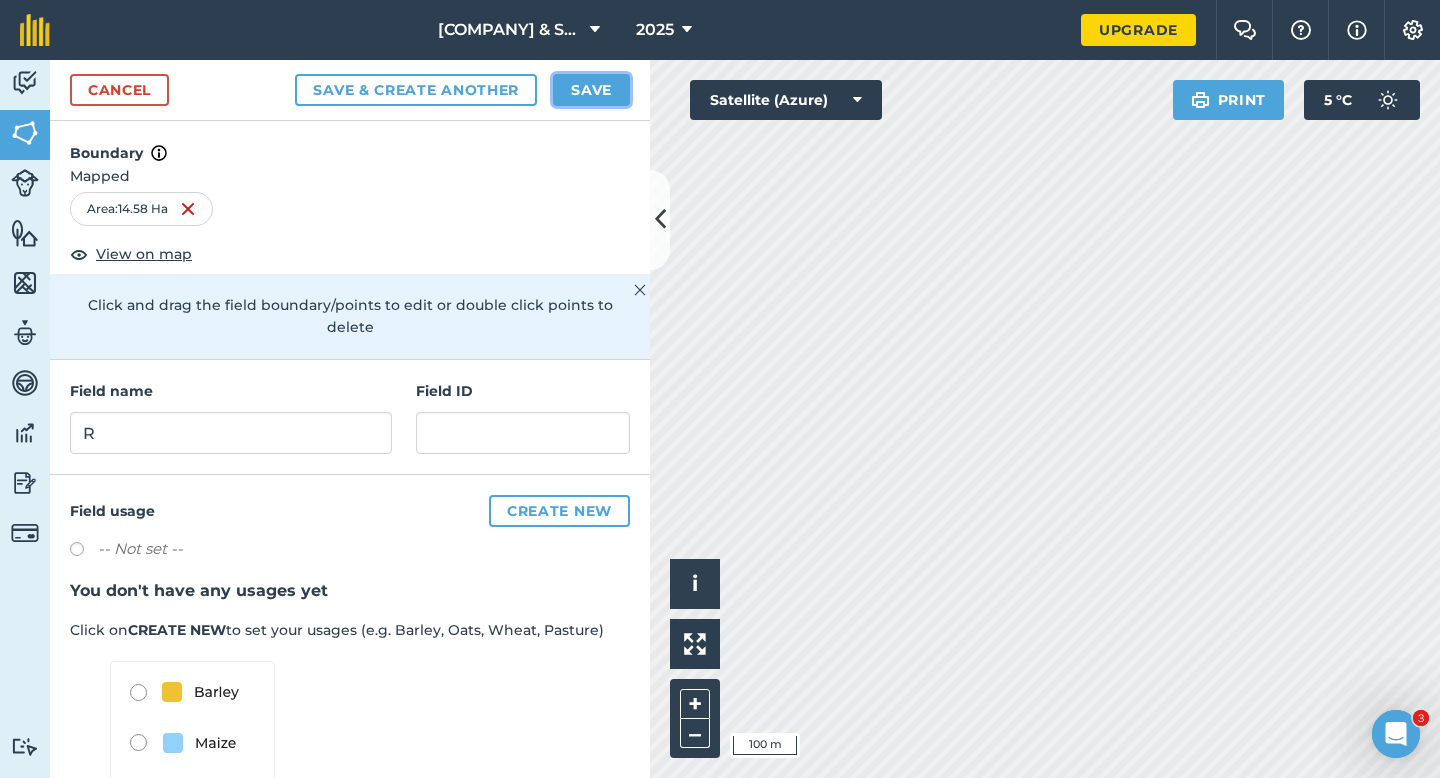 click on "Save" at bounding box center [591, 90] 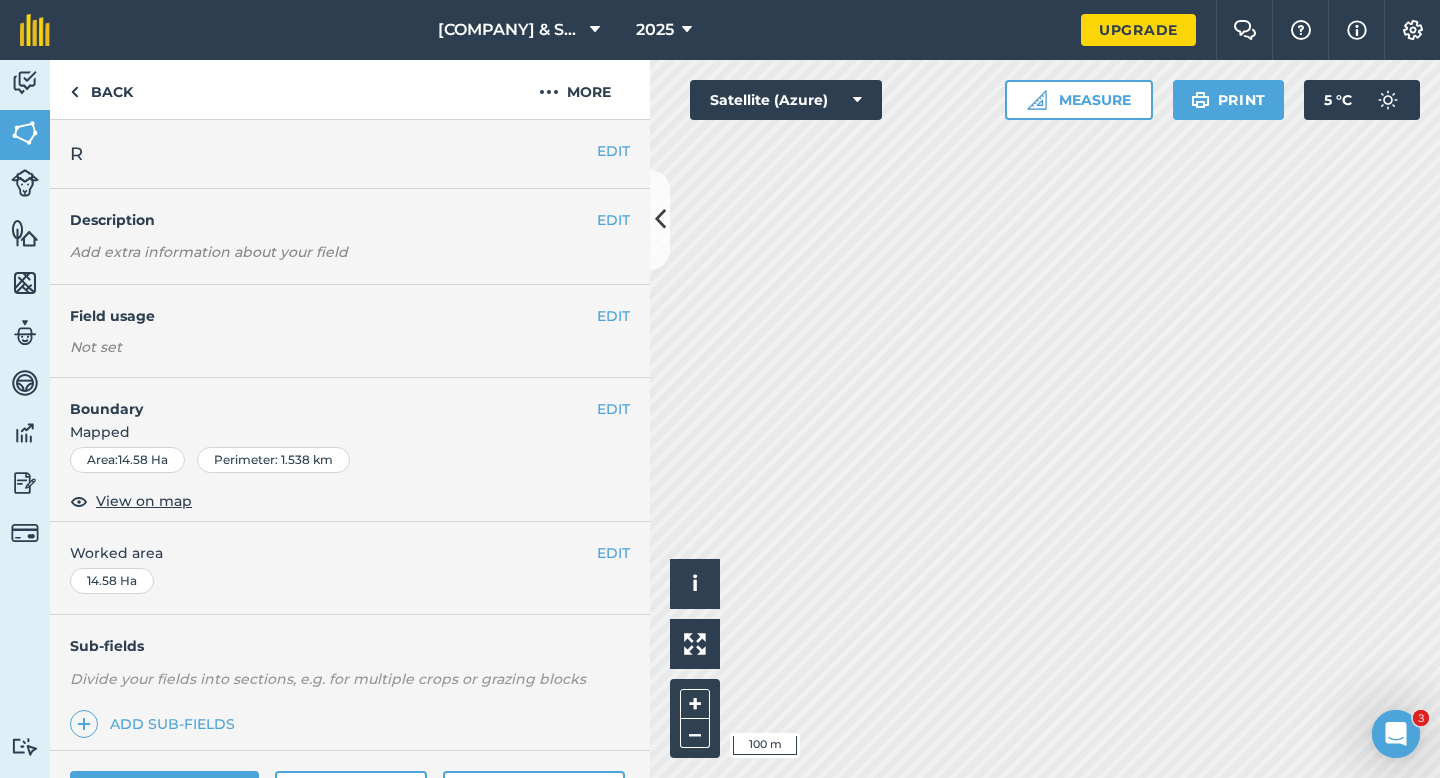 click on "EDIT Worked area 14.58   Ha" at bounding box center (350, 568) 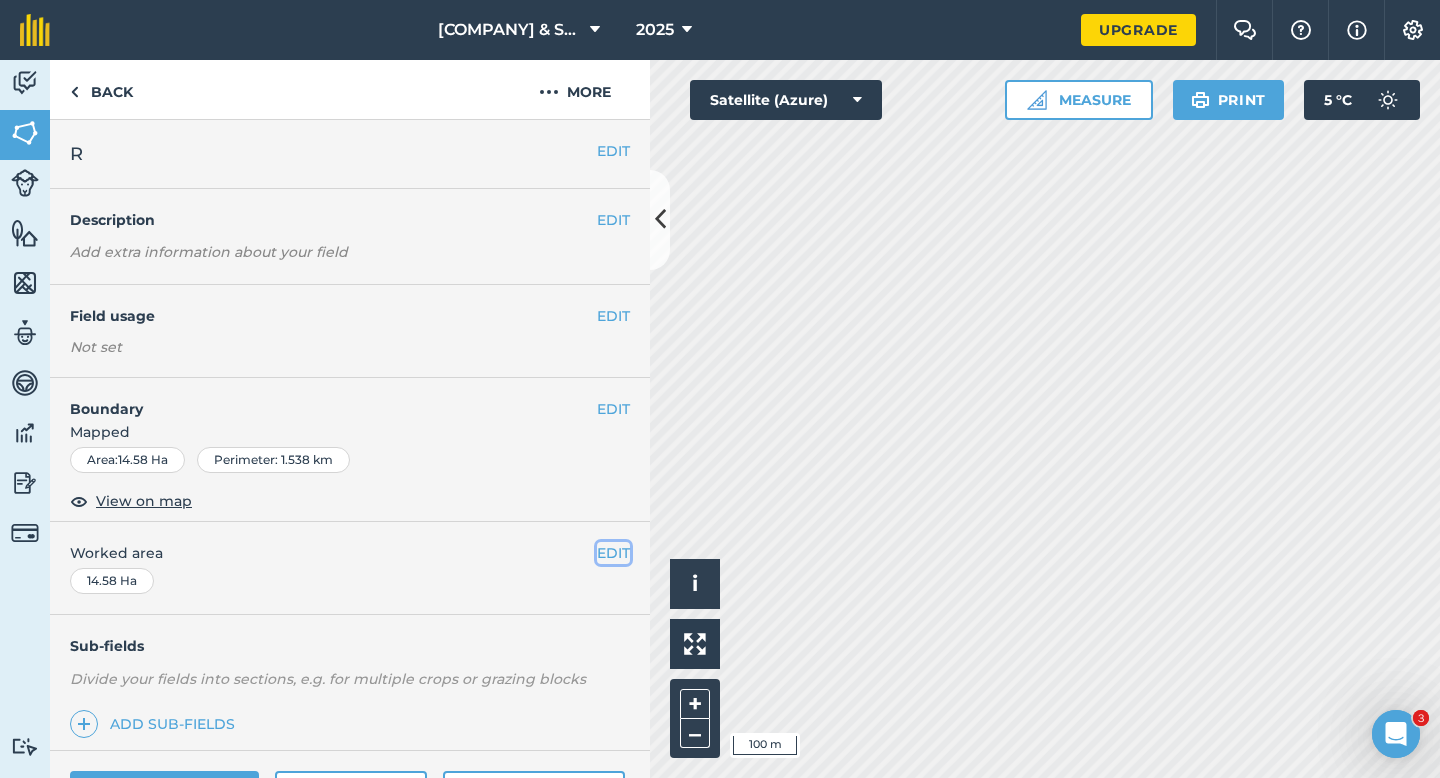 click on "EDIT" at bounding box center (613, 553) 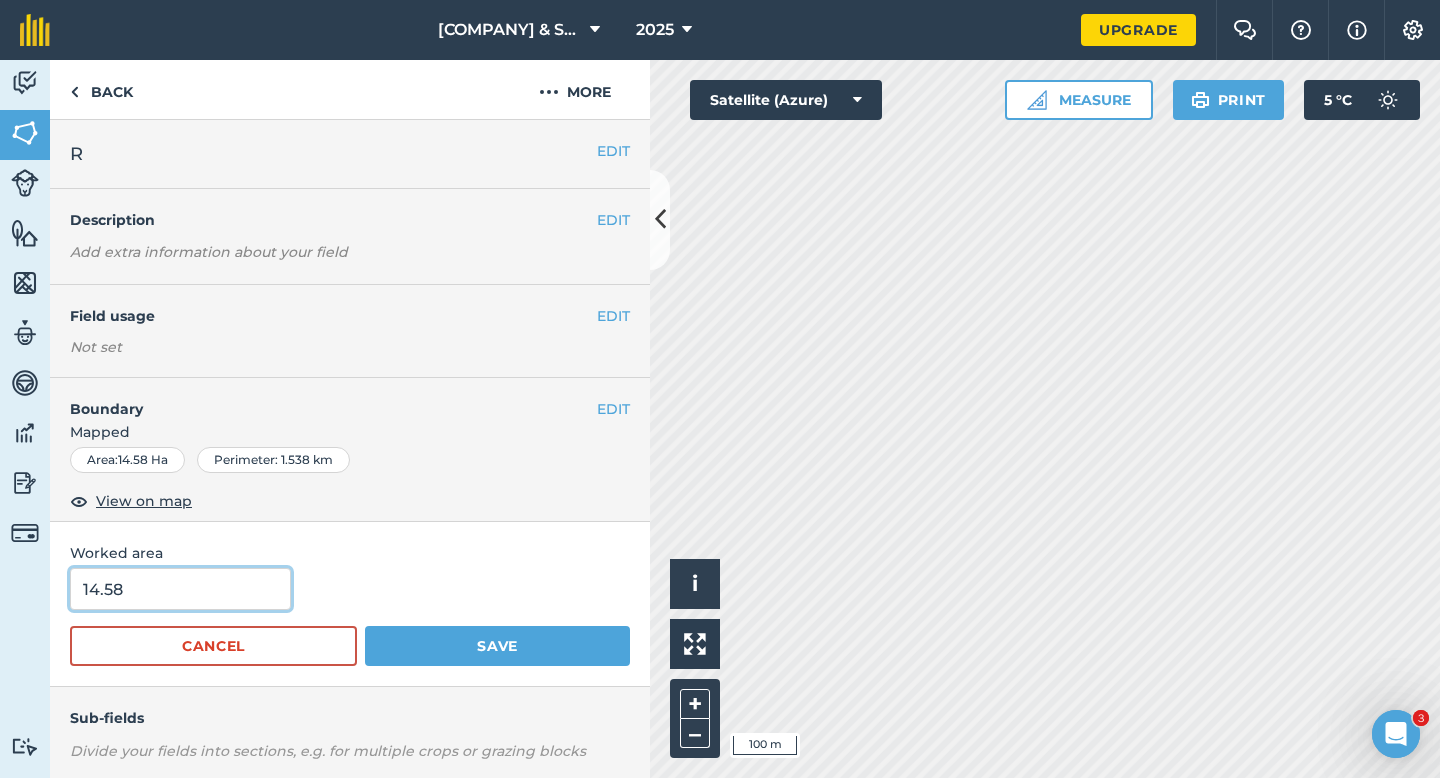 click on "14.58" at bounding box center (180, 589) 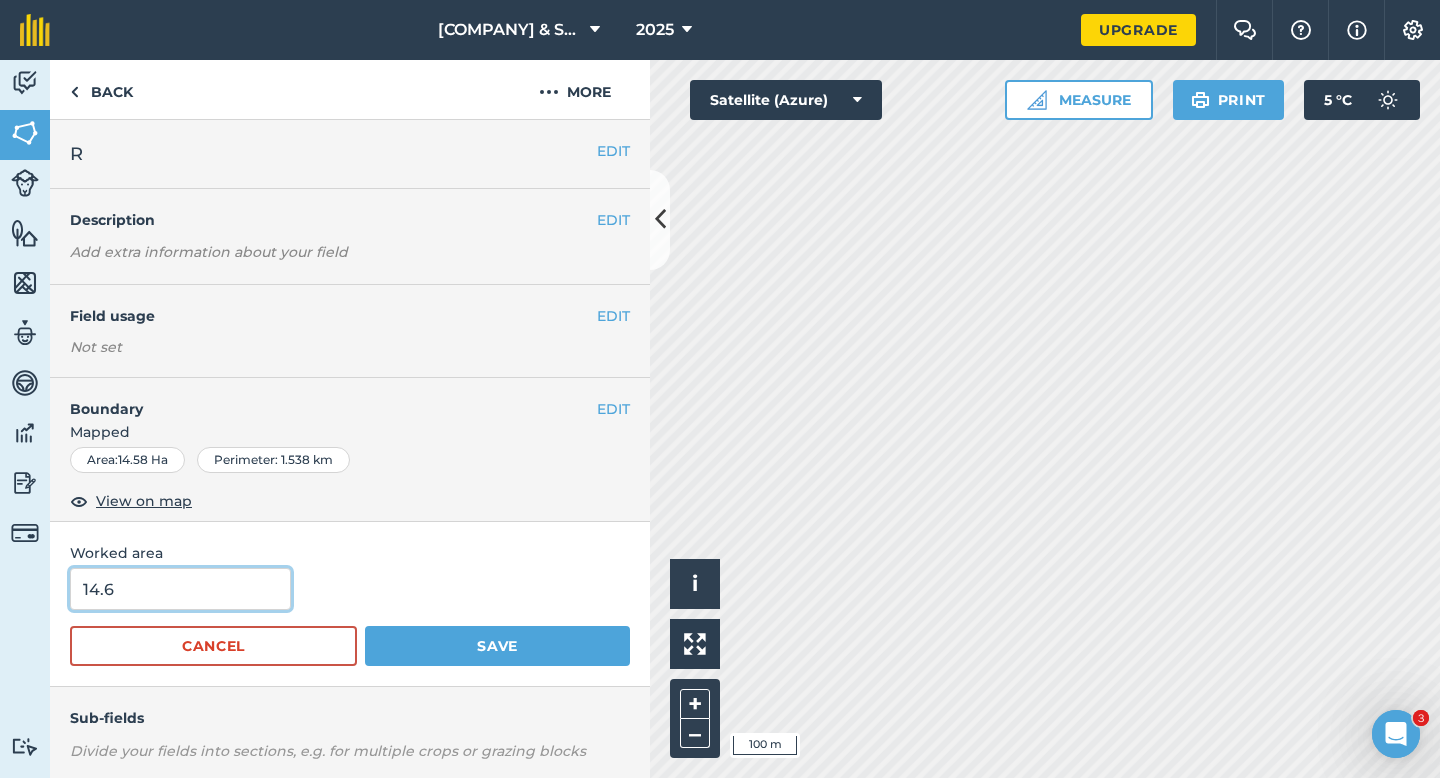 type on "14.6" 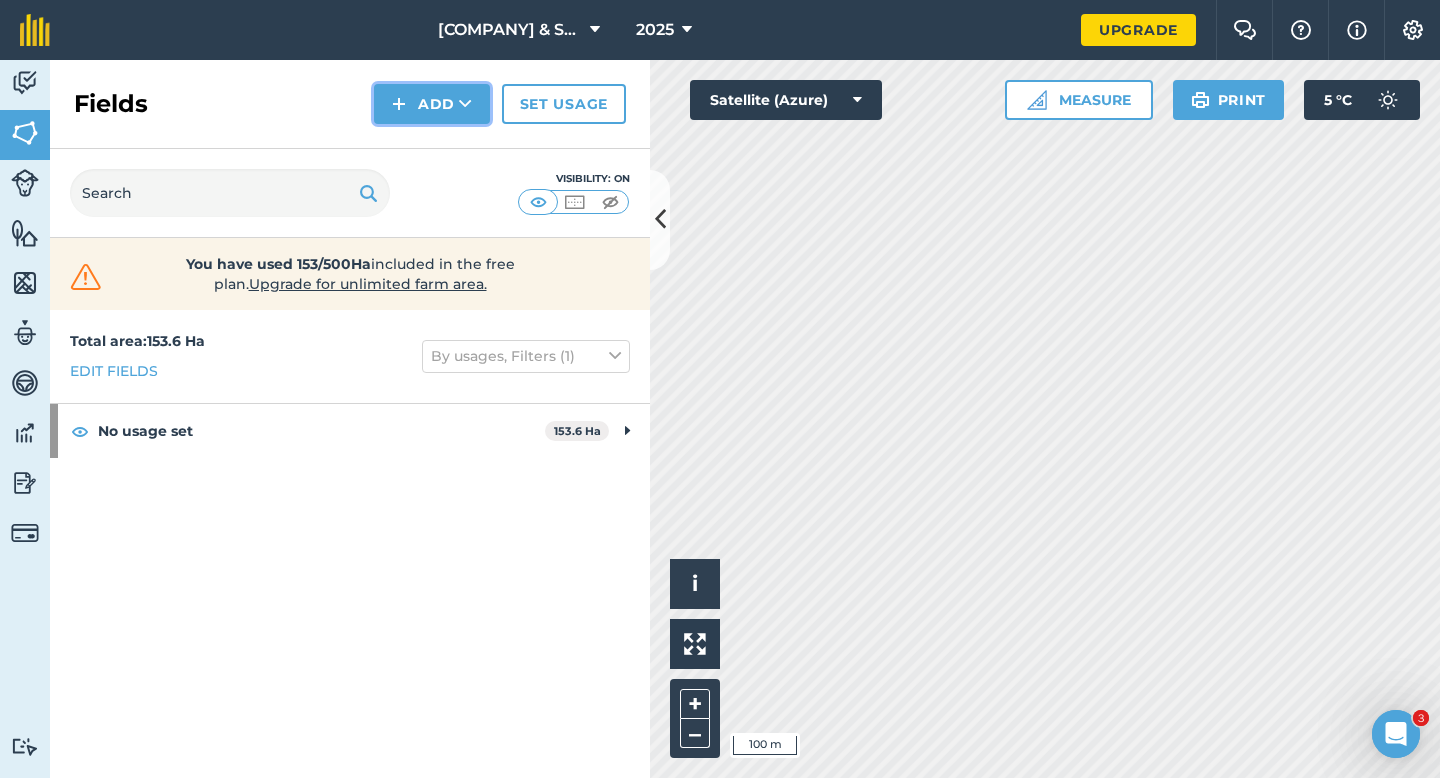 click on "Add" at bounding box center [432, 104] 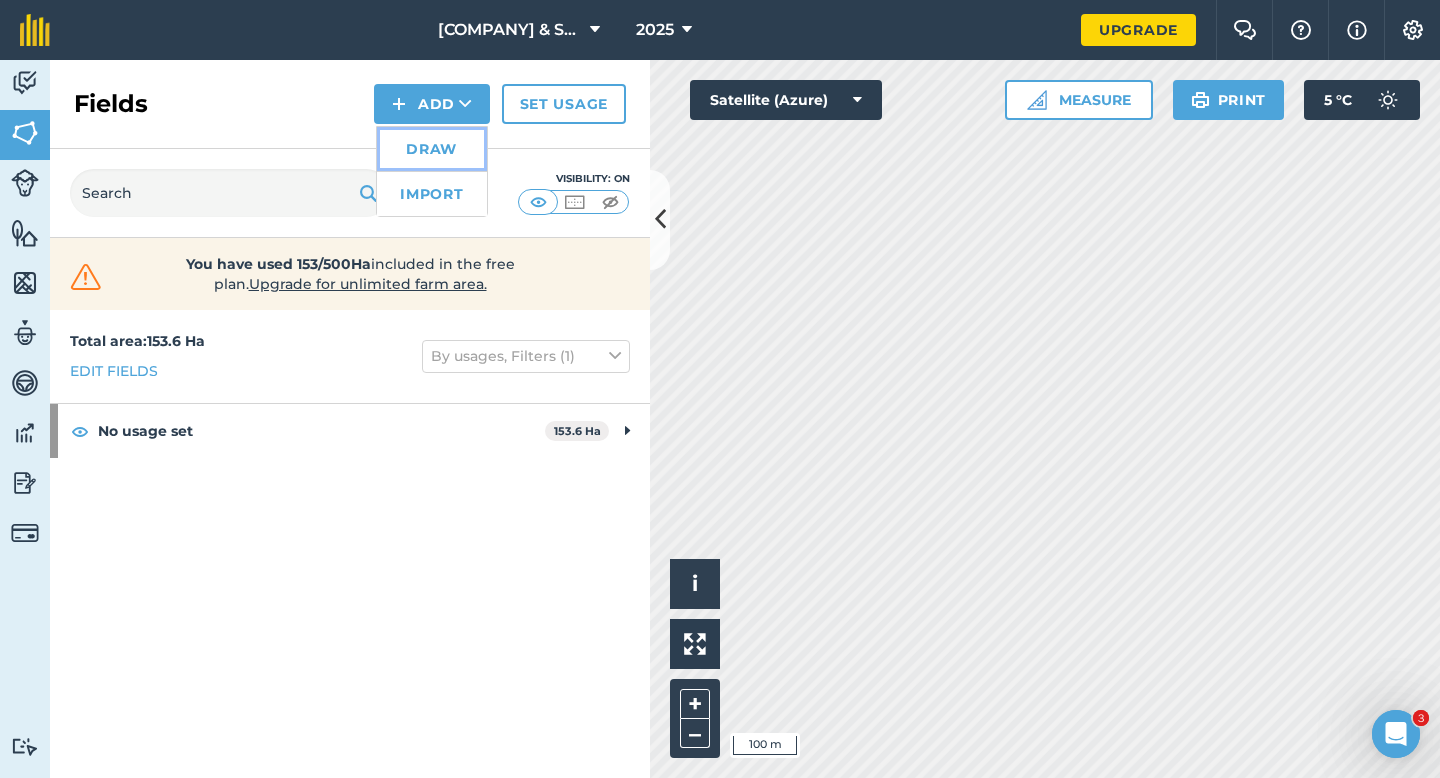 click on "Draw" at bounding box center (432, 149) 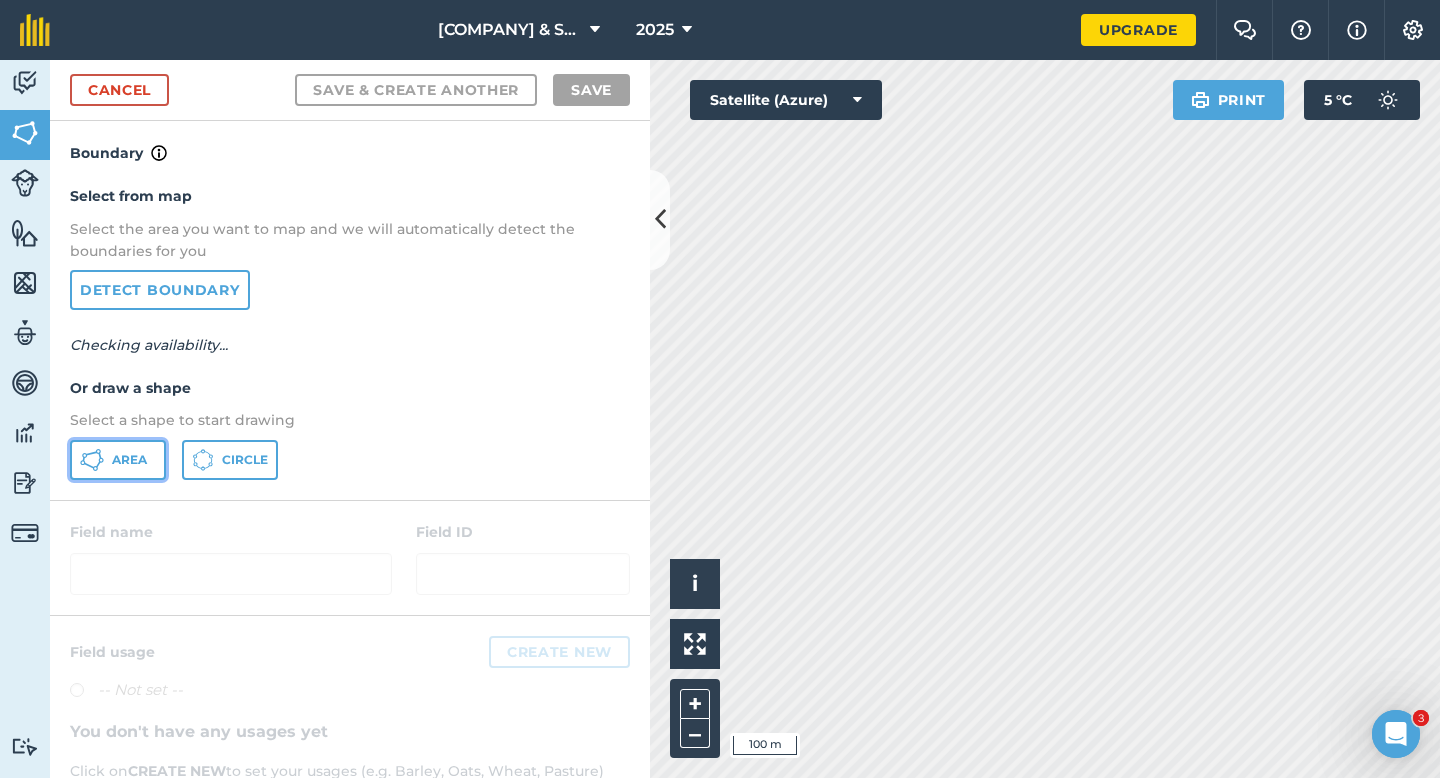 click on "Area" at bounding box center (118, 460) 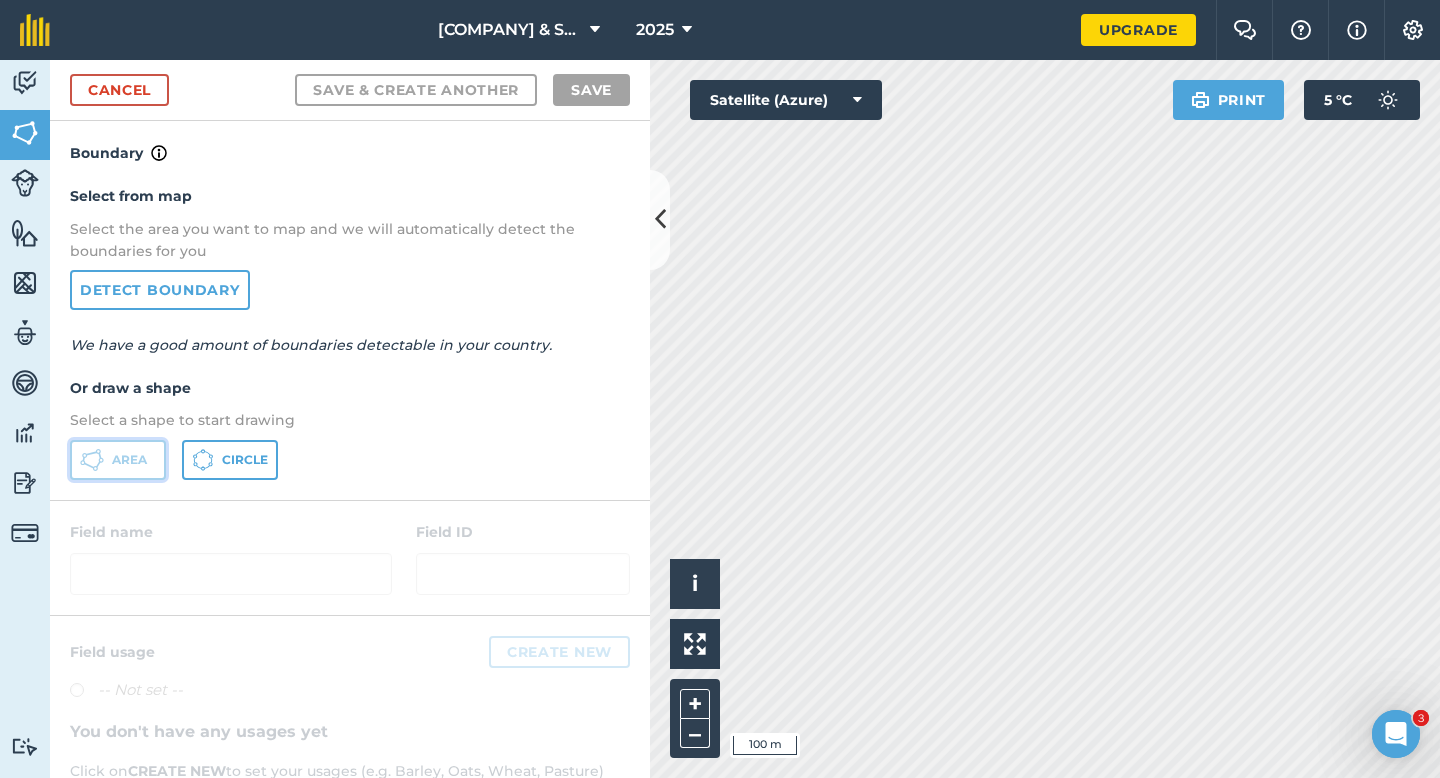 click on "Area" at bounding box center (118, 460) 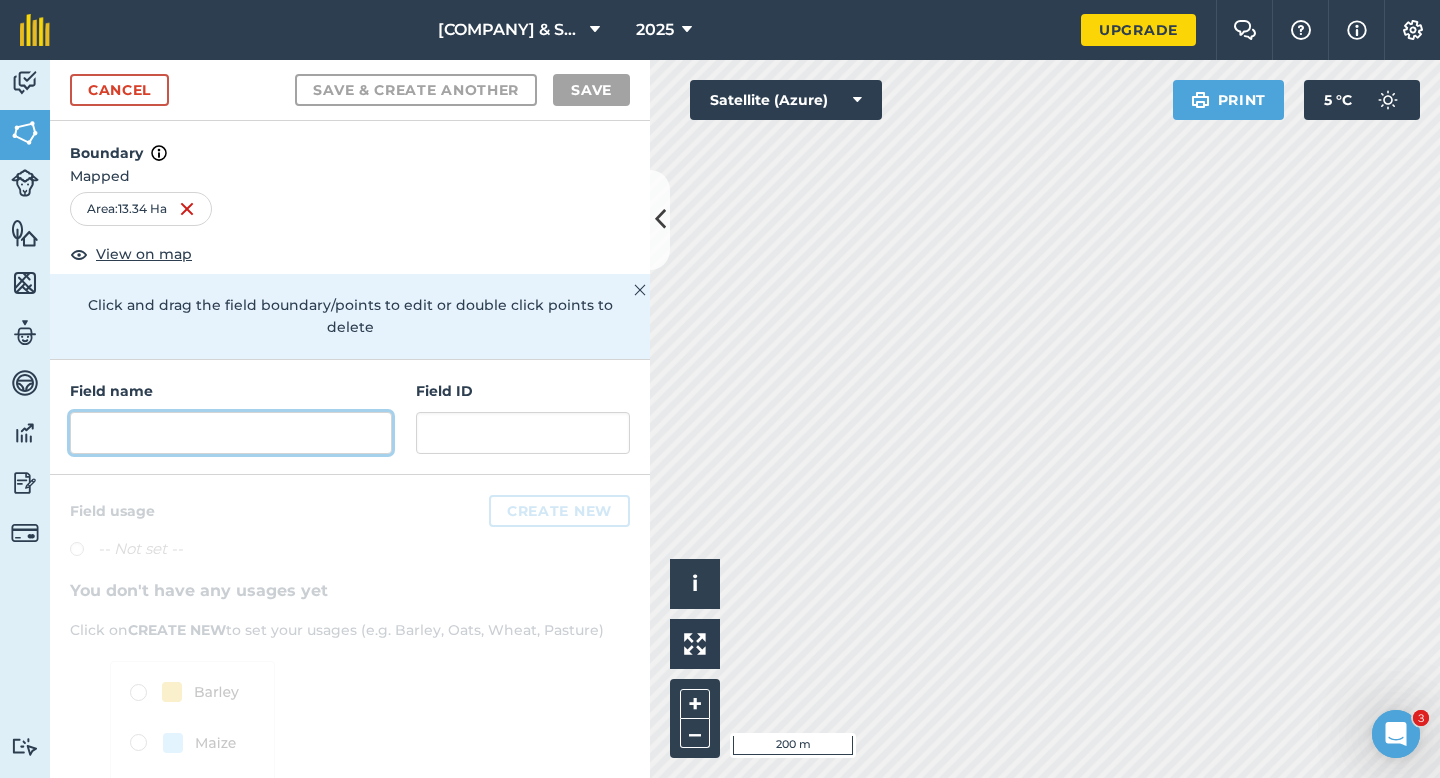 click at bounding box center (231, 433) 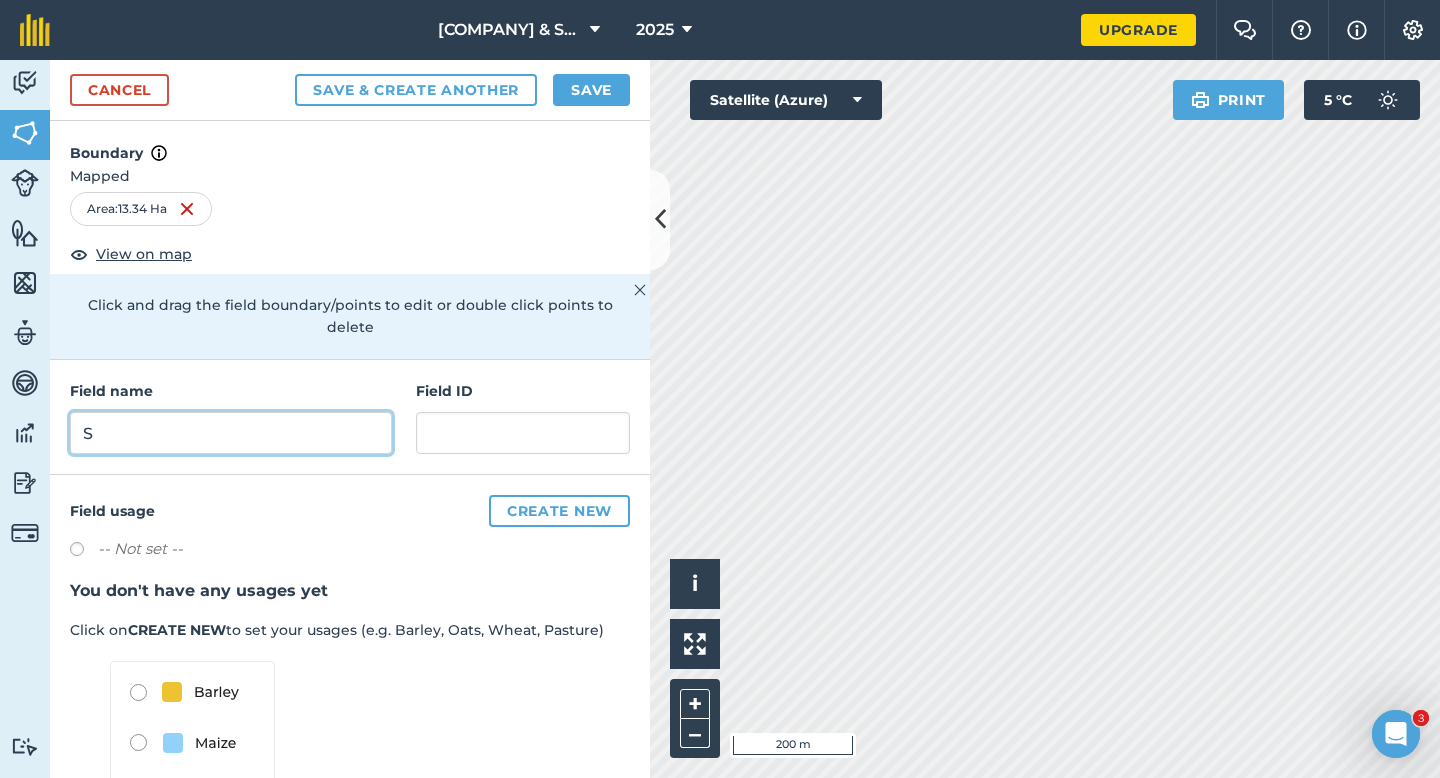 type on "S" 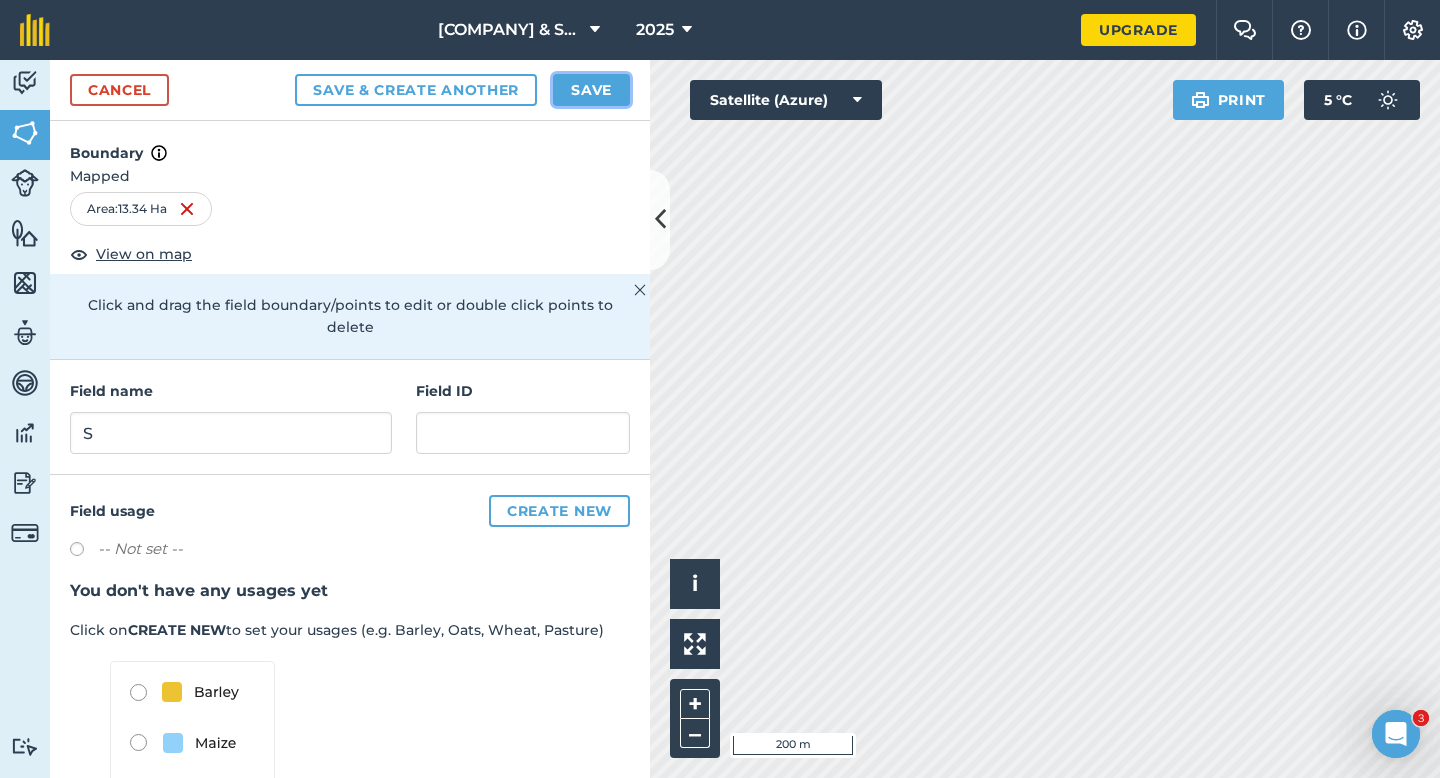 click on "Save" at bounding box center (591, 90) 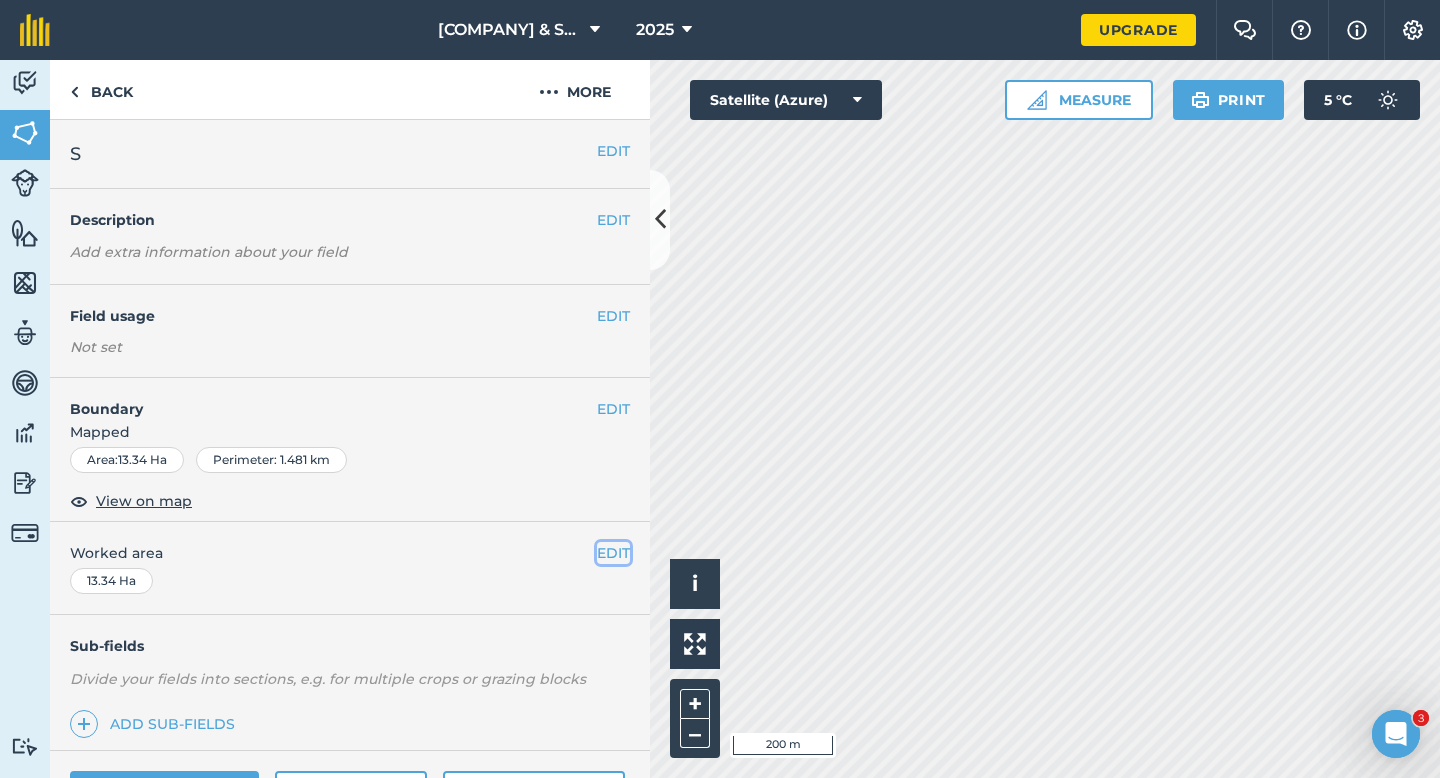 click on "EDIT" at bounding box center [613, 553] 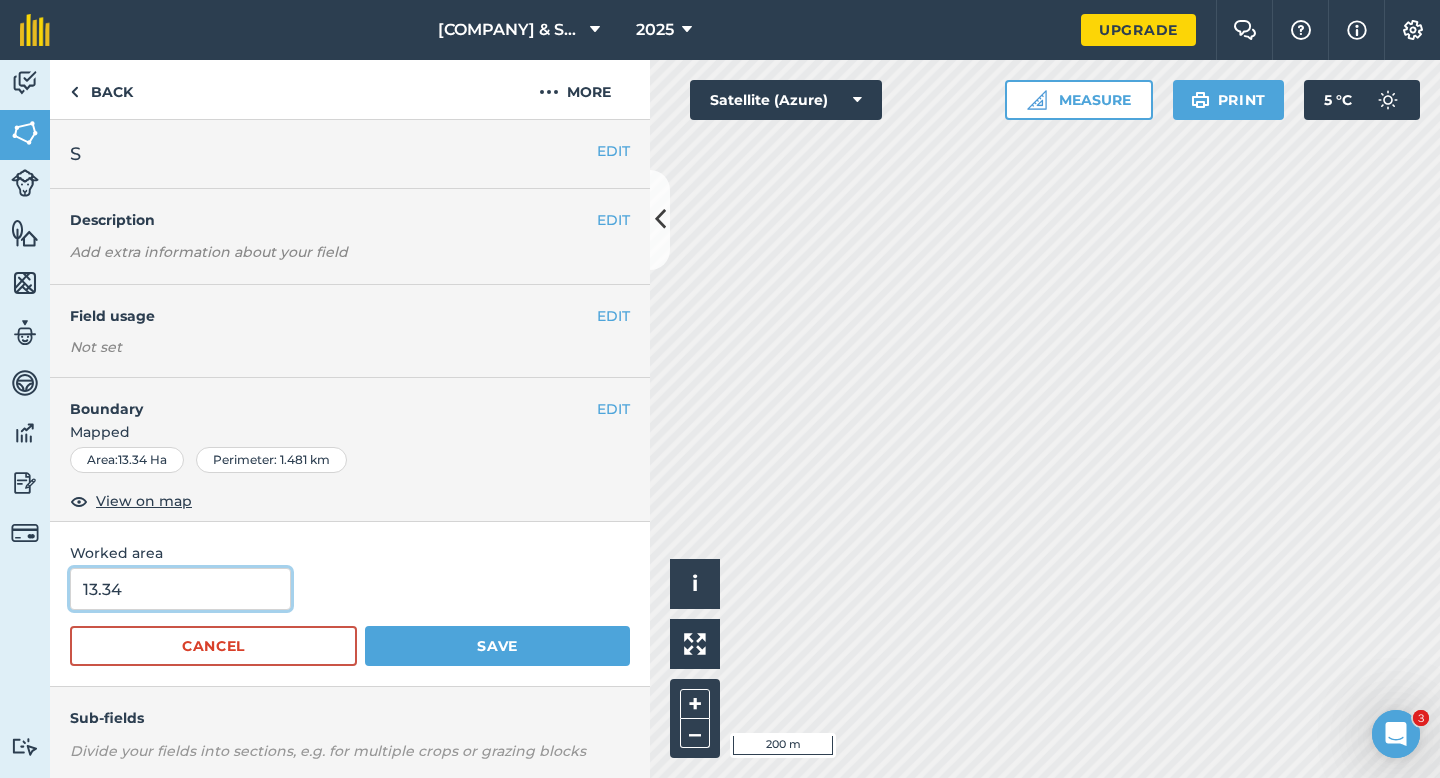 click on "13.34" at bounding box center (180, 589) 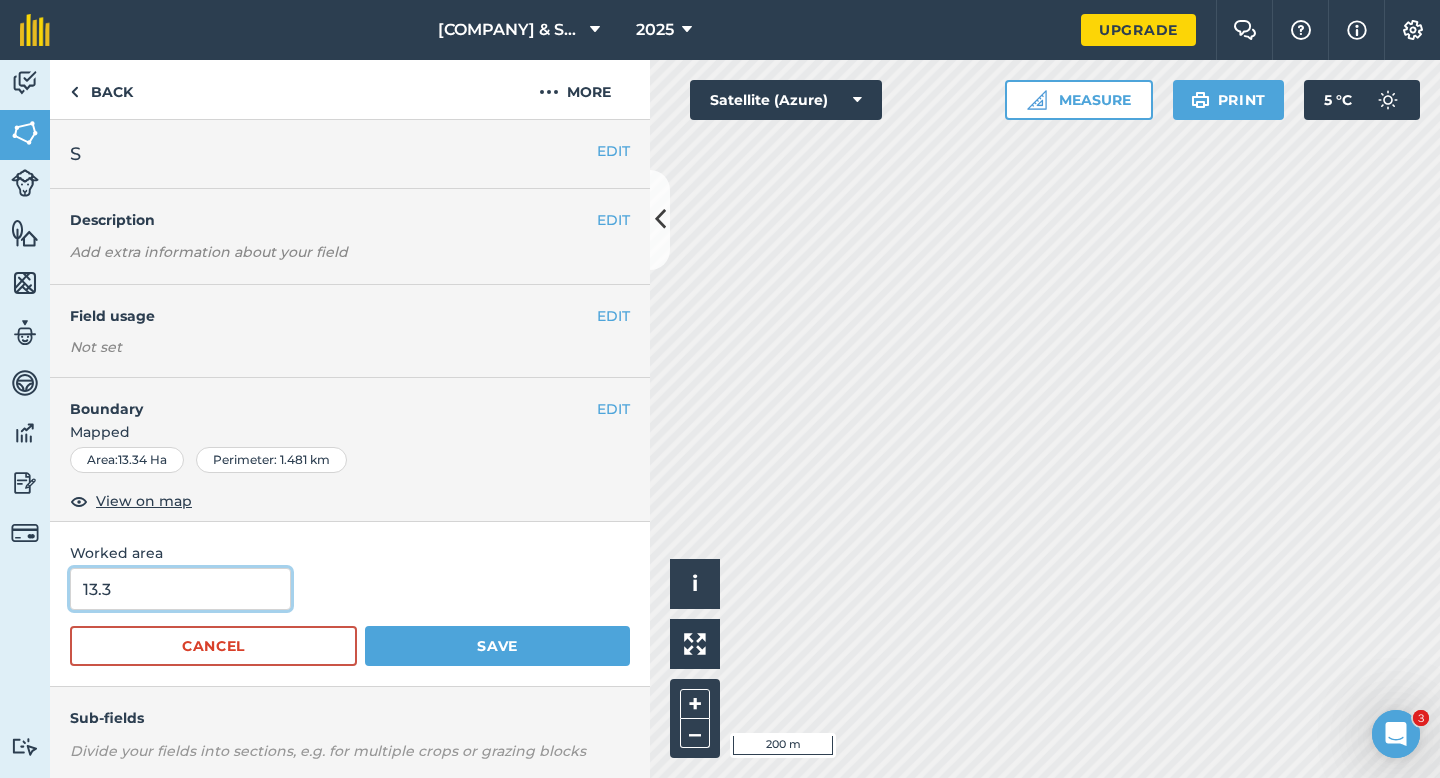 type on "13.3" 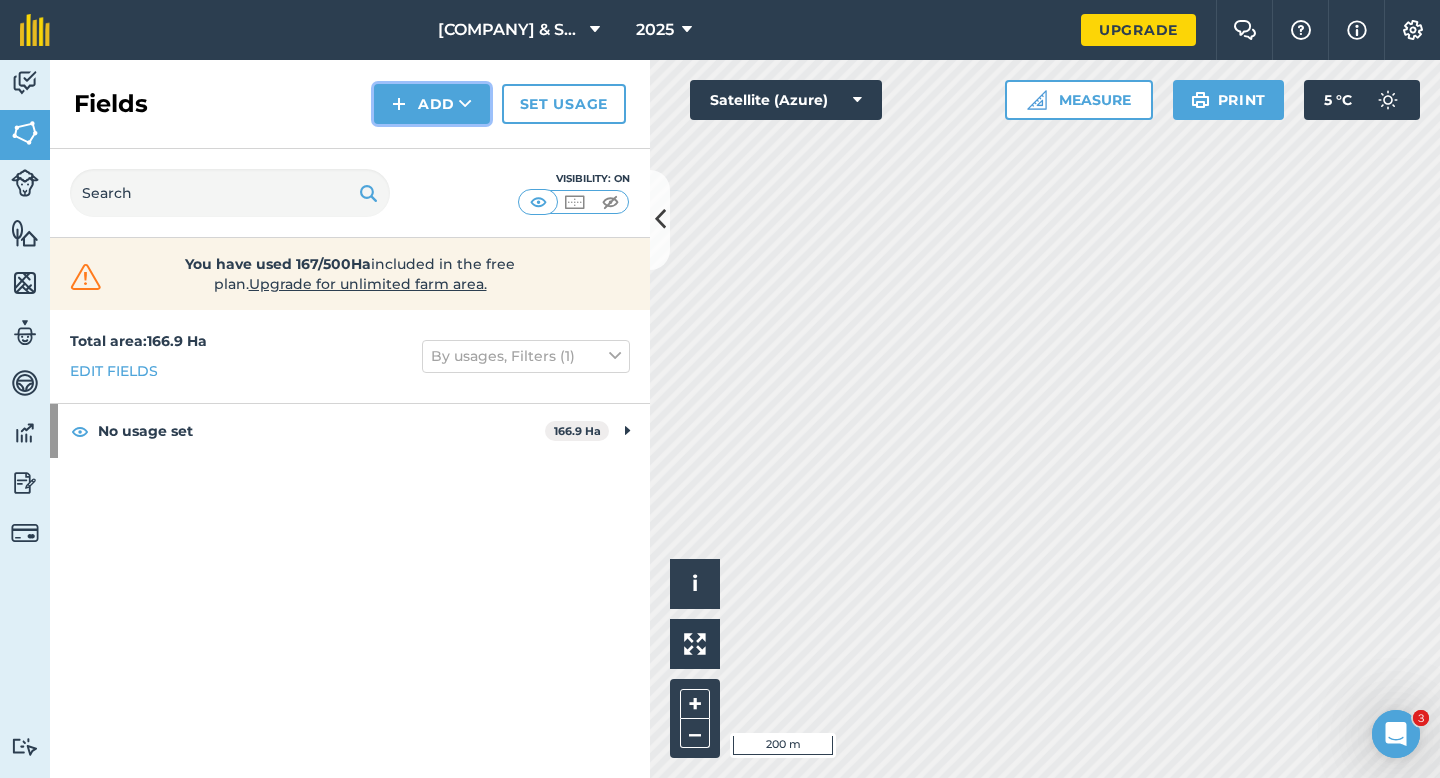 click on "Add" at bounding box center [432, 104] 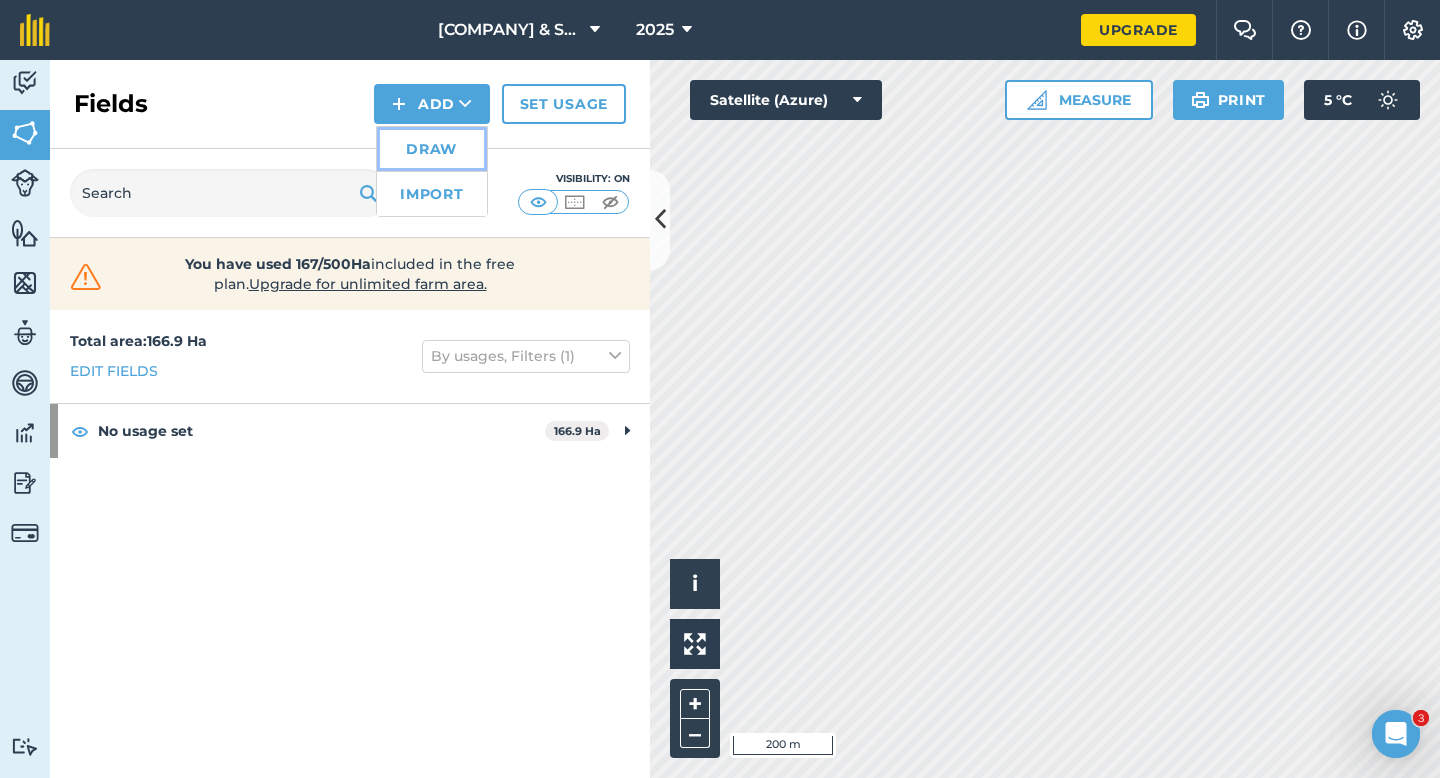 click on "Draw" at bounding box center (432, 149) 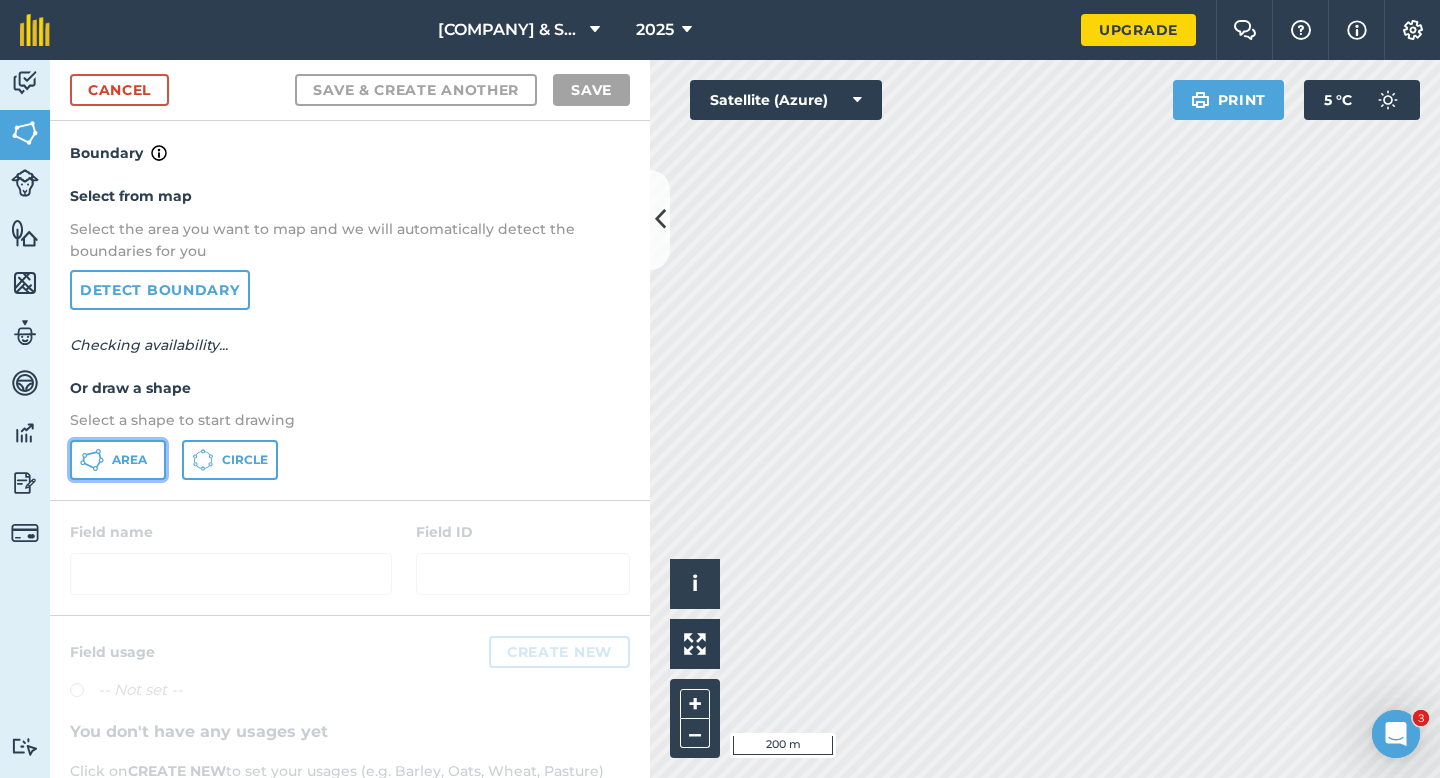click on "Area" at bounding box center [118, 460] 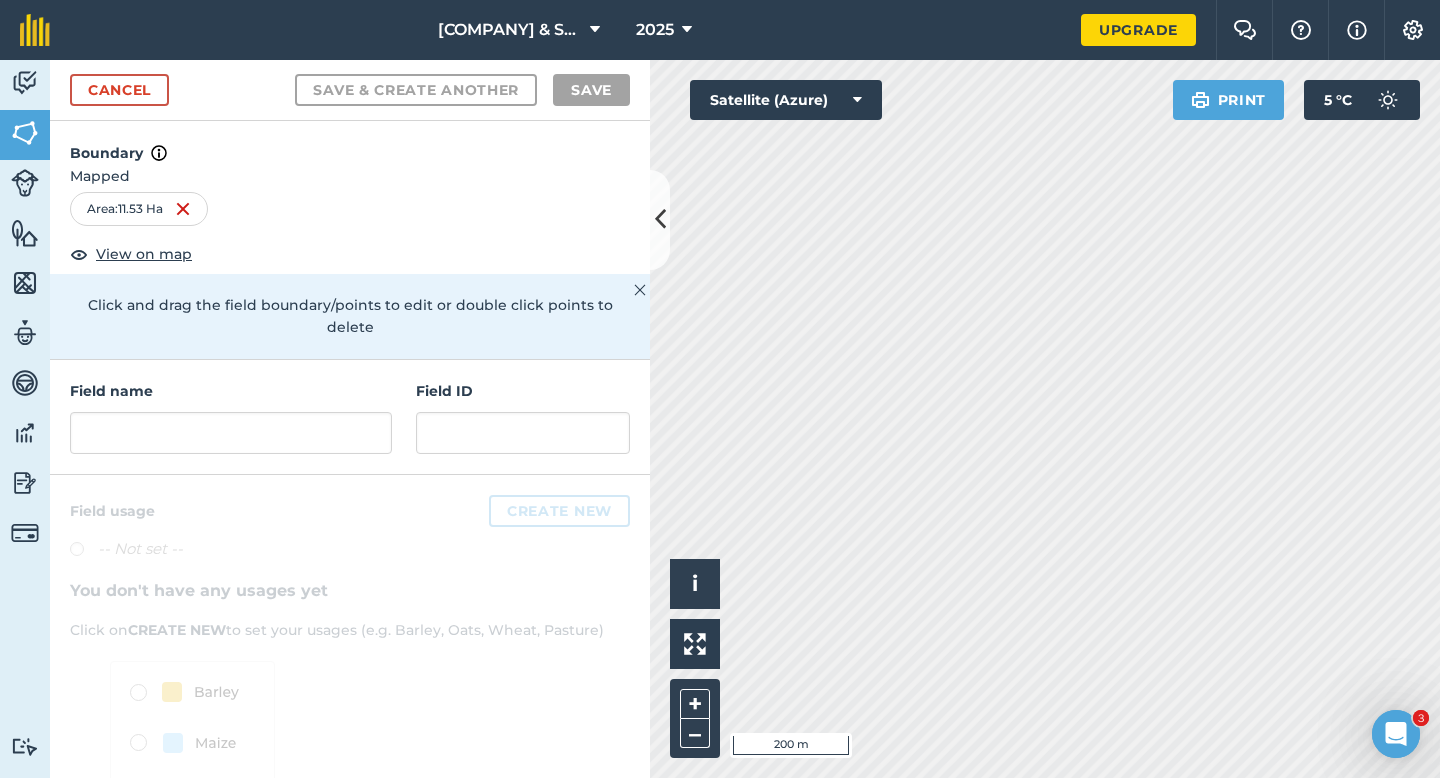click on "Field name" at bounding box center [231, 391] 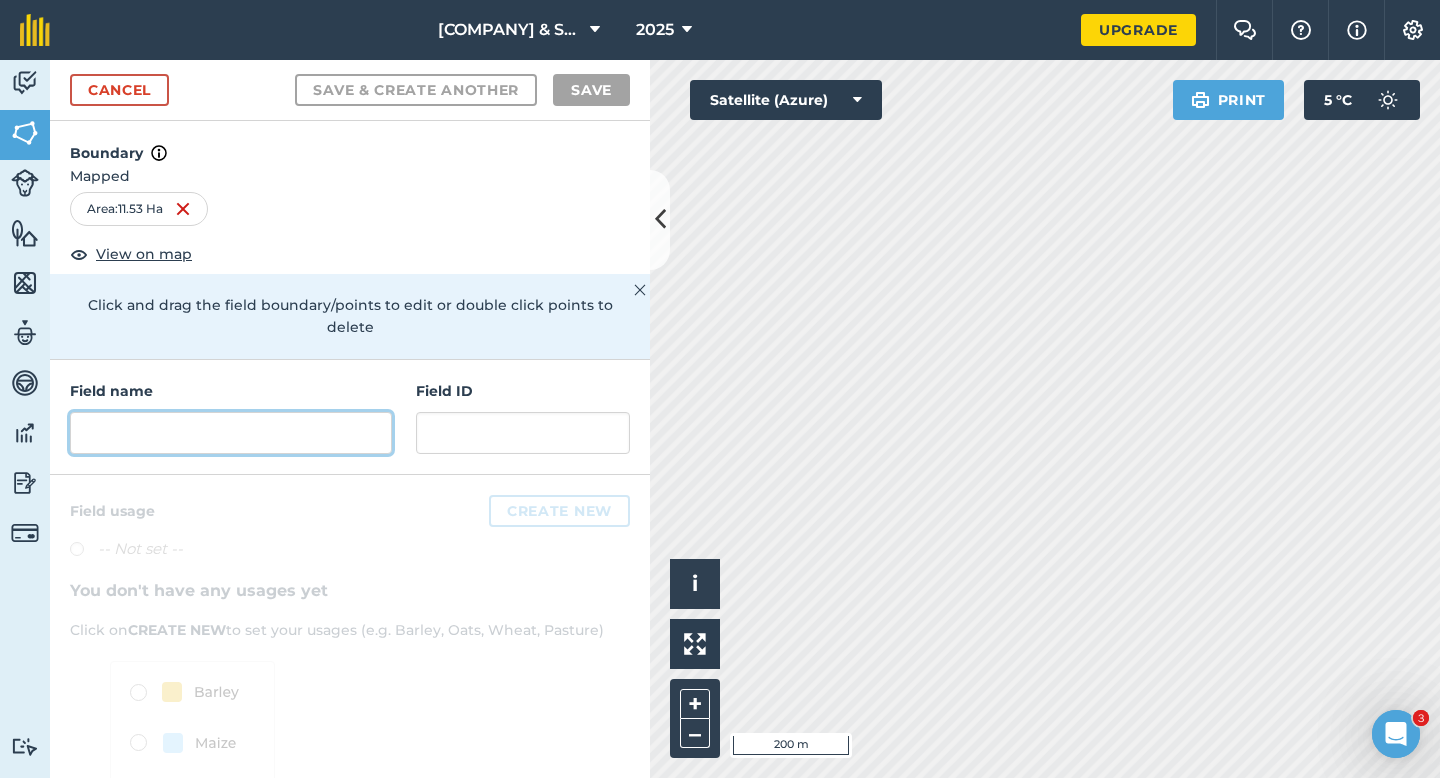 click at bounding box center (231, 433) 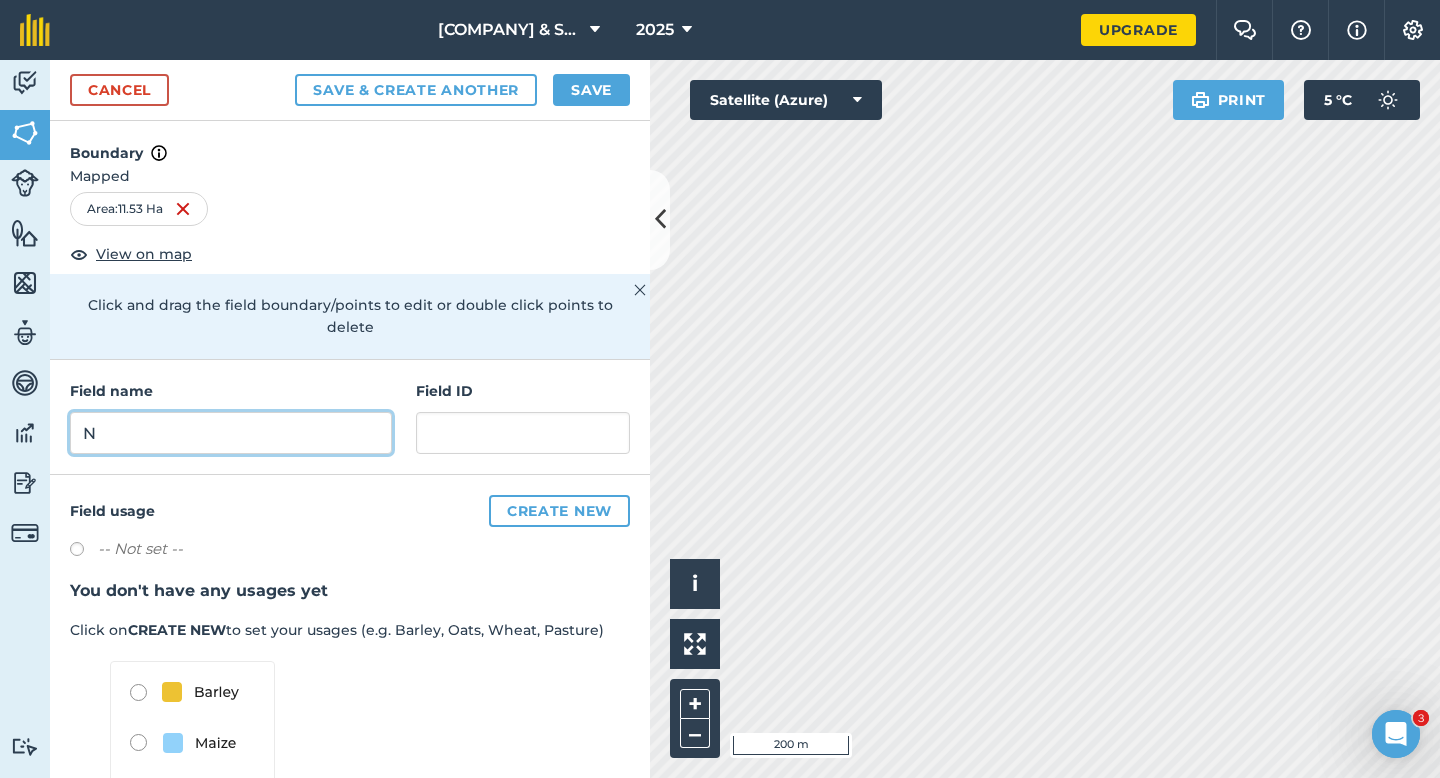 type 